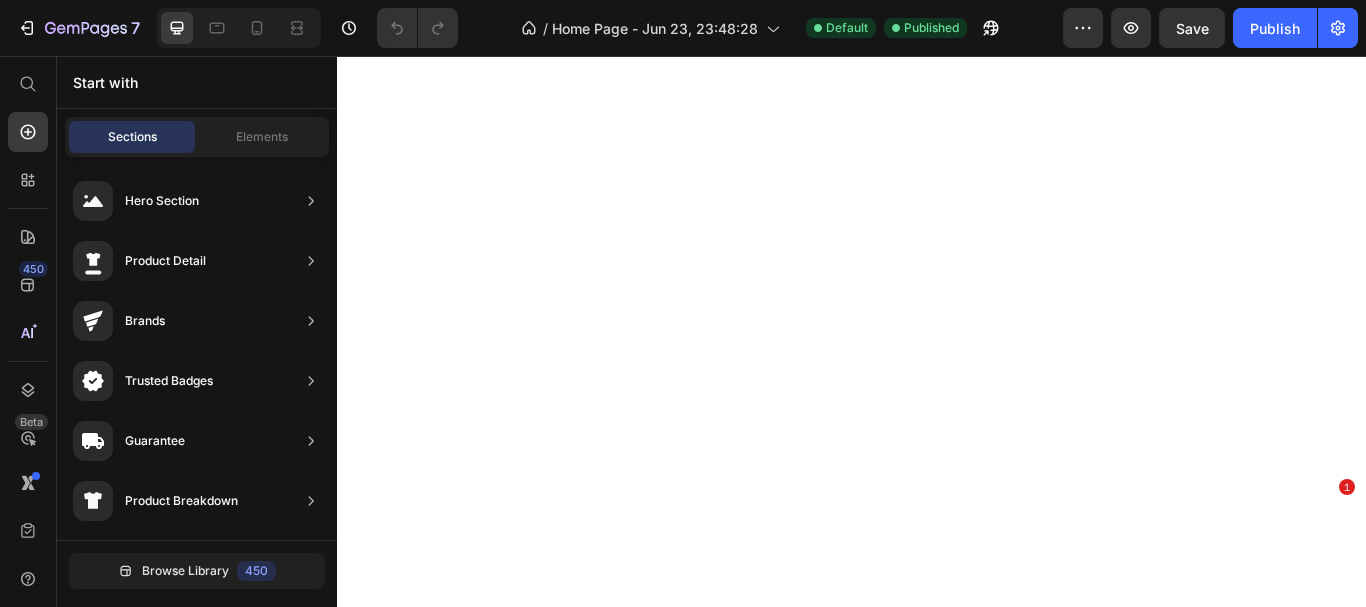 scroll, scrollTop: 0, scrollLeft: 0, axis: both 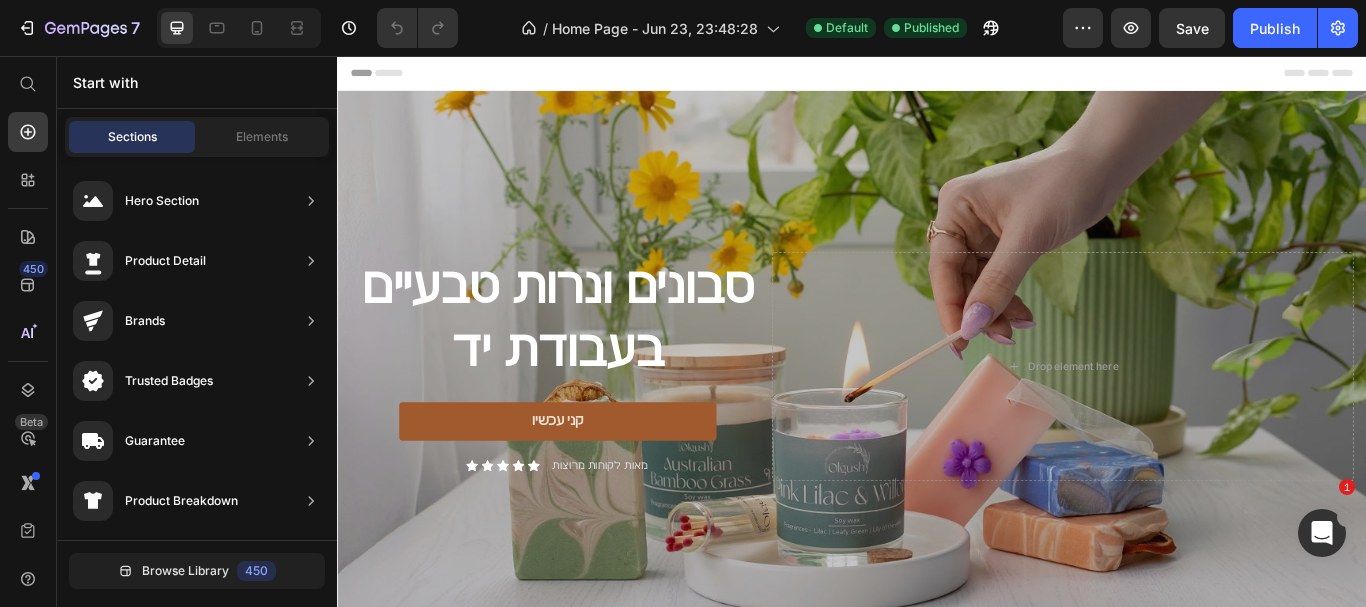 drag, startPoint x: 1534, startPoint y: 221, endPoint x: 1569, endPoint y: 61, distance: 163.78339 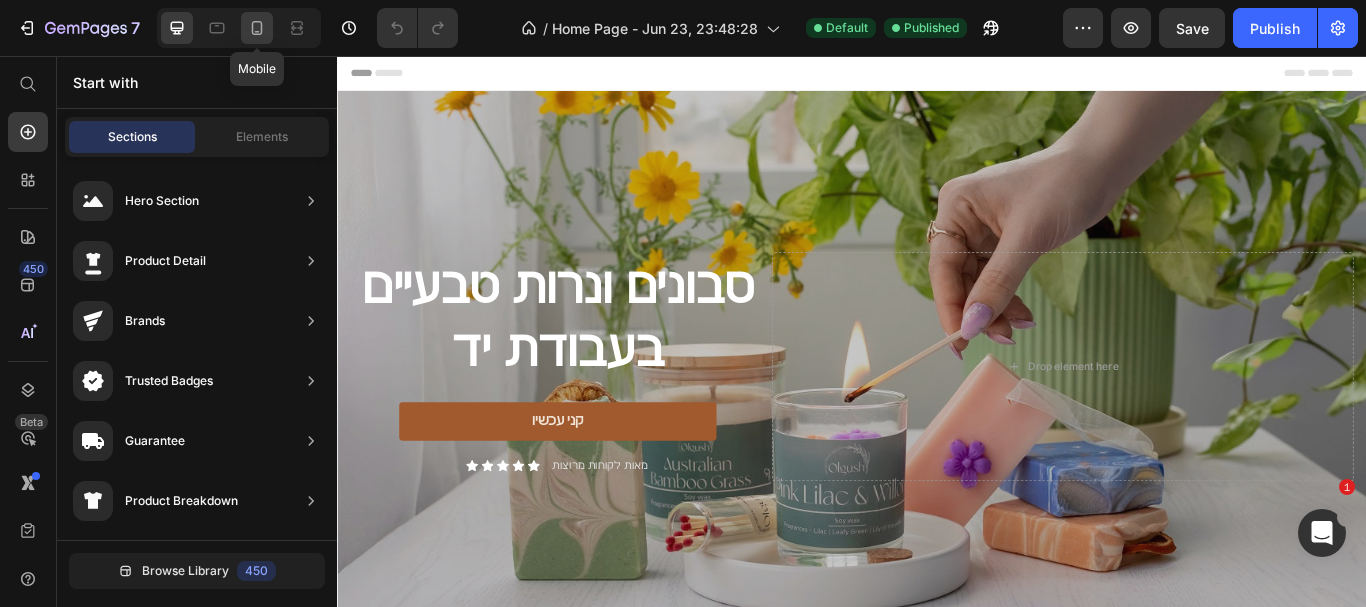 click 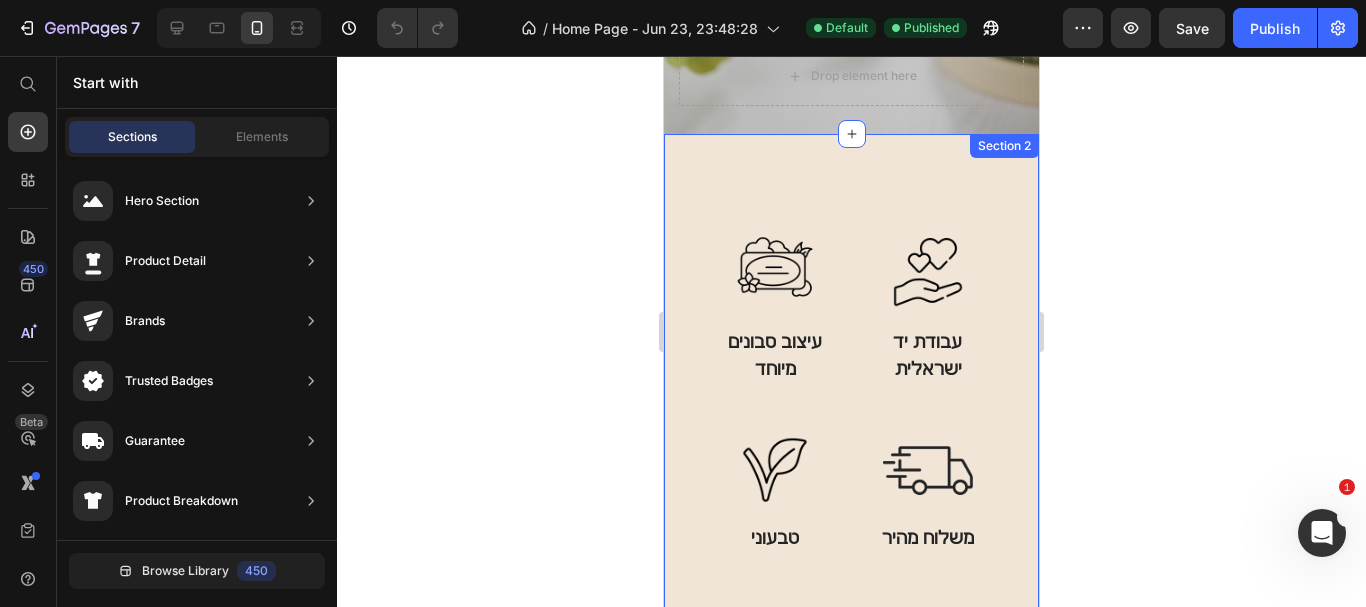 scroll, scrollTop: 500, scrollLeft: 0, axis: vertical 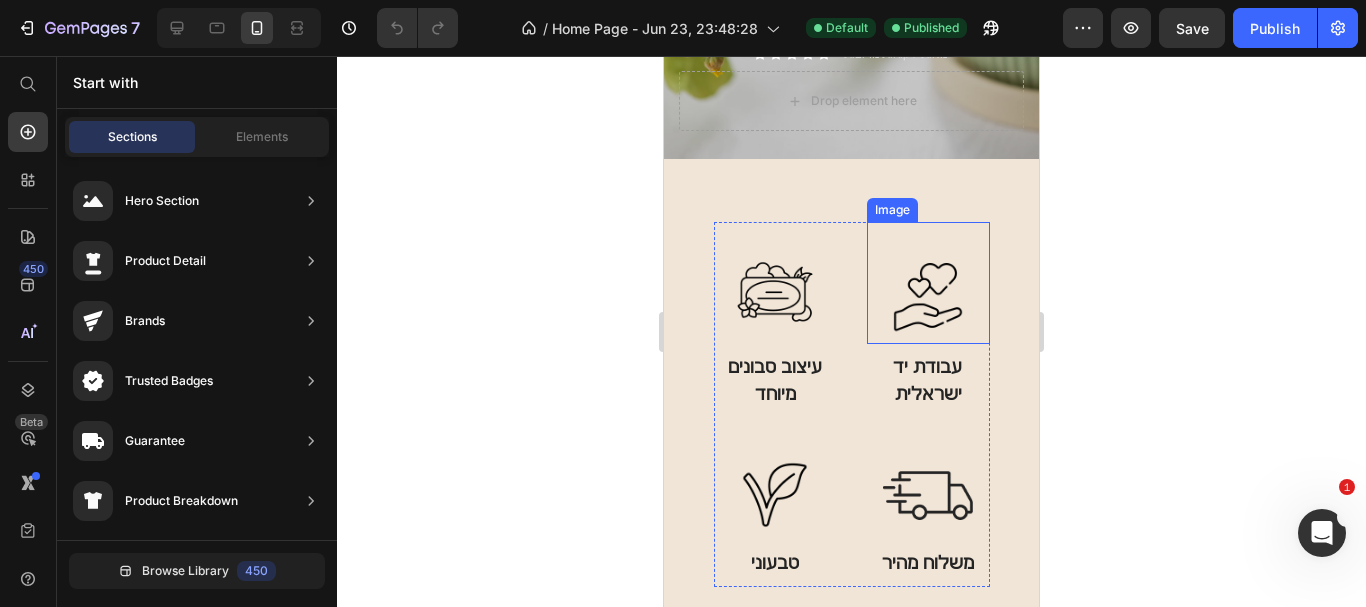 click at bounding box center (928, 283) 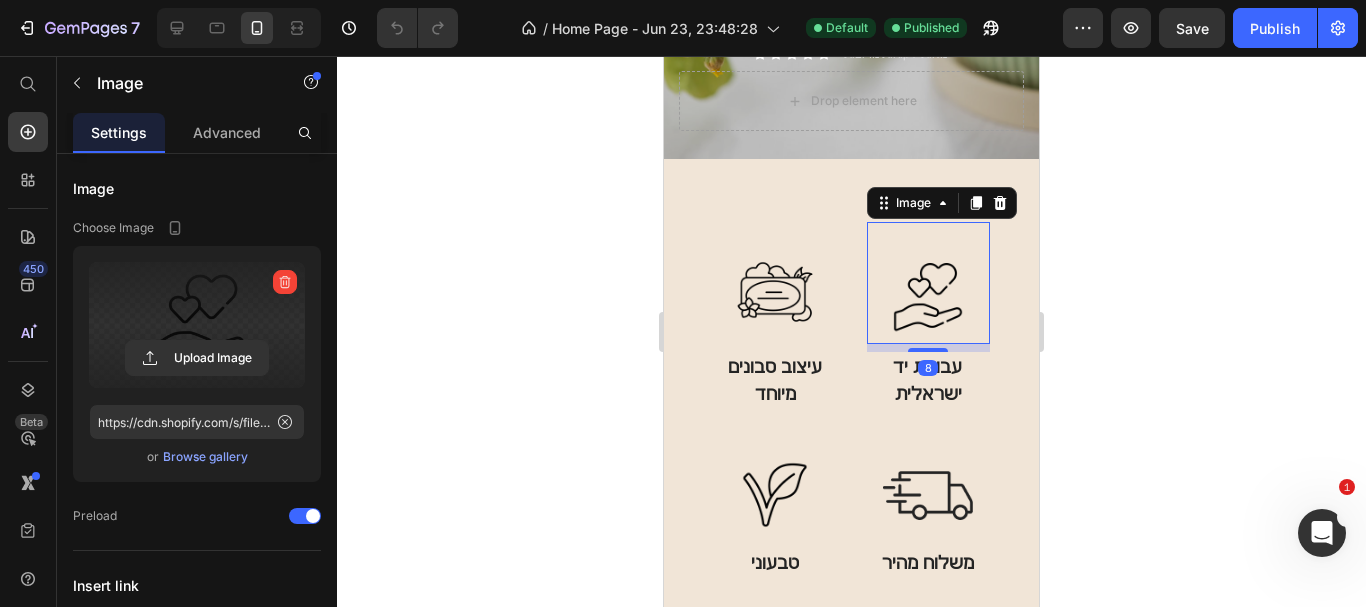 scroll, scrollTop: 400, scrollLeft: 0, axis: vertical 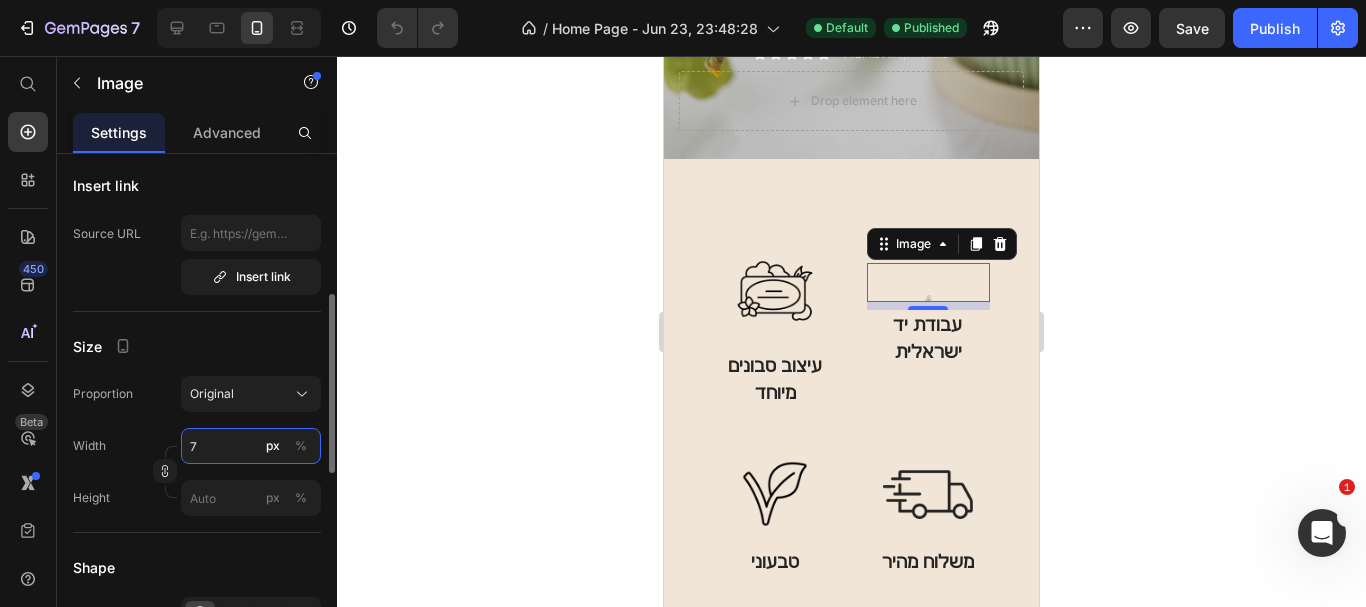 type on "70" 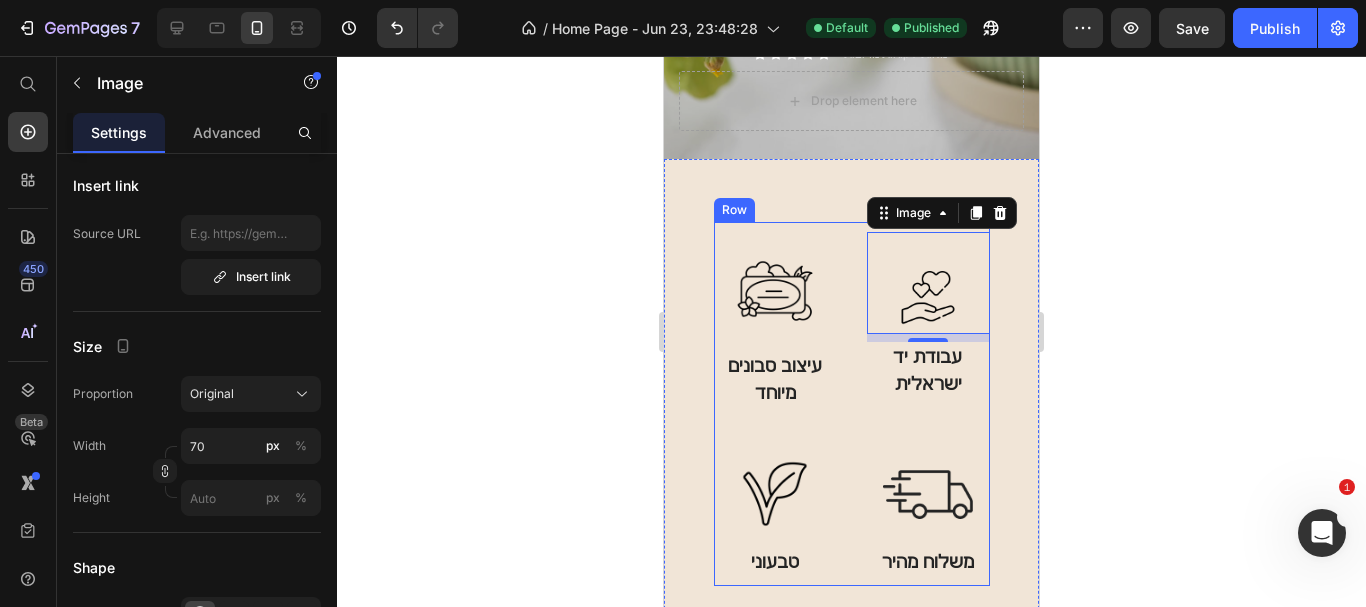 click at bounding box center (775, 291) 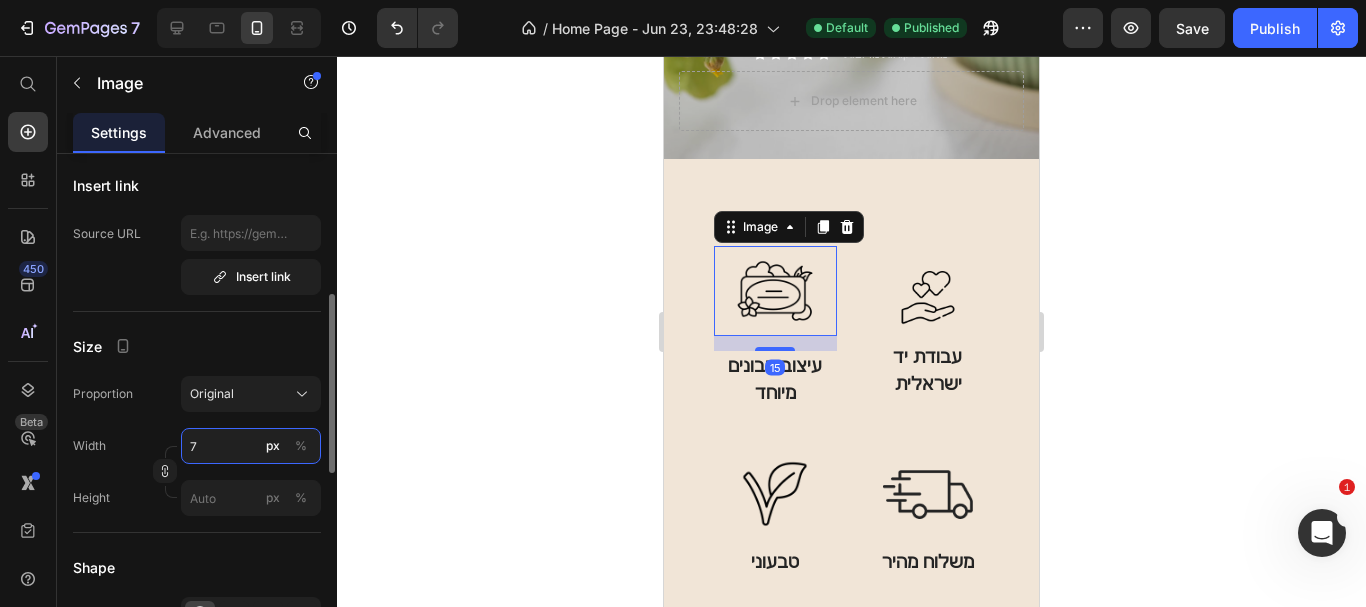 type on "70" 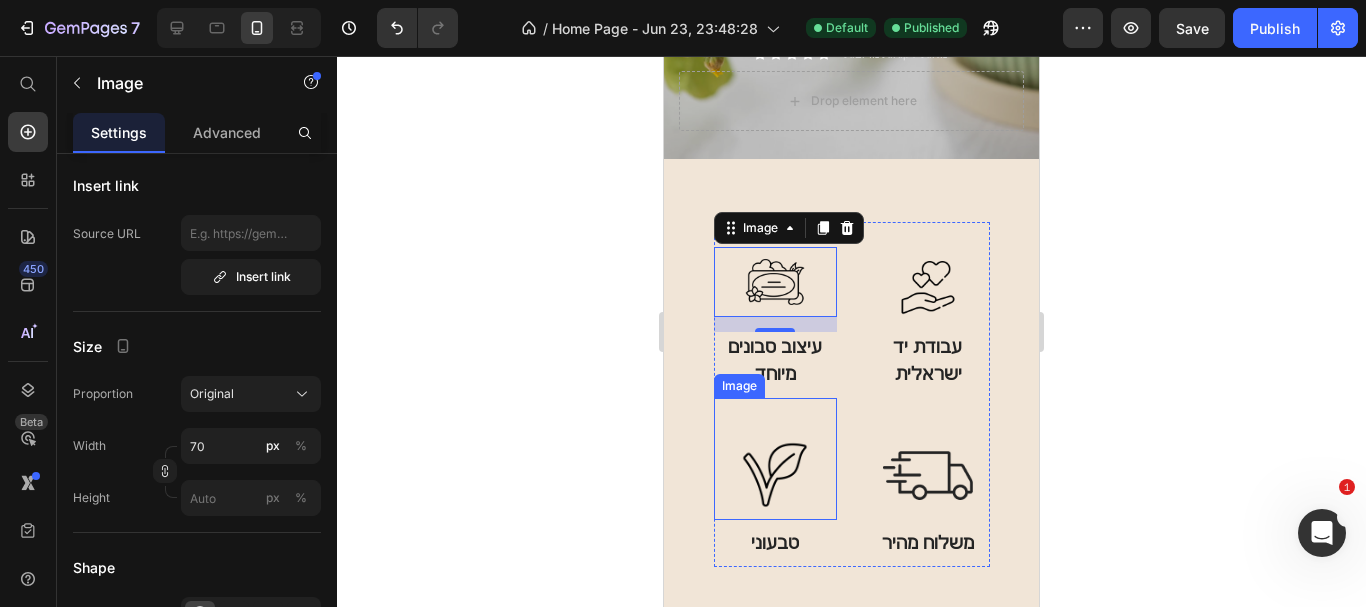 click at bounding box center [775, 459] 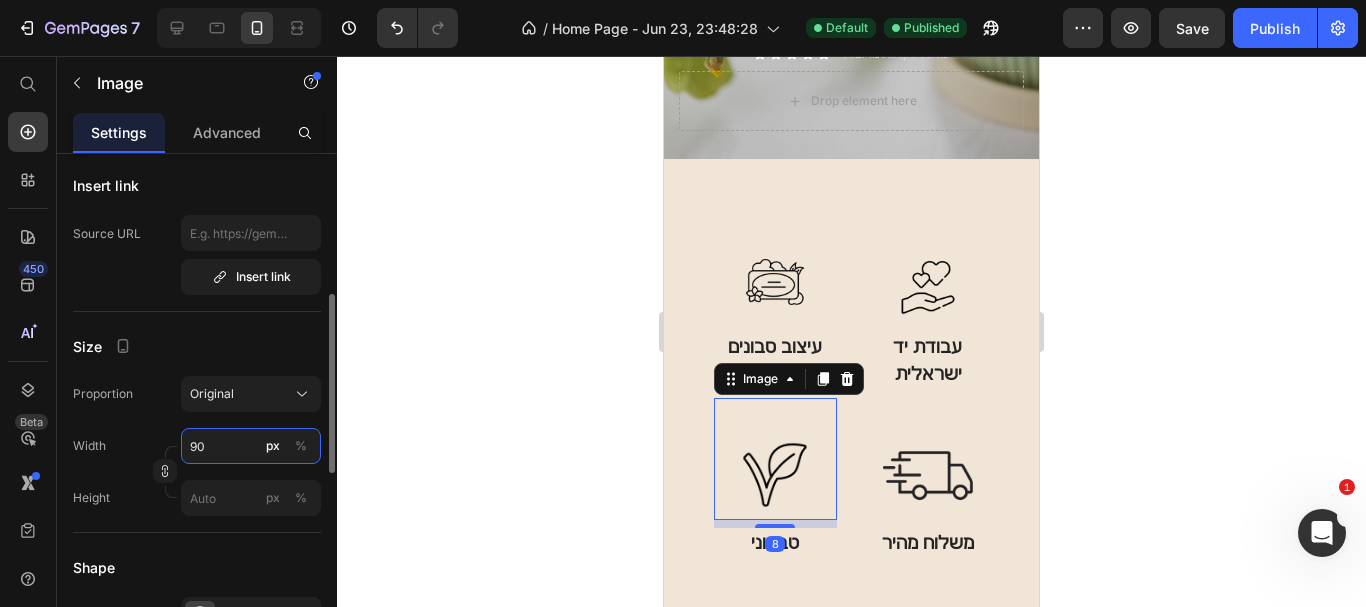 click on "90" at bounding box center [251, 446] 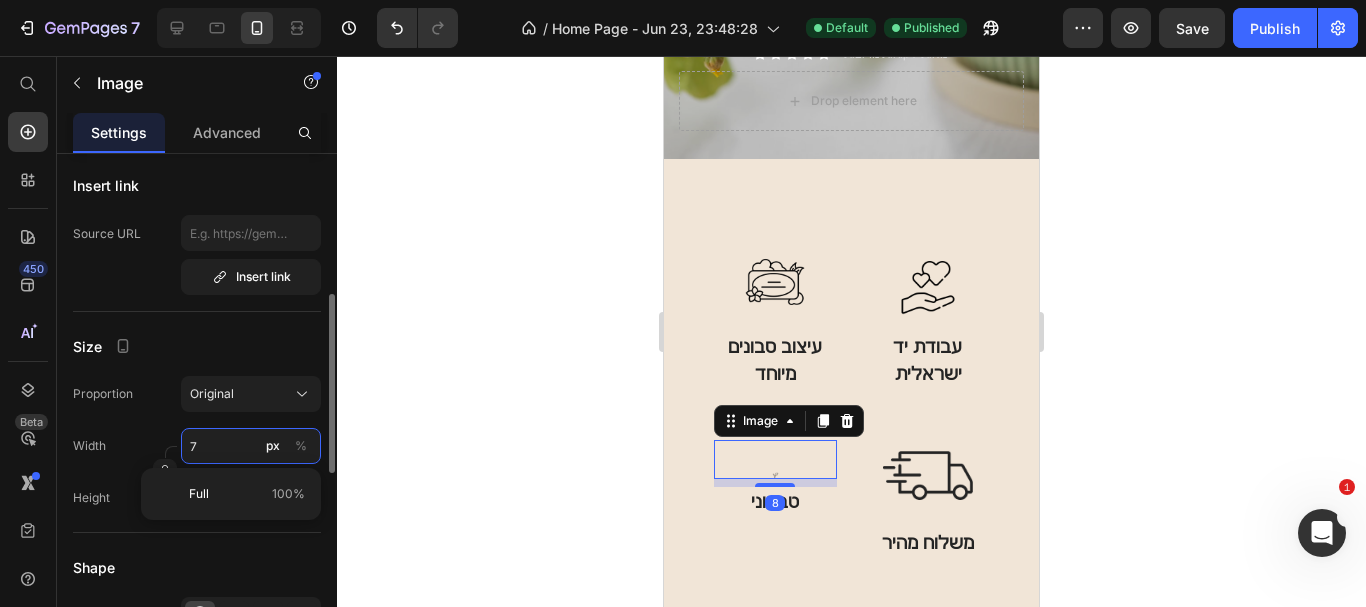 type on "70" 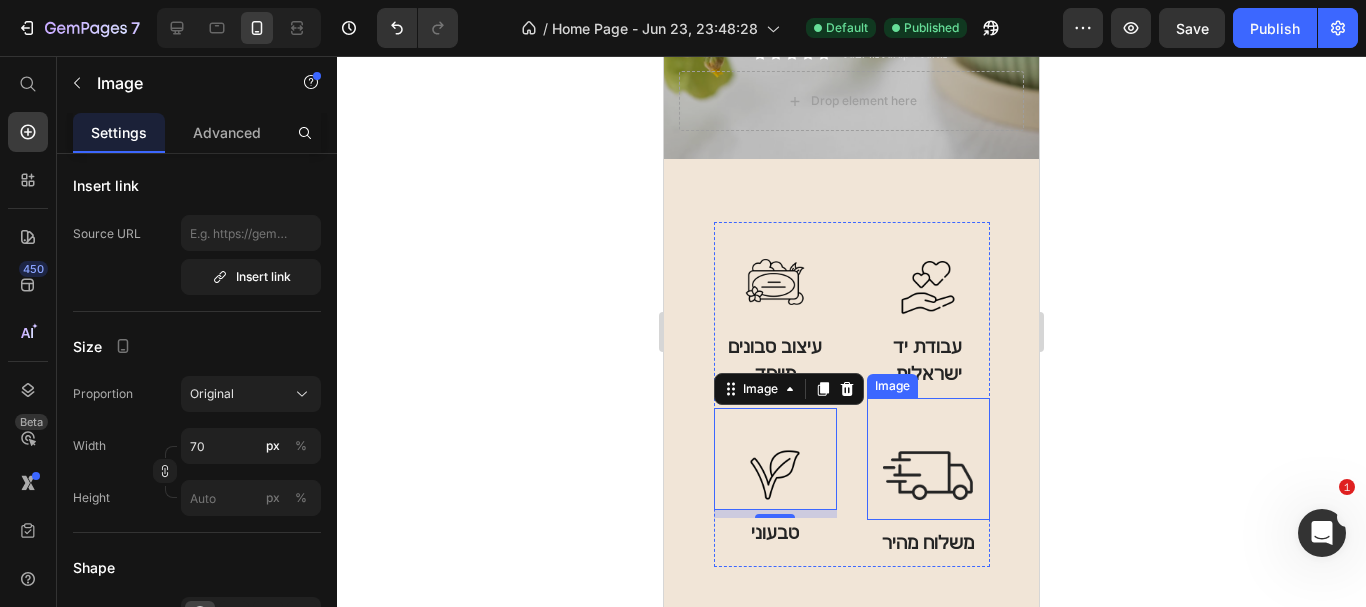 click at bounding box center (928, 459) 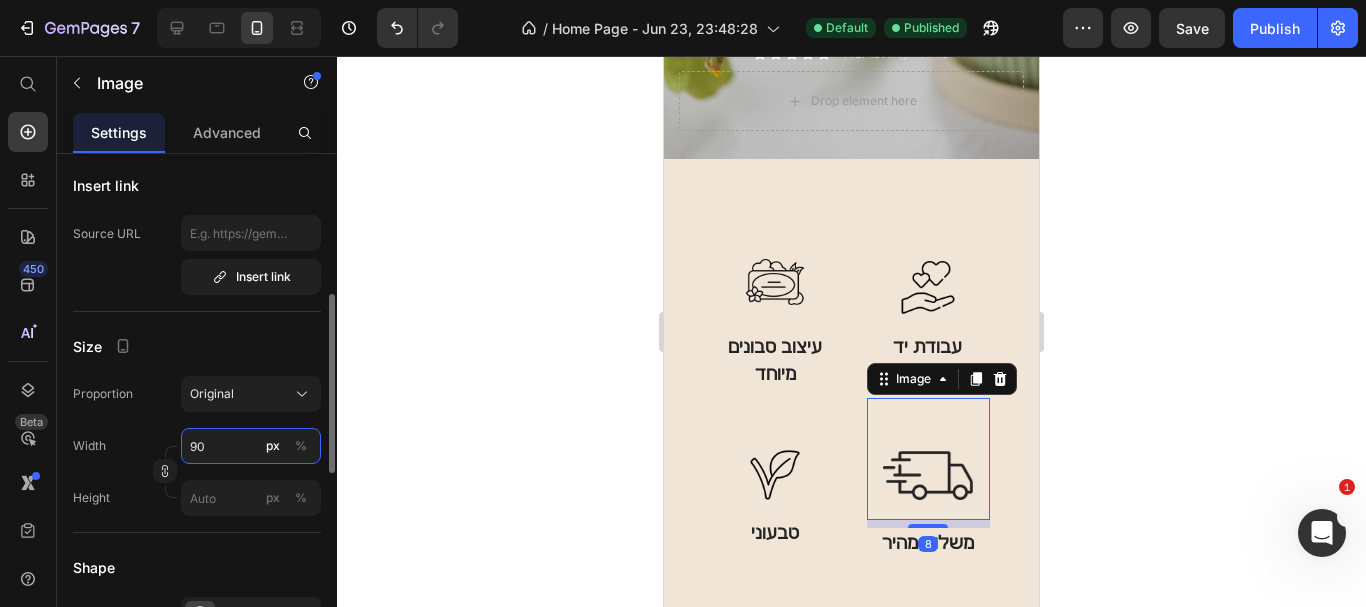 click on "90" at bounding box center [251, 446] 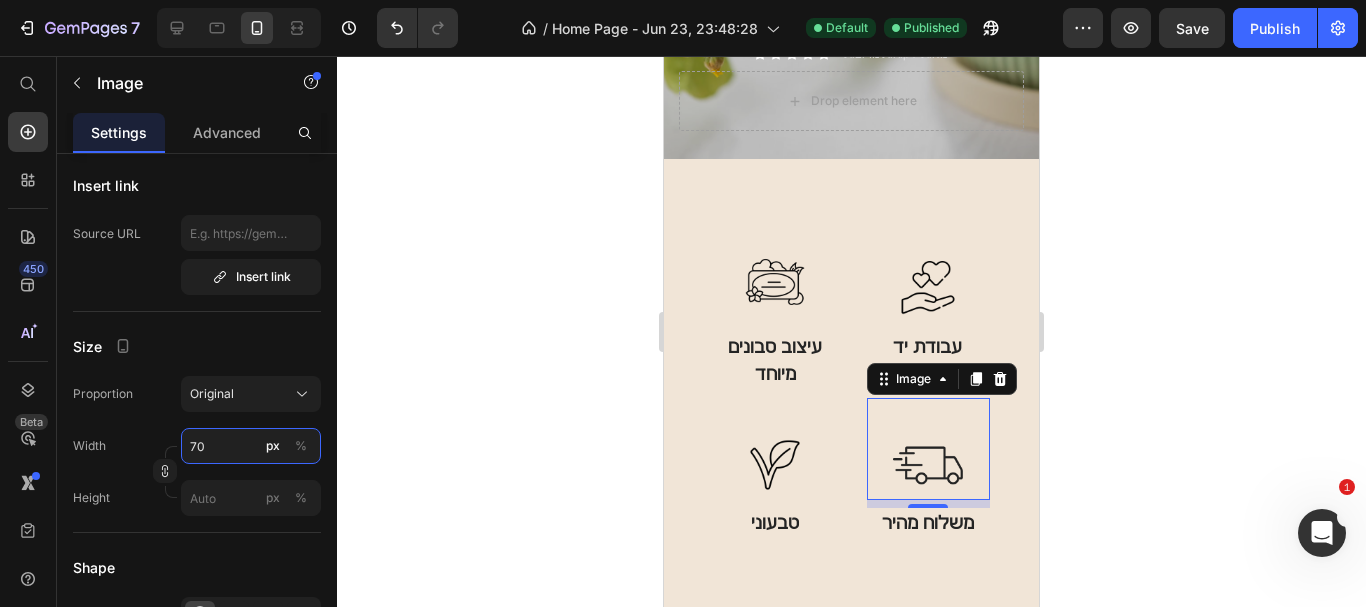 type on "70" 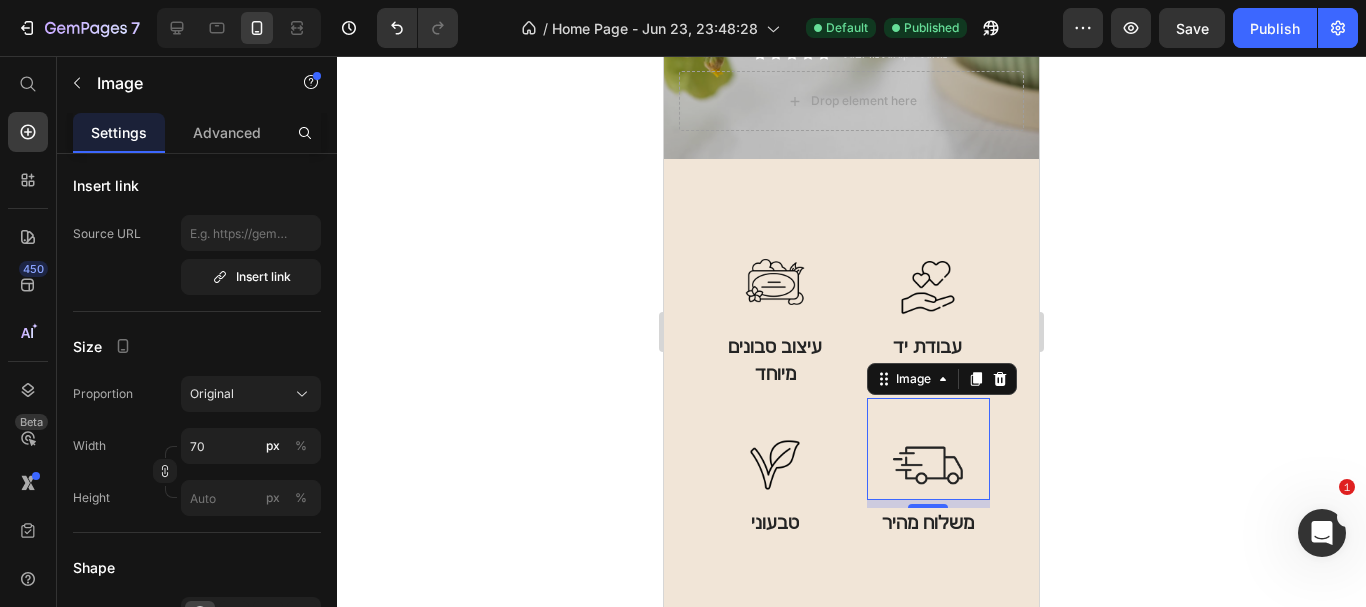 click 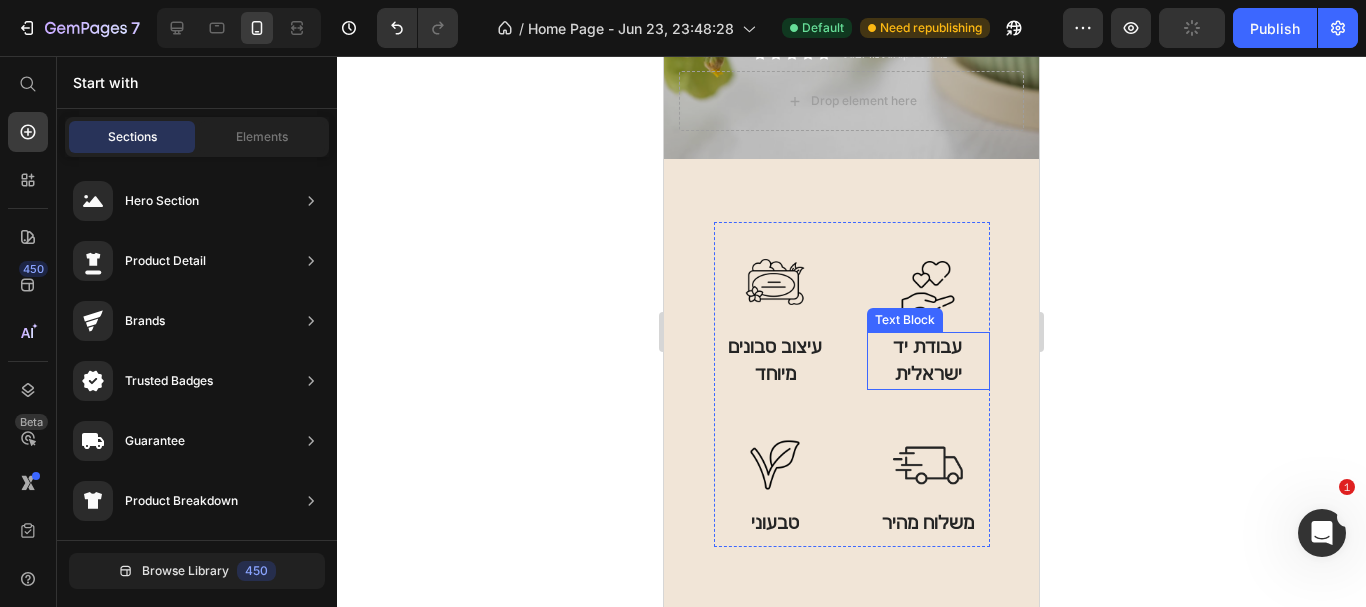 click on "עבודת יד ישראלית" at bounding box center [928, 361] 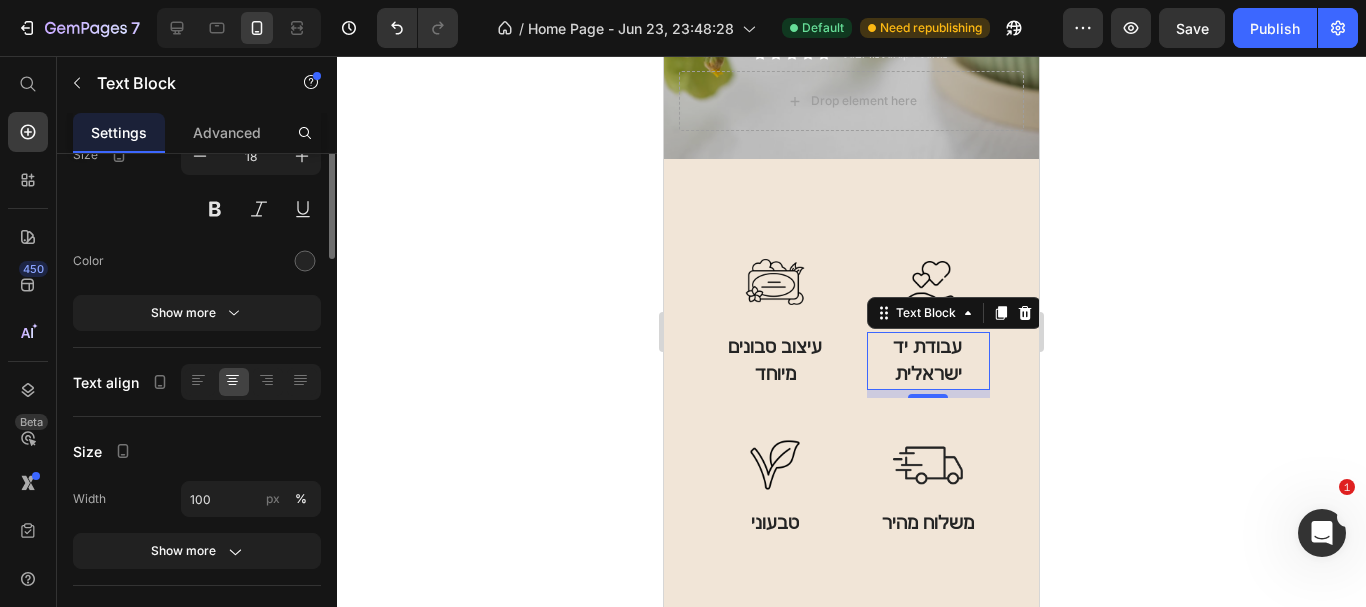 scroll, scrollTop: 0, scrollLeft: 0, axis: both 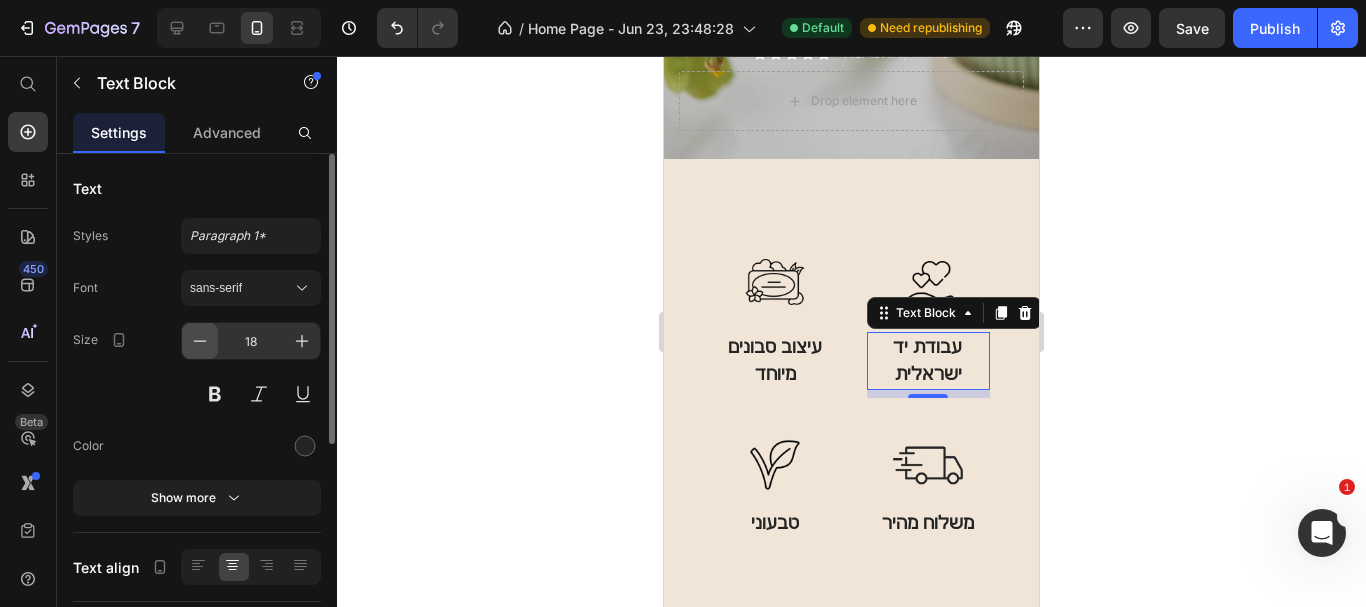 click 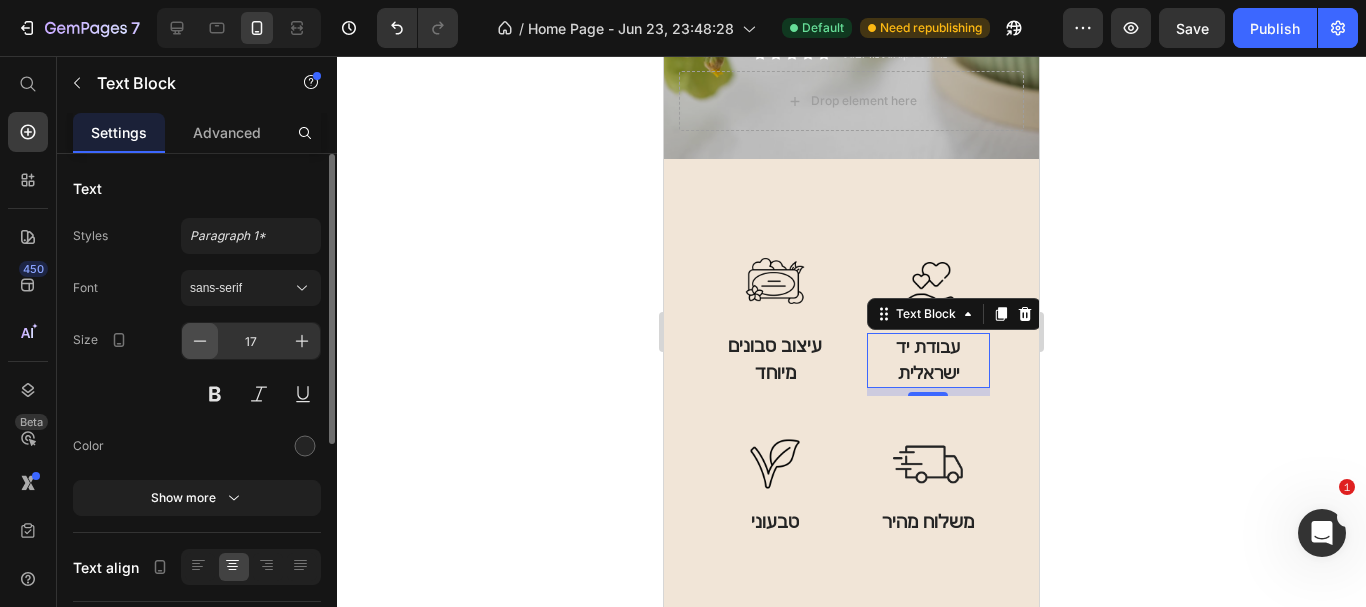 click 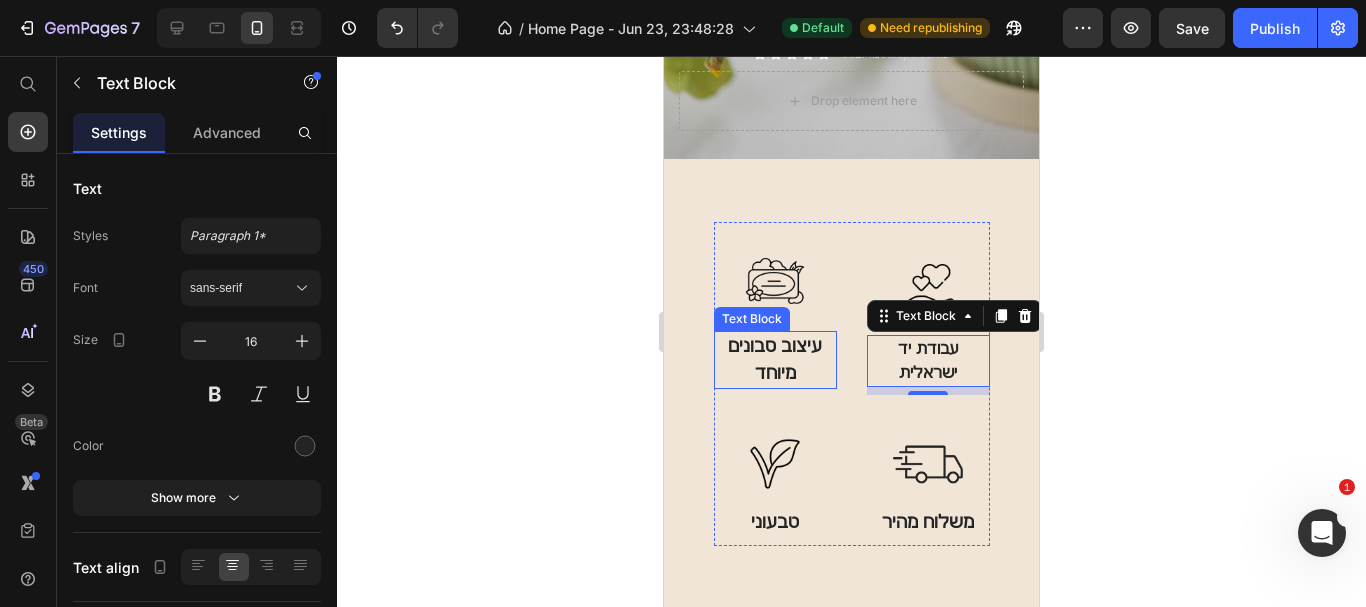 click on "עיצוב סבונים מיוחד" at bounding box center (775, 360) 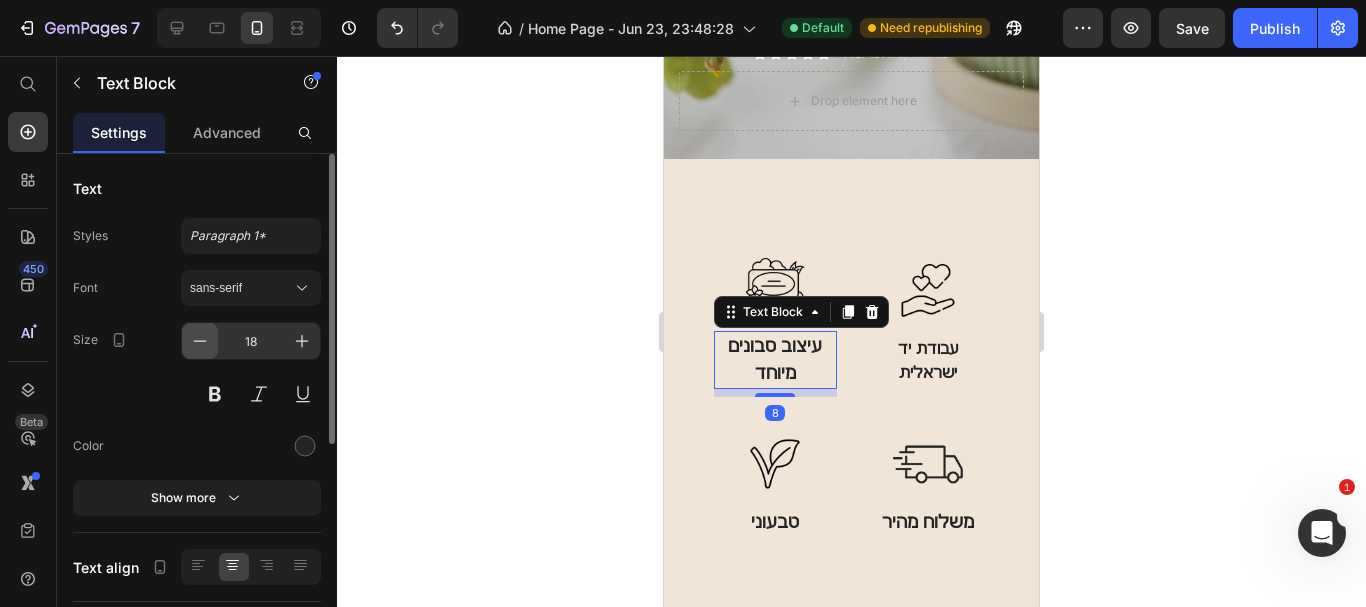 click 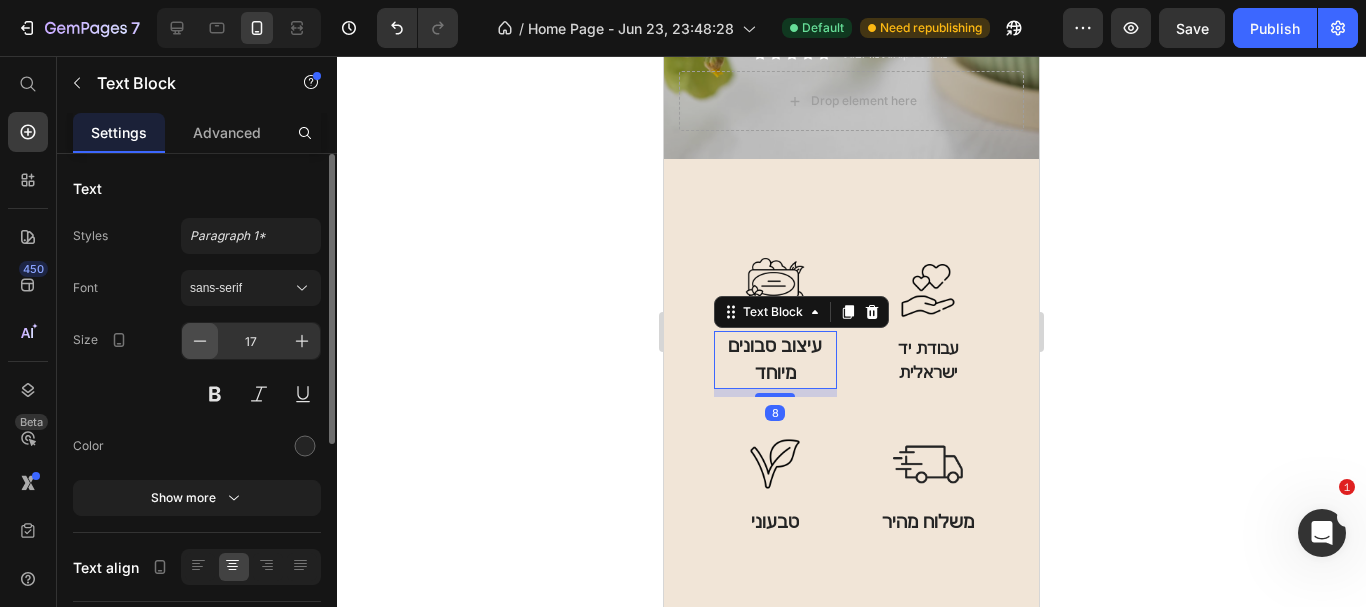 click 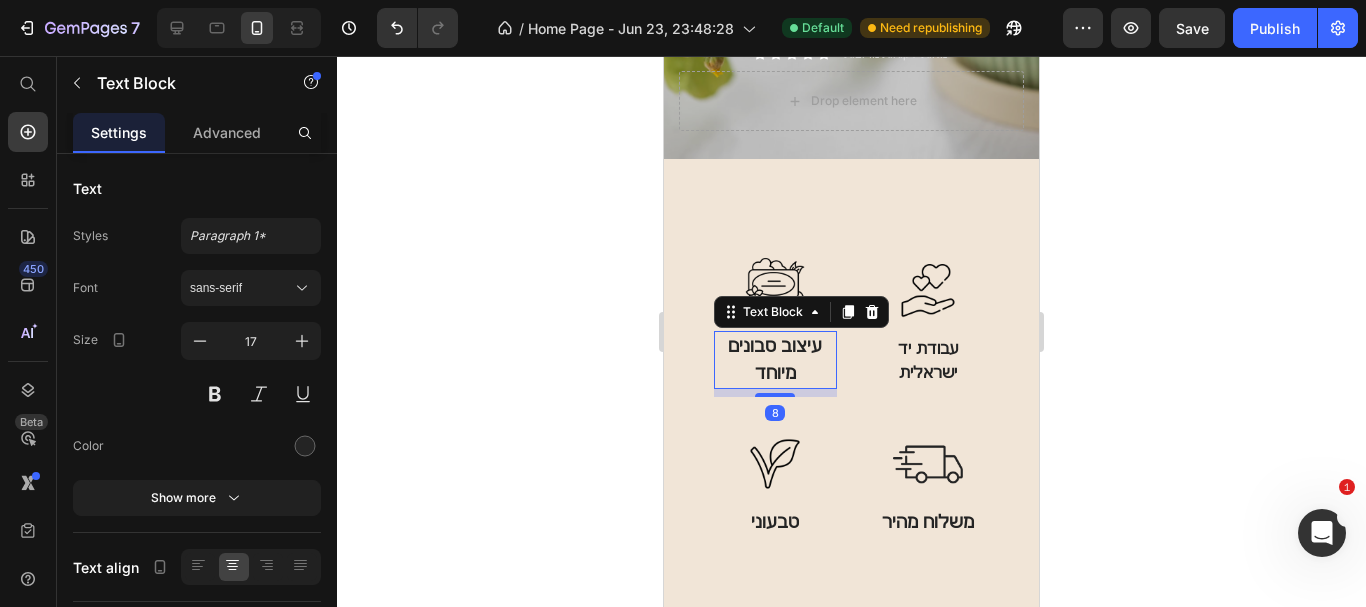 type on "16" 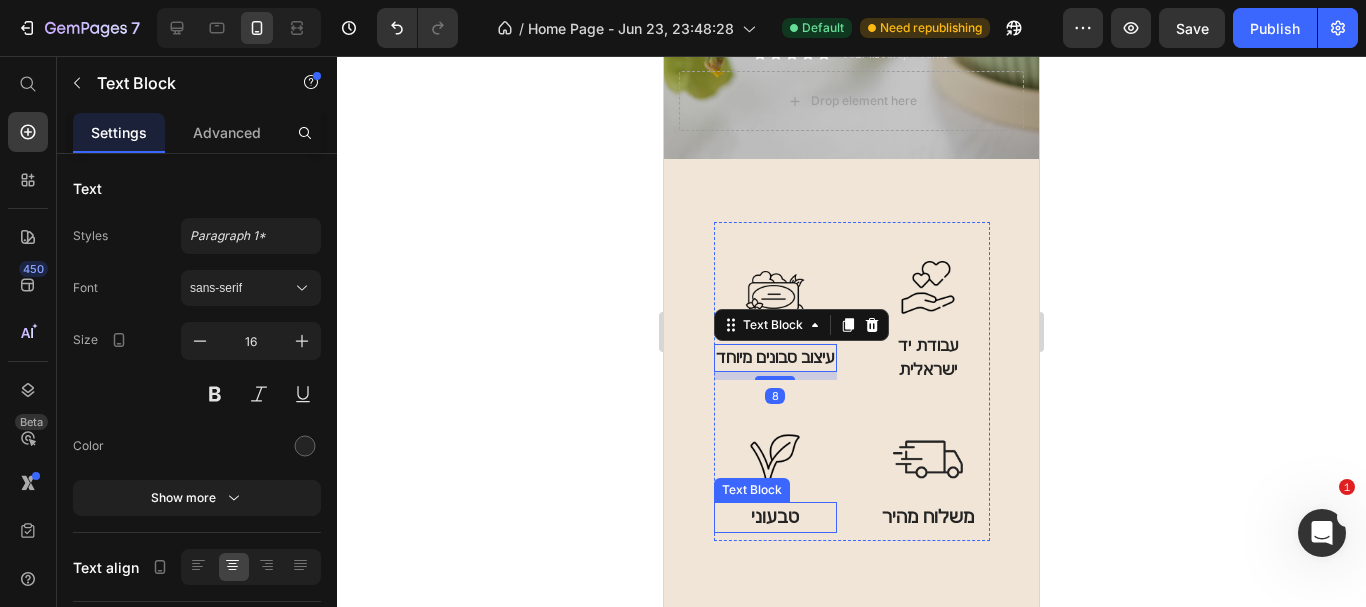 click on "טבעוני" at bounding box center (775, 517) 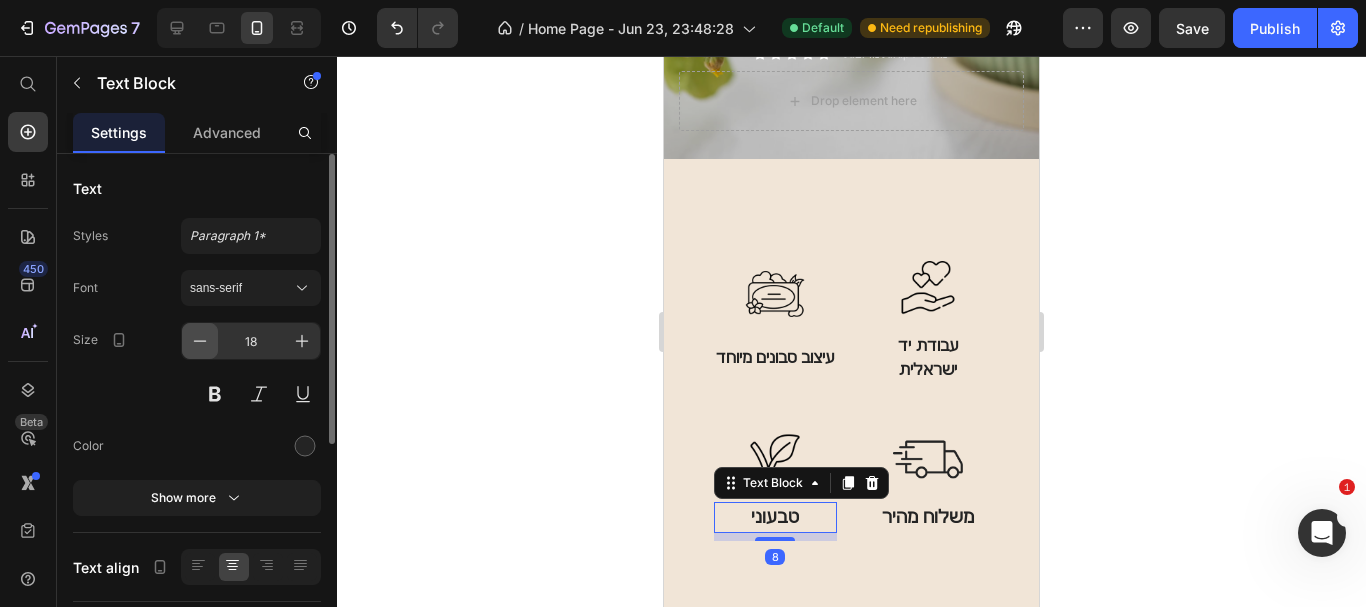 click at bounding box center [200, 341] 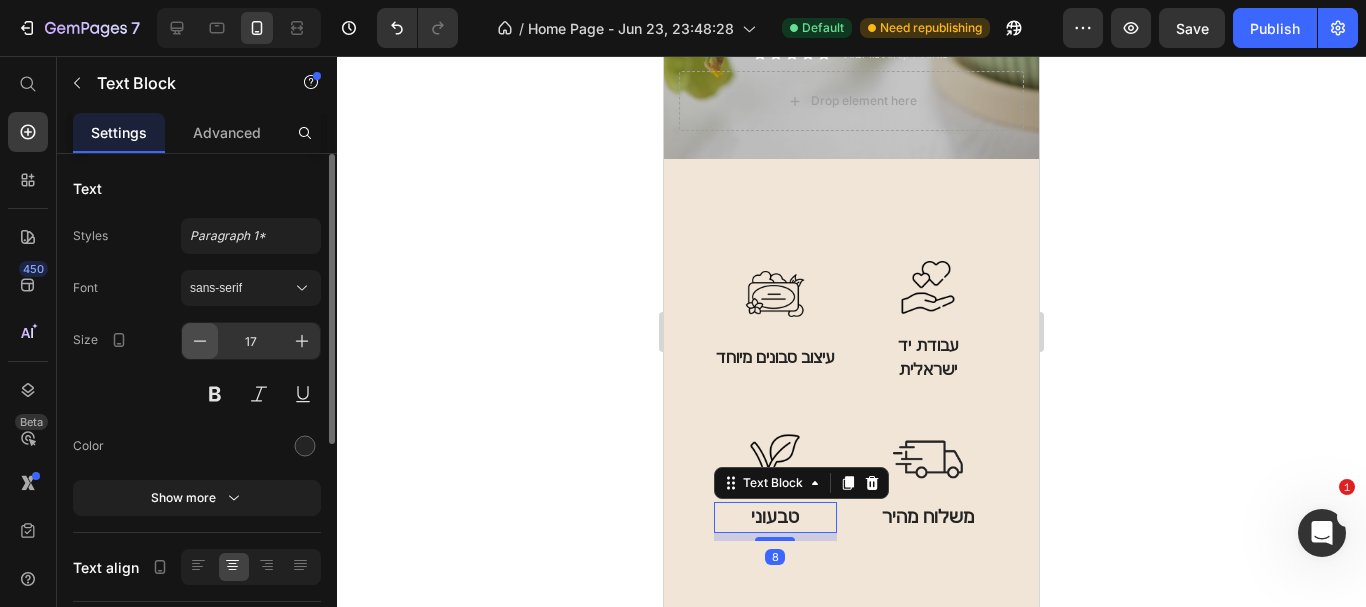 click at bounding box center (200, 341) 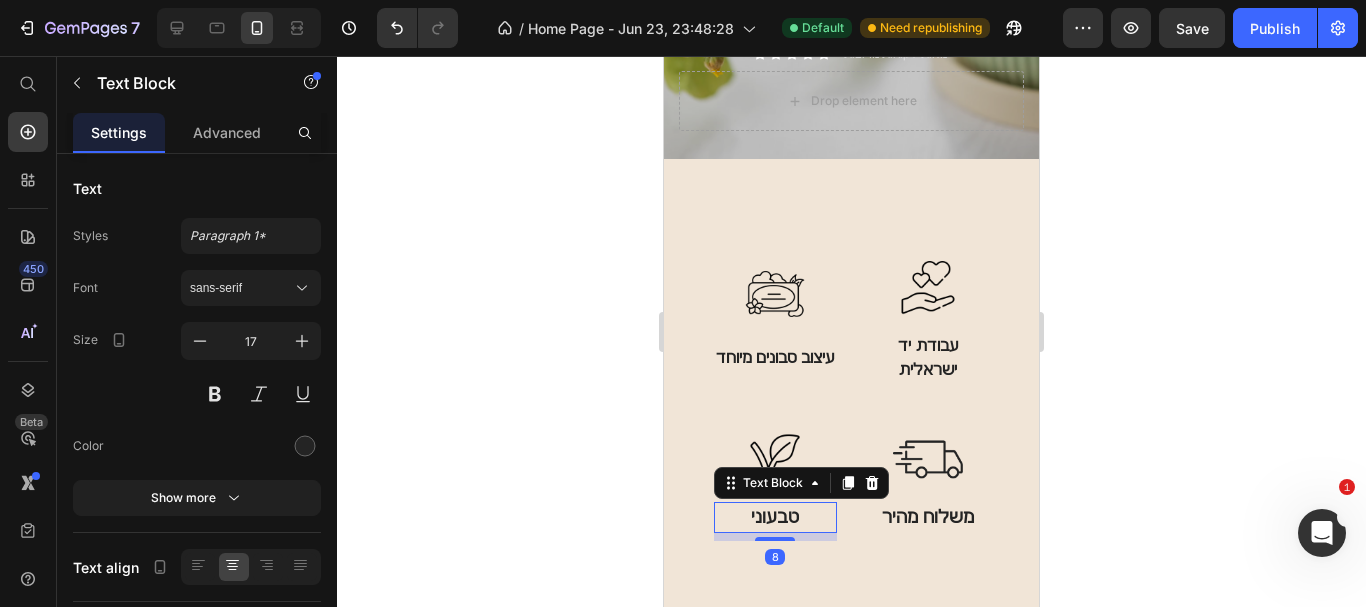 type on "16" 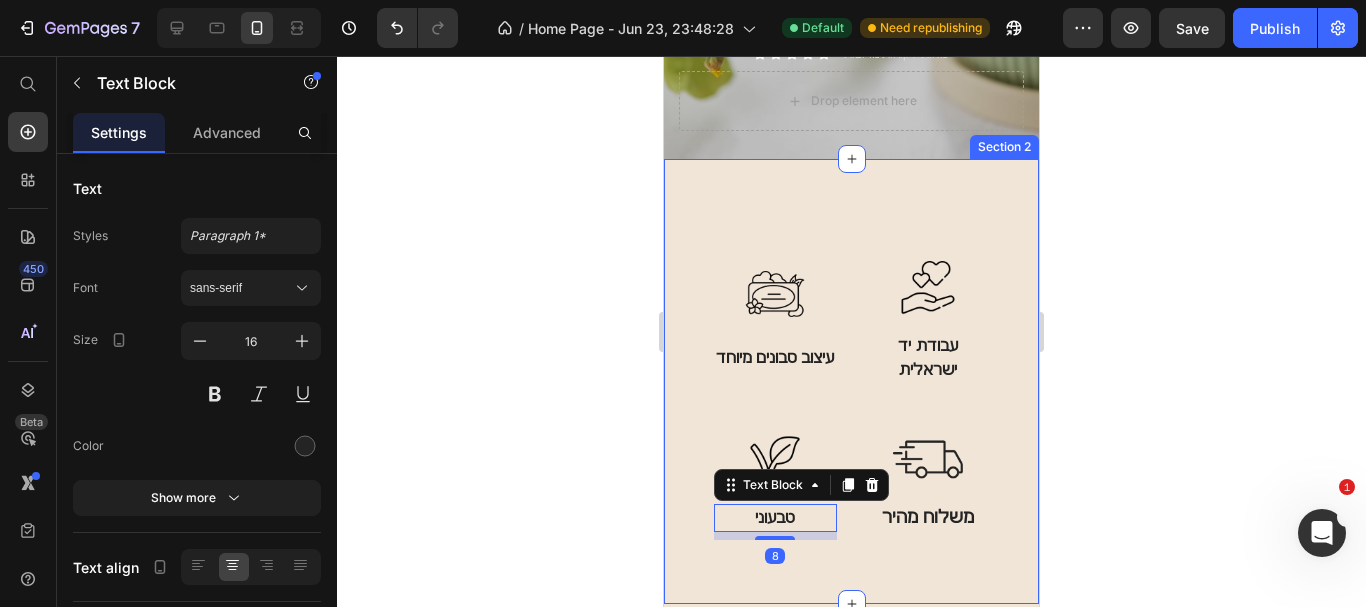 click on "משלוח מהיר" at bounding box center [928, 517] 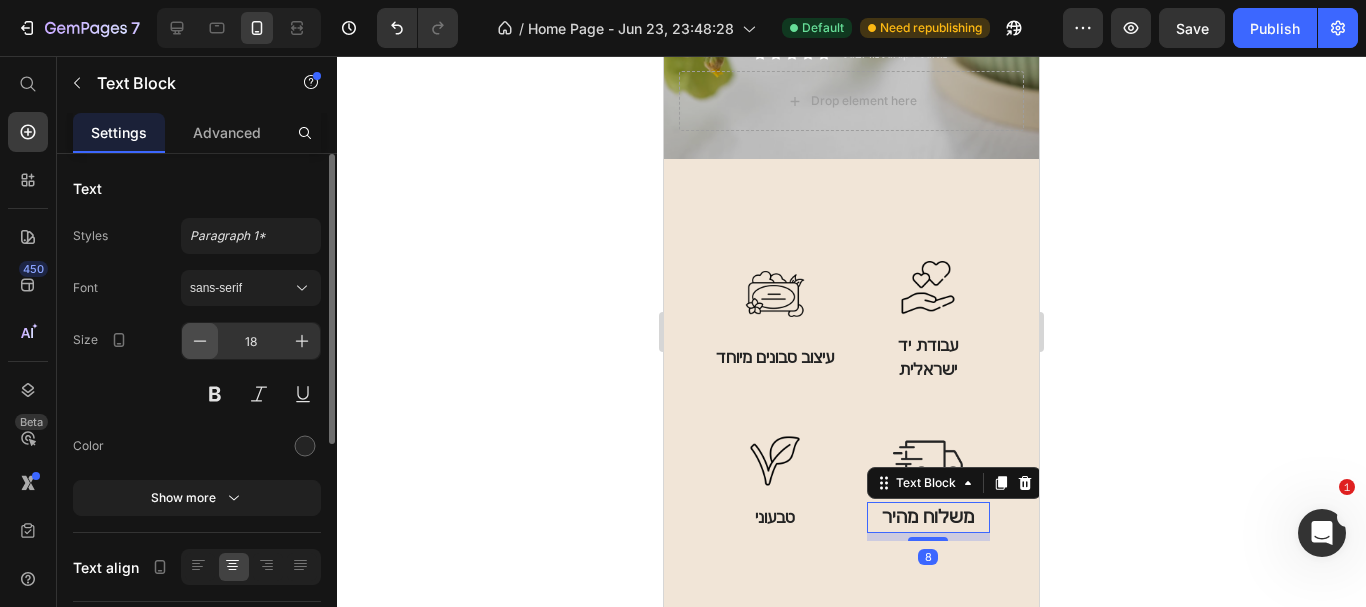 click 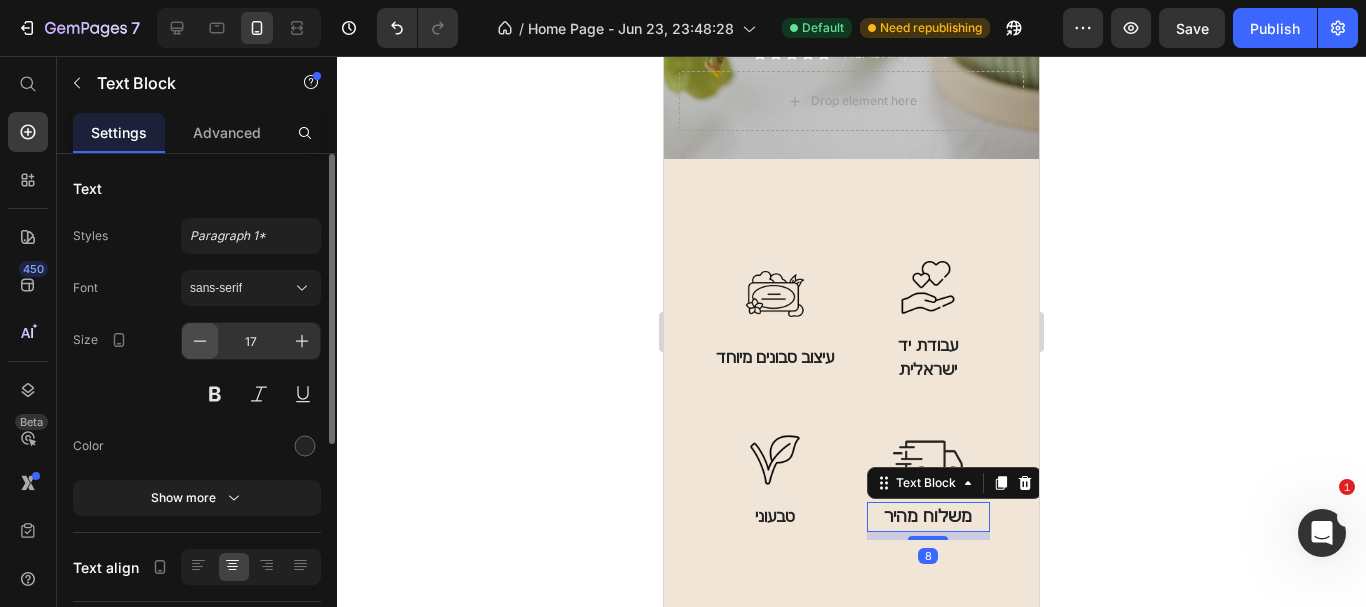 click 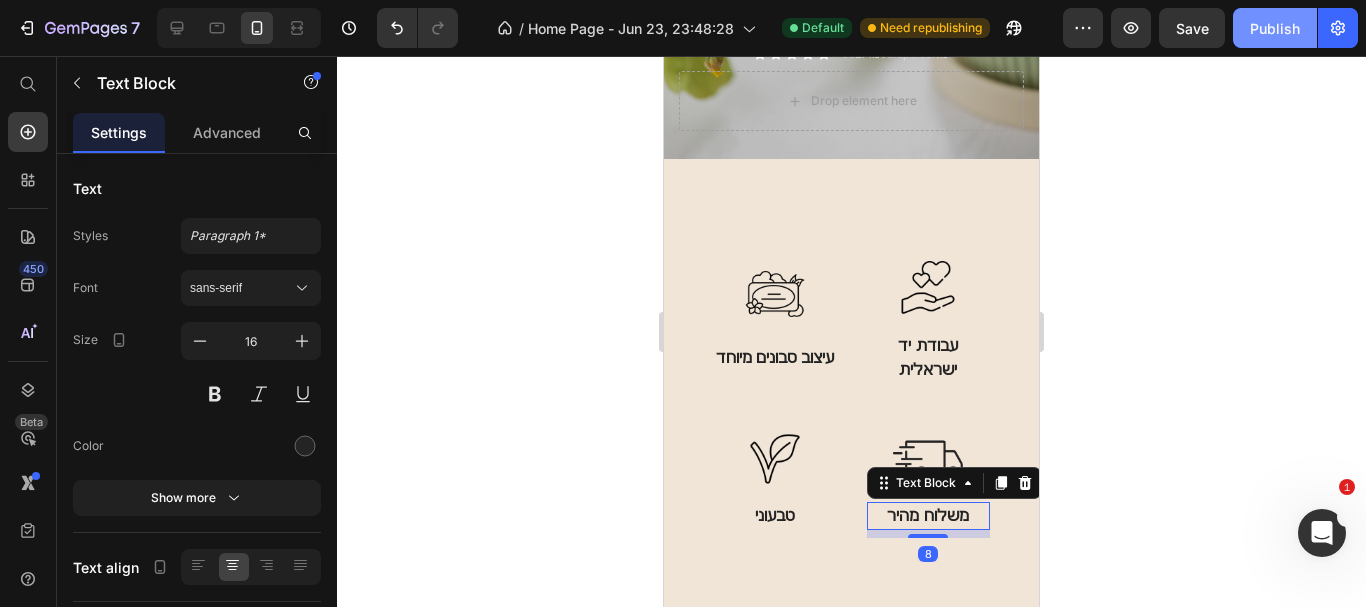 click on "Publish" at bounding box center [1275, 28] 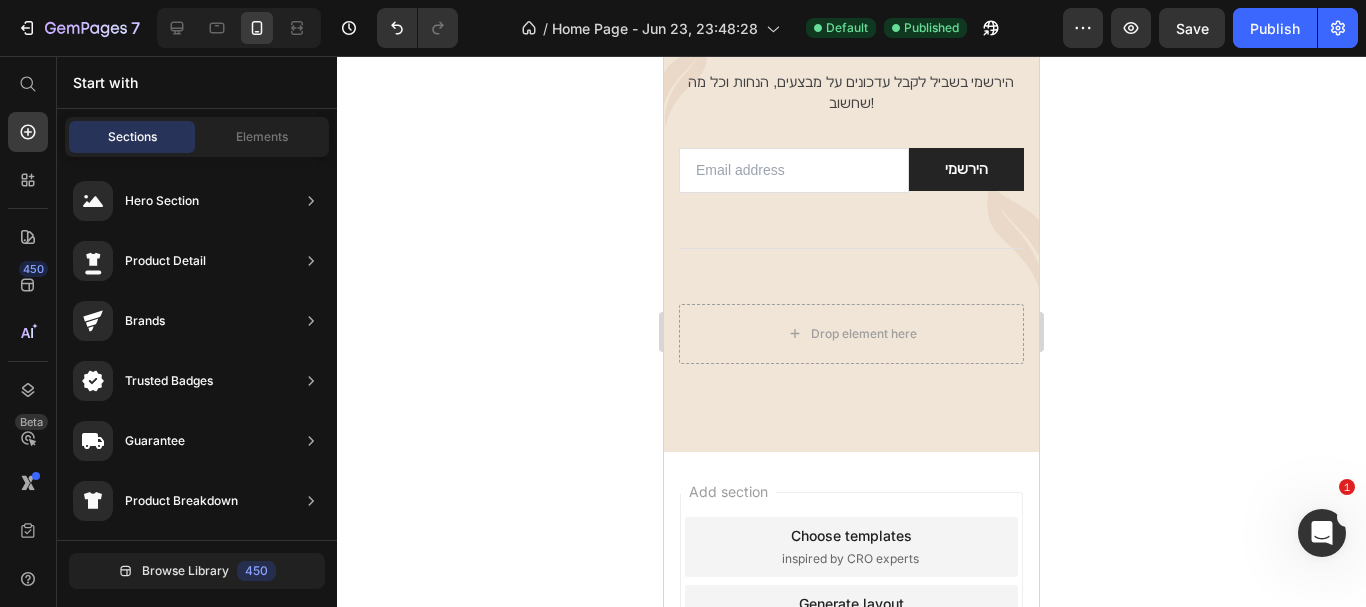 scroll, scrollTop: 5195, scrollLeft: 0, axis: vertical 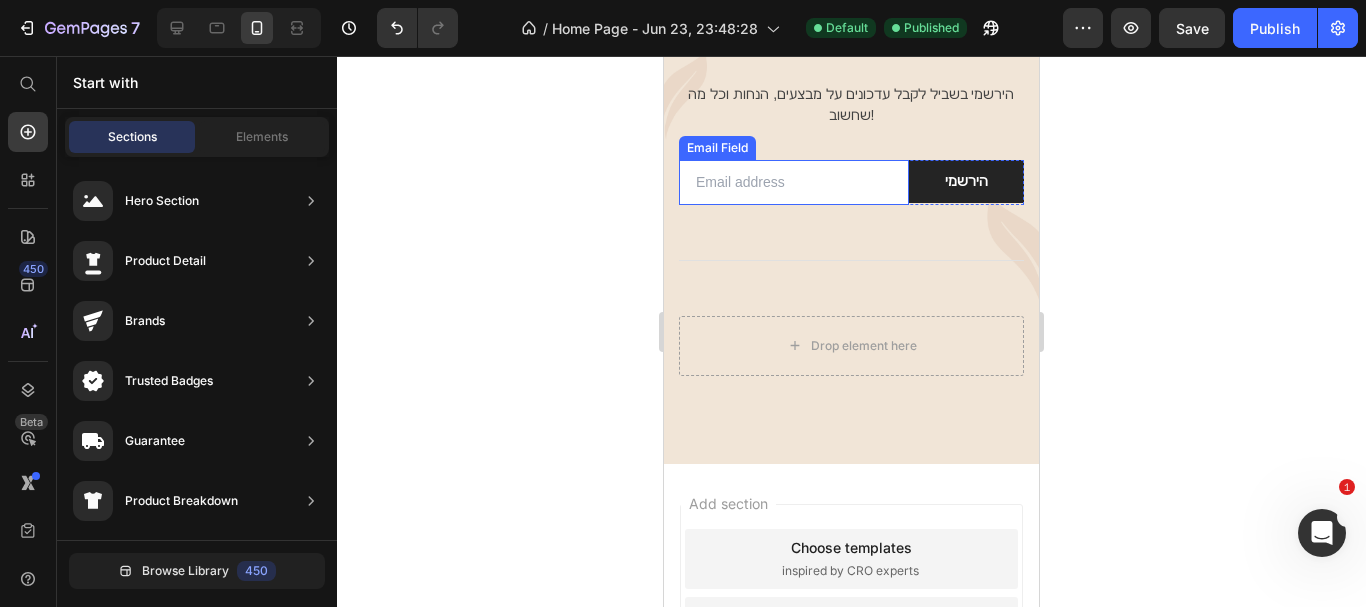 click at bounding box center (794, 182) 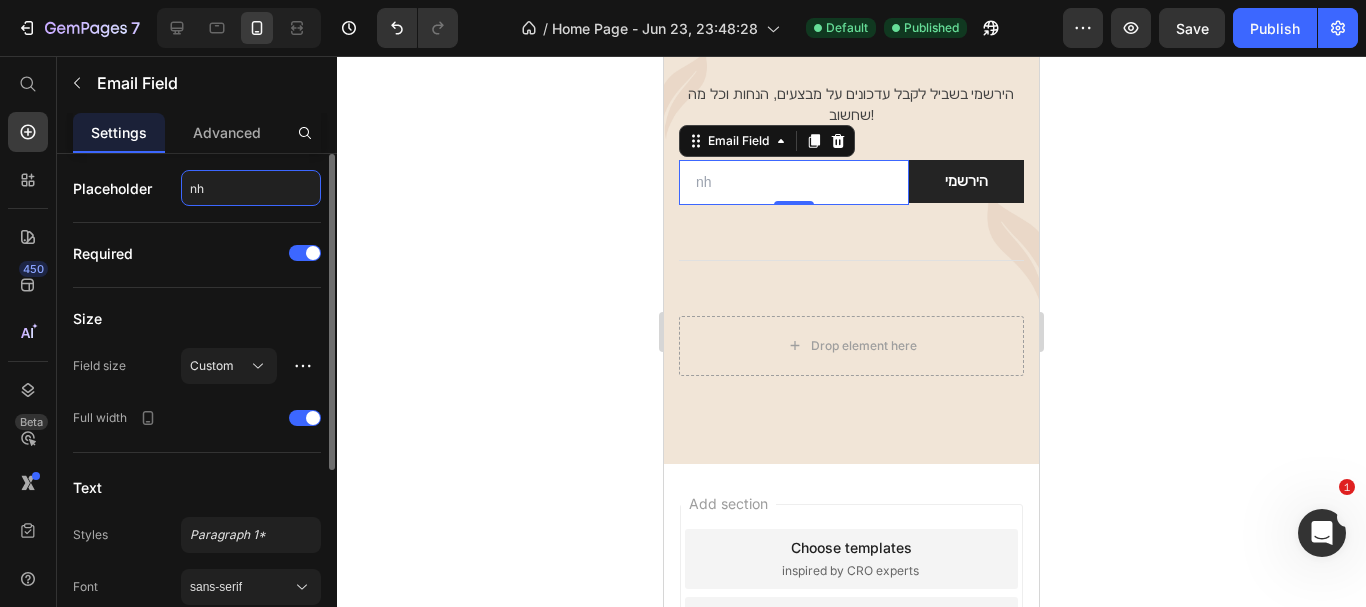 type on "n" 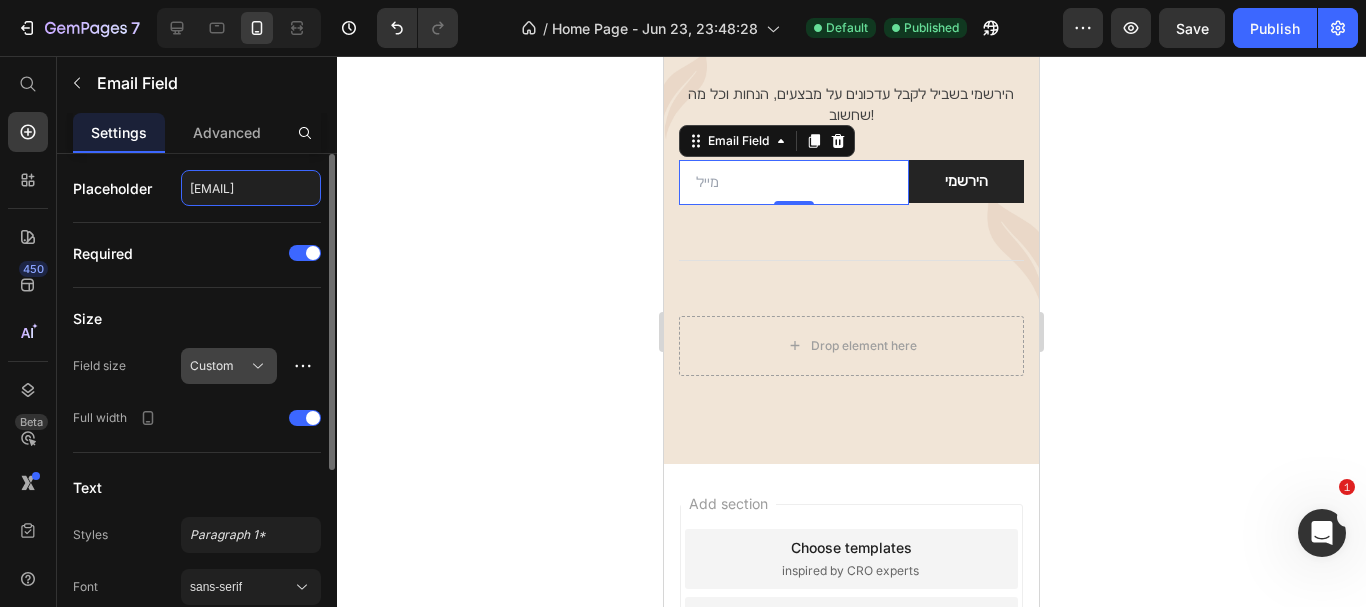 scroll, scrollTop: 312, scrollLeft: 0, axis: vertical 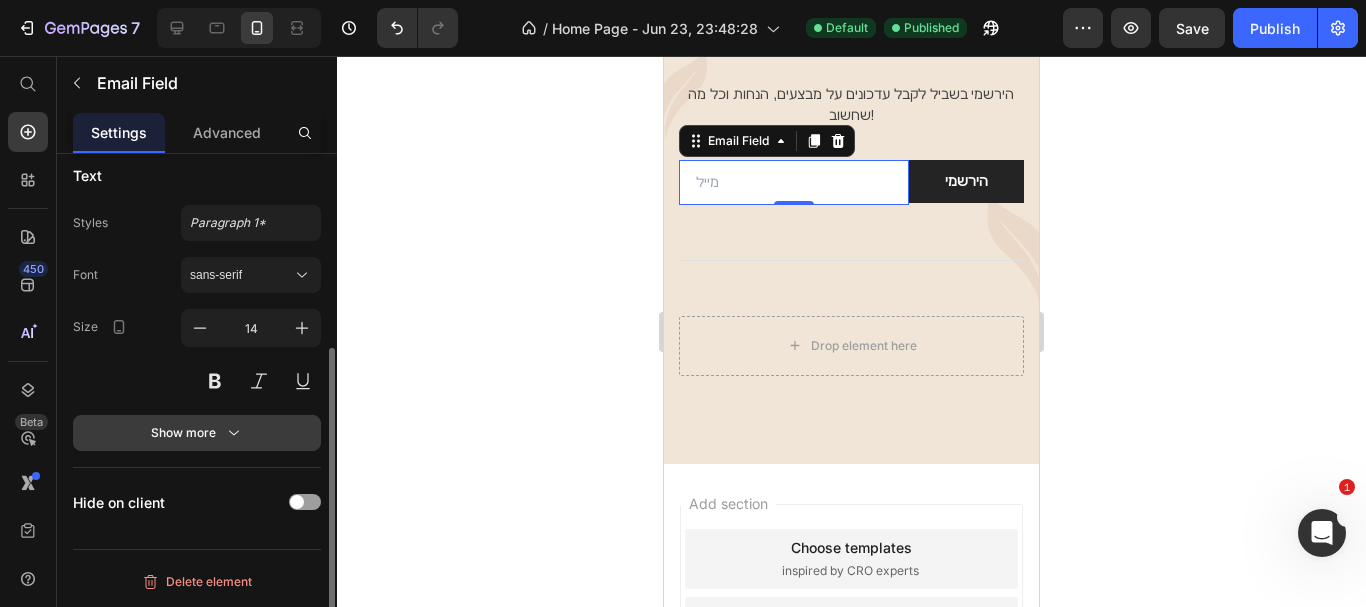 type on "[EMAIL]" 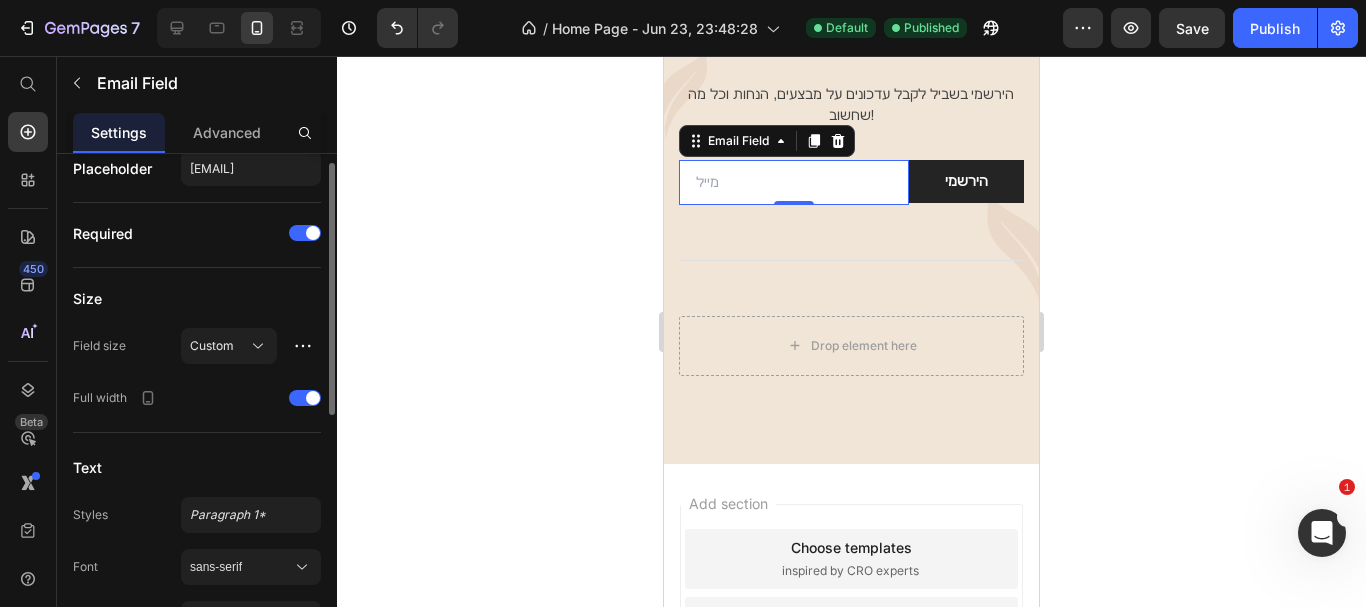 scroll, scrollTop: 0, scrollLeft: 0, axis: both 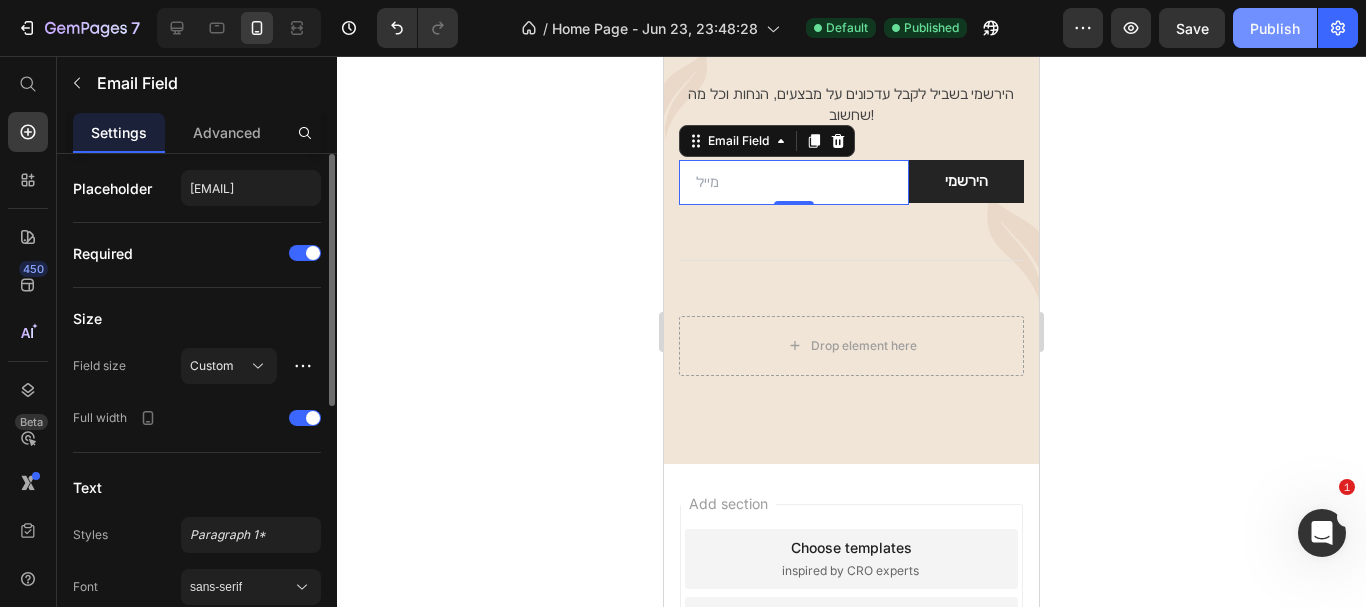 click on "Publish" at bounding box center [1275, 28] 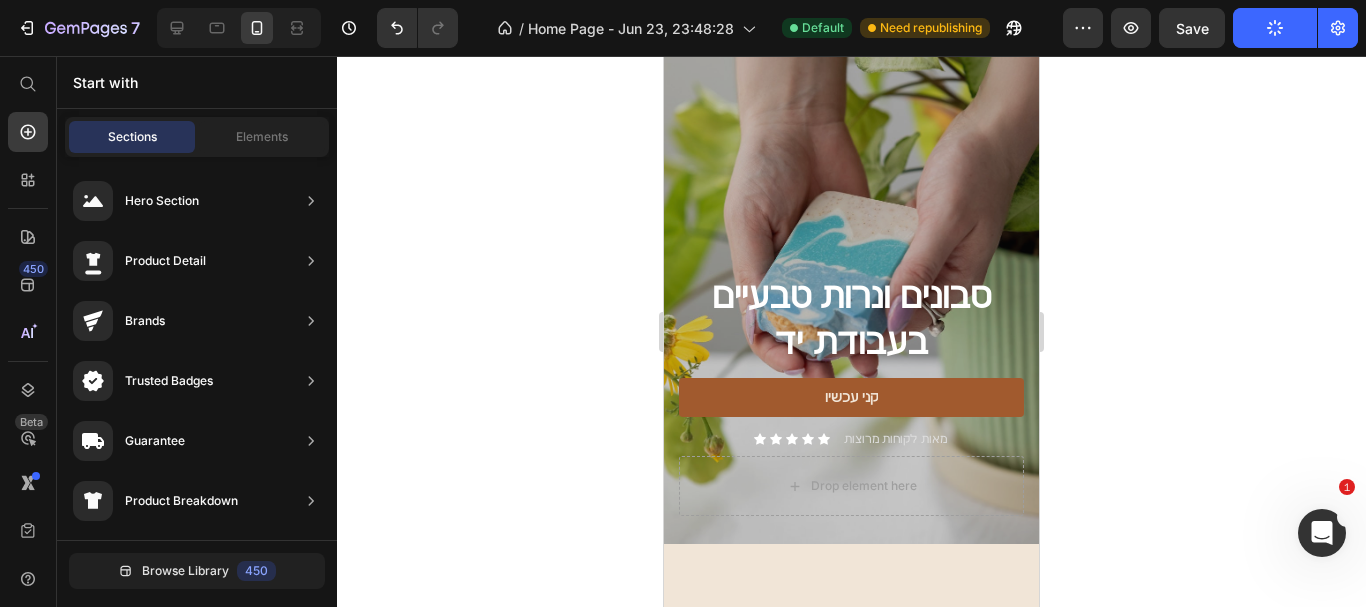 scroll, scrollTop: 0, scrollLeft: 0, axis: both 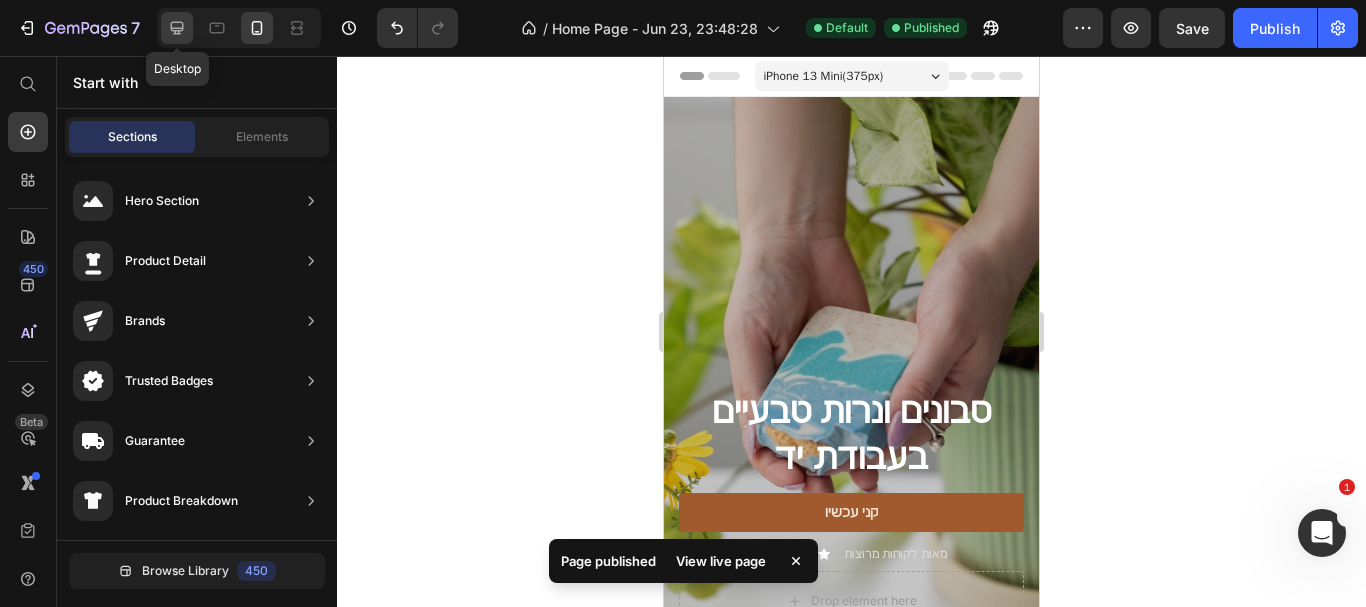 click 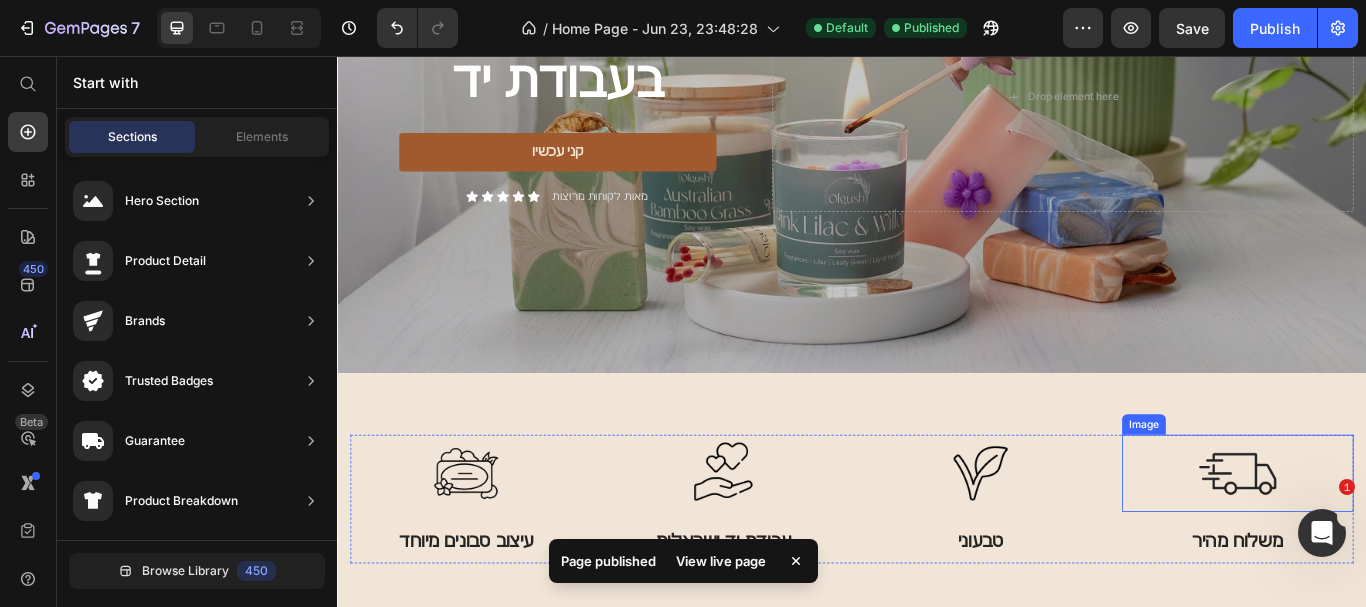 scroll, scrollTop: 600, scrollLeft: 0, axis: vertical 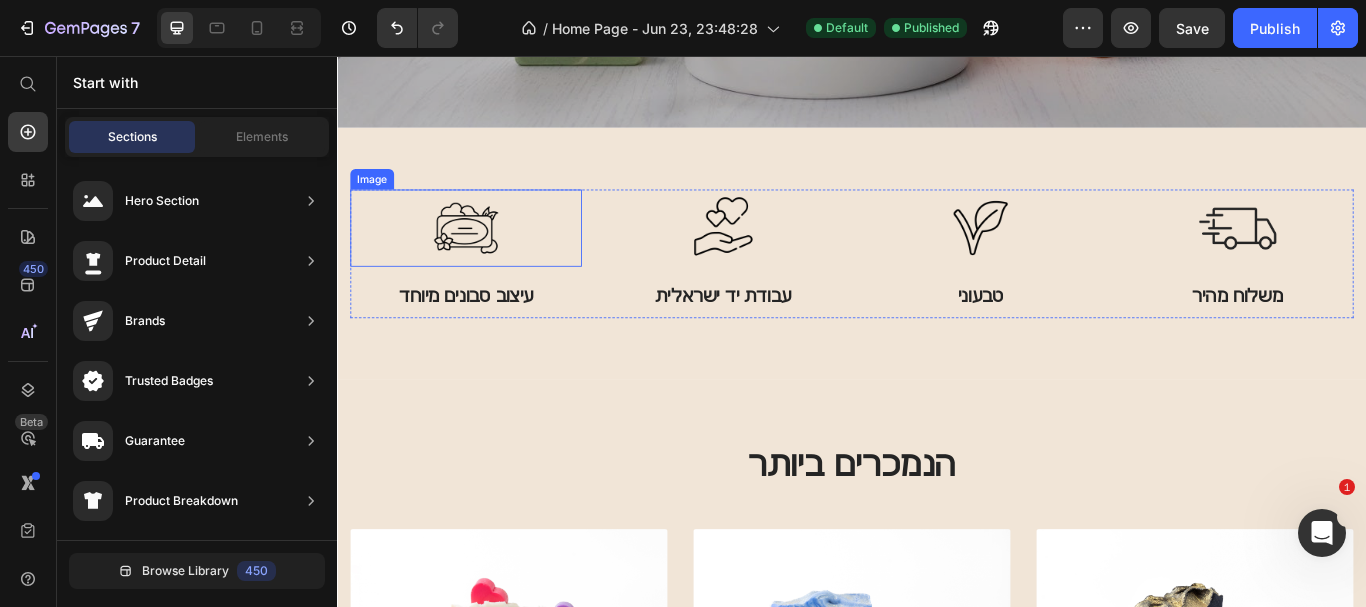 click at bounding box center (487, 257) 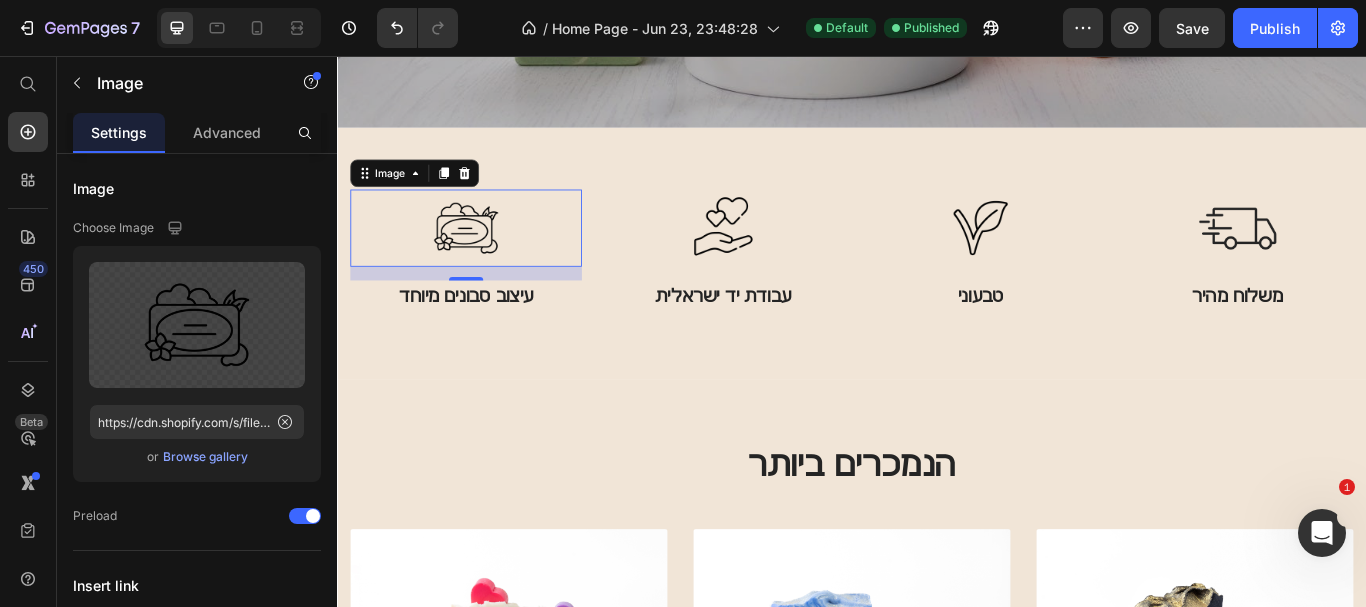scroll, scrollTop: 500, scrollLeft: 0, axis: vertical 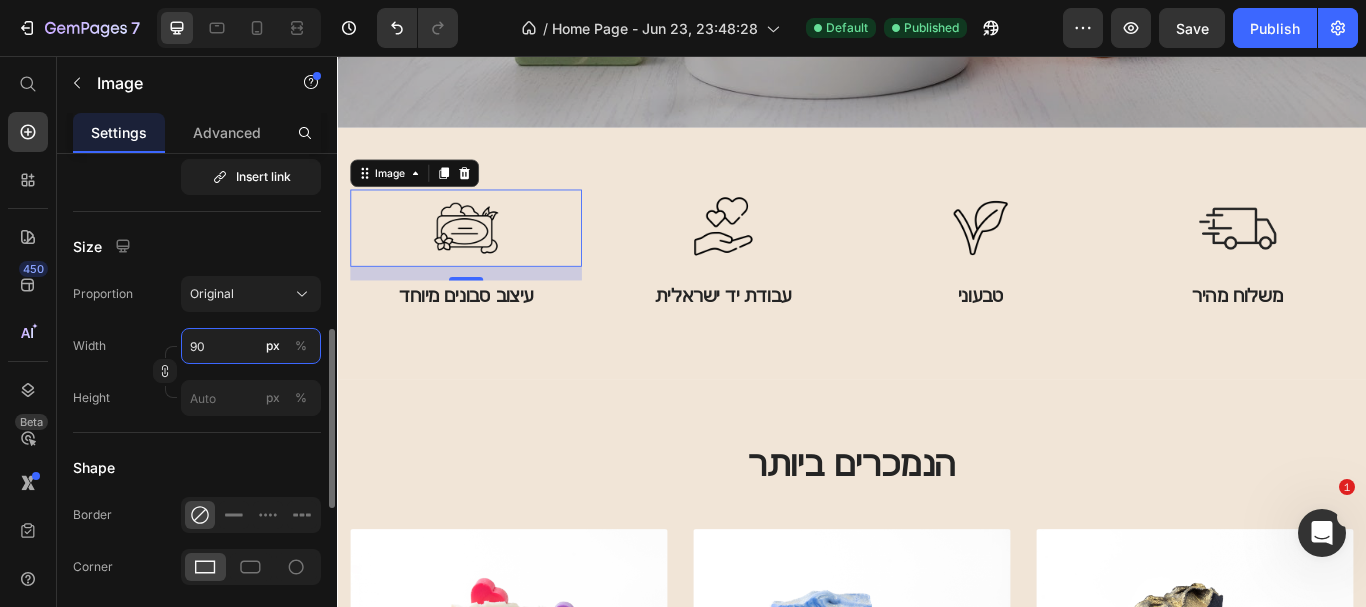 click on "90" at bounding box center (251, 346) 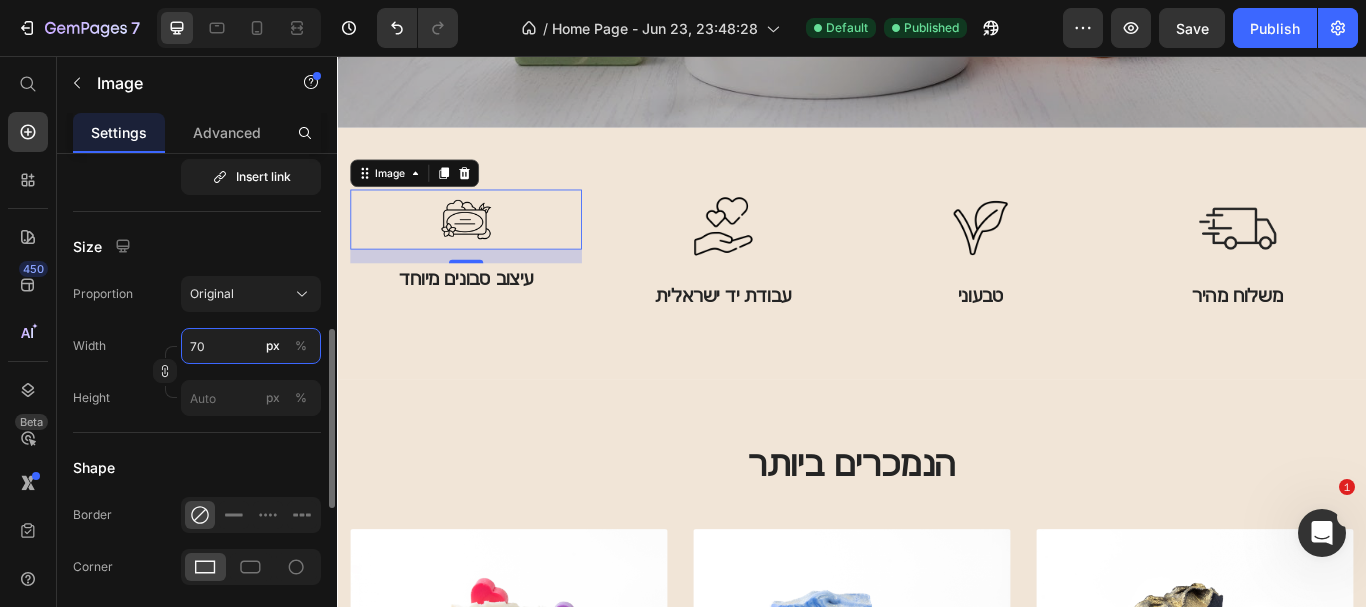 type on "7" 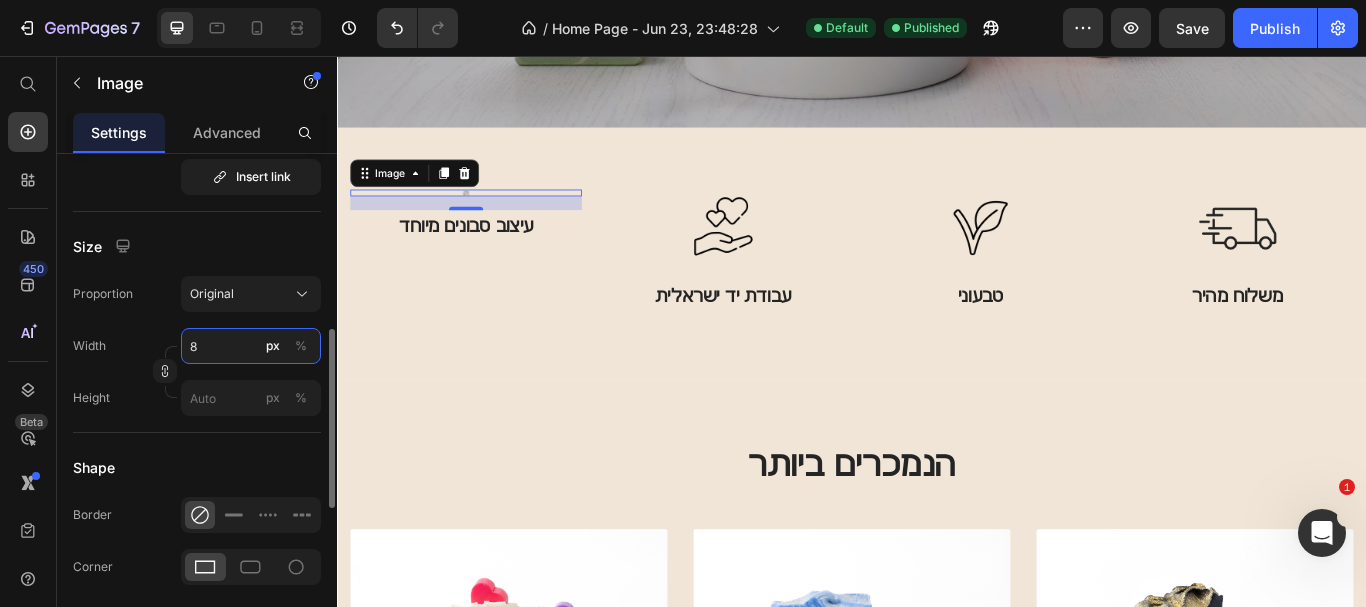 type on "80" 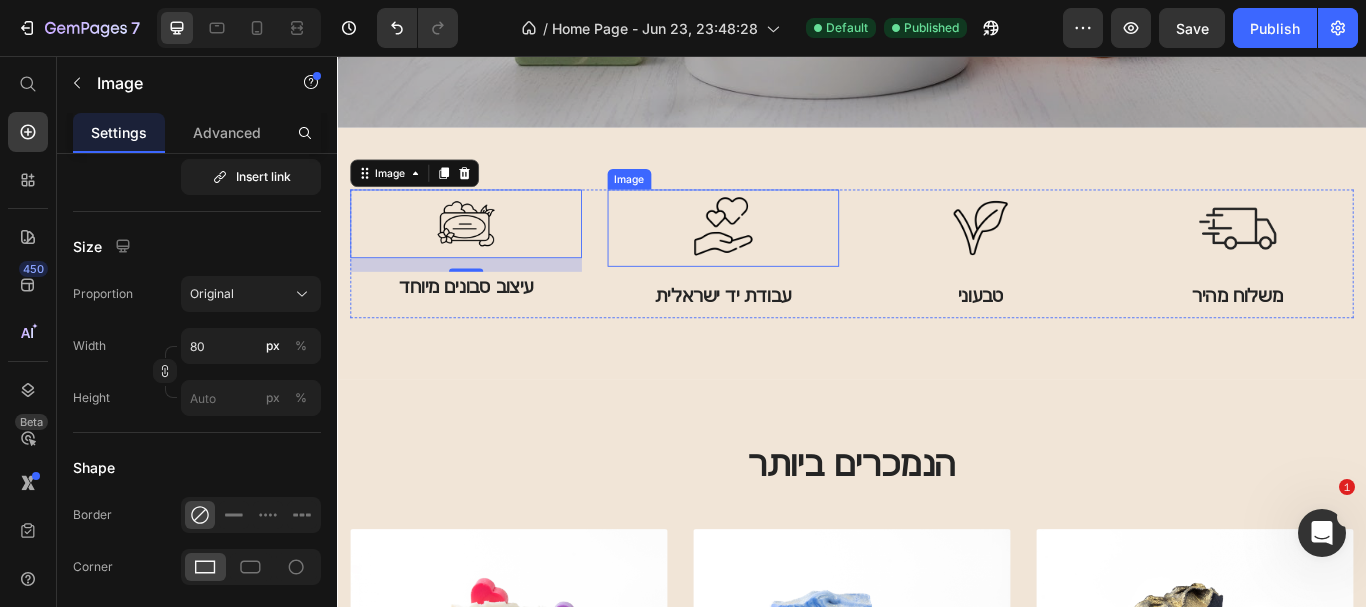 click at bounding box center [787, 257] 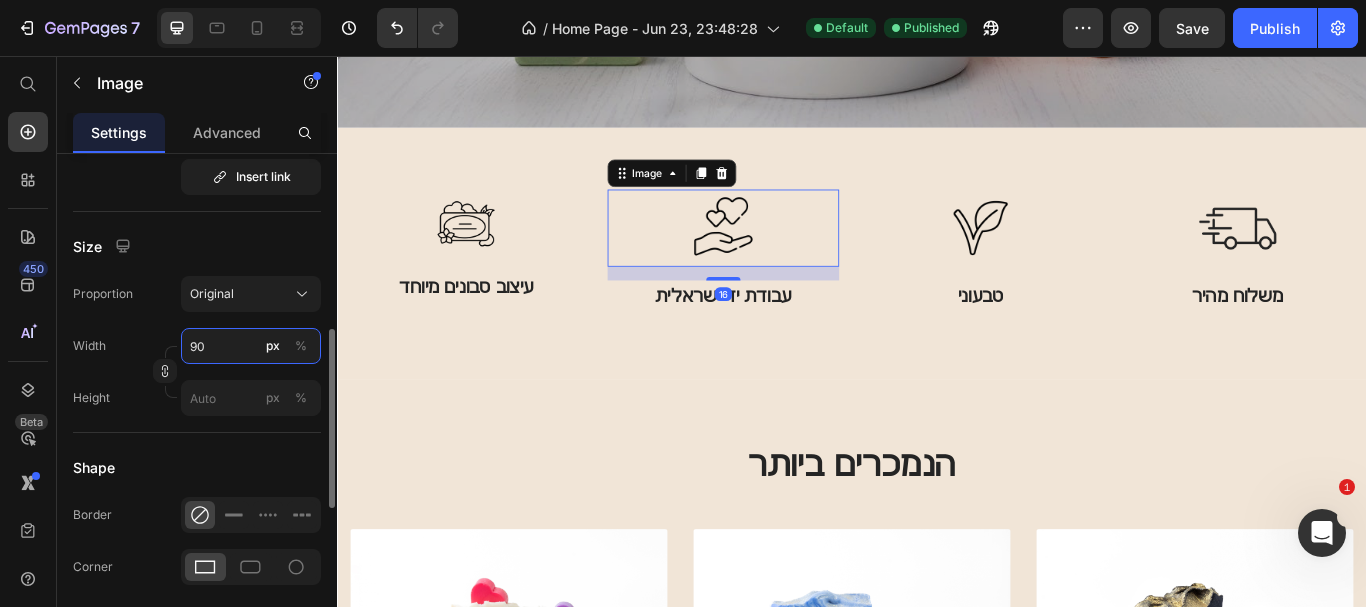 click on "90" at bounding box center (251, 346) 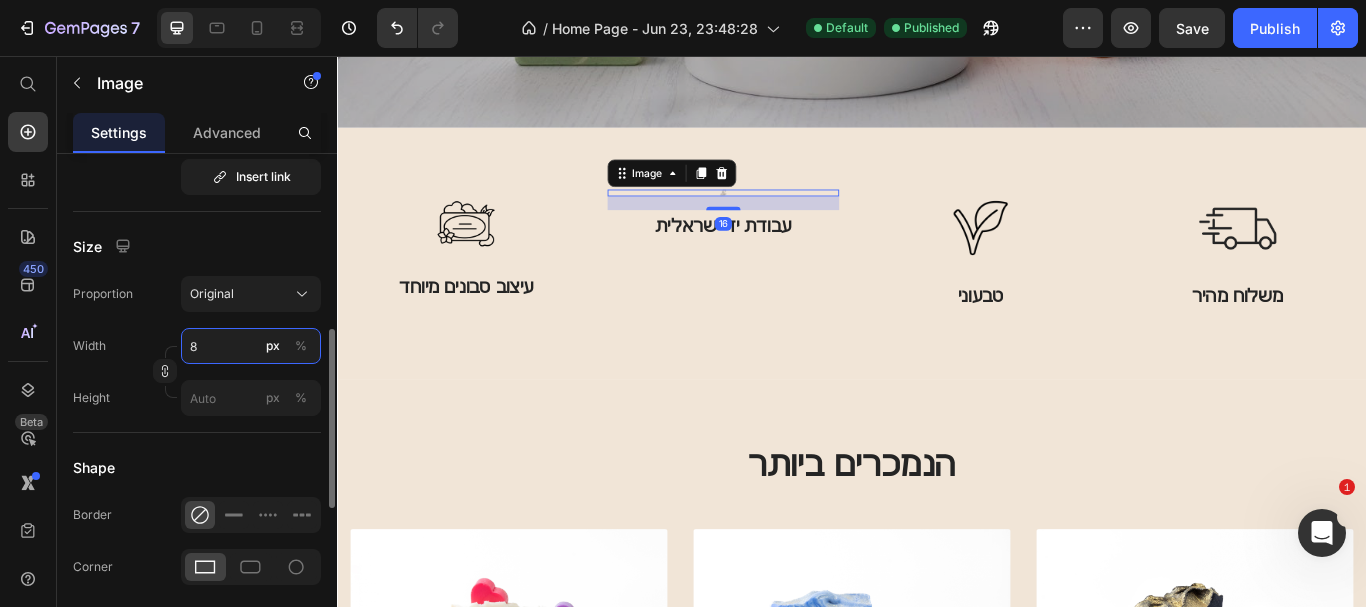 type on "80" 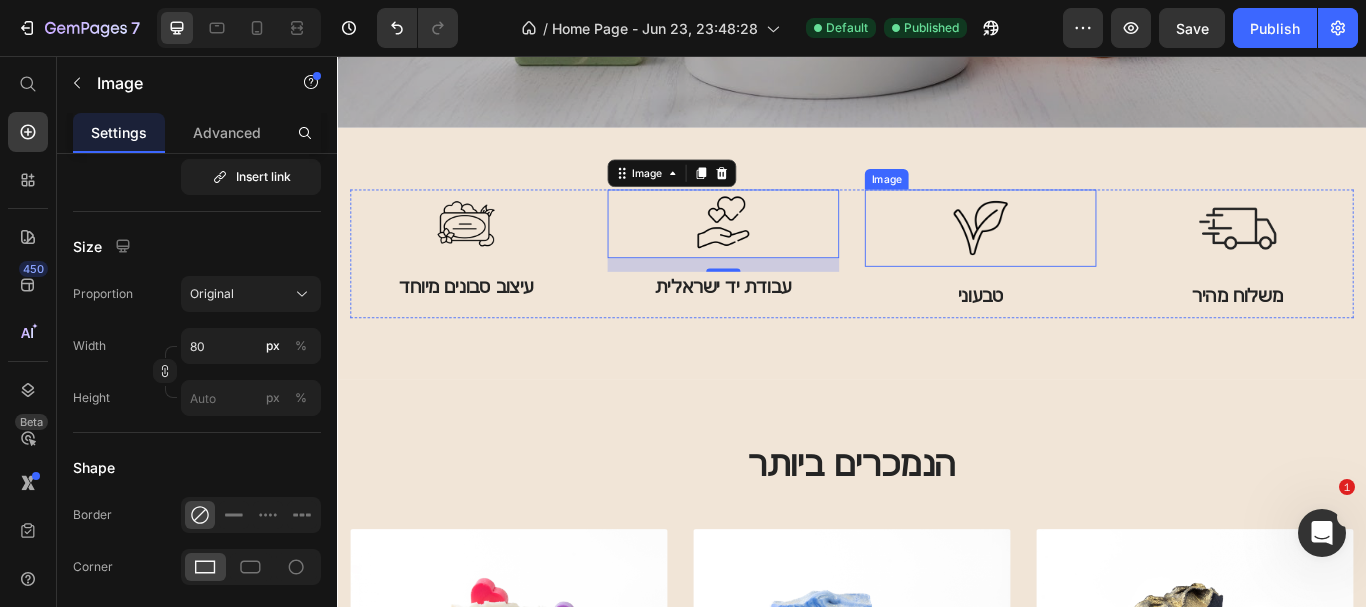 click at bounding box center [1087, 257] 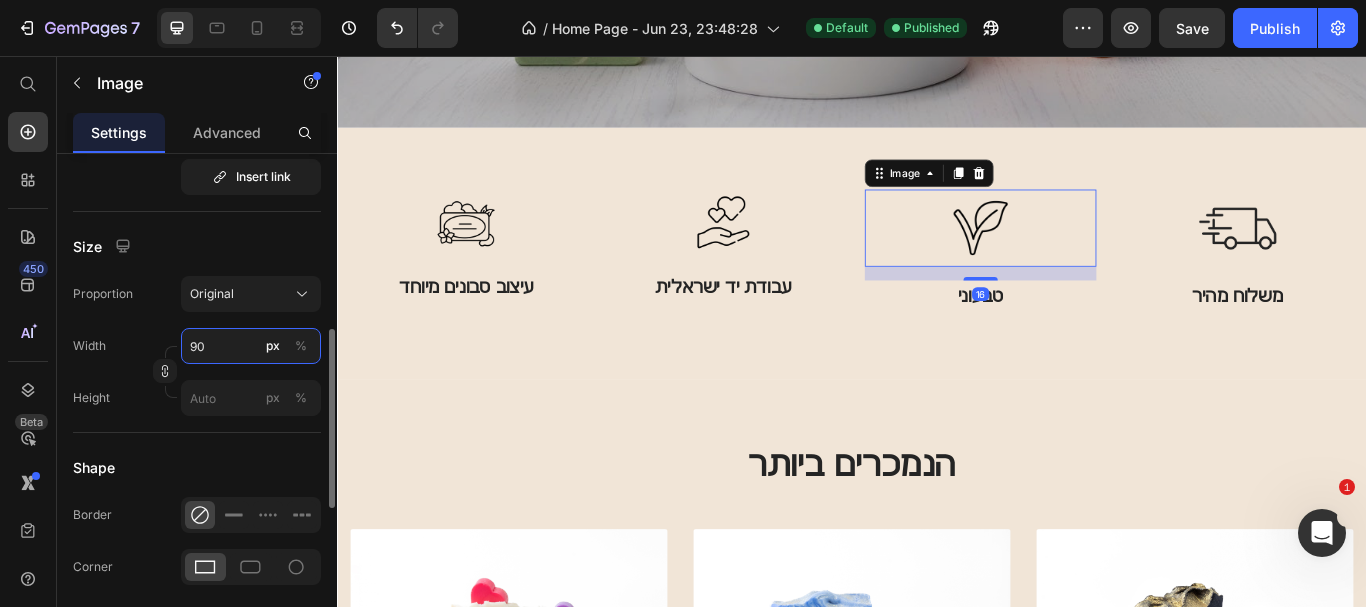 click on "90" at bounding box center (251, 346) 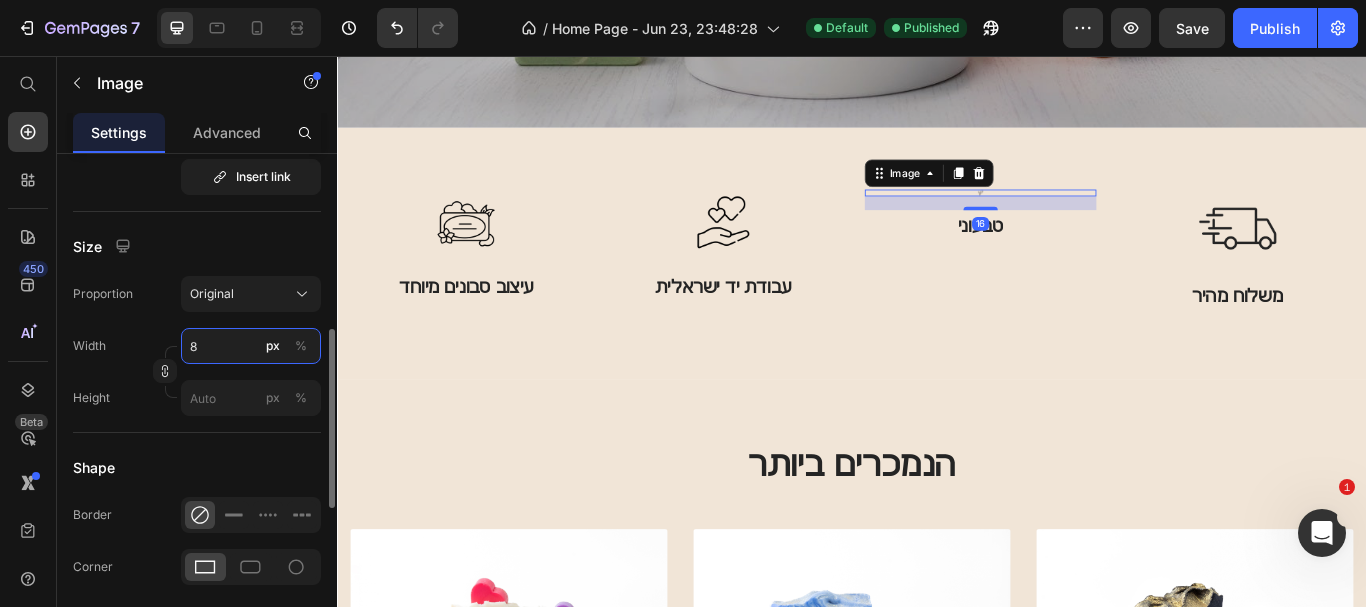type on "80" 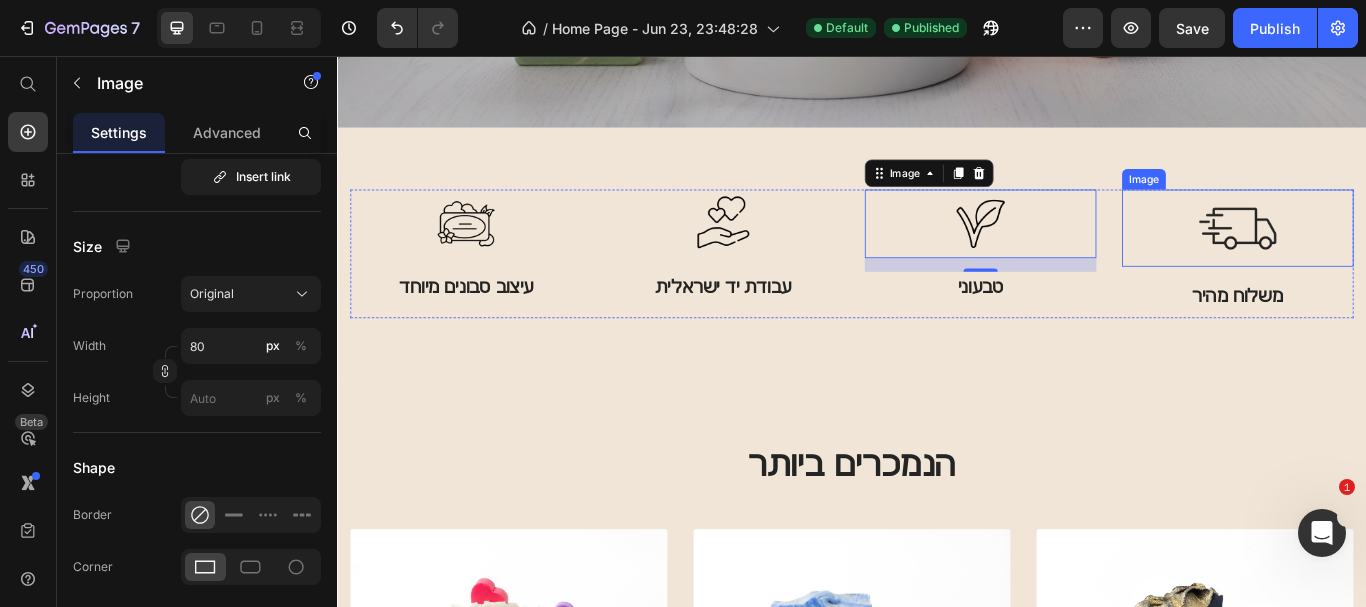 click at bounding box center [1387, 257] 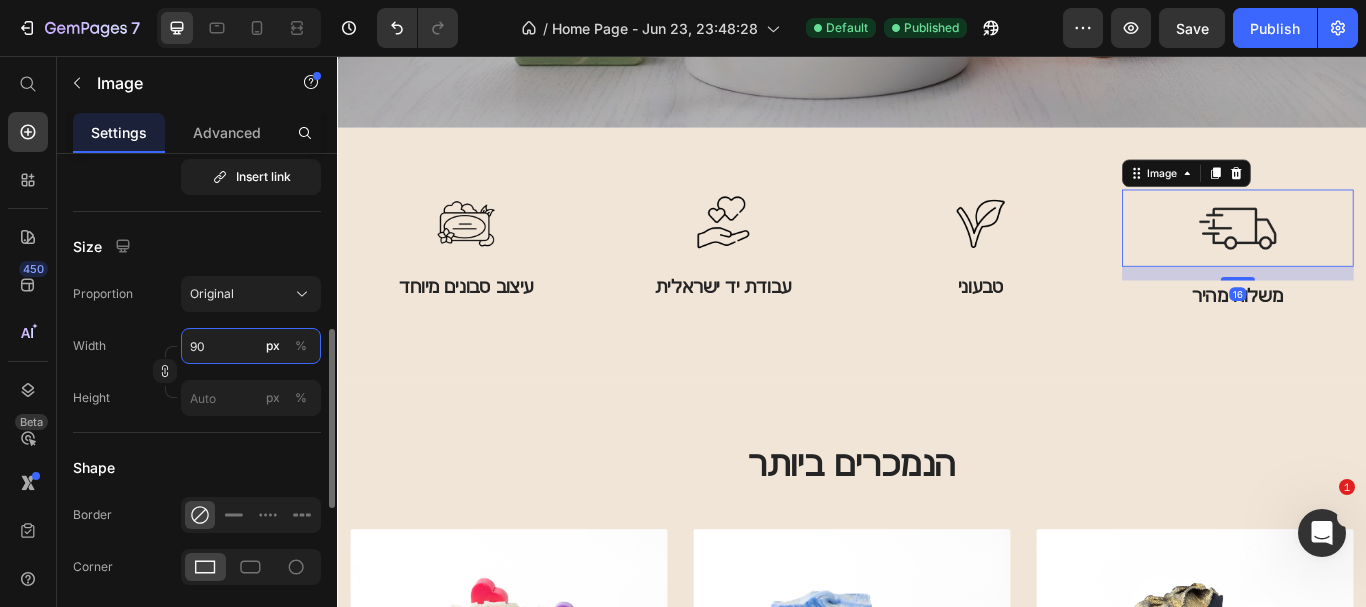 click on "90" at bounding box center (251, 346) 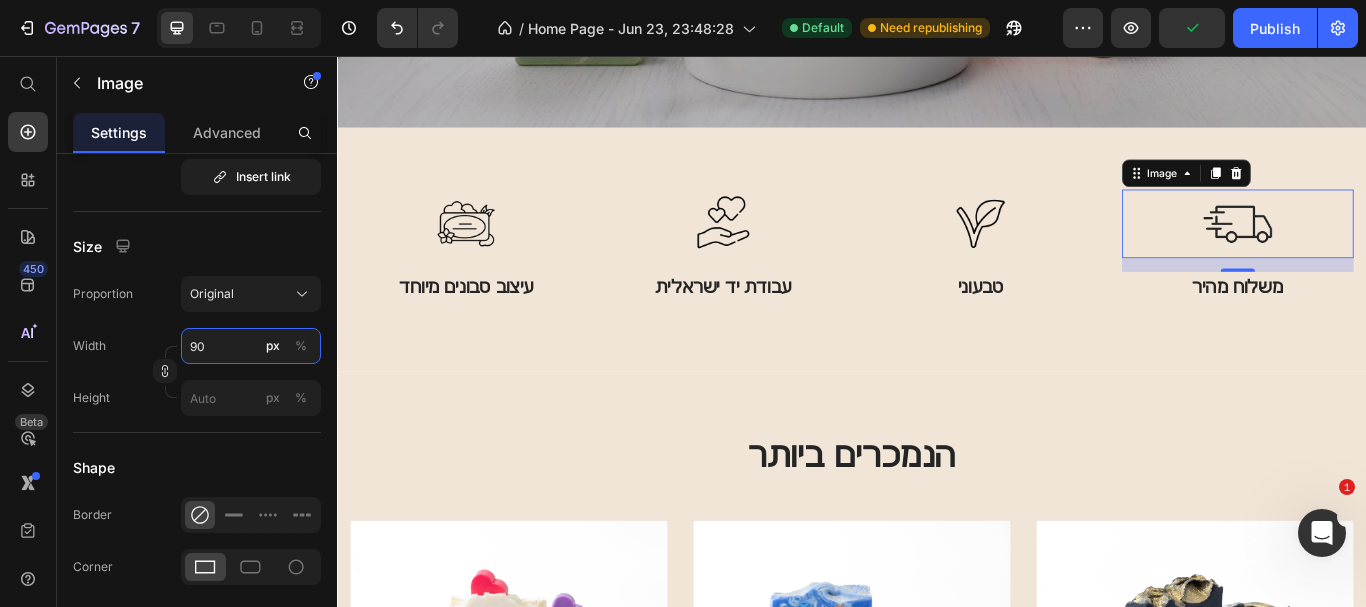 type on "80" 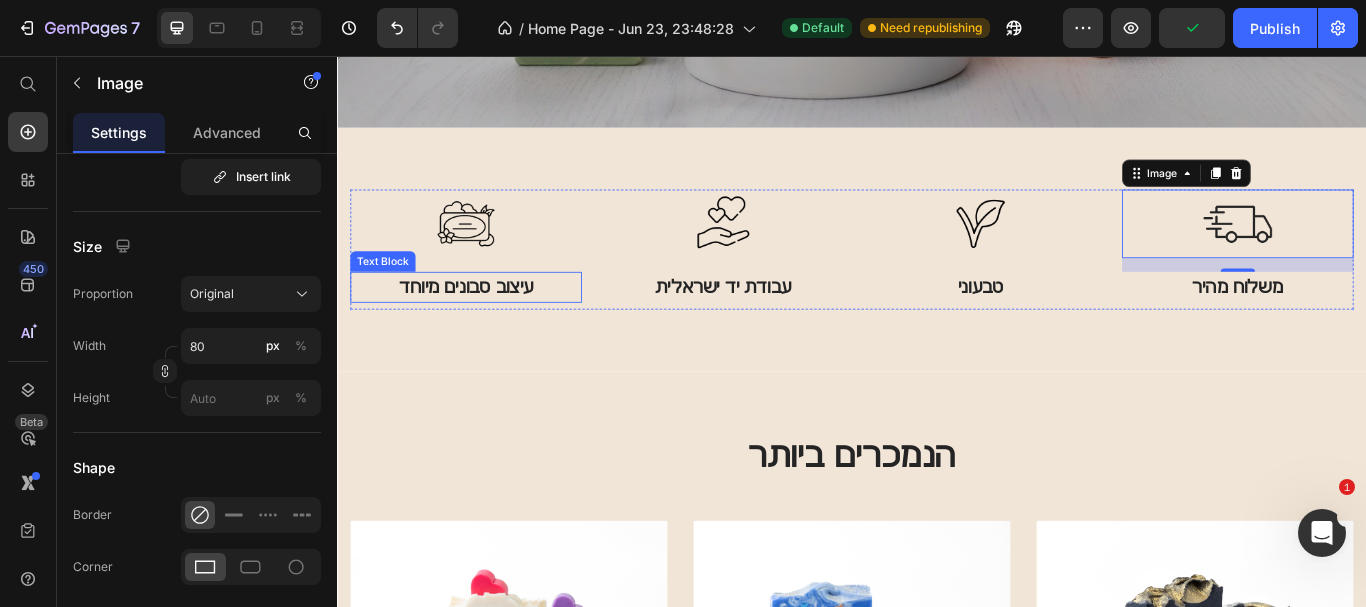 click on "עיצוב סבונים מיוחד" at bounding box center [487, 326] 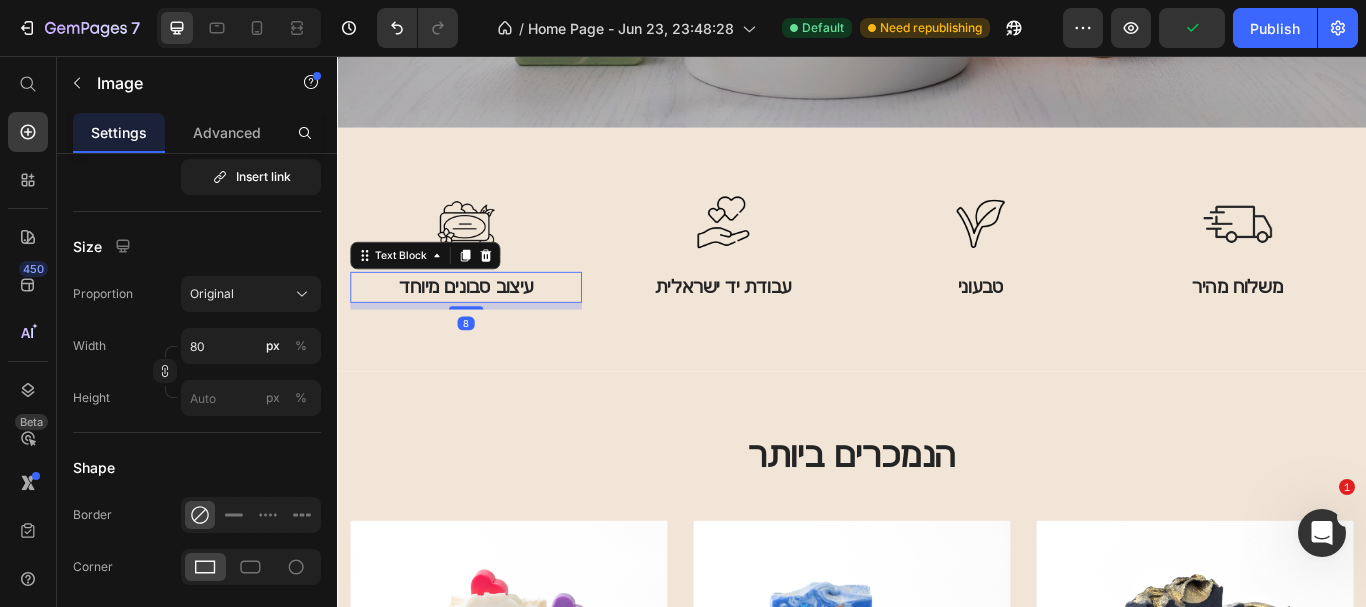 scroll, scrollTop: 0, scrollLeft: 0, axis: both 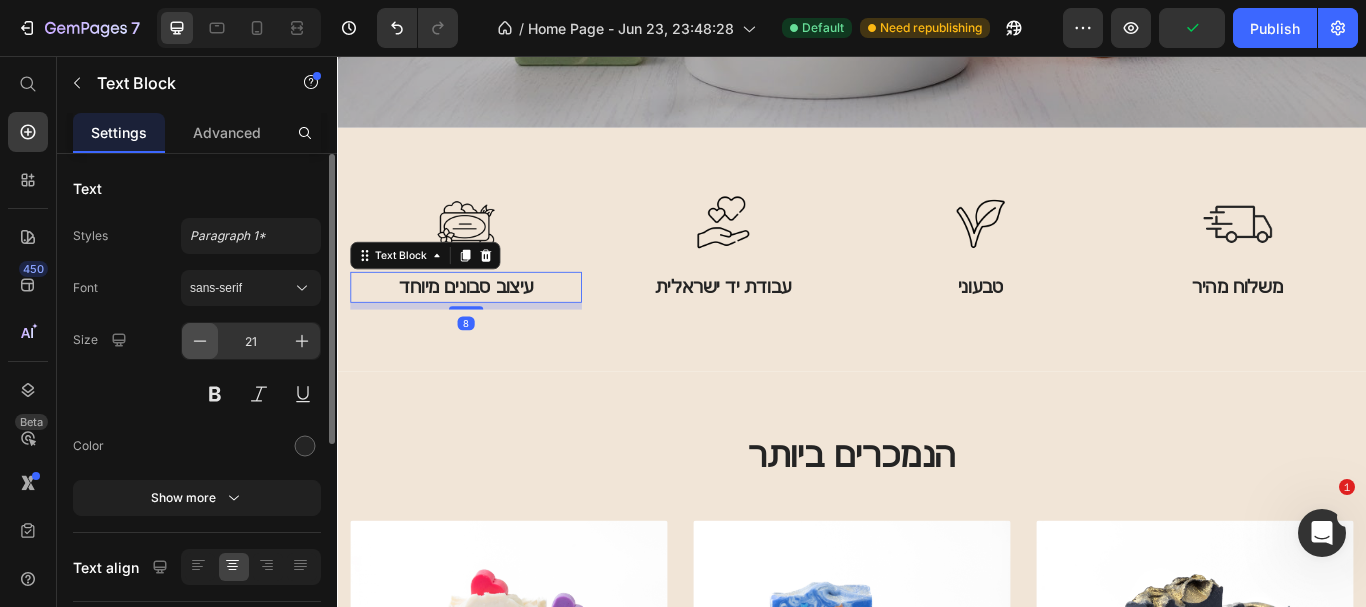 click at bounding box center (200, 341) 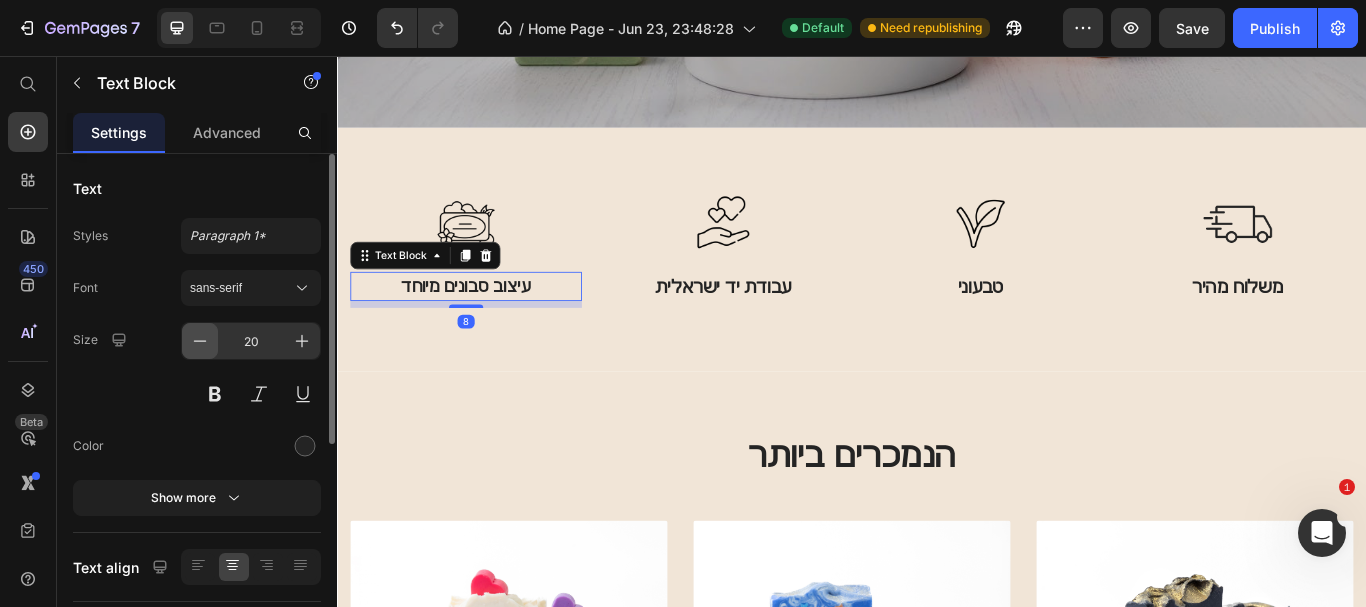 click at bounding box center [200, 341] 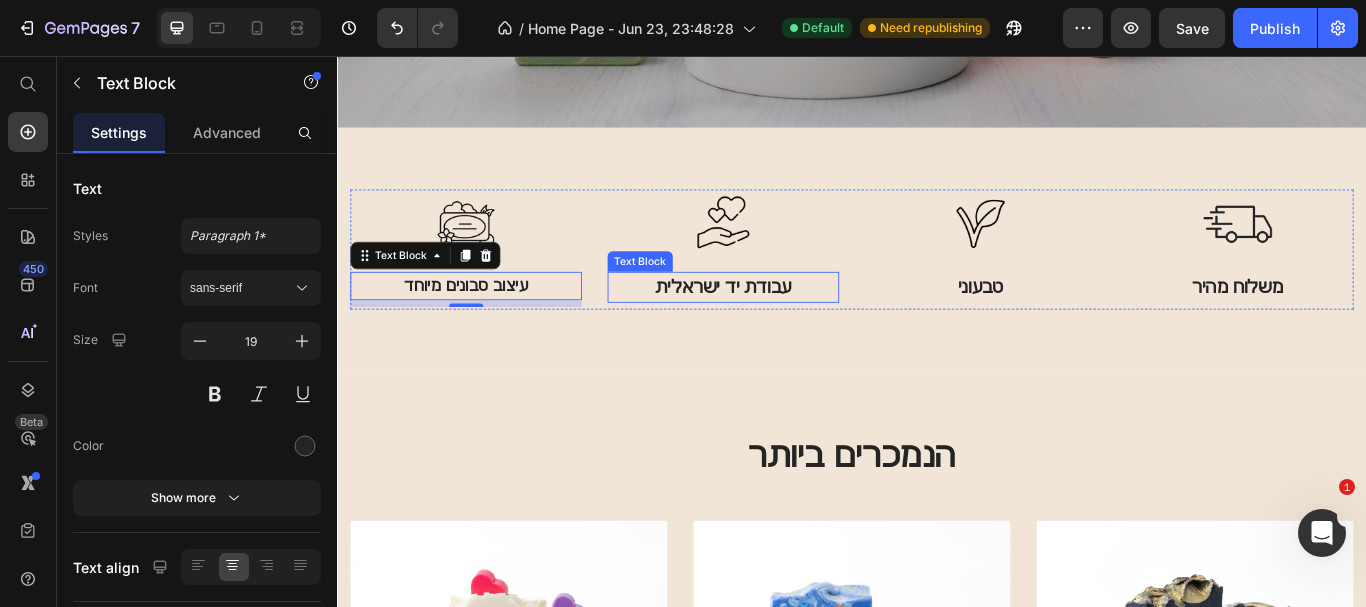 click on "עבודת יד ישראלית" at bounding box center [787, 326] 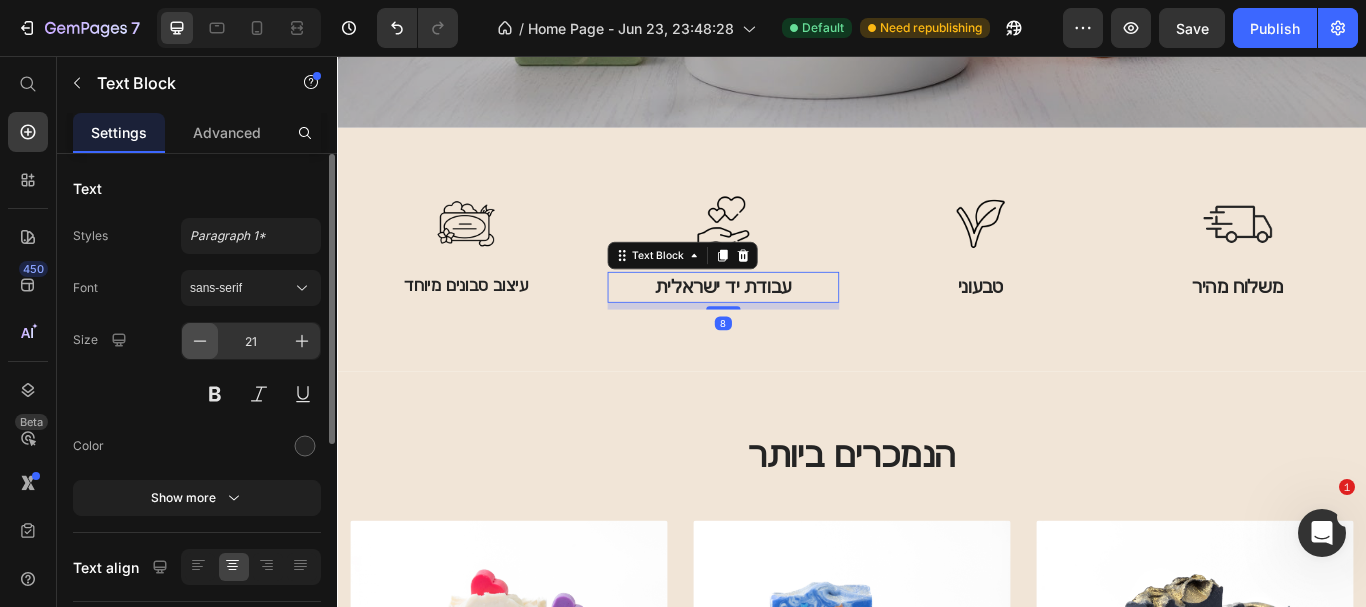 click 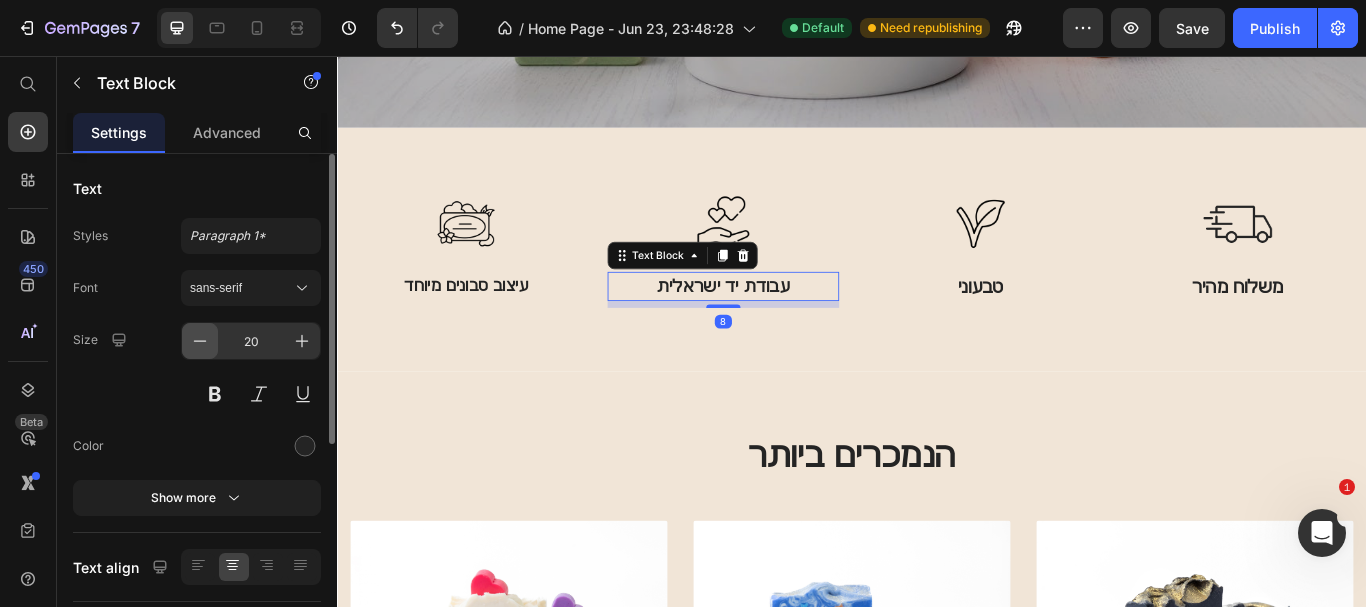 click 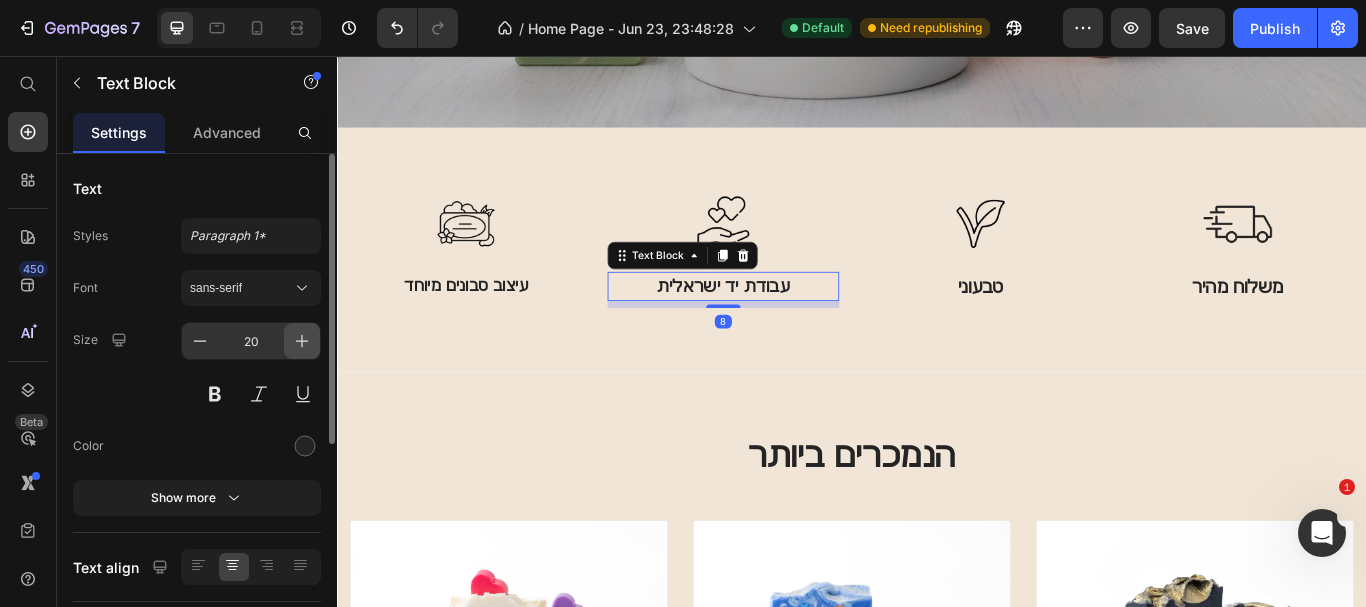 type on "19" 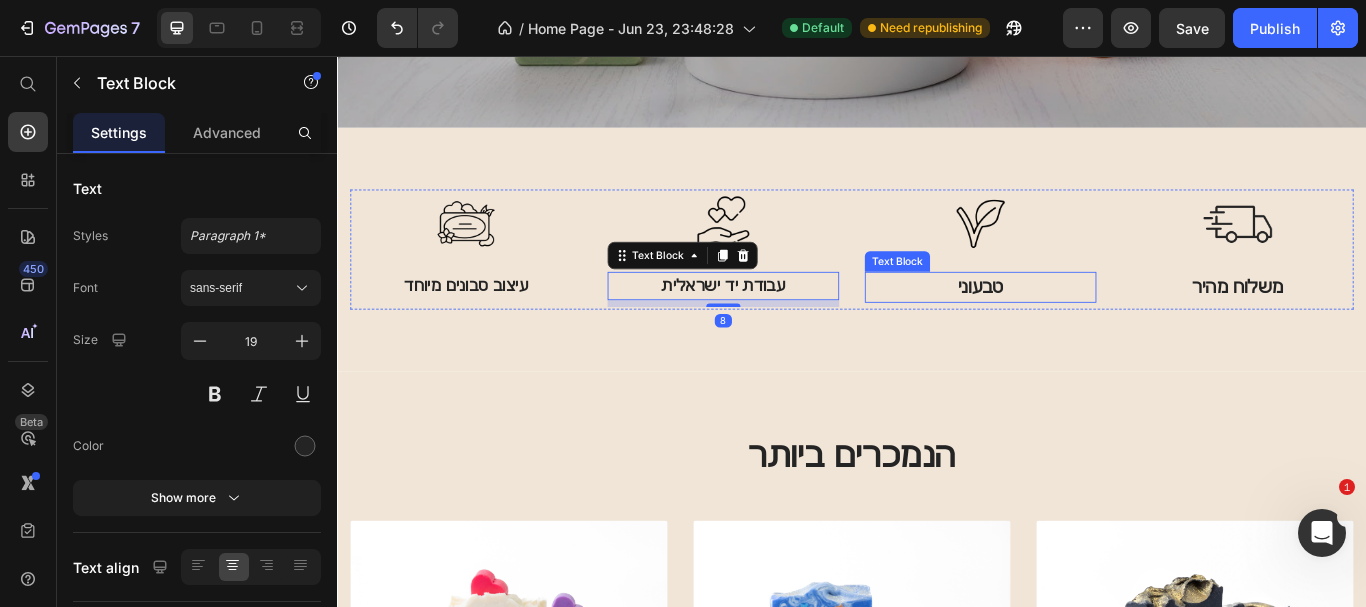click on "טבעוני" at bounding box center [1087, 326] 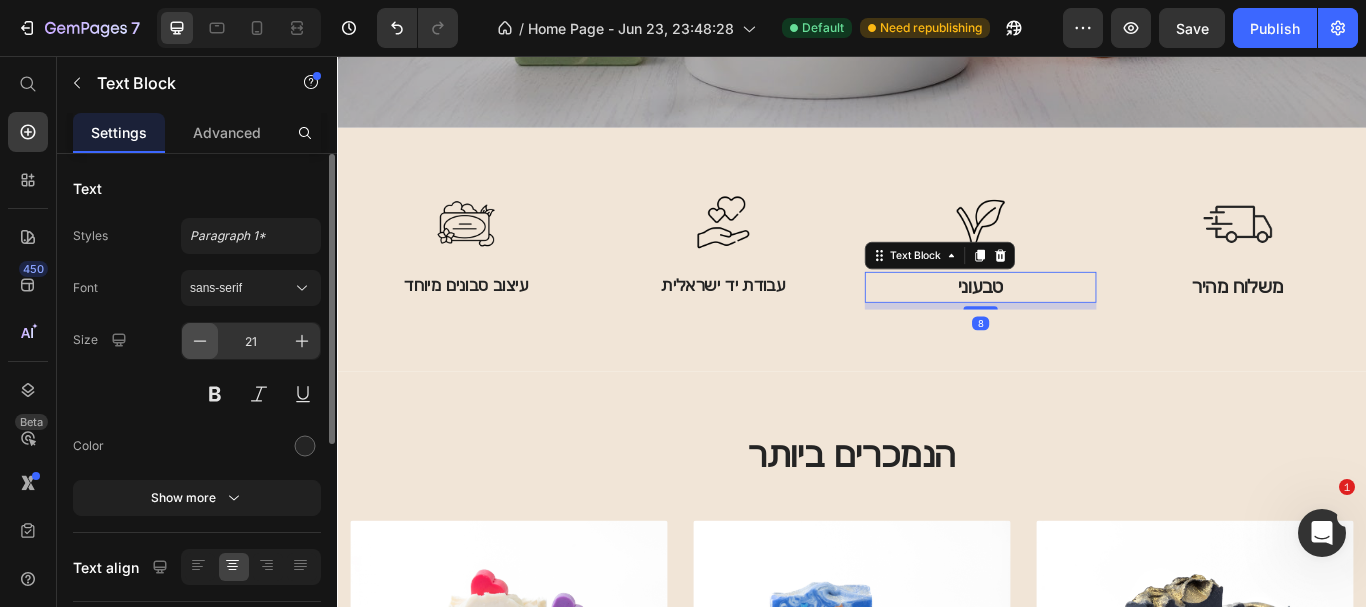 click 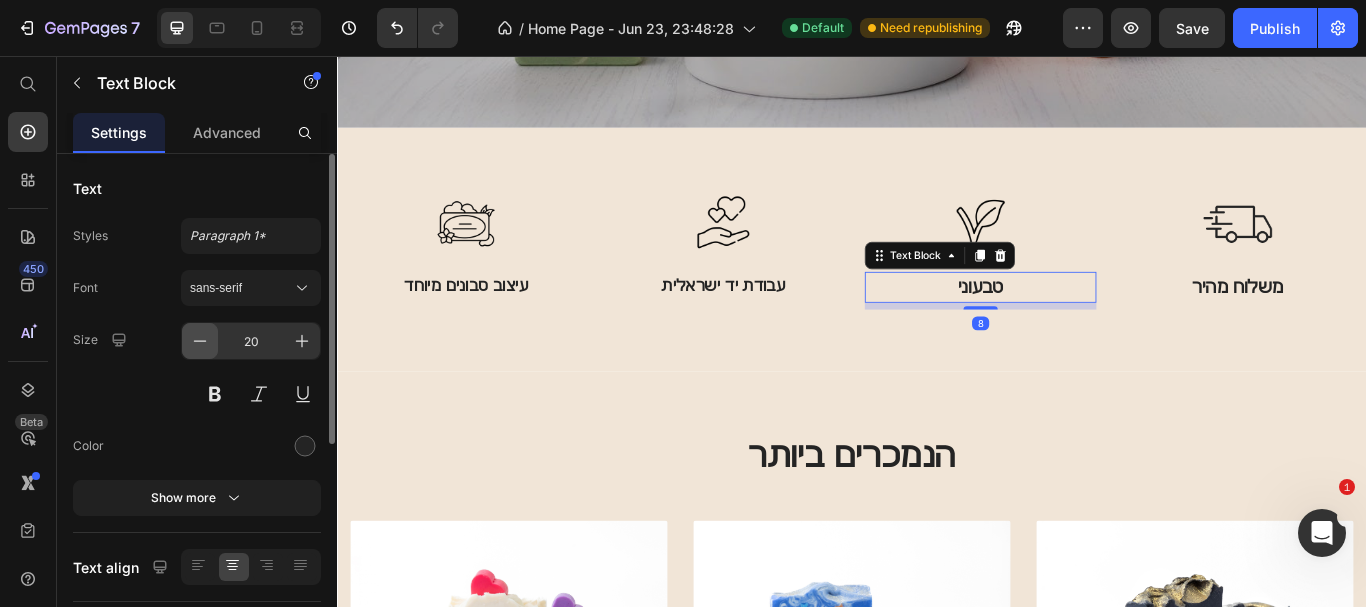 click 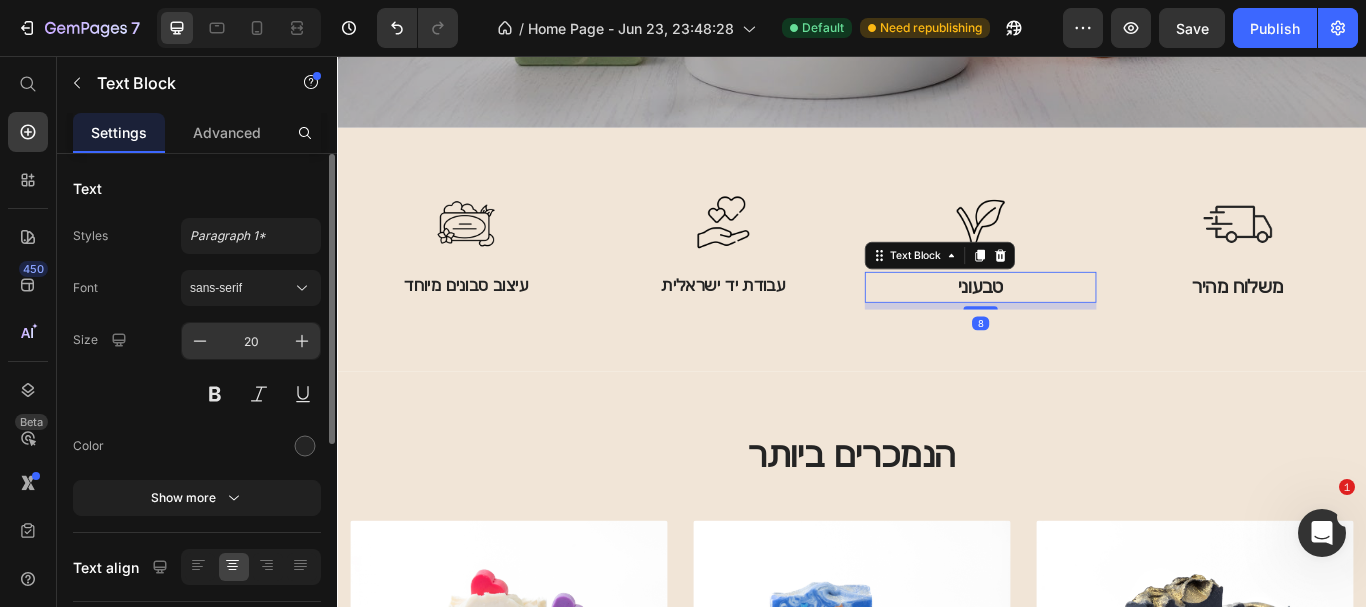 type on "19" 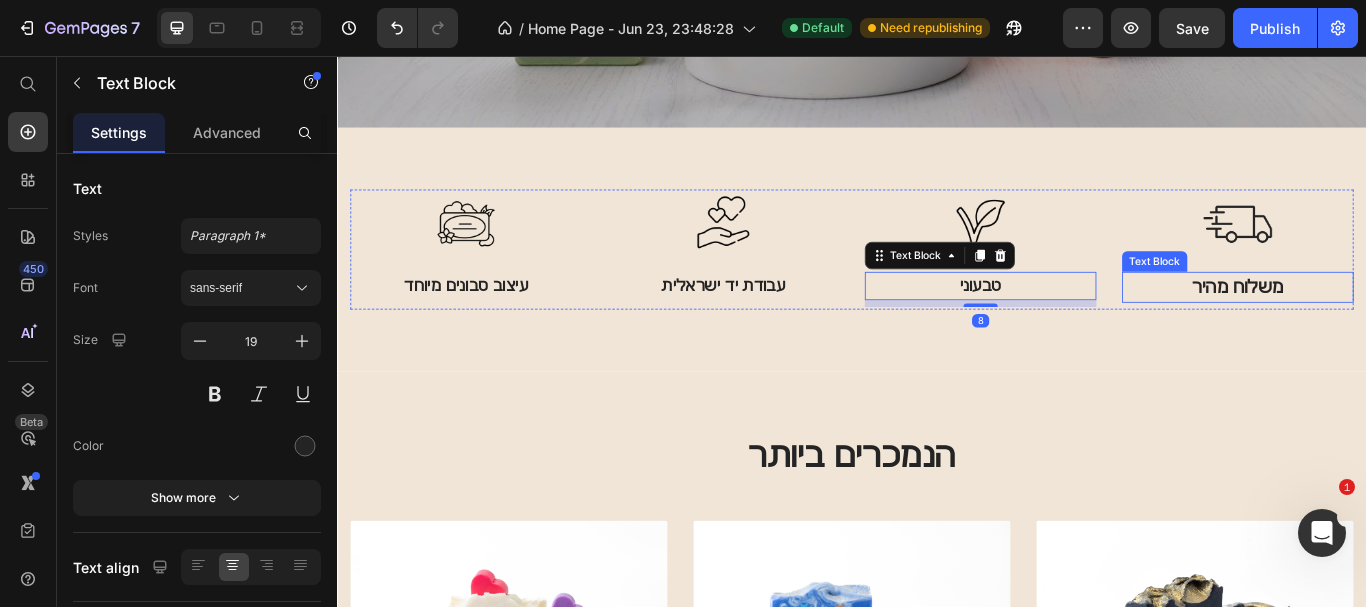 click on "משלוח מהיר" at bounding box center [1387, 326] 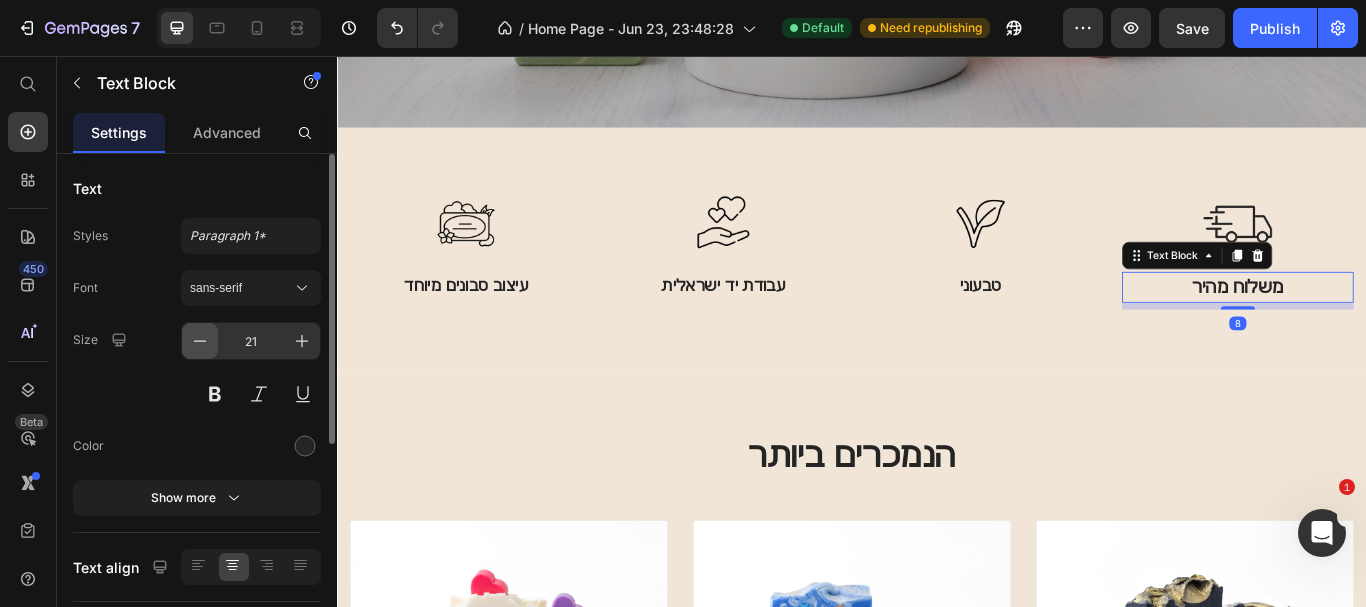 click 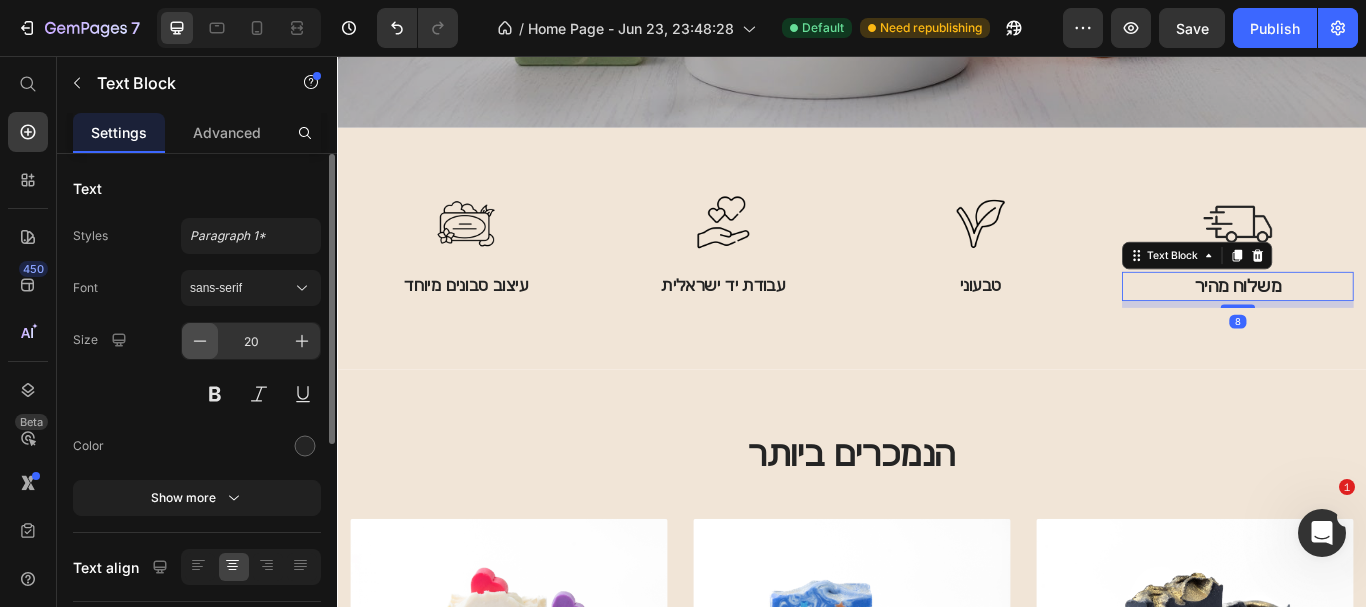 click 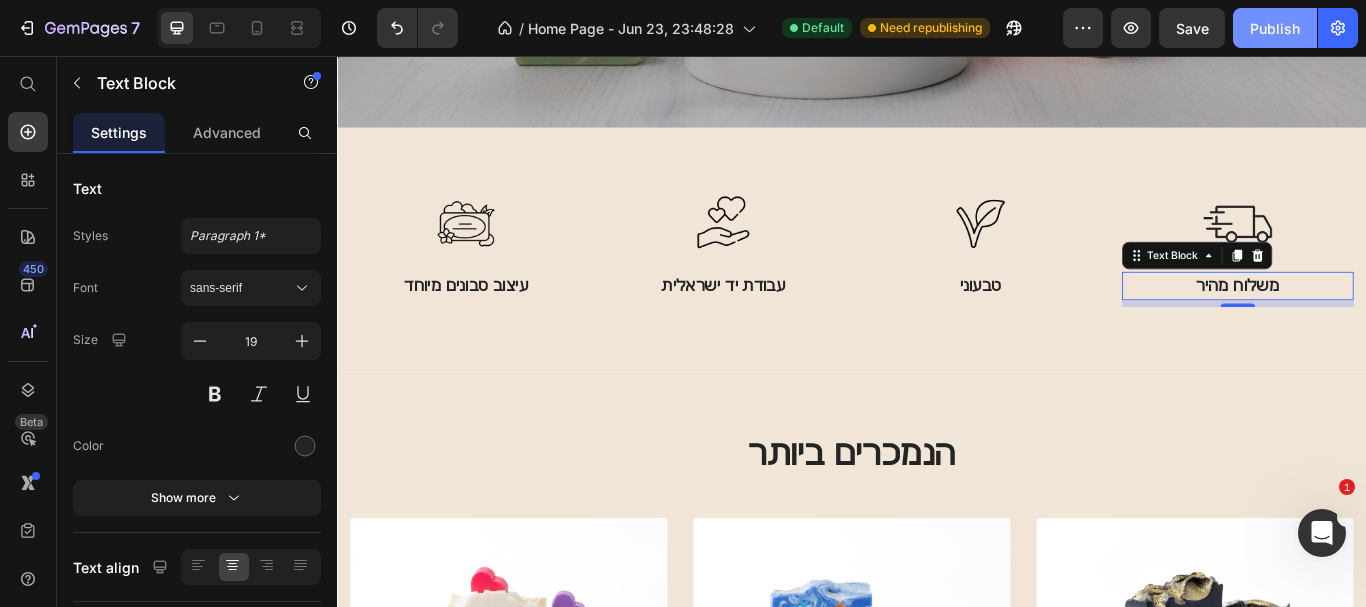 click on "Publish" 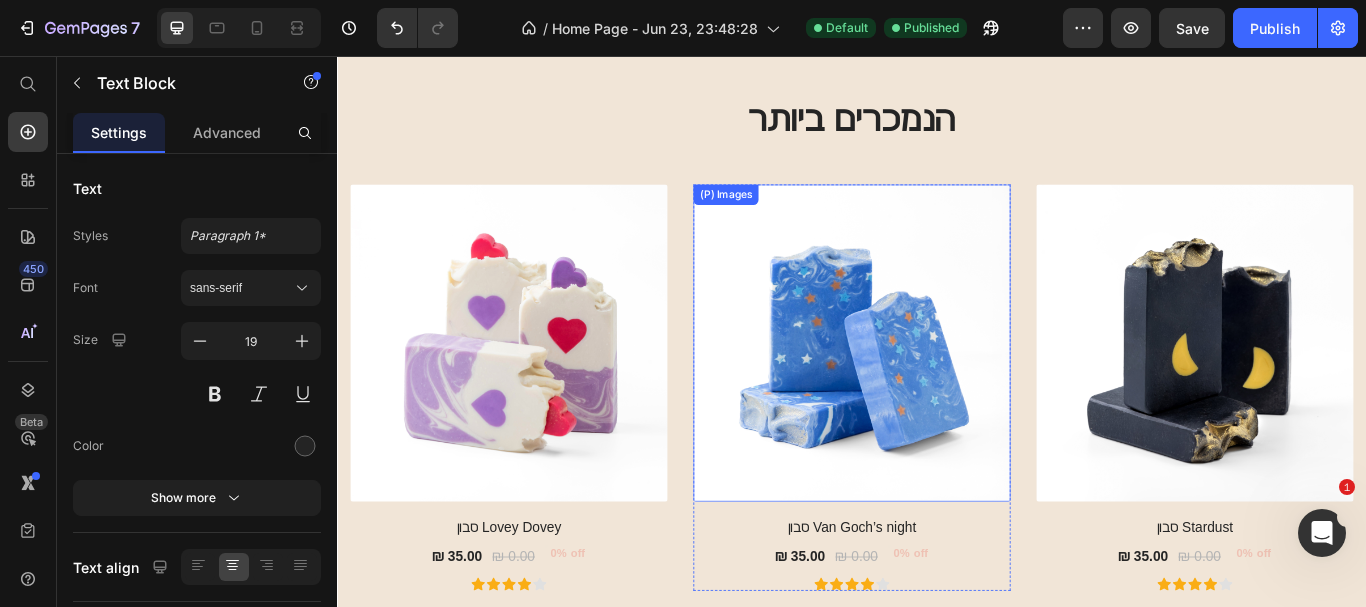 scroll, scrollTop: 1000, scrollLeft: 0, axis: vertical 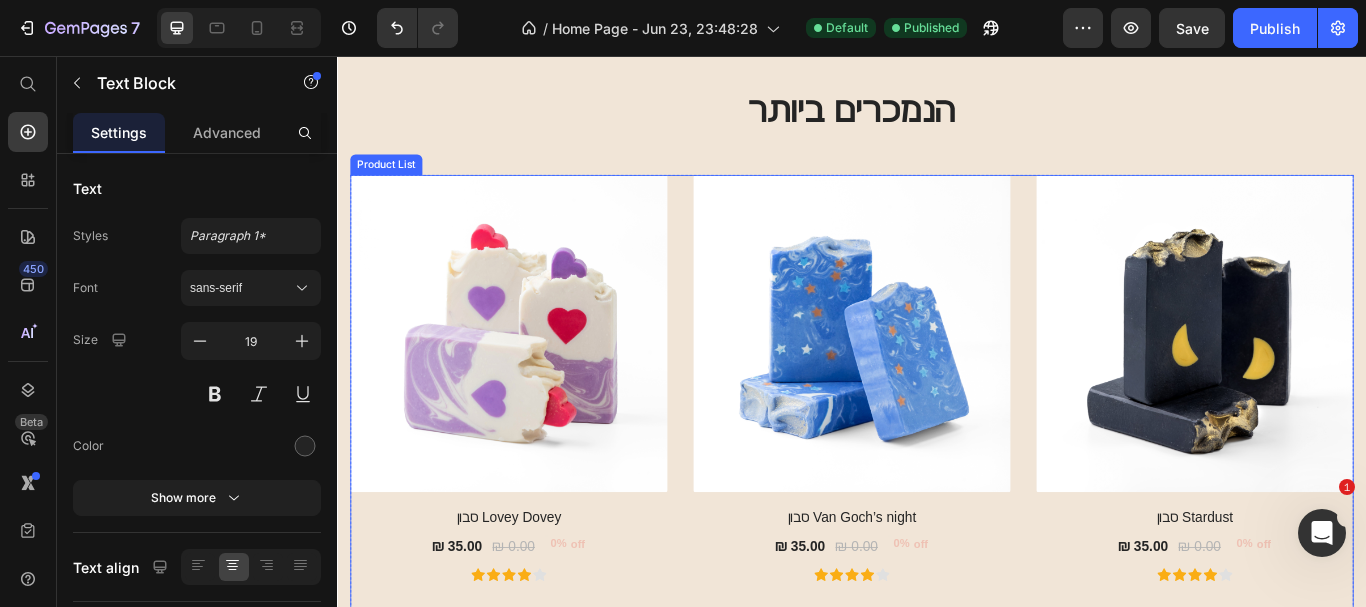 click on "(P) Images סבון Lovey Dovey (P) Title ₪ 35.00 (P) Price ₪ 0.00 (P) Price 0% off (P) Tag Row Icon Icon Icon Icon Icon Row Row (P) Images סבון Van Goch’s night (P) Title ₪ 35.00 (P) Price ₪ 0.00 (P) Price 0% off (P) Tag Row Icon Icon Icon Icon Icon Row Row (P) Images סבון Stardust (P) Title ₪ 35.00 (P) Price ₪ 0.00 (P) Price 0% off (P) Tag Row Icon Icon Icon Icon Icon Row Row (P) Images סבון חוף הים - The Seaside (P) Title ₪ 35.00 (P) Price ₪ 0.00 (P) Price 0% off (P) Tag Row Icon Icon Icon Icon Icon Row Row (P) Images נר סויה מעוצב Australian Bamboo (P) Title ₪ 70.00 (P) Price ₪ 0.00 (P) Price 0% off (P) Tag Row Icon Icon Icon Icon Icon Row Row (P) Images שמפו מוצק לשיער רגיל (P) Title ₪ 50.00 (P) Price ₪ 0.00 (P) Price 0% off (P) Tag Row Icon Icon Icon Icon Icon Row Row" at bounding box center [937, 685] 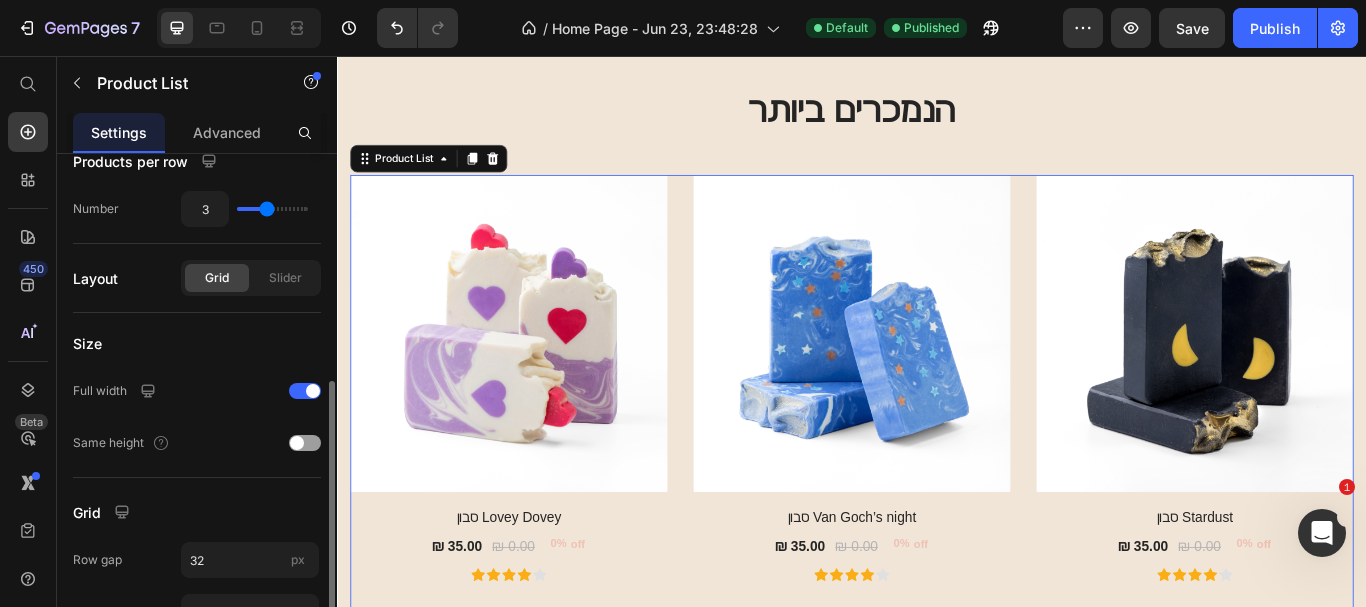 scroll, scrollTop: 614, scrollLeft: 0, axis: vertical 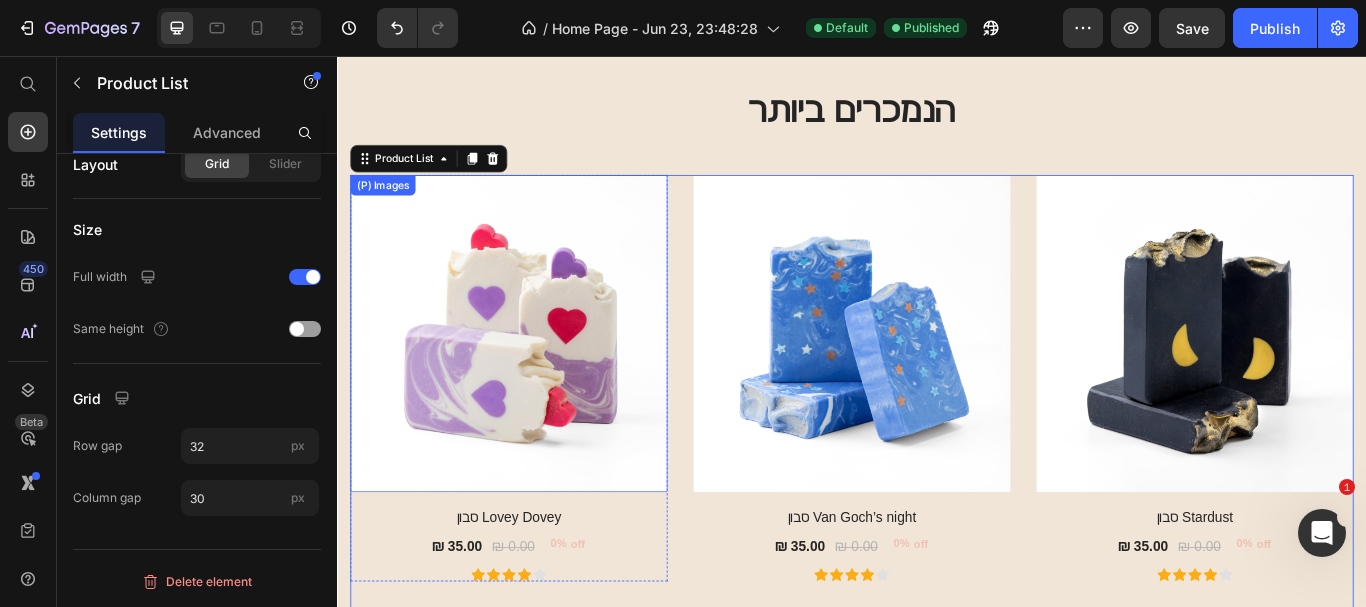 click at bounding box center (537, 380) 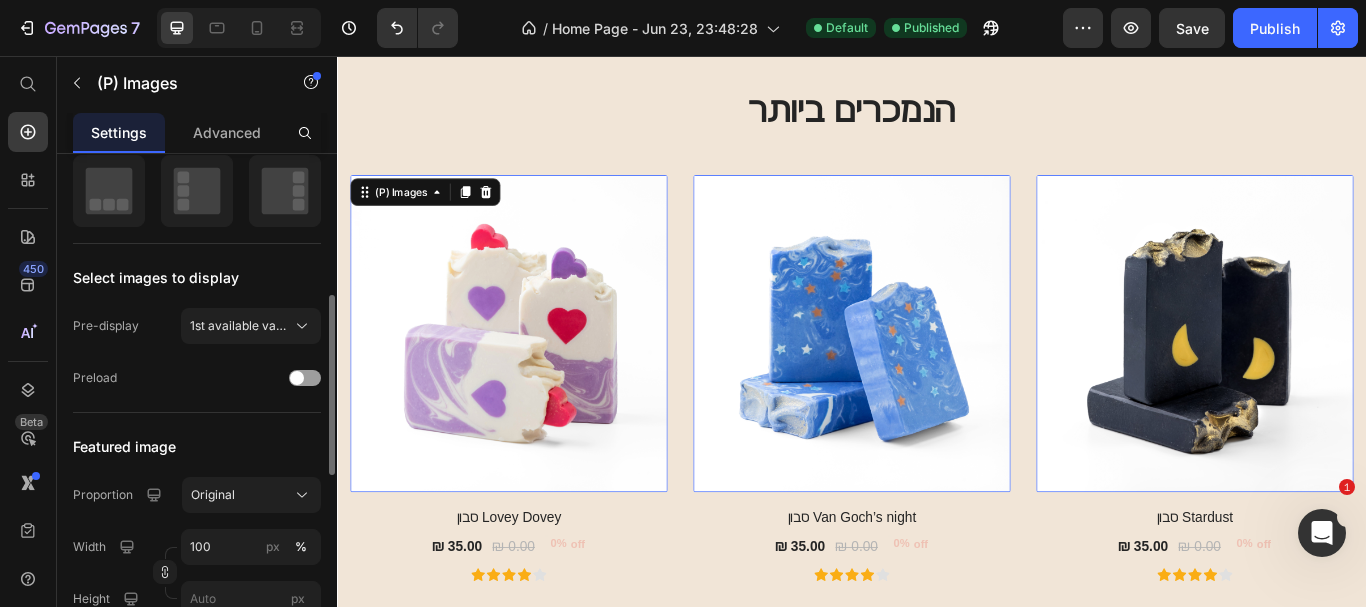 scroll, scrollTop: 500, scrollLeft: 0, axis: vertical 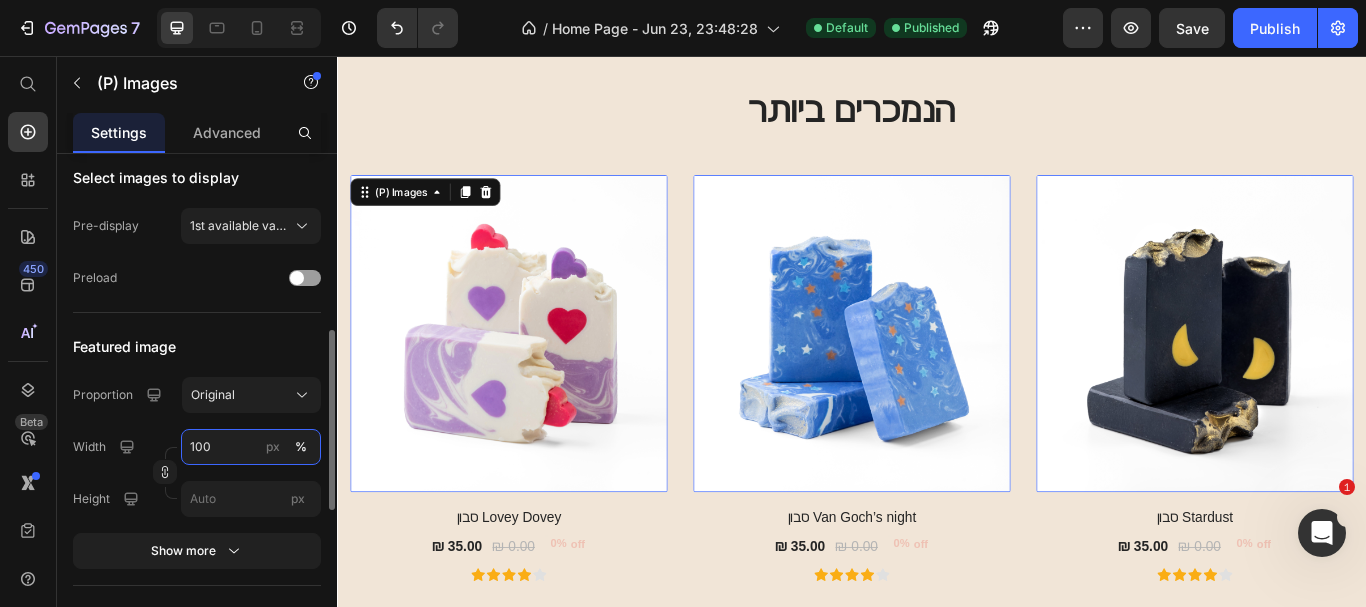 click on "100" at bounding box center (251, 447) 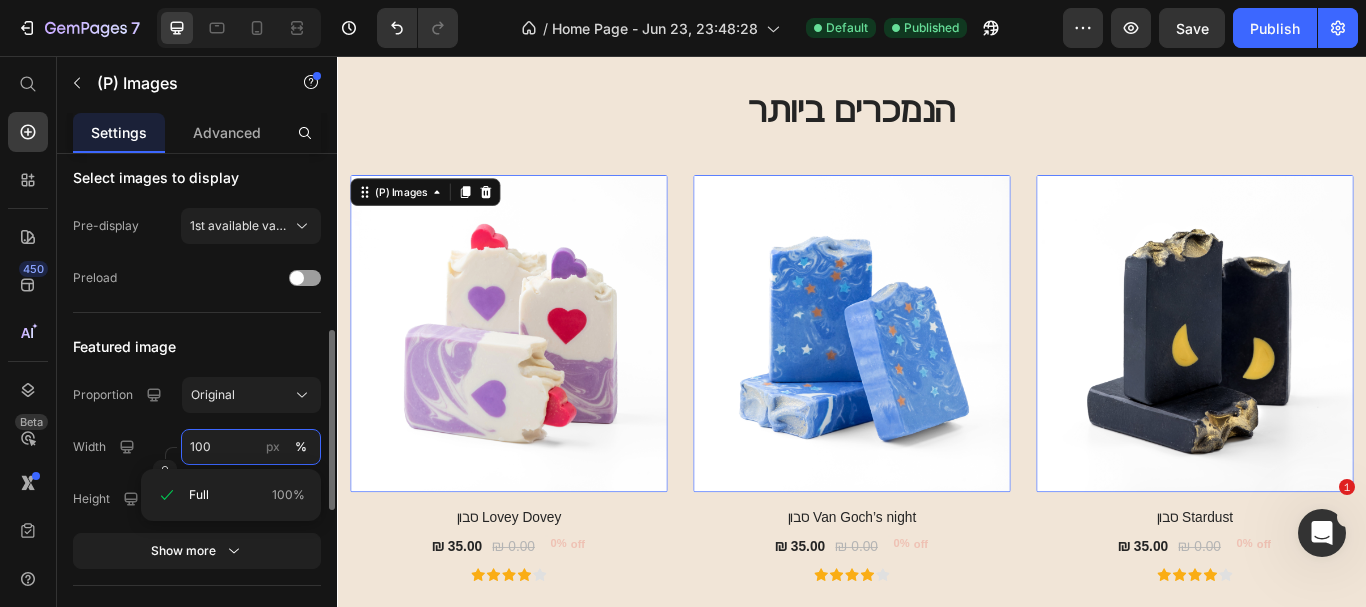 type on "0" 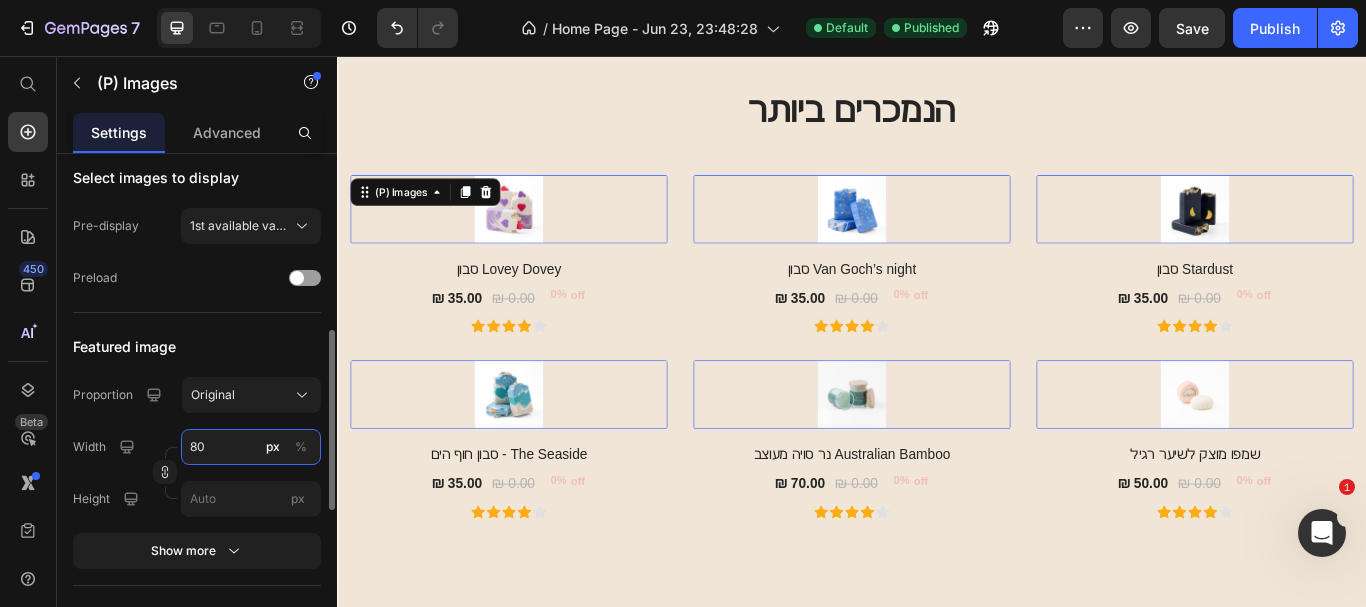 type on "80" 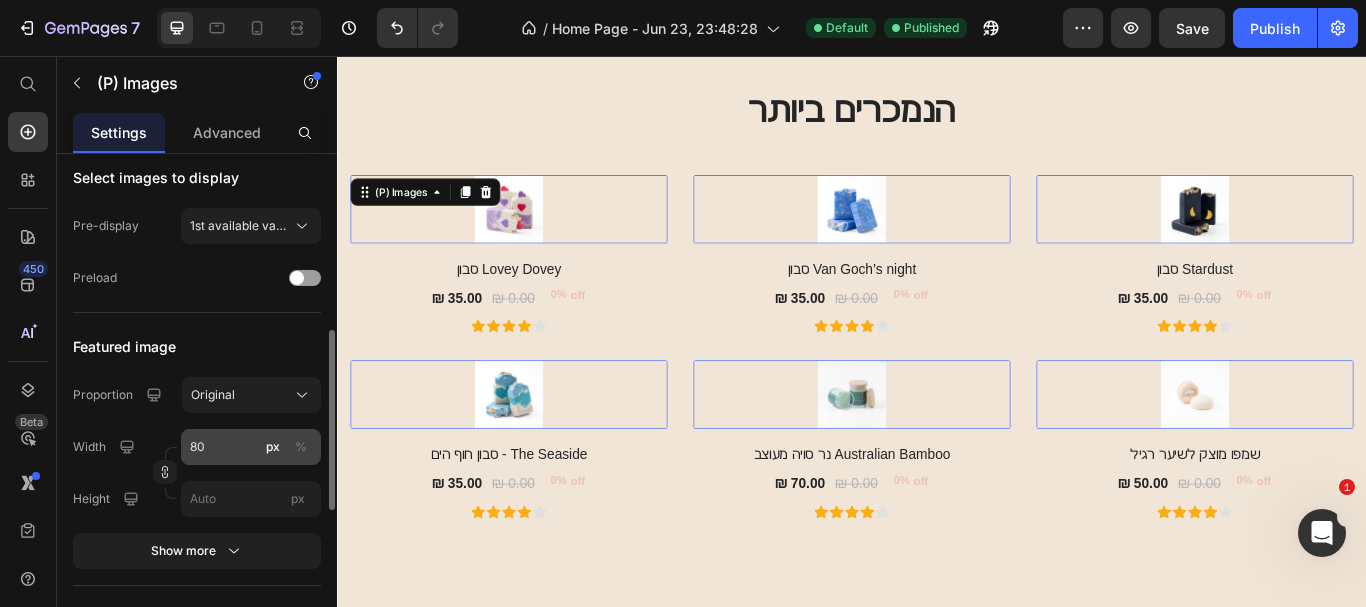 click on "%" at bounding box center (301, 447) 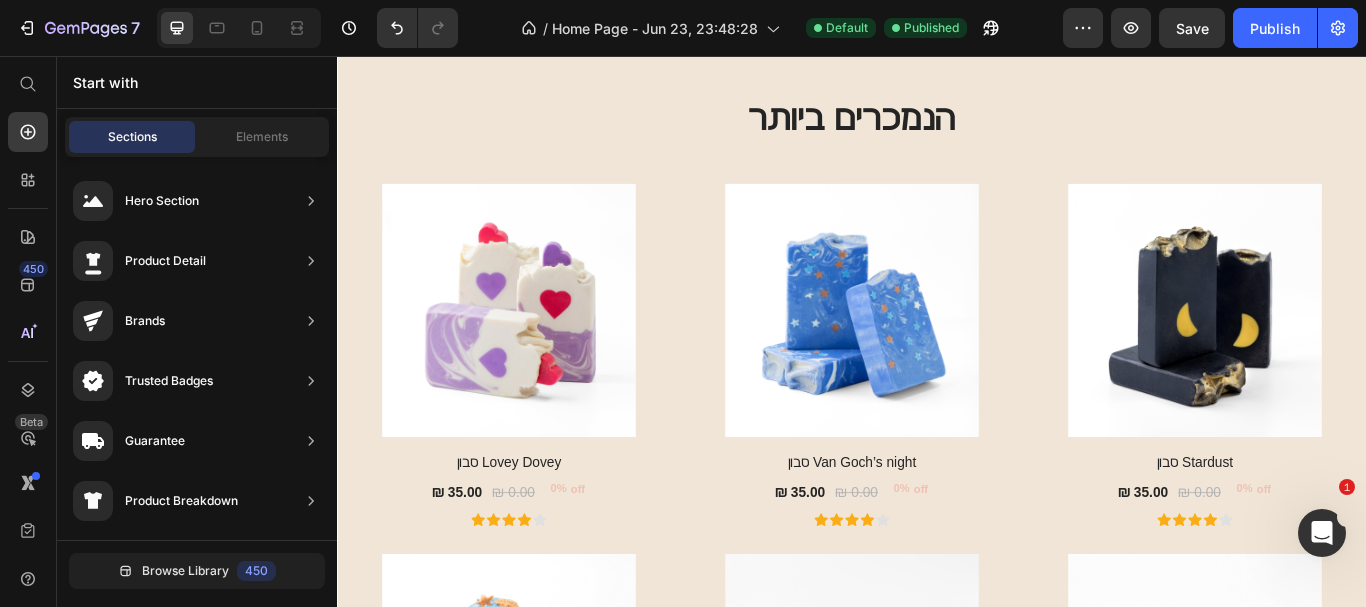 scroll, scrollTop: 914, scrollLeft: 0, axis: vertical 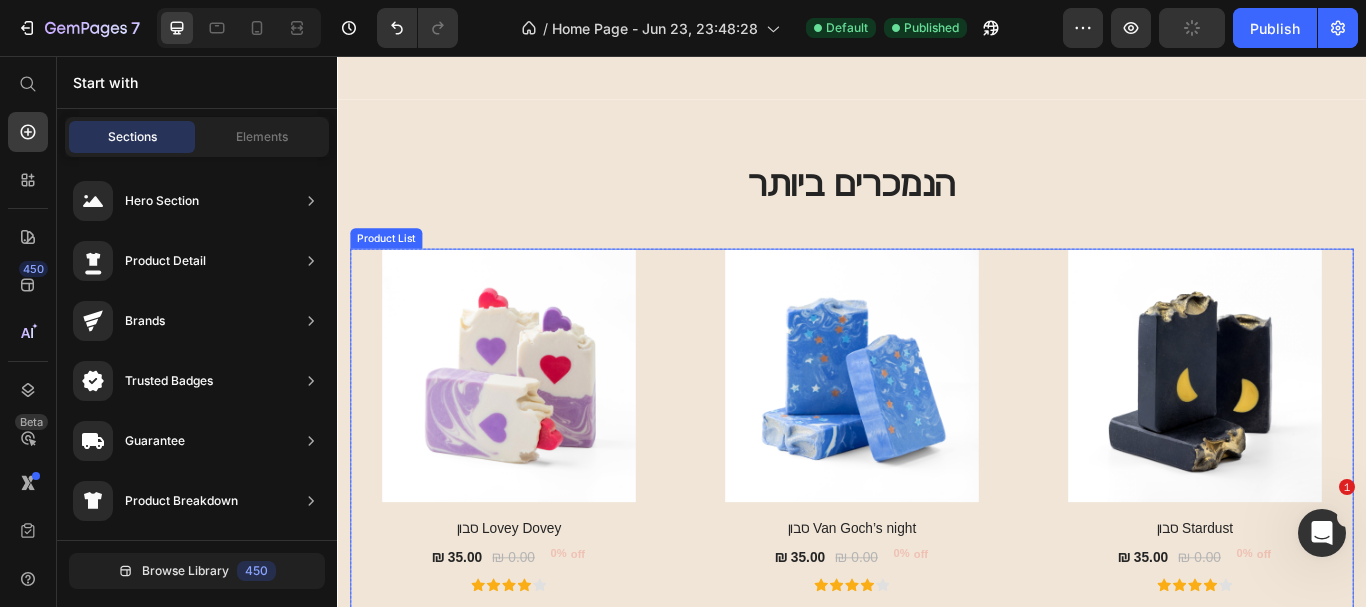 click on "(P) Images סבון Lovey Dovey (P) Title ₪ 35.00 (P) Price ₪ 0.00 (P) Price 0% off (P) Tag Row Icon Icon Icon Icon Icon Row Row (P) Images סבון Van Goch’s night (P) Title ₪ 35.00 (P) Price ₪ 0.00 (P) Price 0% off (P) Tag Row Icon Icon Icon Icon Icon Row Row (P) Images סבון Stardust (P) Title ₪ 35.00 (P) Price ₪ 0.00 (P) Price 0% off (P) Tag Row Icon Icon Icon Icon Icon Row Row (P) Images סבון חוף הים - The Seaside (P) Title ₪ 35.00 (P) Price ₪ 0.00 (P) Price 0% off (P) Tag Row Icon Icon Icon Icon Icon Row Row (P) Images נר סויה מעוצב Australian Bamboo (P) Title ₪ 70.00 (P) Price ₪ 0.00 (P) Price 0% off (P) Tag Row Icon Icon Icon Icon Icon Row Row (P) Images שמפו מוצק לשיער רגיל (P) Title ₪ 50.00 (P) Price ₪ 0.00 (P) Price 0% off (P) Tag Row Icon Icon Icon Icon Icon Row Row" at bounding box center [937, 697] 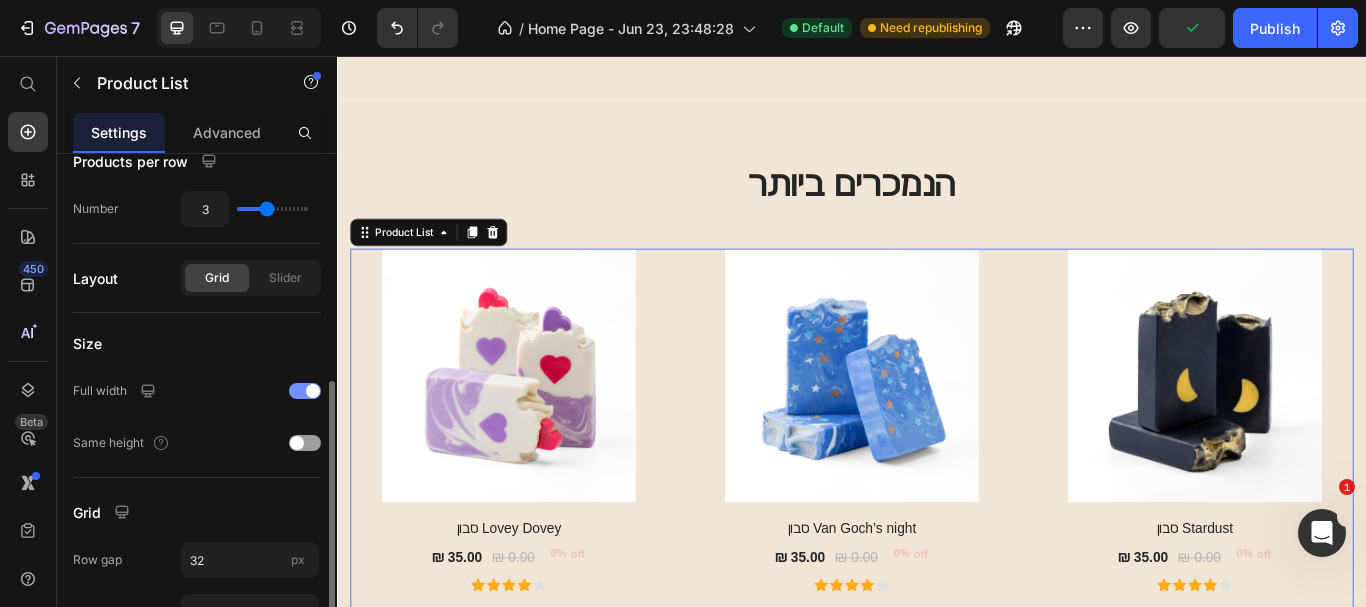 scroll, scrollTop: 614, scrollLeft: 0, axis: vertical 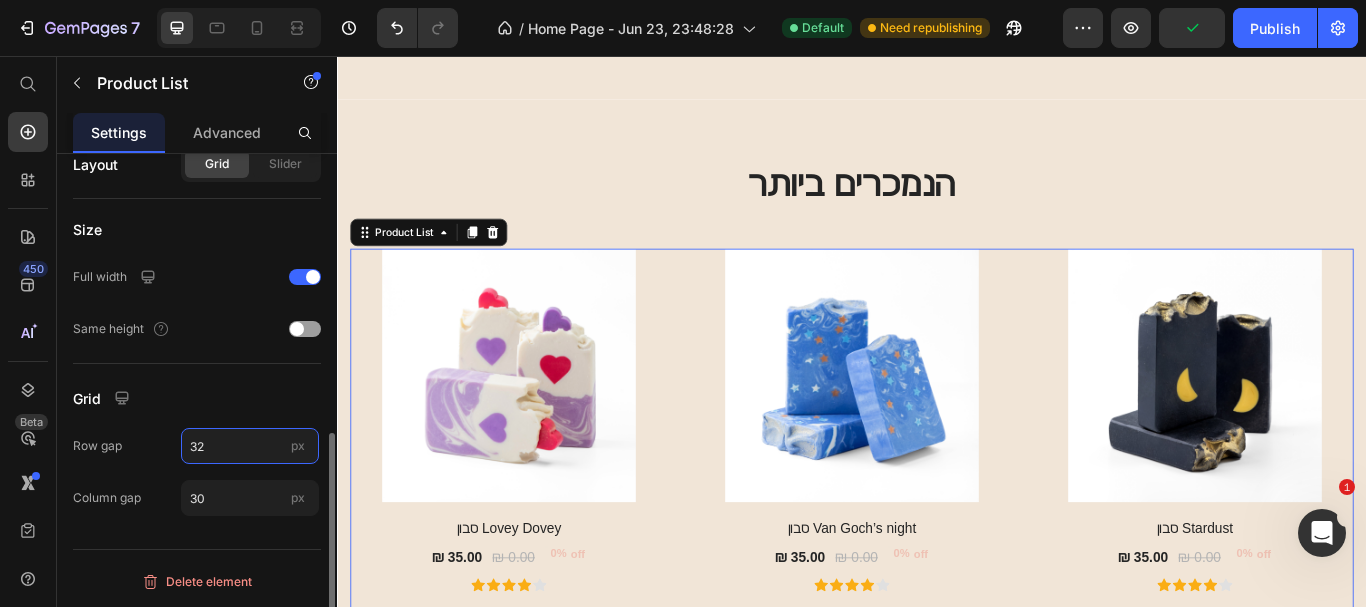 click on "32" at bounding box center [250, 446] 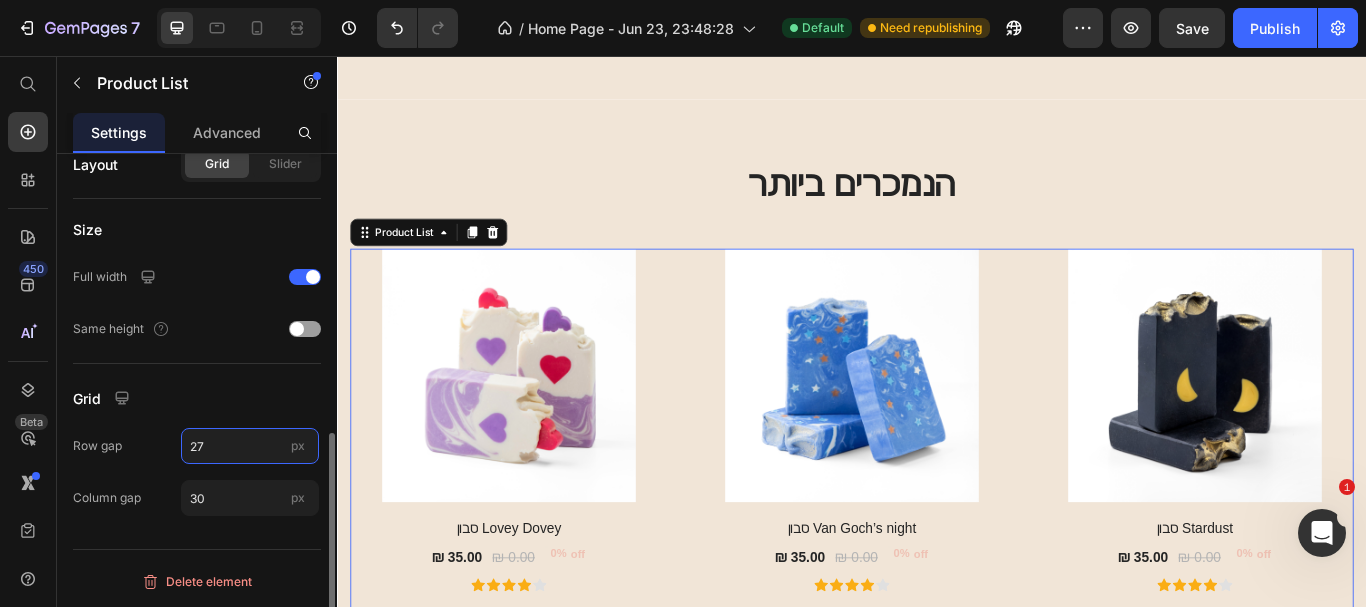 type on "27" 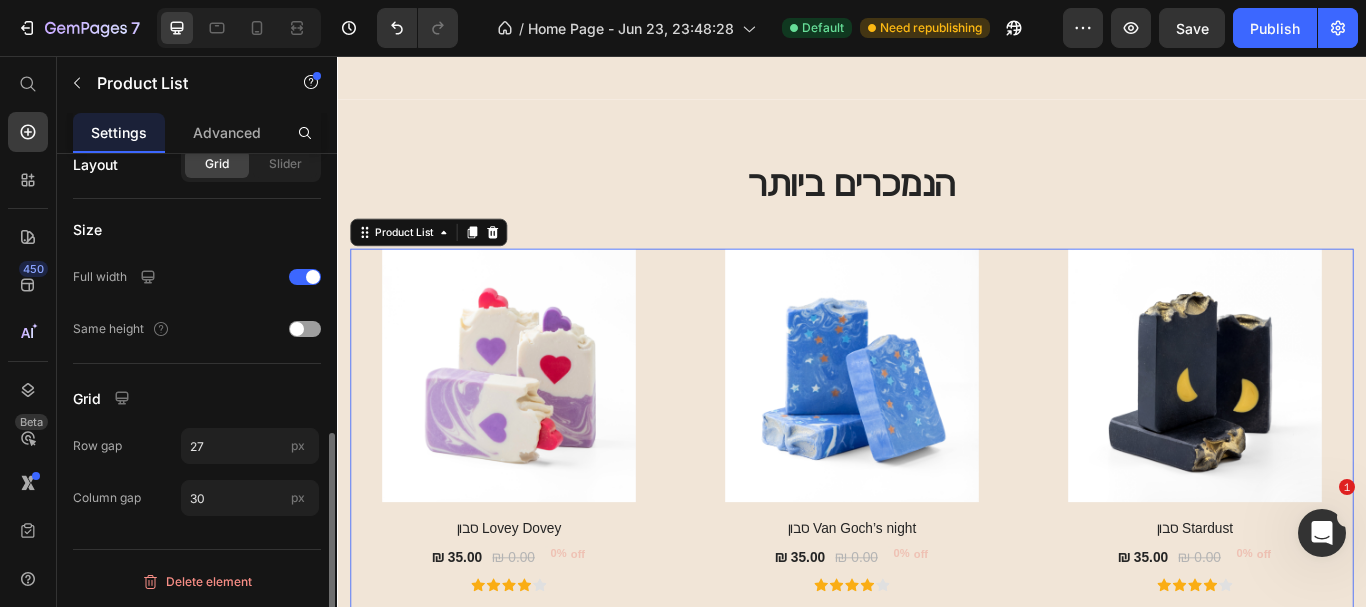 click on "Grid" at bounding box center (197, 398) 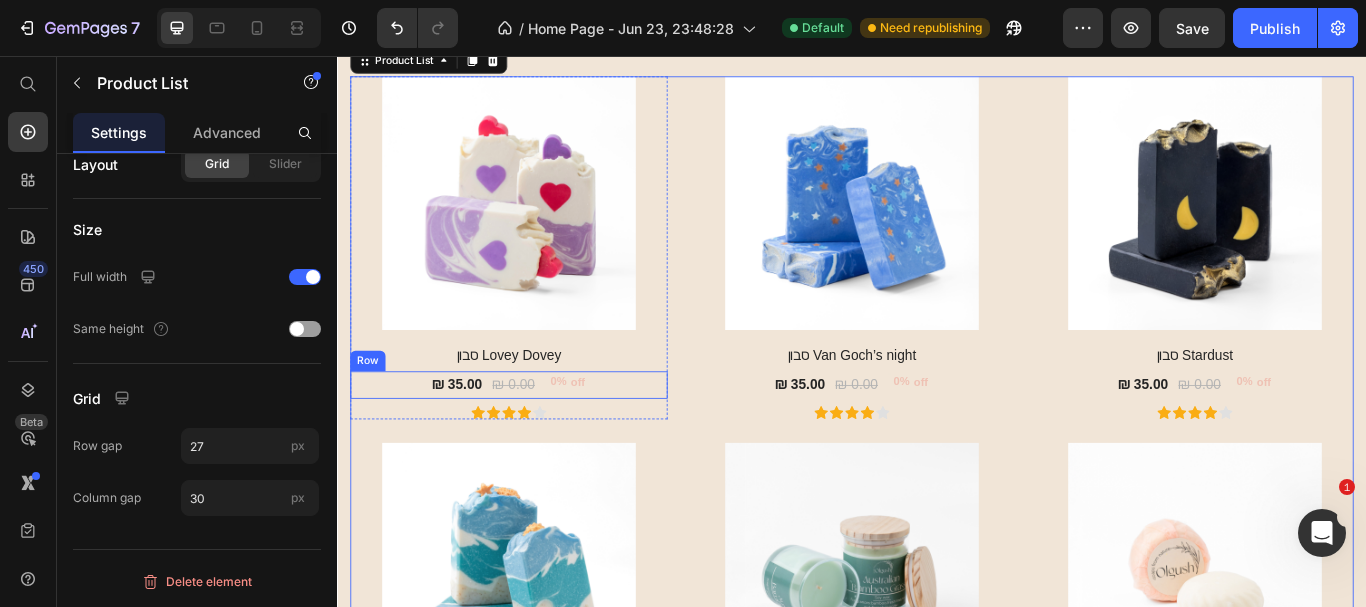 scroll, scrollTop: 1214, scrollLeft: 0, axis: vertical 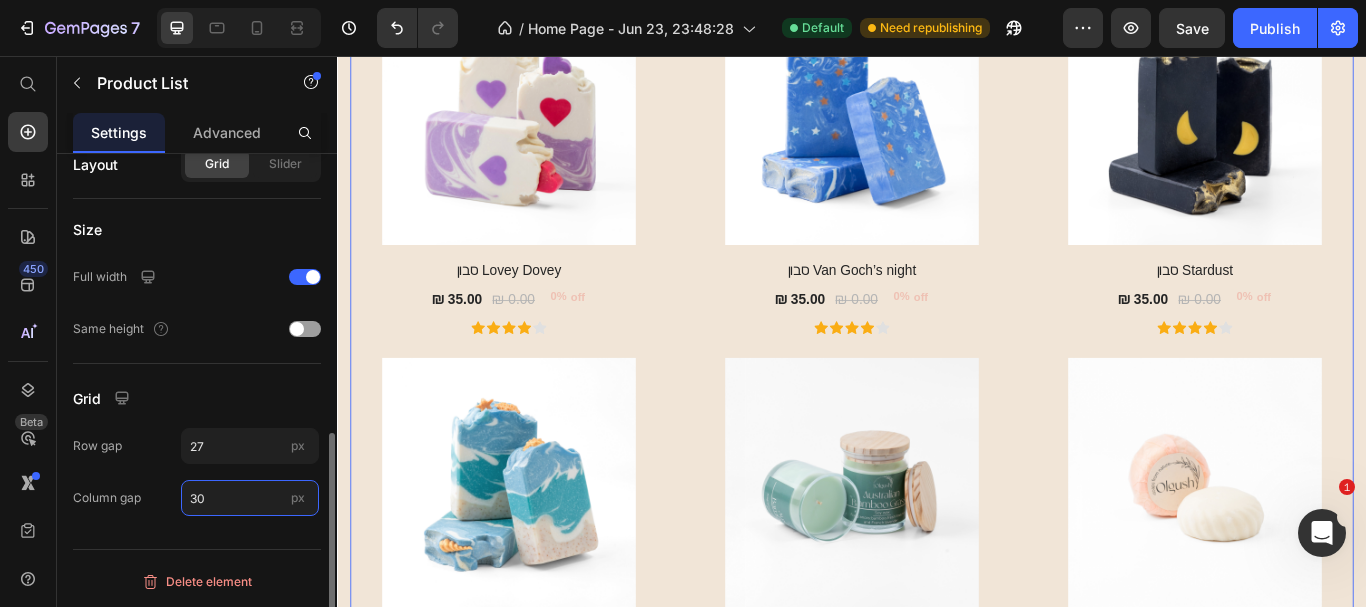 click on "30" at bounding box center [250, 498] 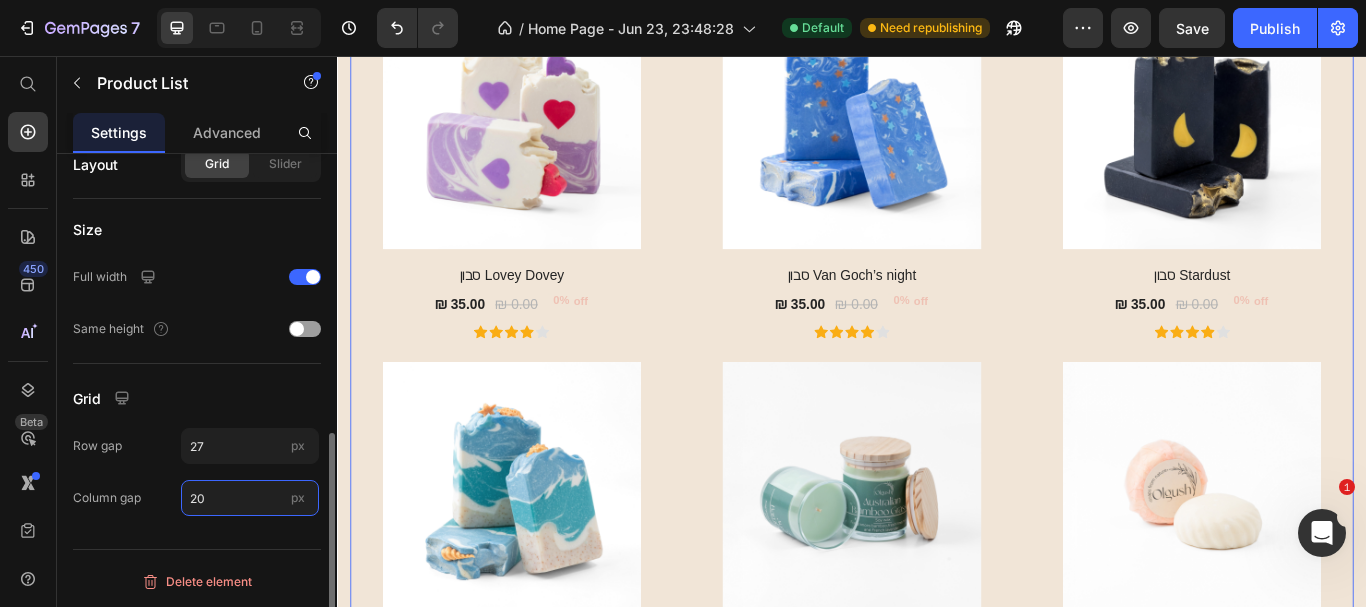 type on "2" 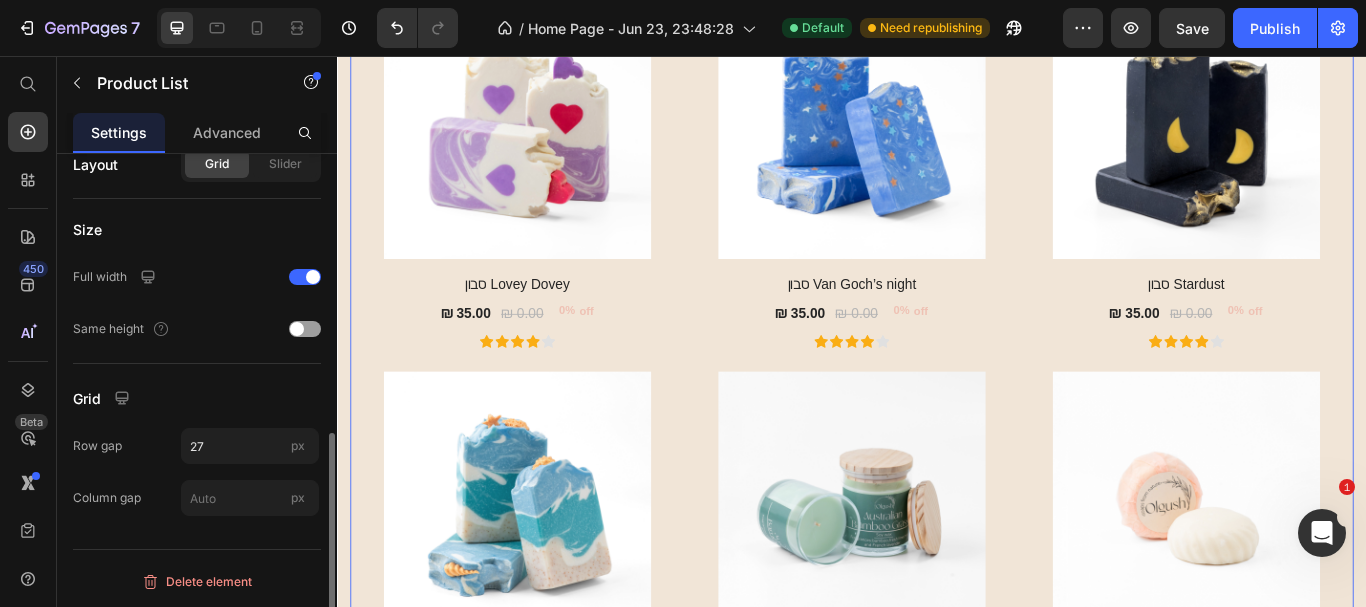 click on "Grid" at bounding box center (197, 398) 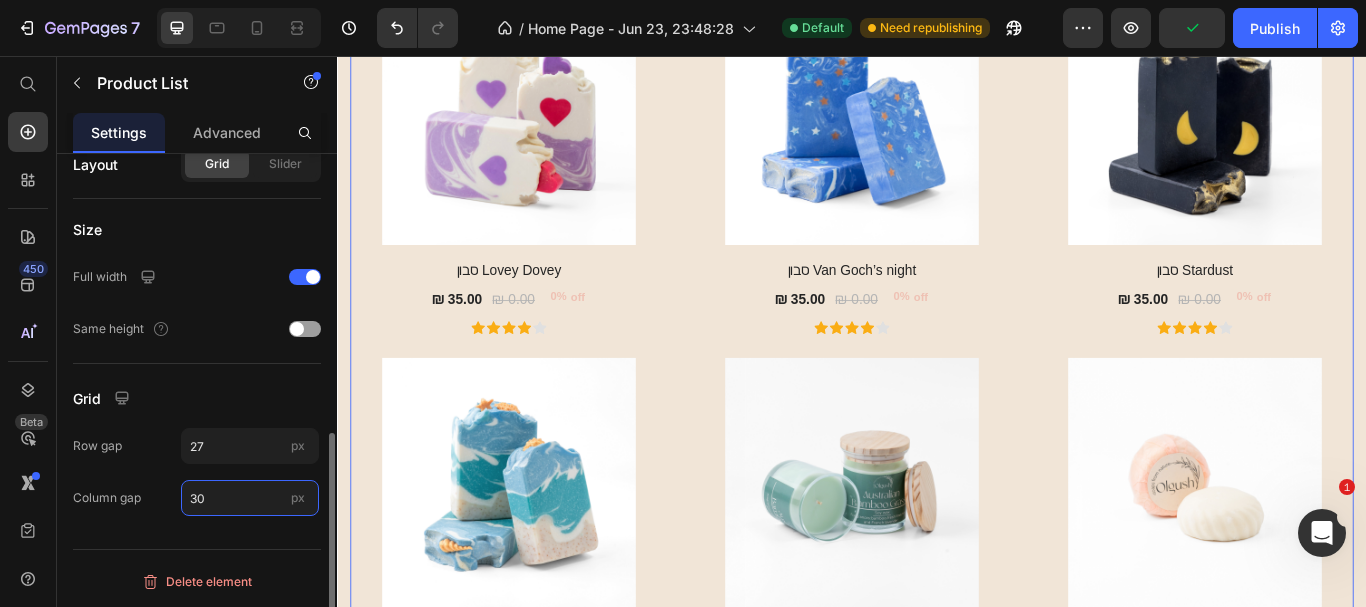 click on "30" at bounding box center (250, 498) 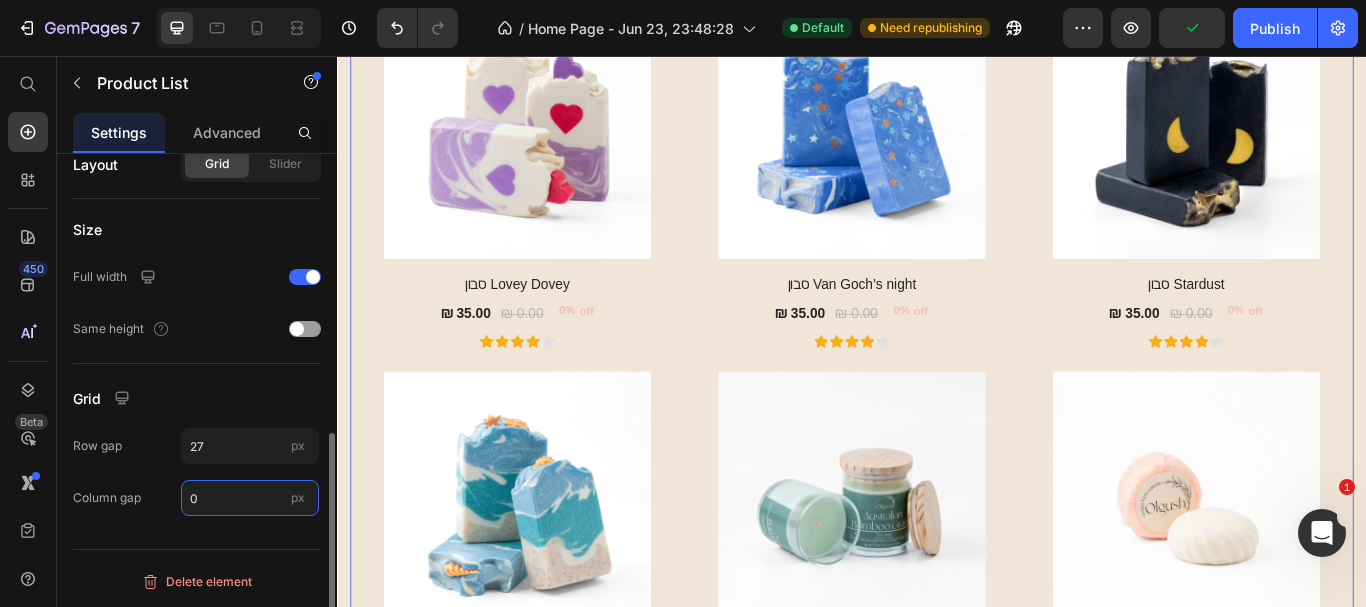 type on "0" 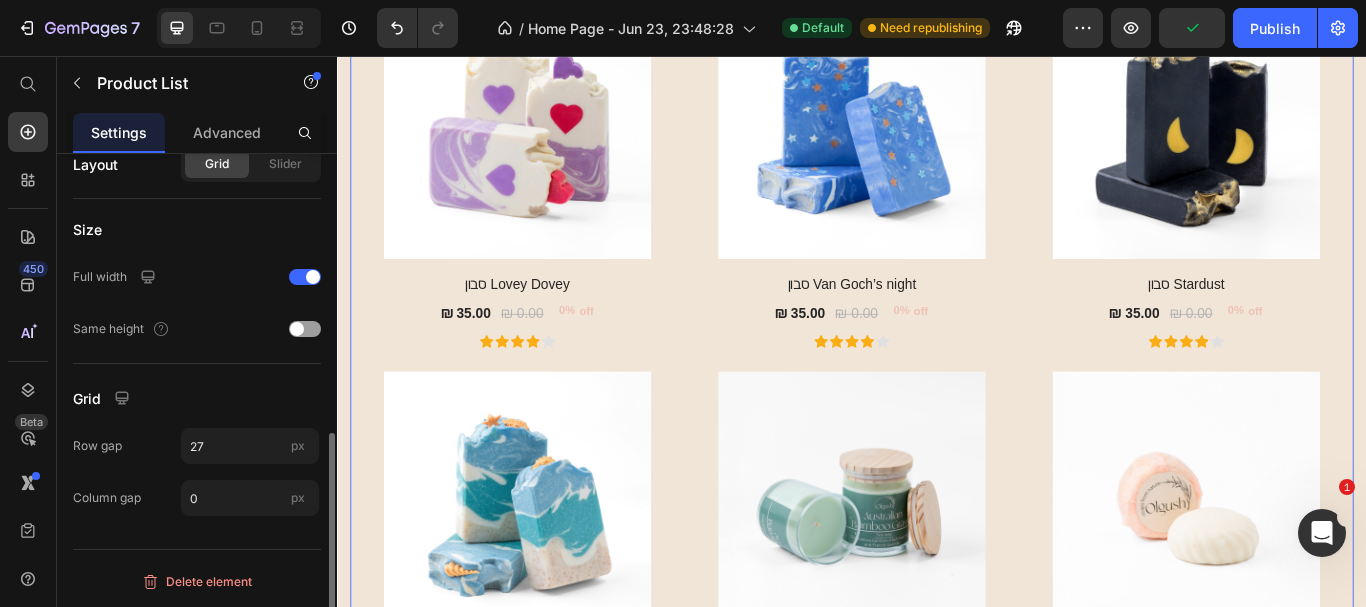 click on "Size Full width Same height" 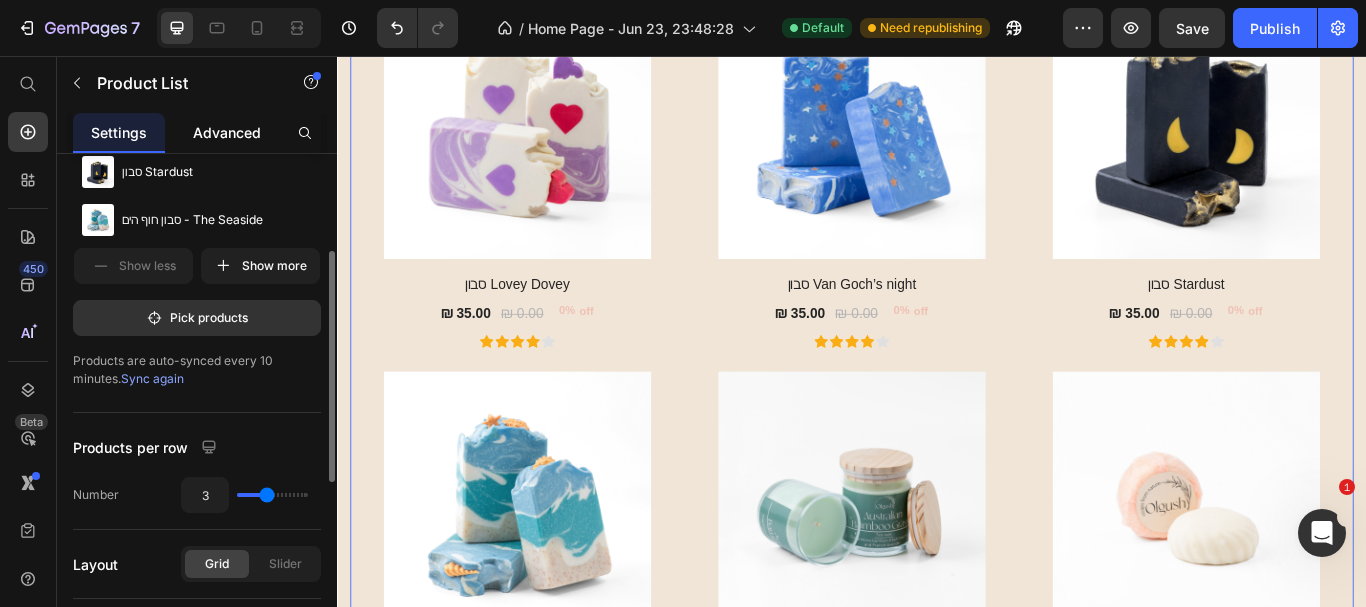 scroll, scrollTop: 14, scrollLeft: 0, axis: vertical 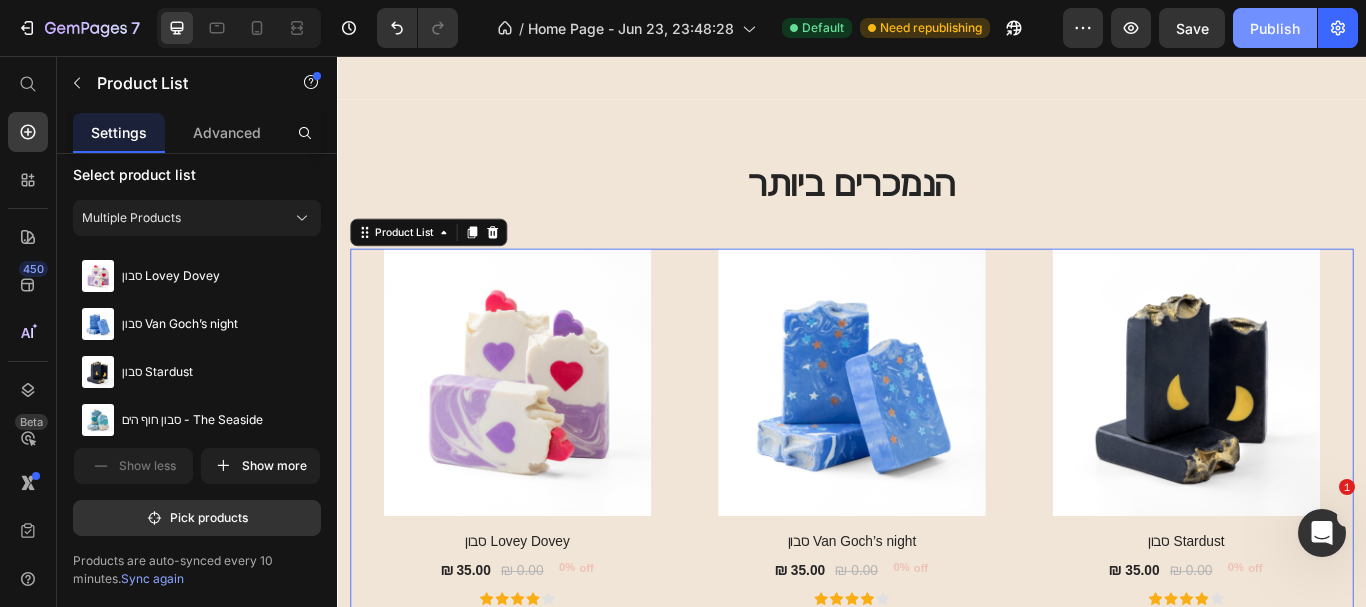 click on "Publish" at bounding box center [1275, 28] 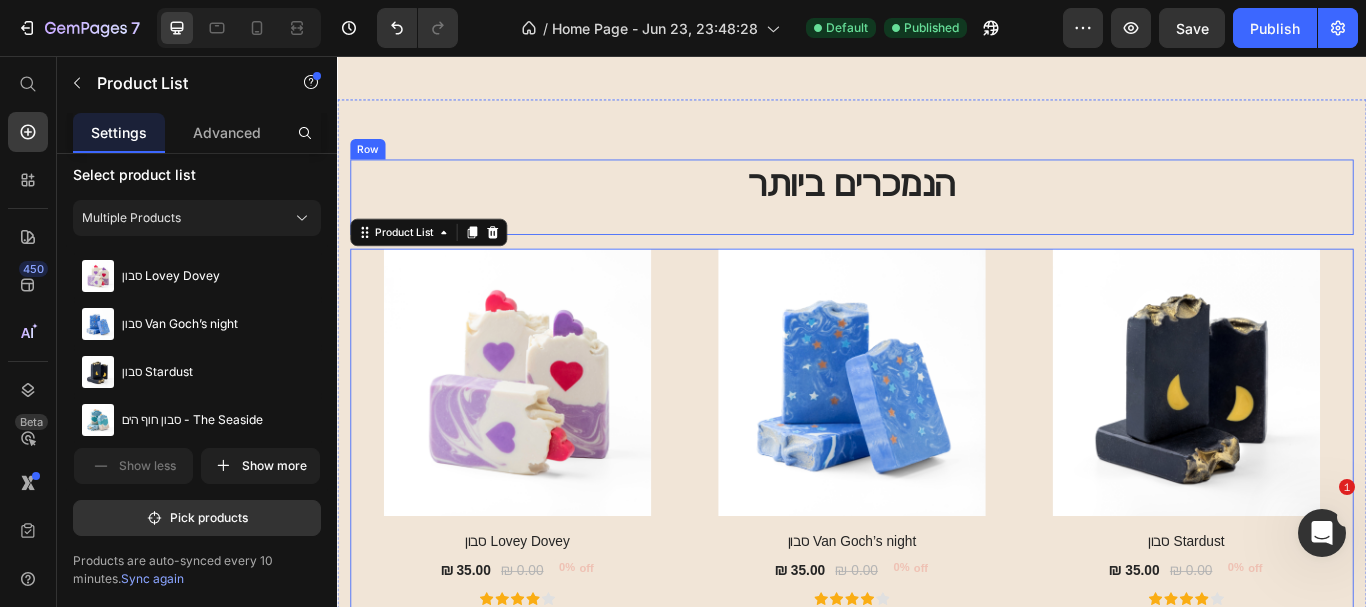 click on "הנמכרים ביותר Heading" at bounding box center (937, 221) 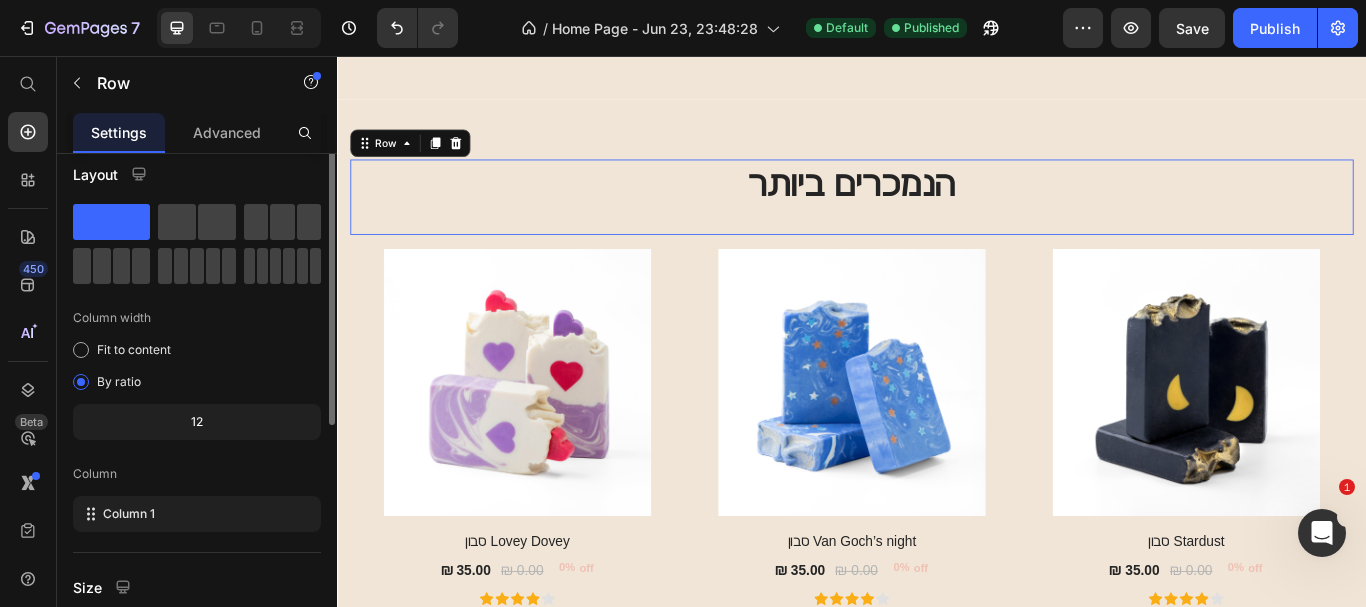 scroll, scrollTop: 0, scrollLeft: 0, axis: both 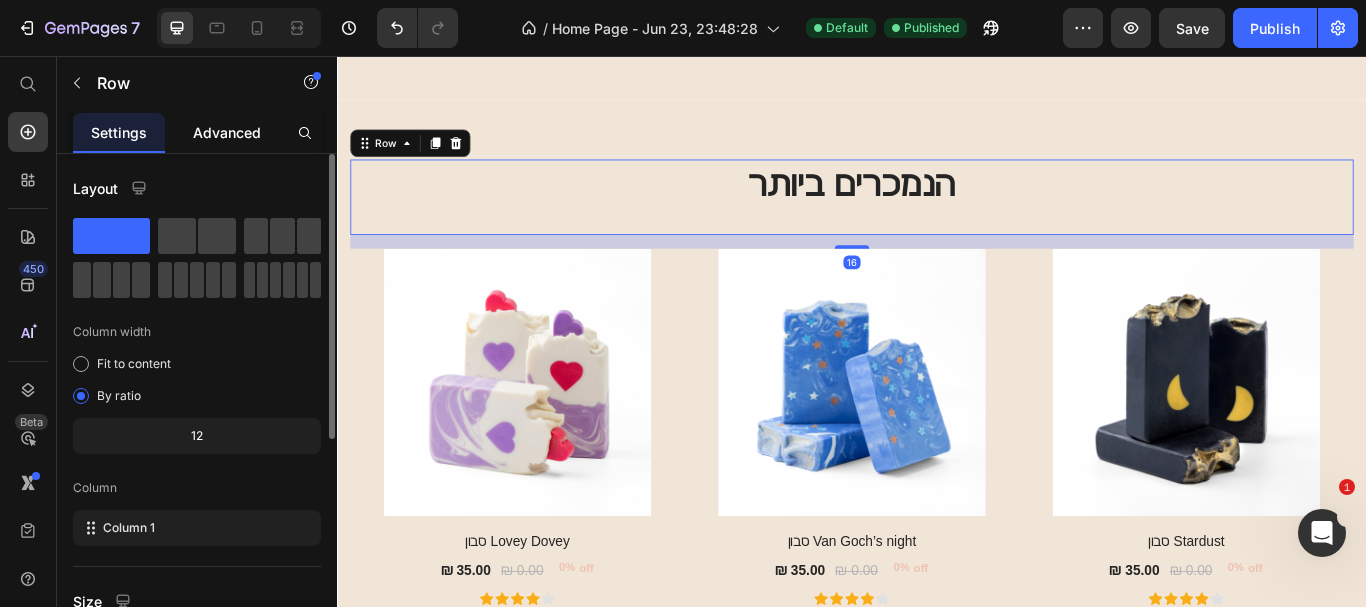 click on "Advanced" at bounding box center [227, 132] 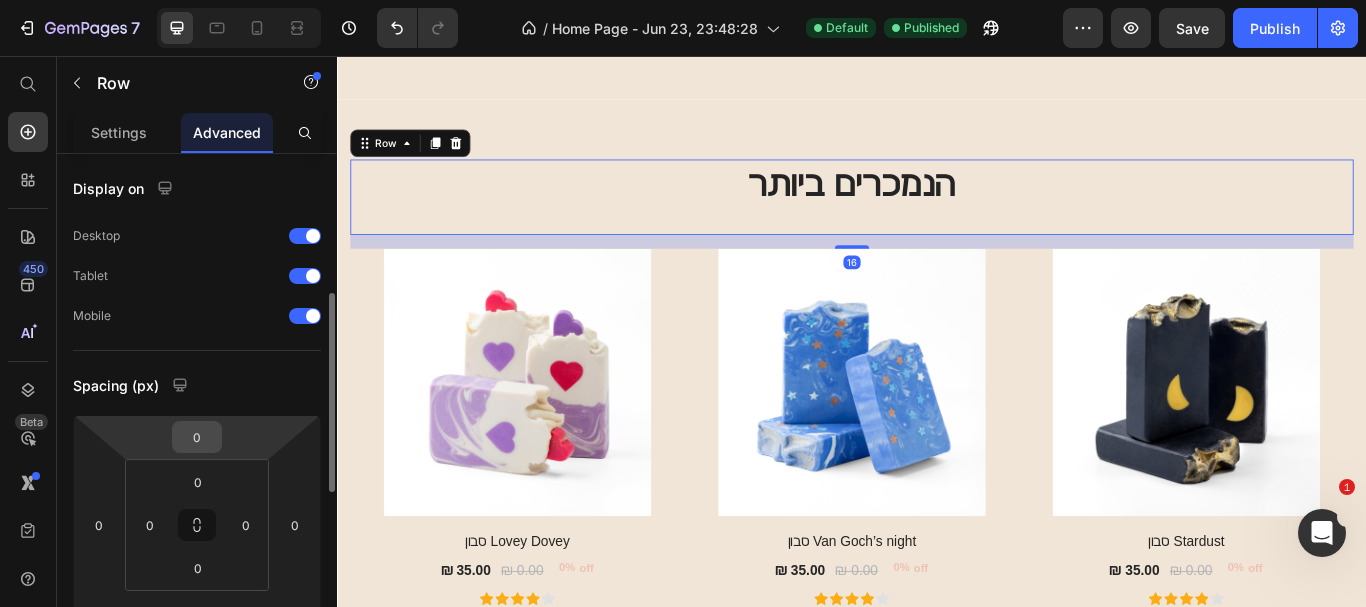 scroll, scrollTop: 100, scrollLeft: 0, axis: vertical 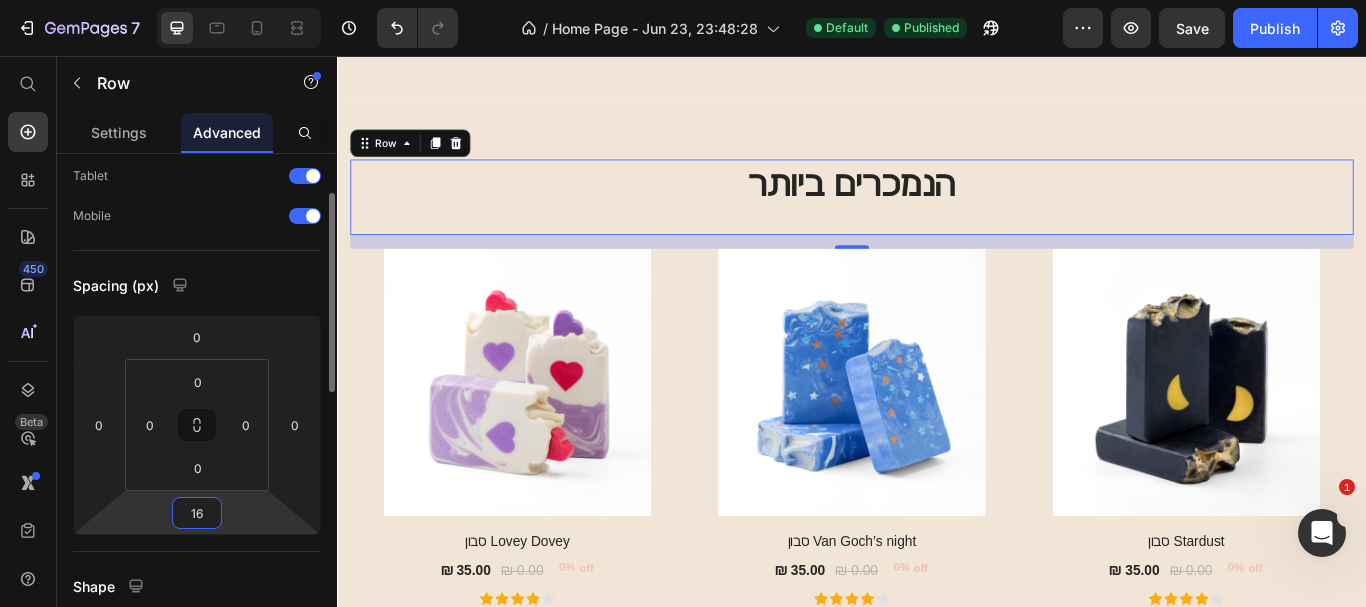 click on "16" at bounding box center [197, 513] 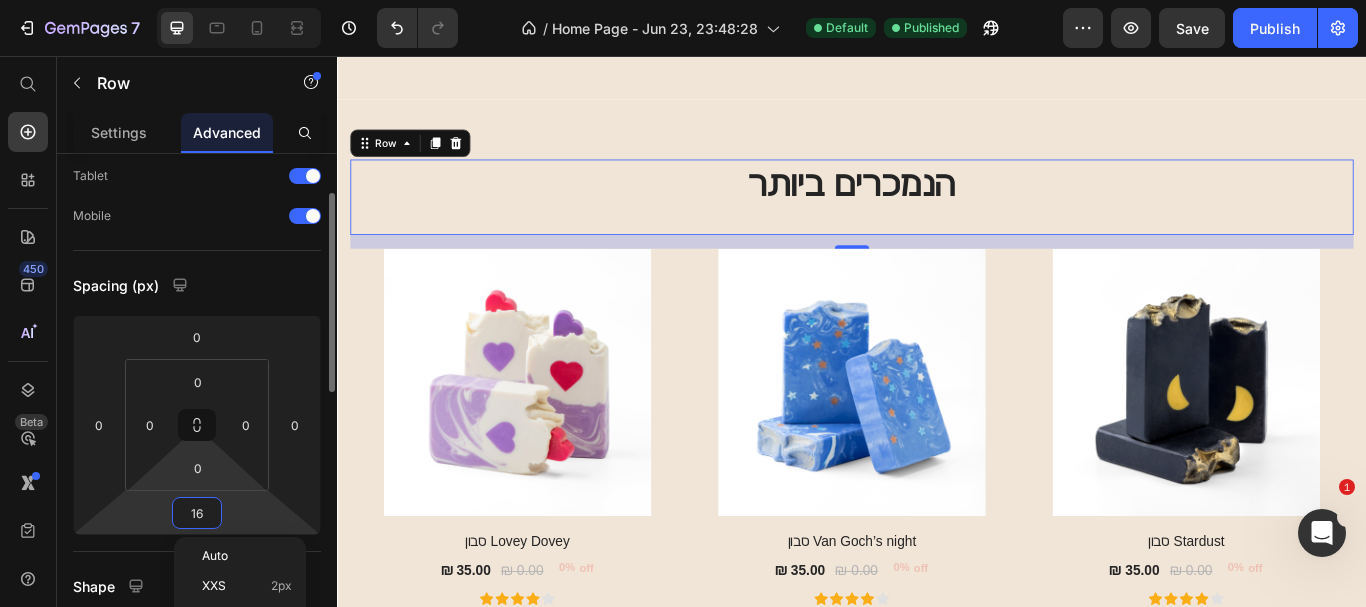 scroll, scrollTop: 400, scrollLeft: 0, axis: vertical 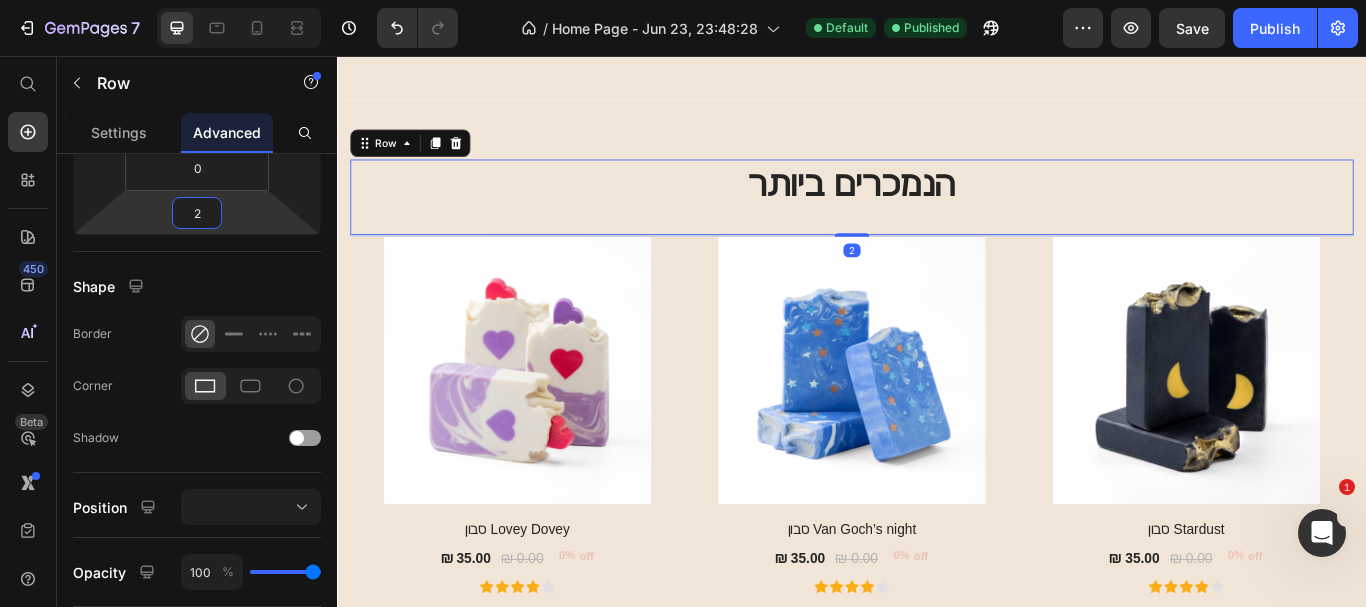 type on "24" 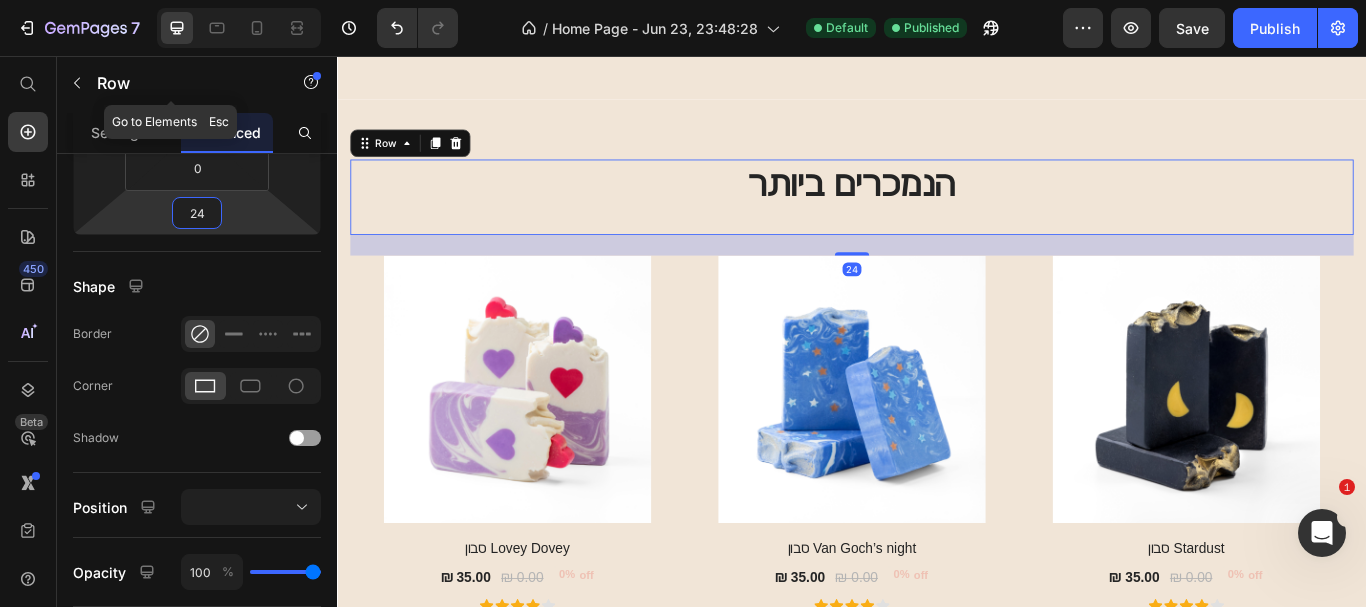 click 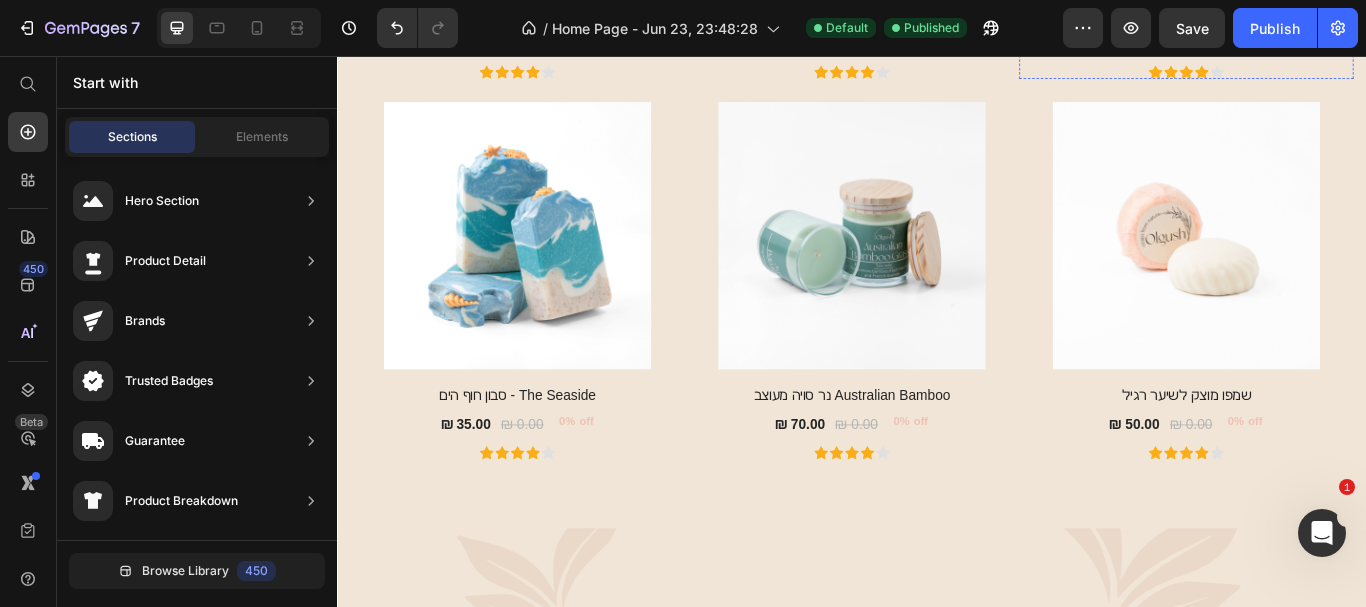scroll, scrollTop: 1814, scrollLeft: 0, axis: vertical 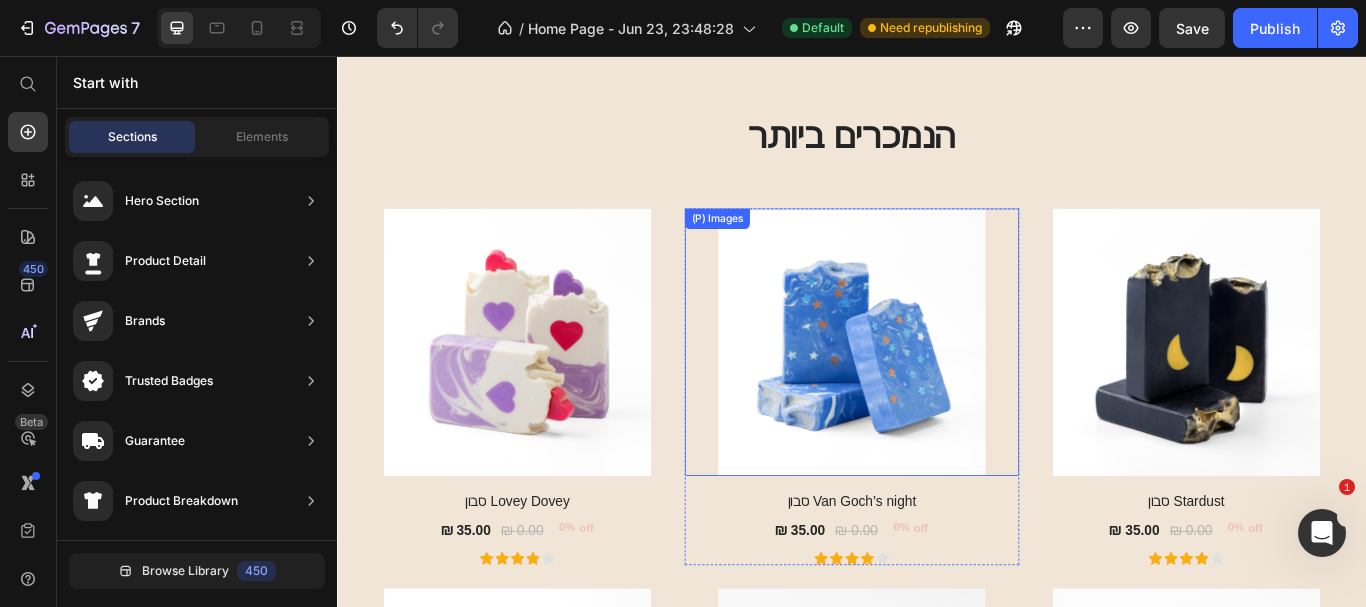 click at bounding box center [547, 390] 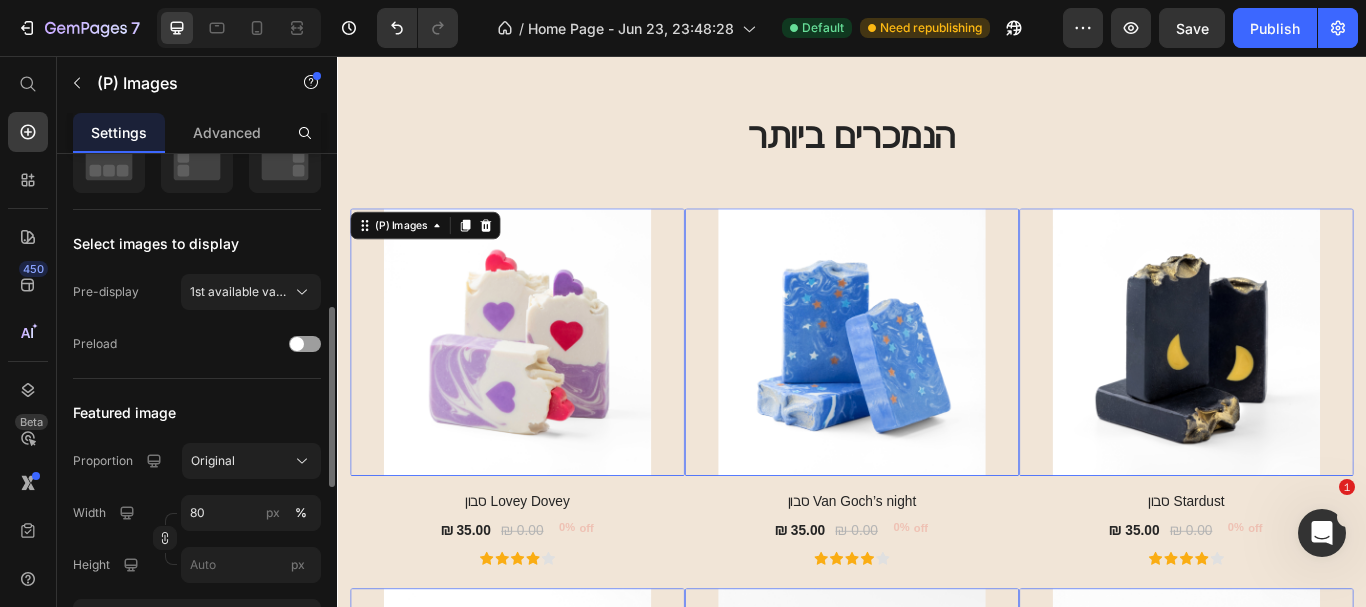 scroll, scrollTop: 0, scrollLeft: 0, axis: both 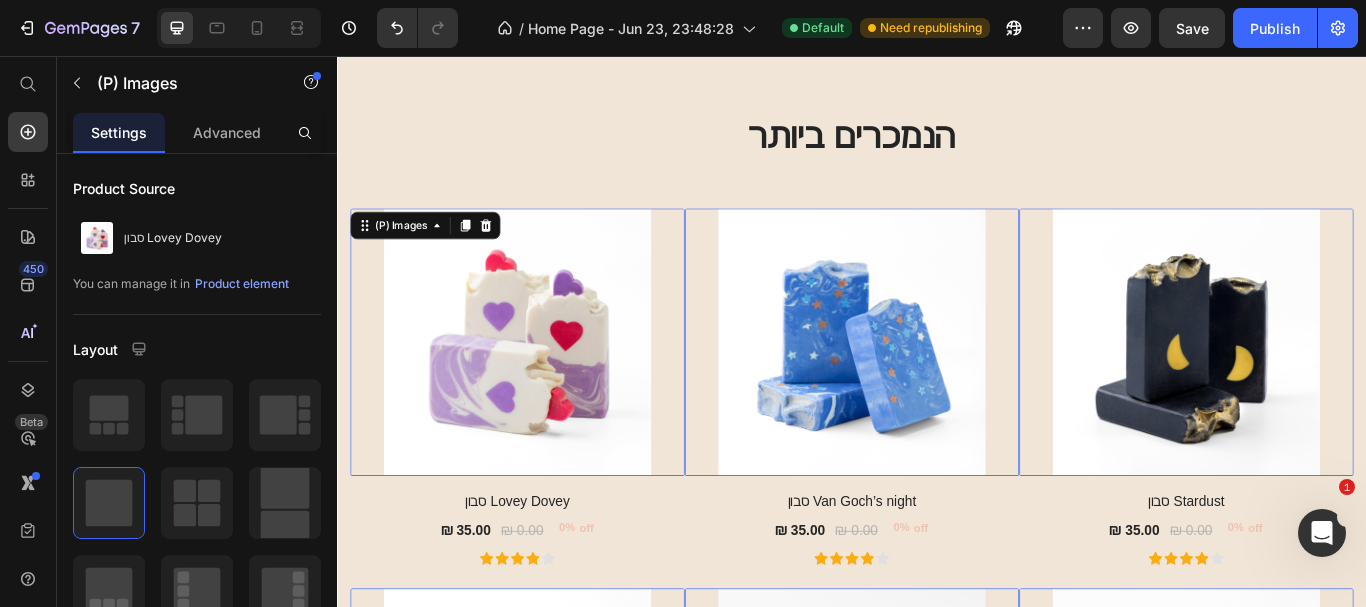 click at bounding box center (547, 390) 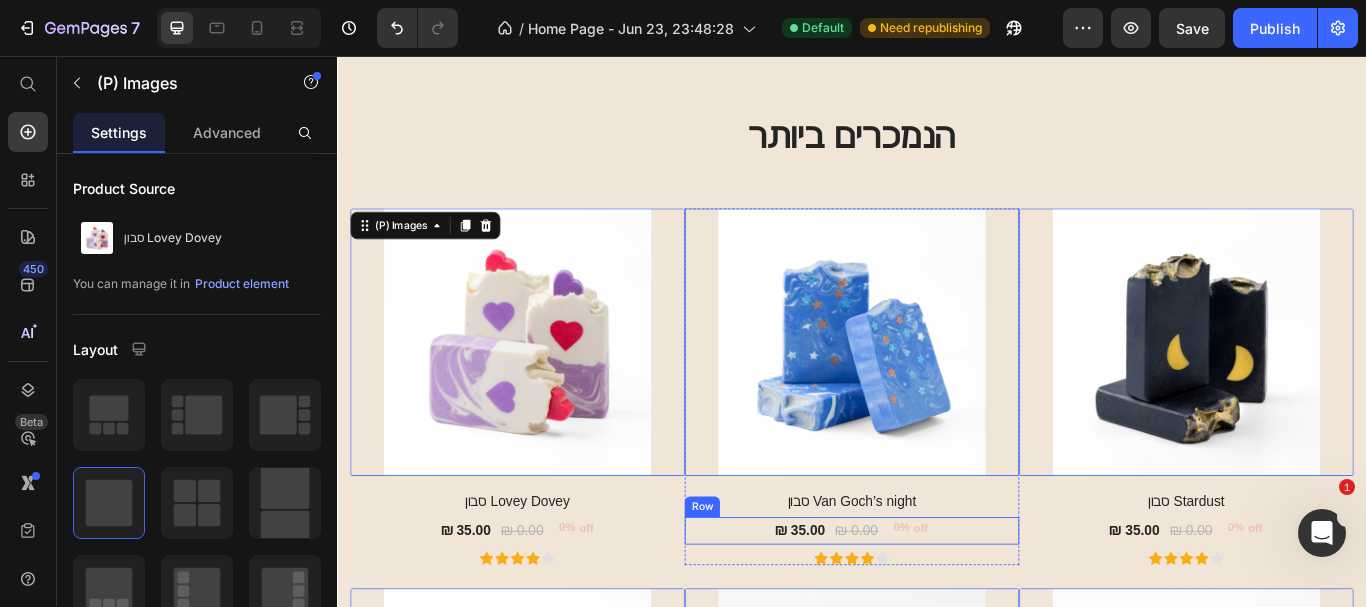 click on "₪ 35.00 (P) Price ₪ 0.00 (P) Price 0% off (P) Tag Row" at bounding box center (547, 610) 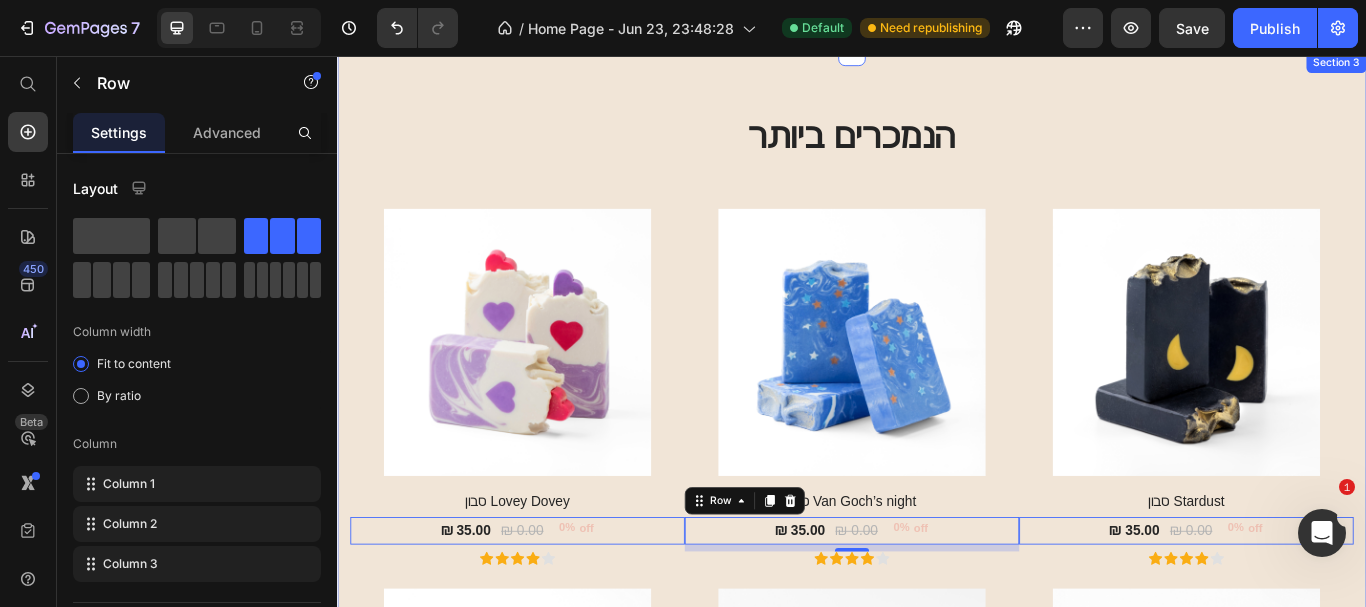 click on "הנמכרים ביותר Heading Row (P) Images סבון Lovey Dovey (P) Title ₪ 35.00 (P) Price ₪ 0.00 (P) Price 0% off (P) Tag Row 0 Icon Icon Icon Icon Icon Row Row (P) Images סבון Van Goch’s night (P) Title ₪ 35.00 (P) Price ₪ 0.00 (P) Price 0% off (P) Tag Row 8 Icon Icon Icon Icon Icon Row Row (P) Images סבון Stardust (P) Title ₪ 35.00 (P) Price ₪ 0.00 (P) Price 0% off (P) Tag Row 0 Icon Icon Icon Icon Icon Row Row (P) Images סבון חוף הים - The Seaside (P) Title ₪ 35.00 (P) Price ₪ 0.00 (P) Price 0% off (P) Tag Row 0 Icon Icon Icon Icon Icon Row Row (P) Images נר סויה מעוצב Australian Bamboo (P) Title ₪ 70.00 (P) Price ₪ 0.00 (P) Price 0% off (P) Tag Row 0 Icon Icon Icon Icon Icon Row Row (P) Images שמפו מוצק לשיער רגיל (P) Title ₪ 50.00 (P) Price ₪ 0.00 (P) Price 0% off (P) Tag Row 0 Icon Icon Icon Icon Icon Row Row Product List Row" at bounding box center [937, 608] 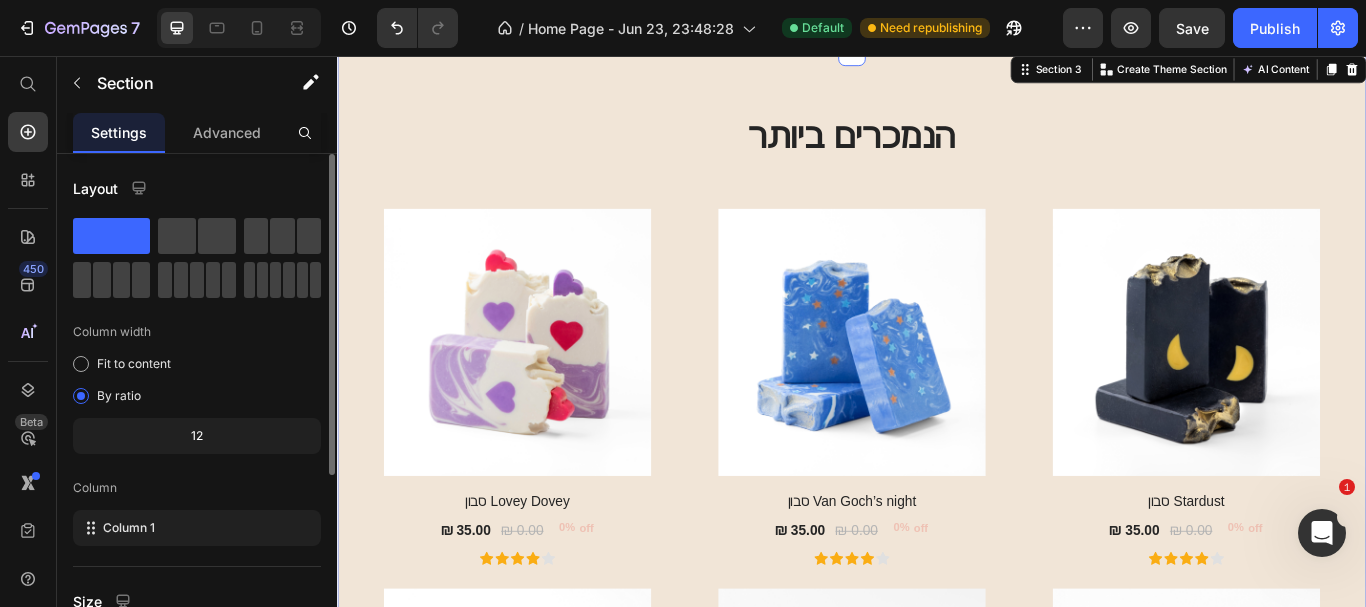 scroll, scrollTop: 298, scrollLeft: 0, axis: vertical 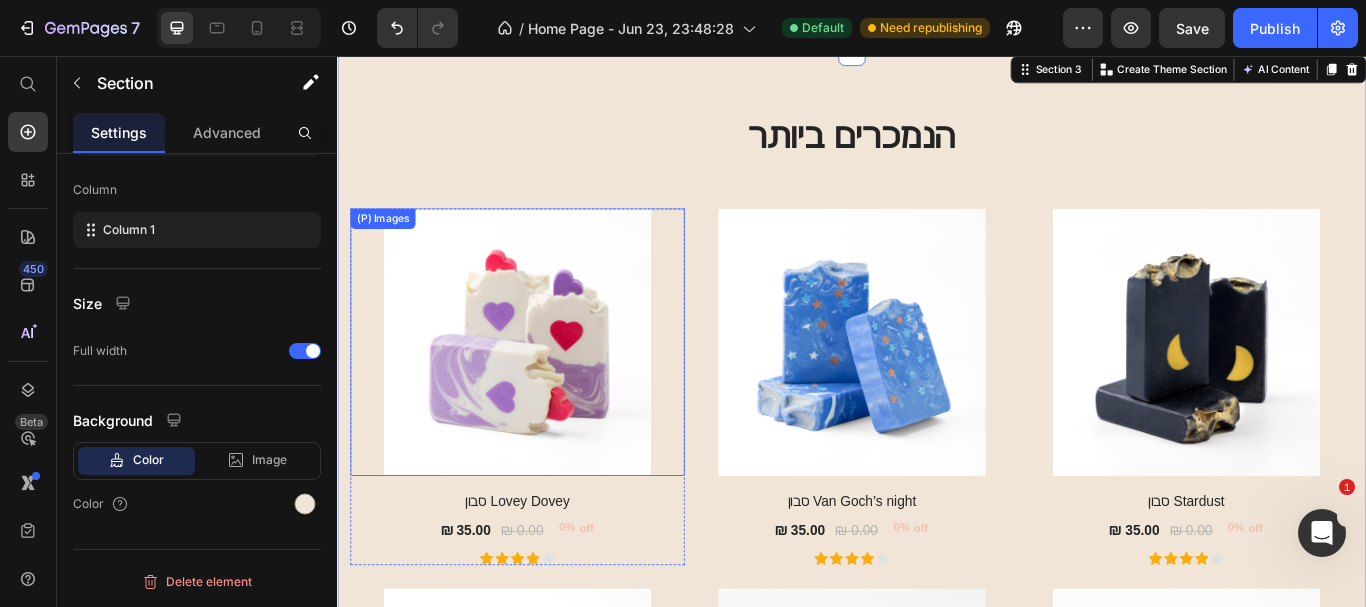 click at bounding box center [547, 390] 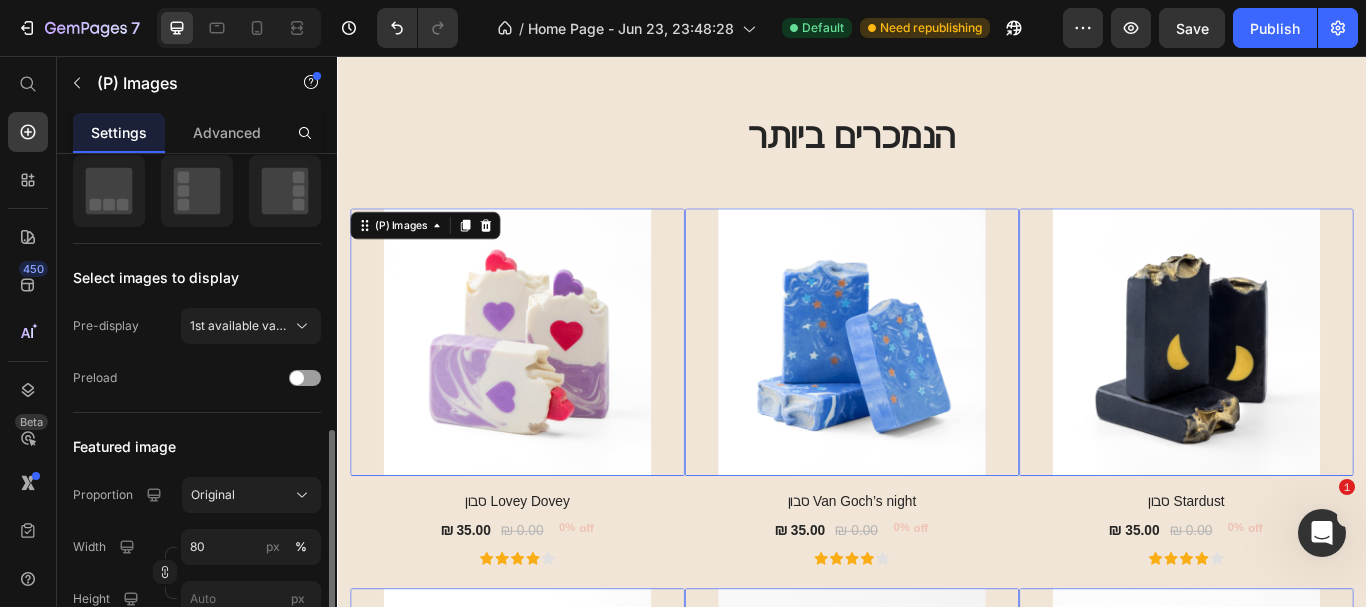 scroll, scrollTop: 500, scrollLeft: 0, axis: vertical 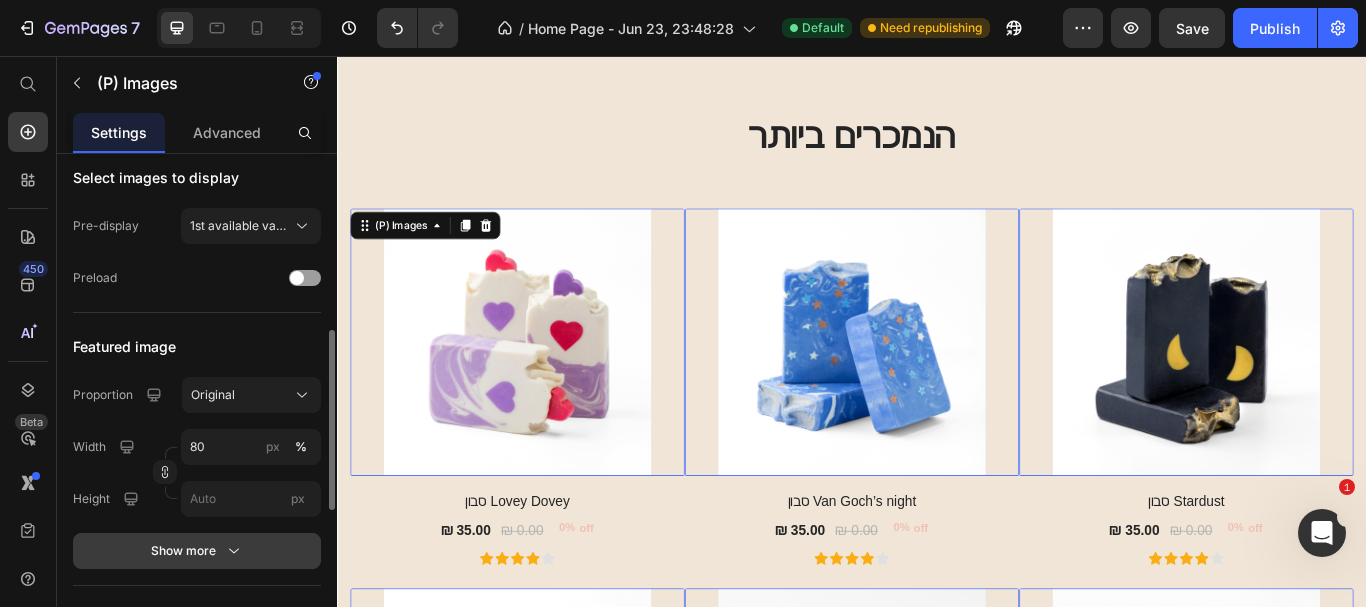click on "Show more" at bounding box center [197, 551] 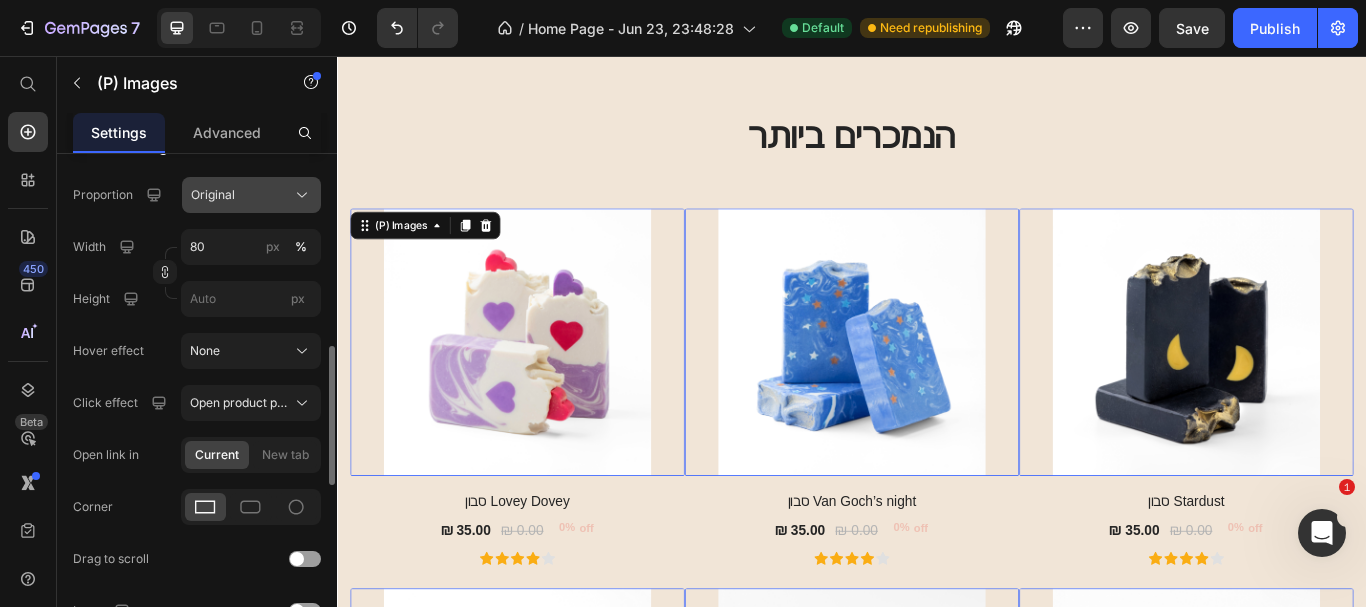 scroll, scrollTop: 800, scrollLeft: 0, axis: vertical 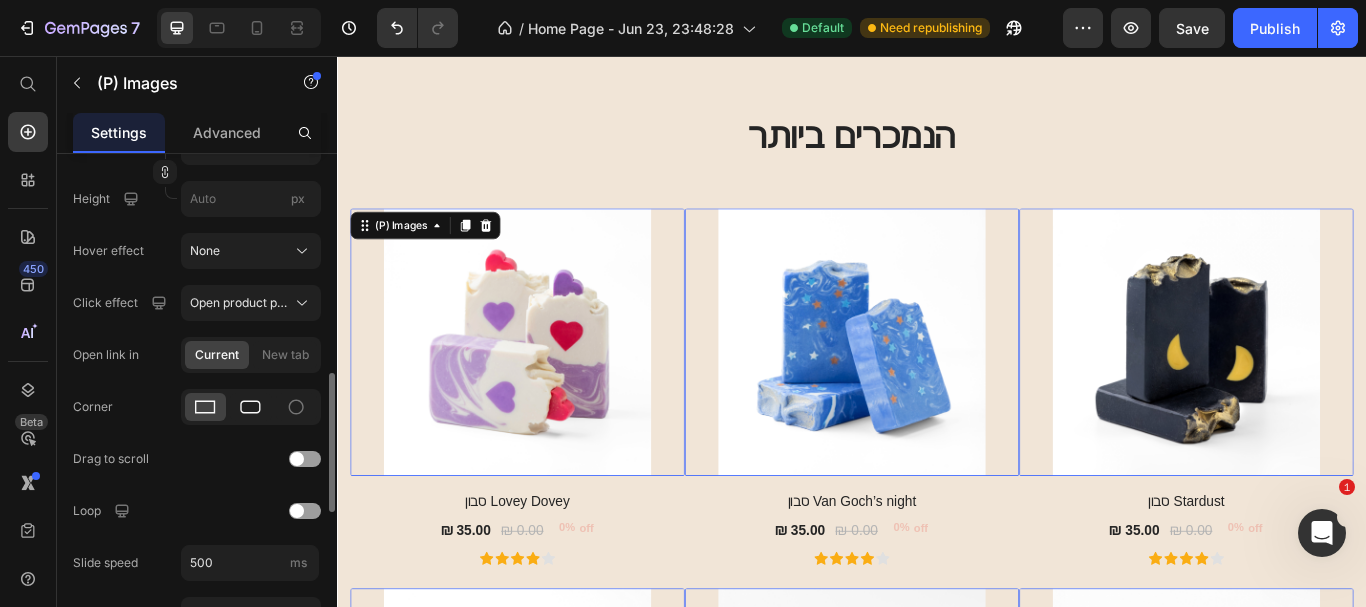 click 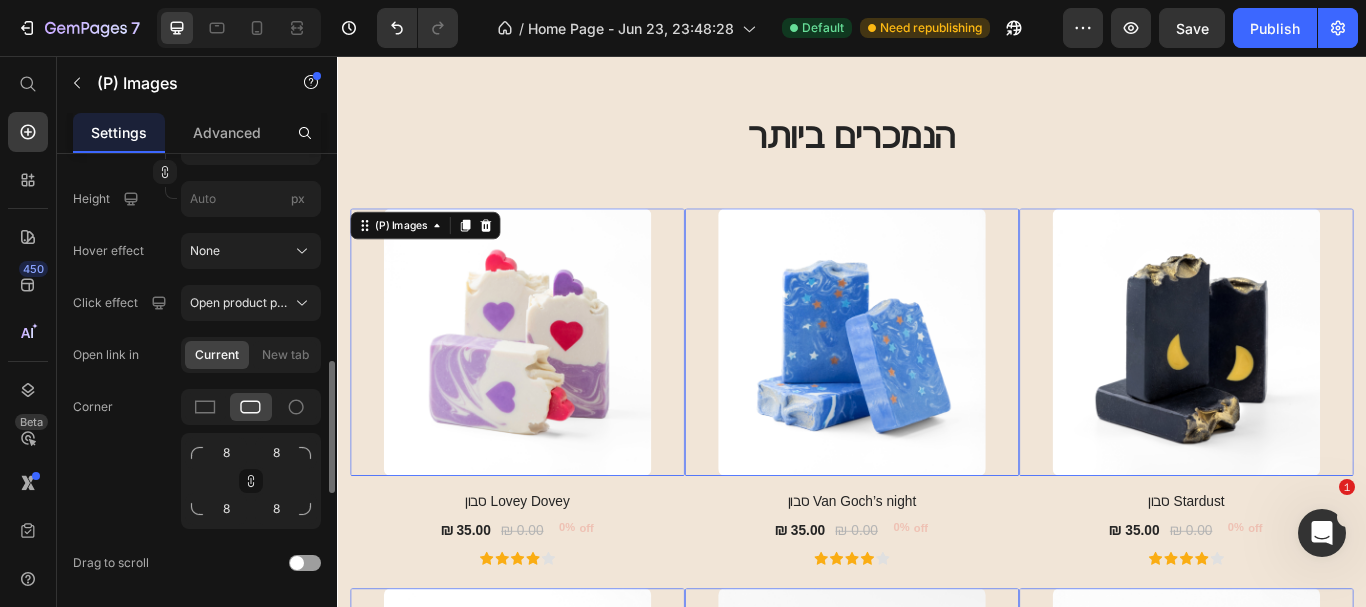 click on "Corner 8 8 8 8" 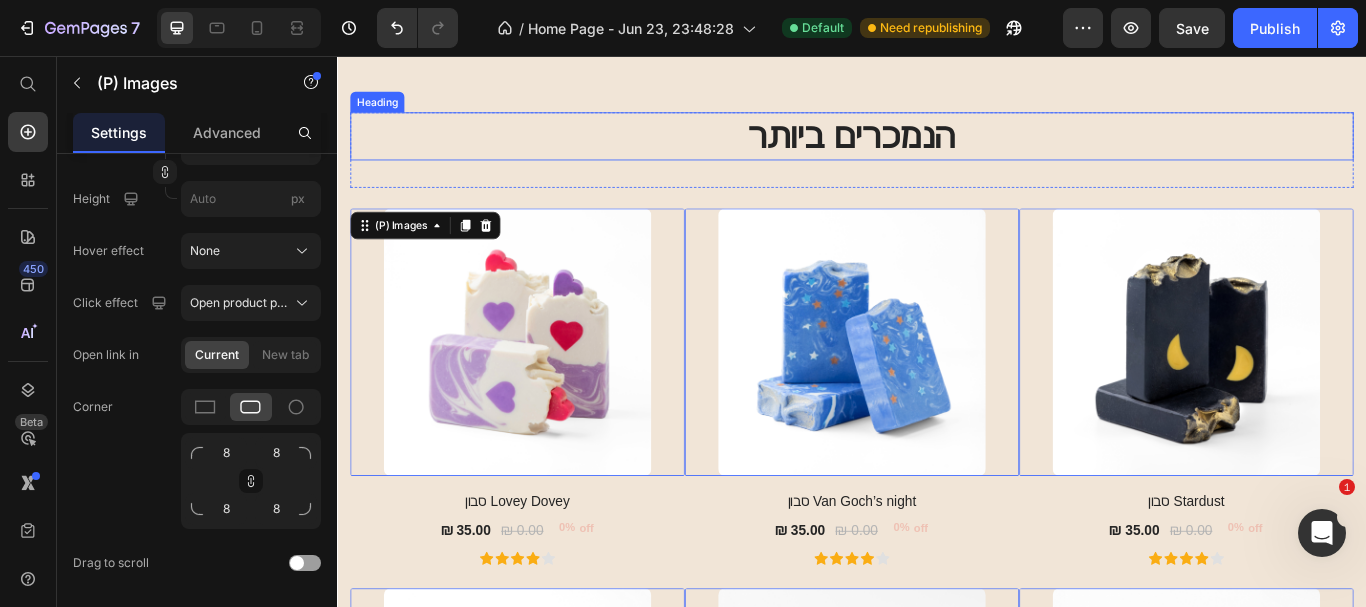 click on "הנמכרים ביותר" at bounding box center (937, 150) 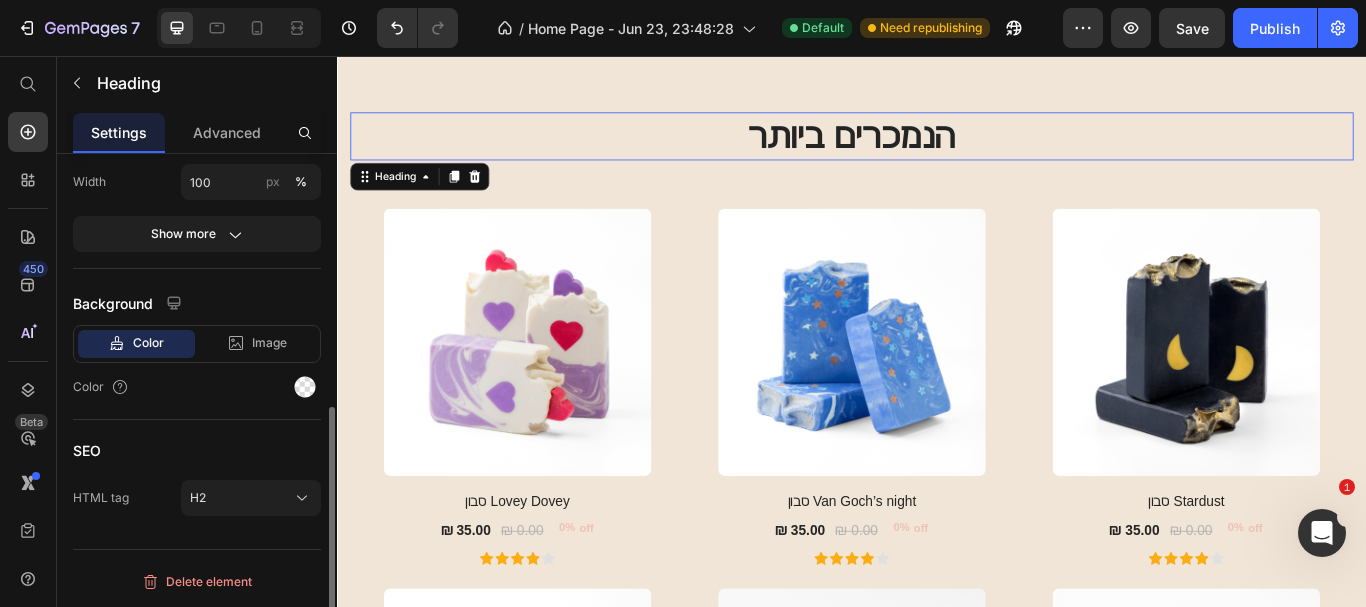 scroll, scrollTop: 0, scrollLeft: 0, axis: both 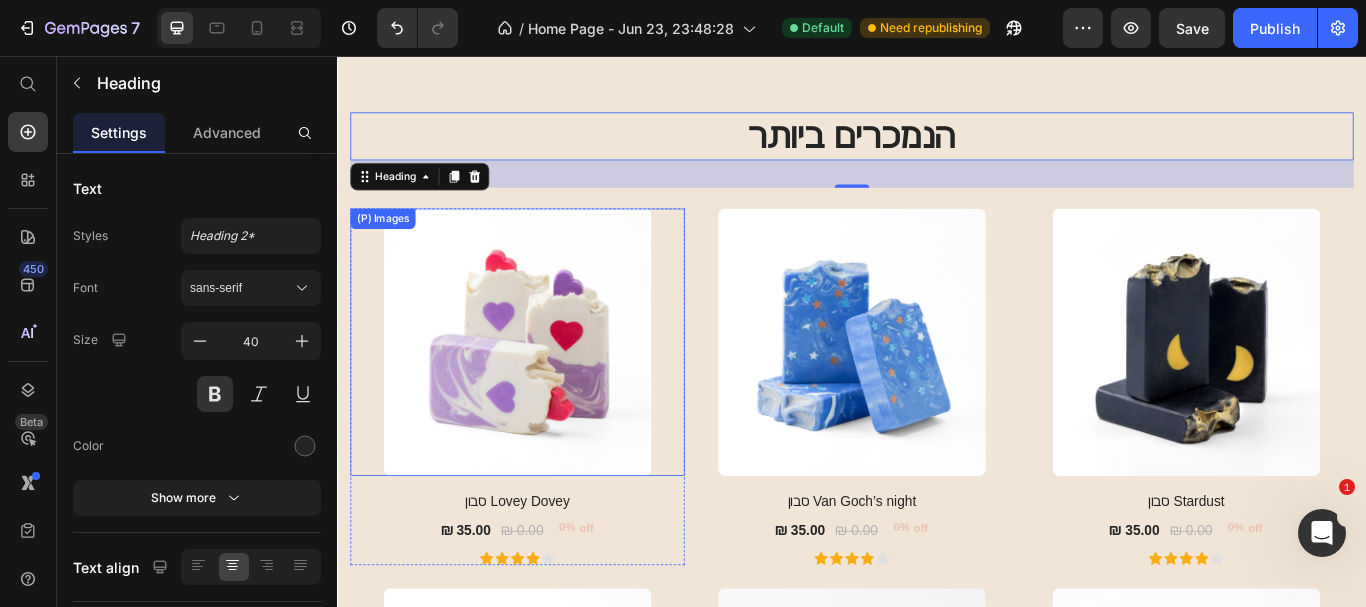 click at bounding box center (547, 390) 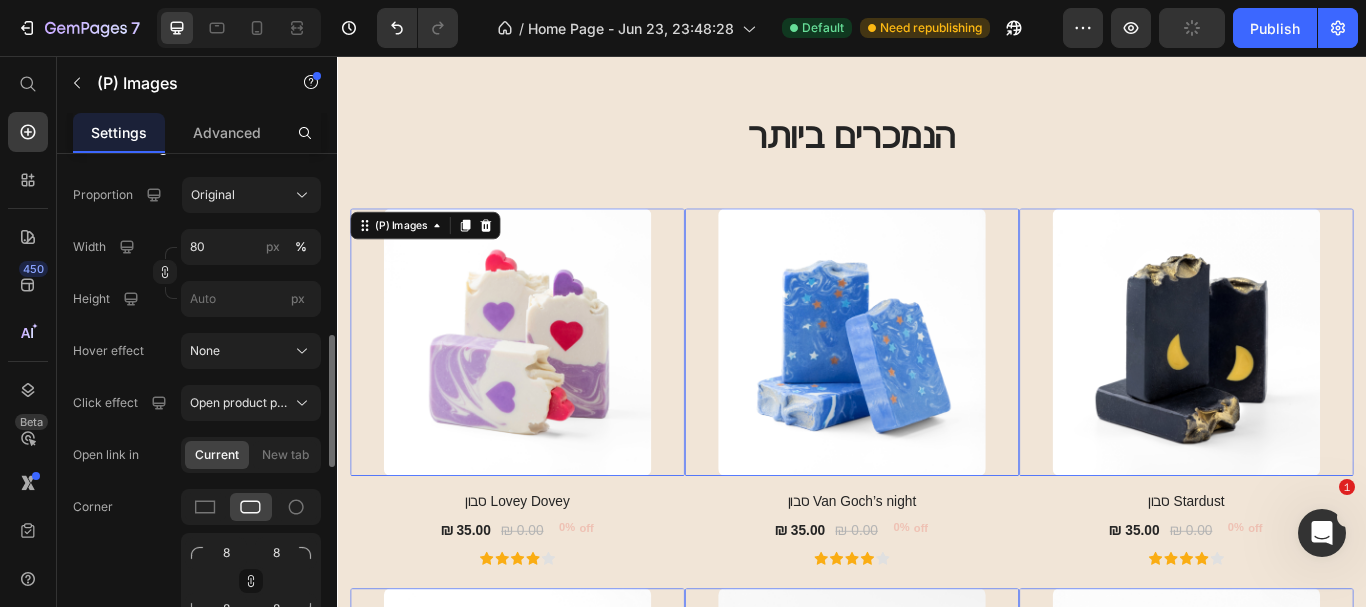 scroll, scrollTop: 900, scrollLeft: 0, axis: vertical 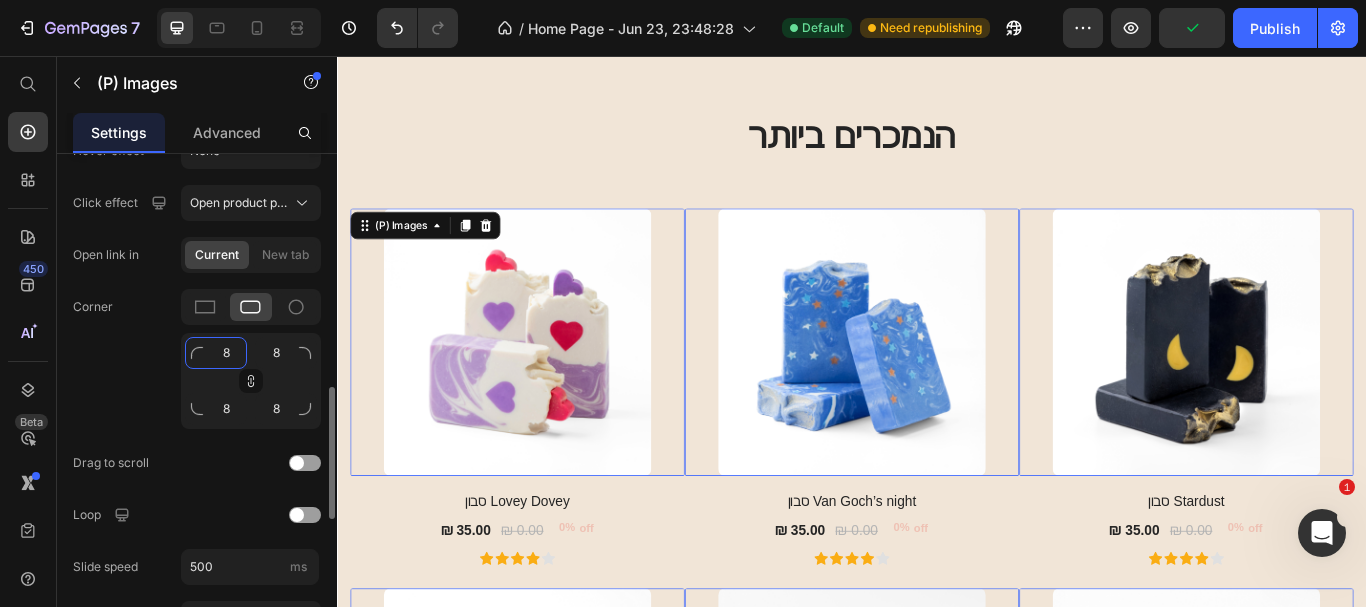 click on "8" 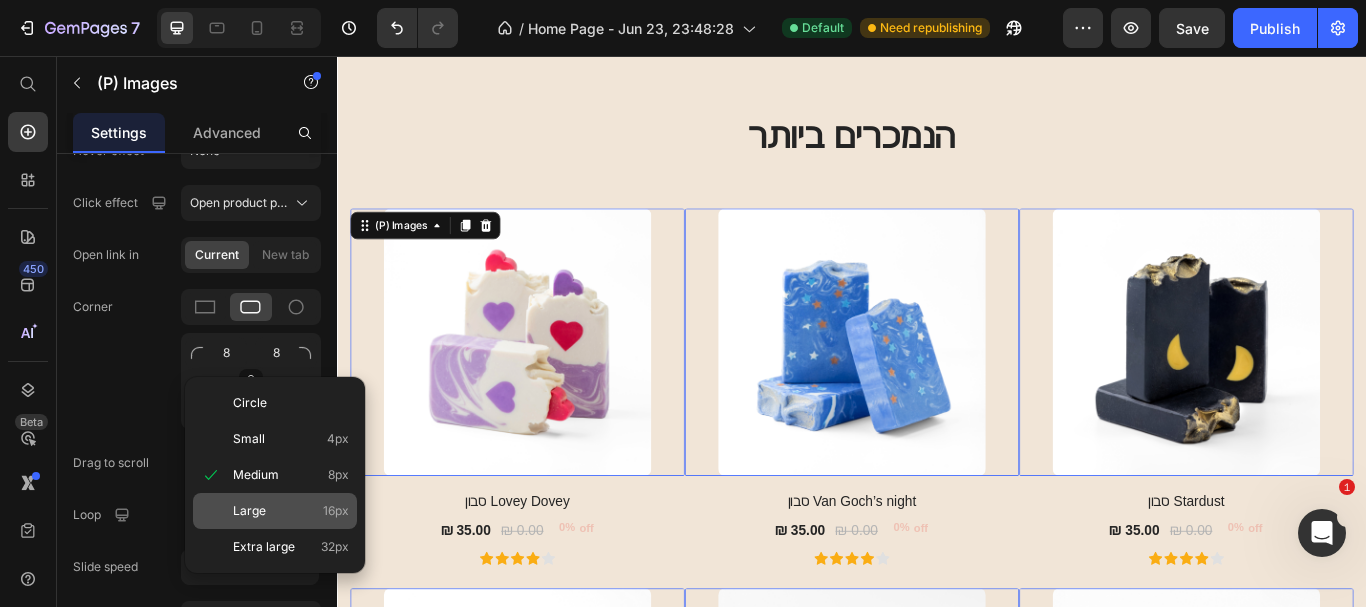 click on "Large" at bounding box center [249, 511] 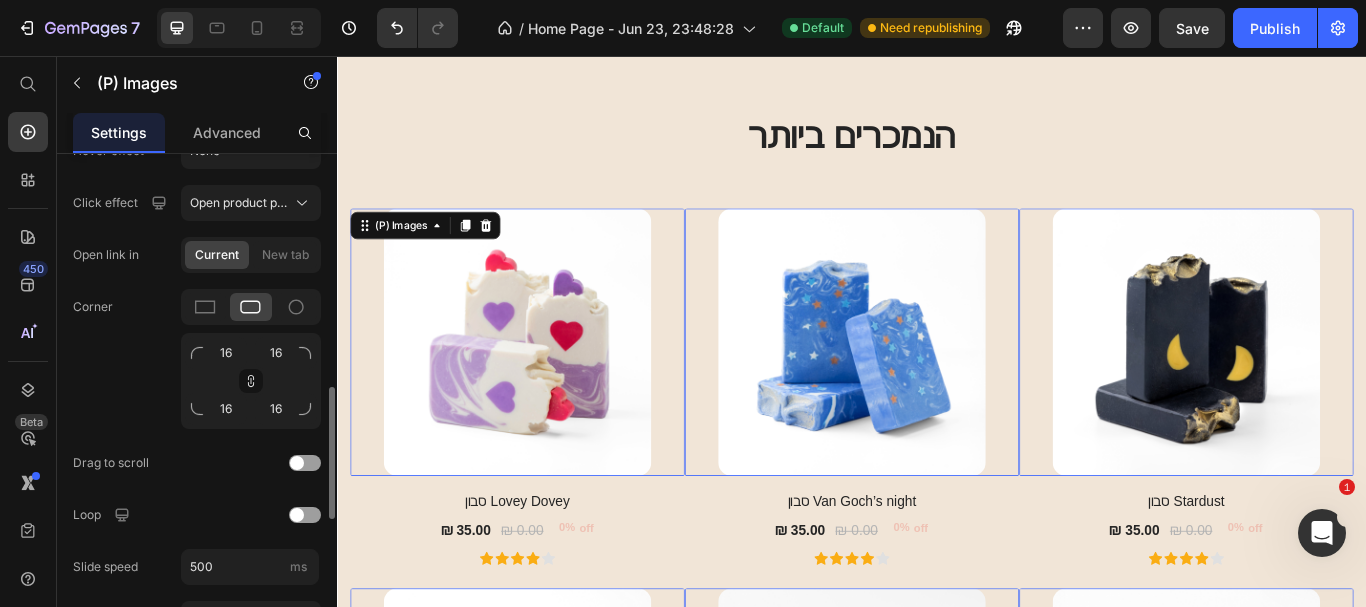 click on "Corner 16 16 16 16" 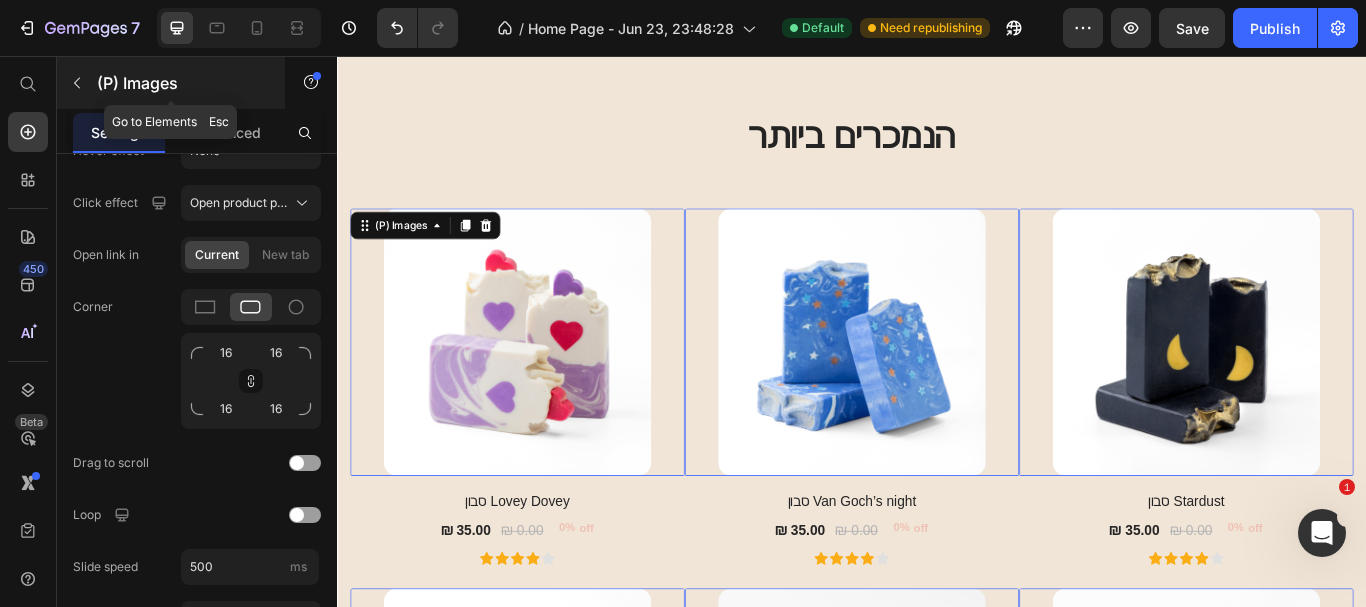 click 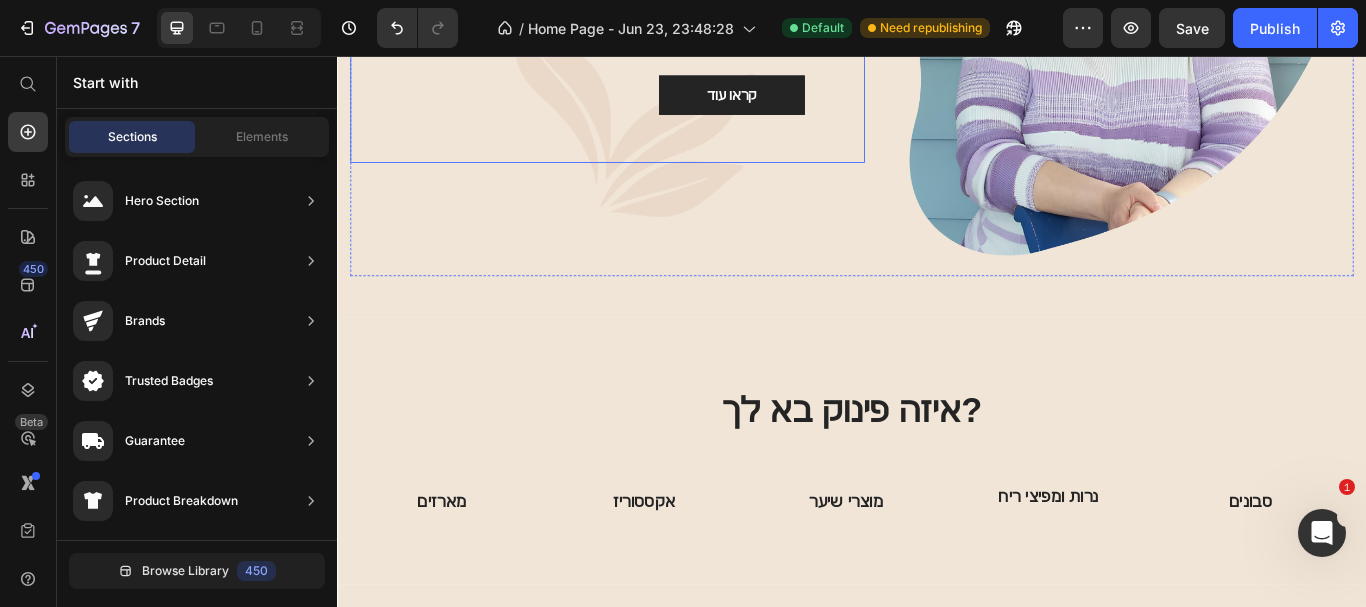 scroll, scrollTop: 2769, scrollLeft: 0, axis: vertical 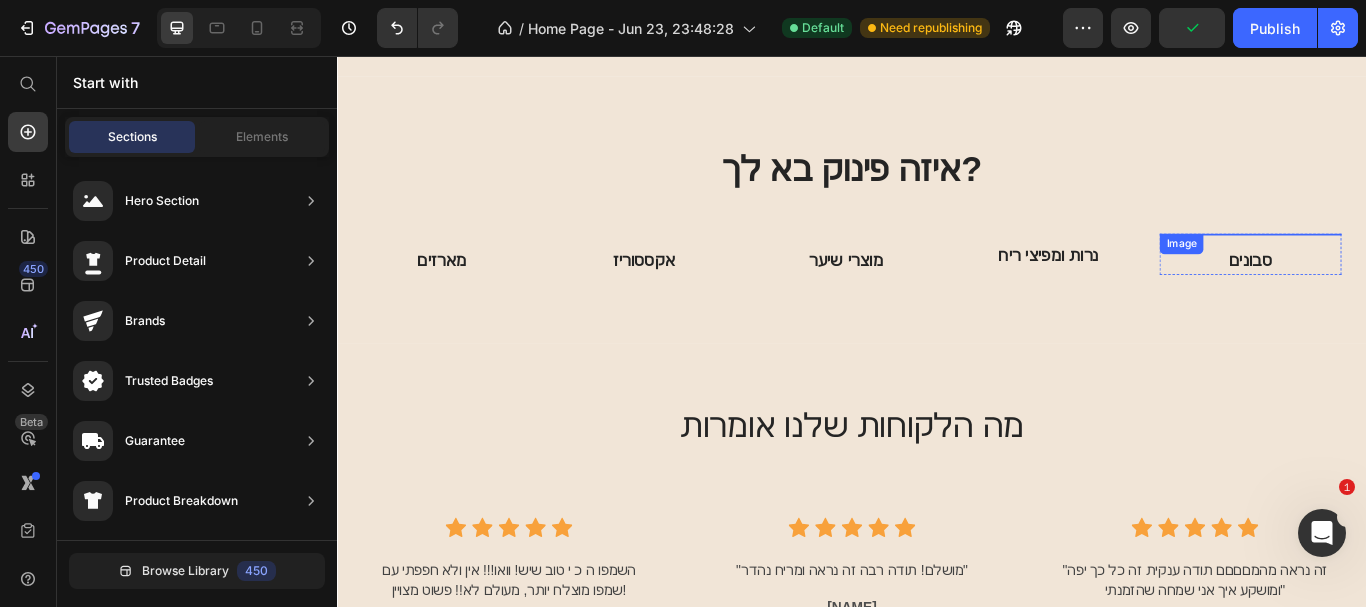 click at bounding box center [1401, 264] 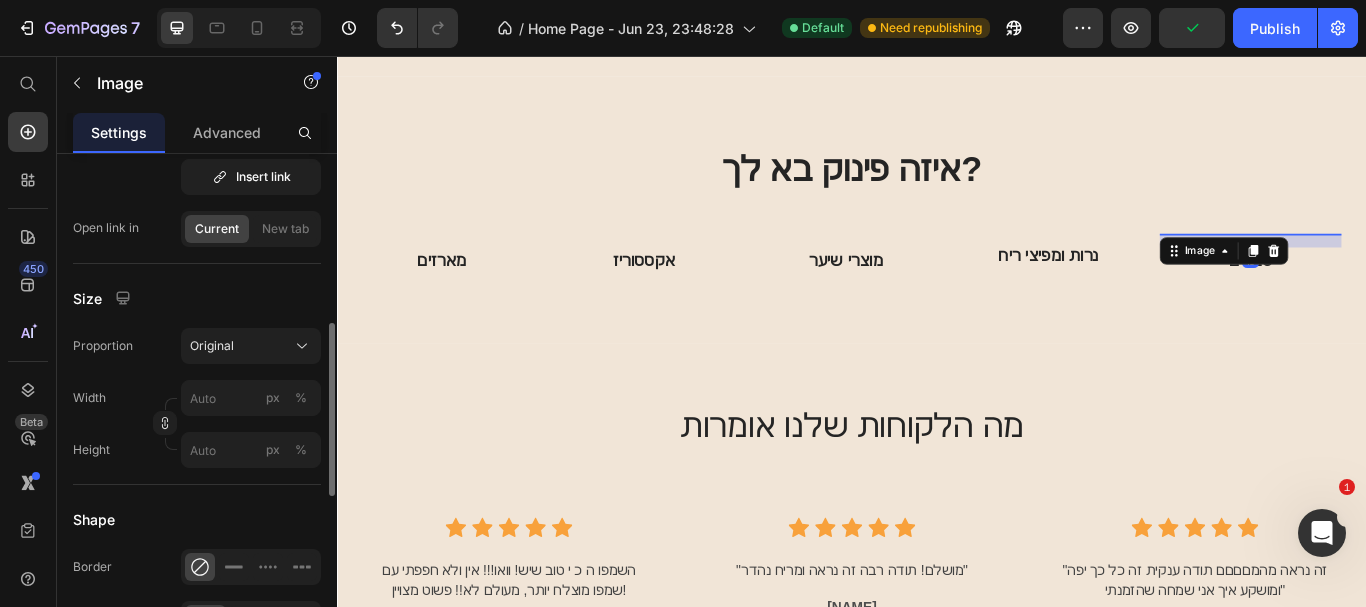 scroll, scrollTop: 800, scrollLeft: 0, axis: vertical 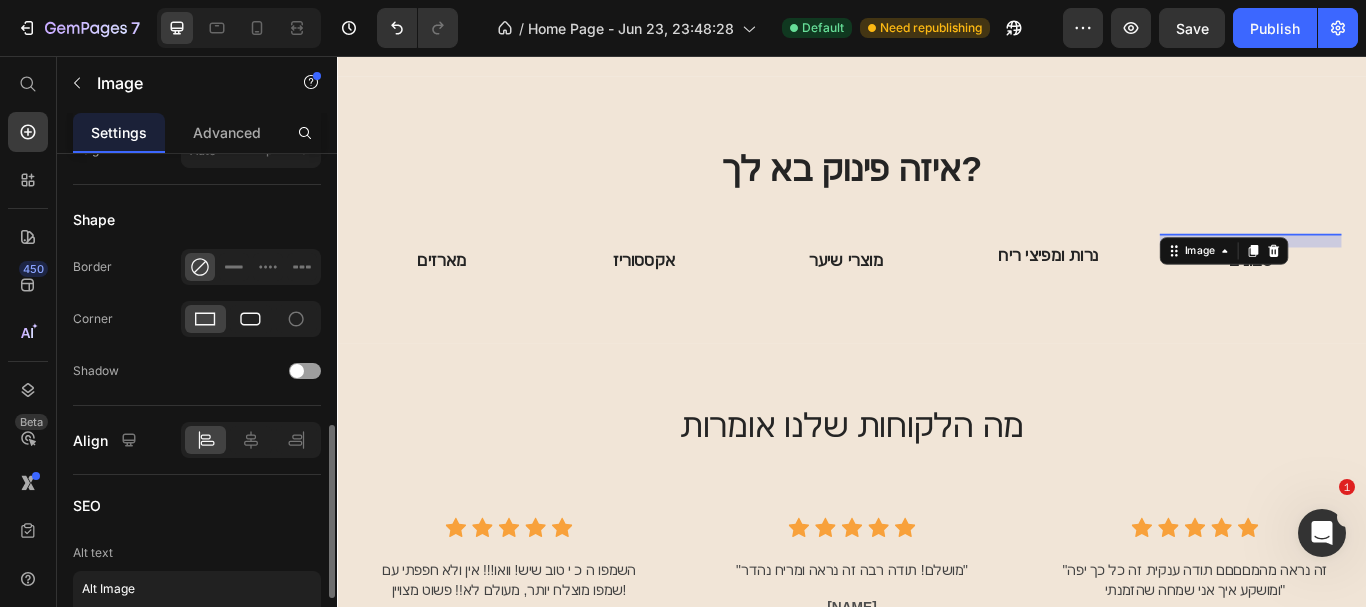 click 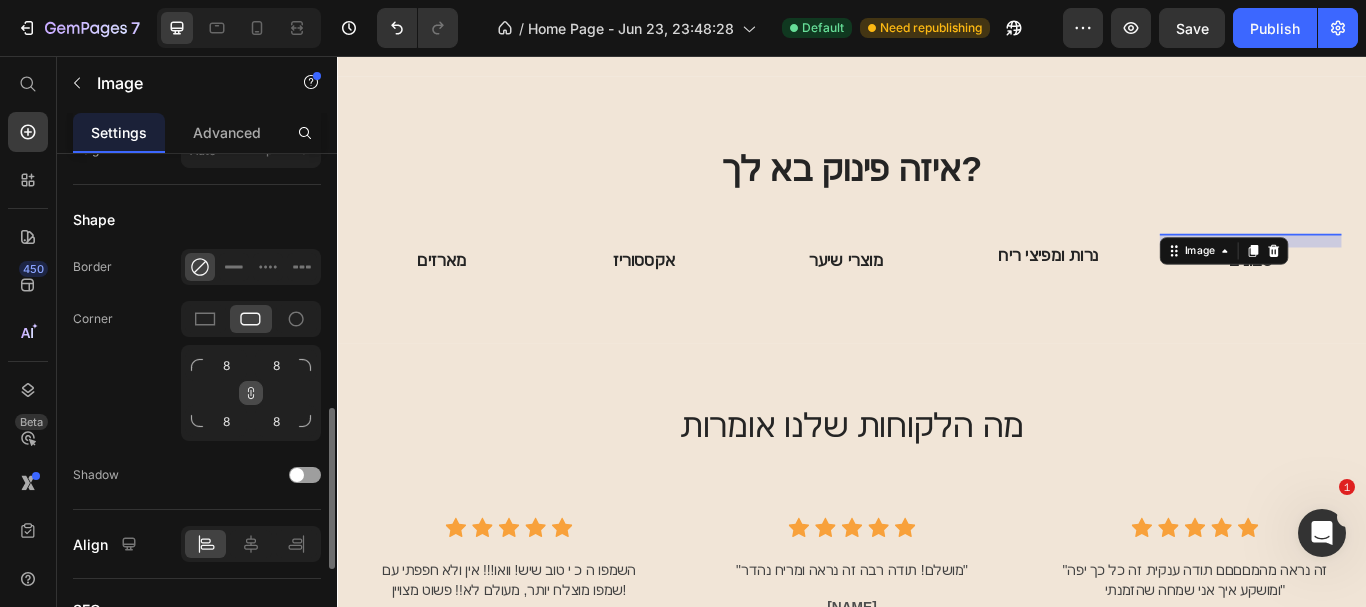 click 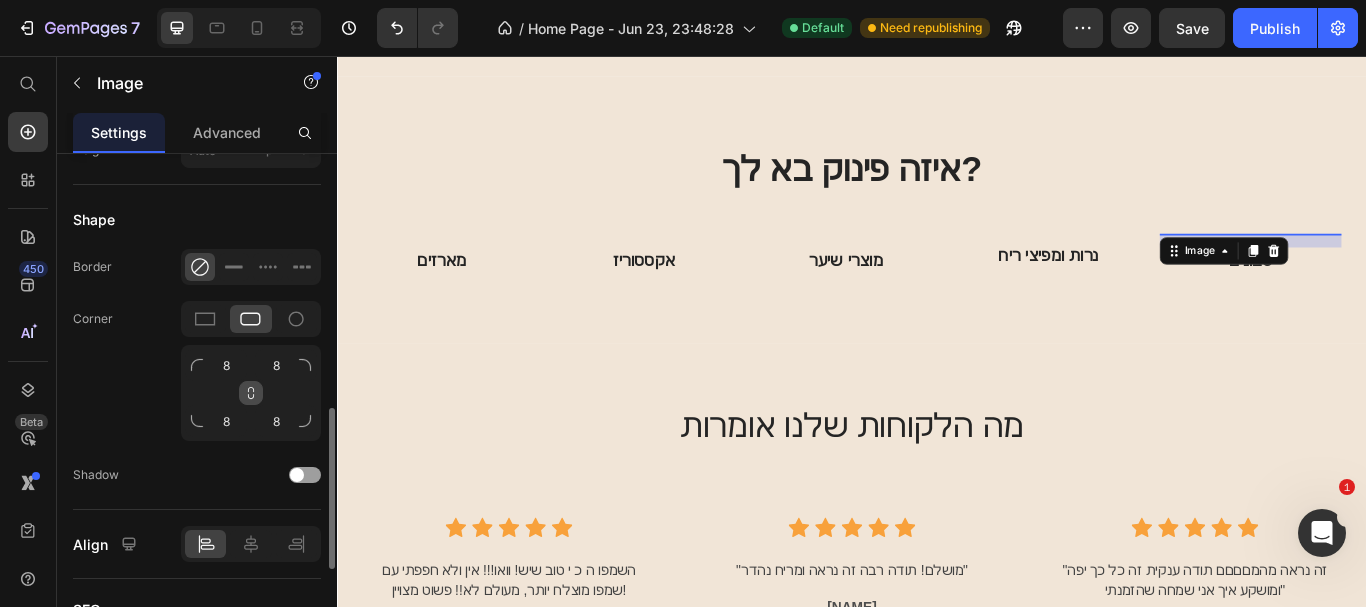 click 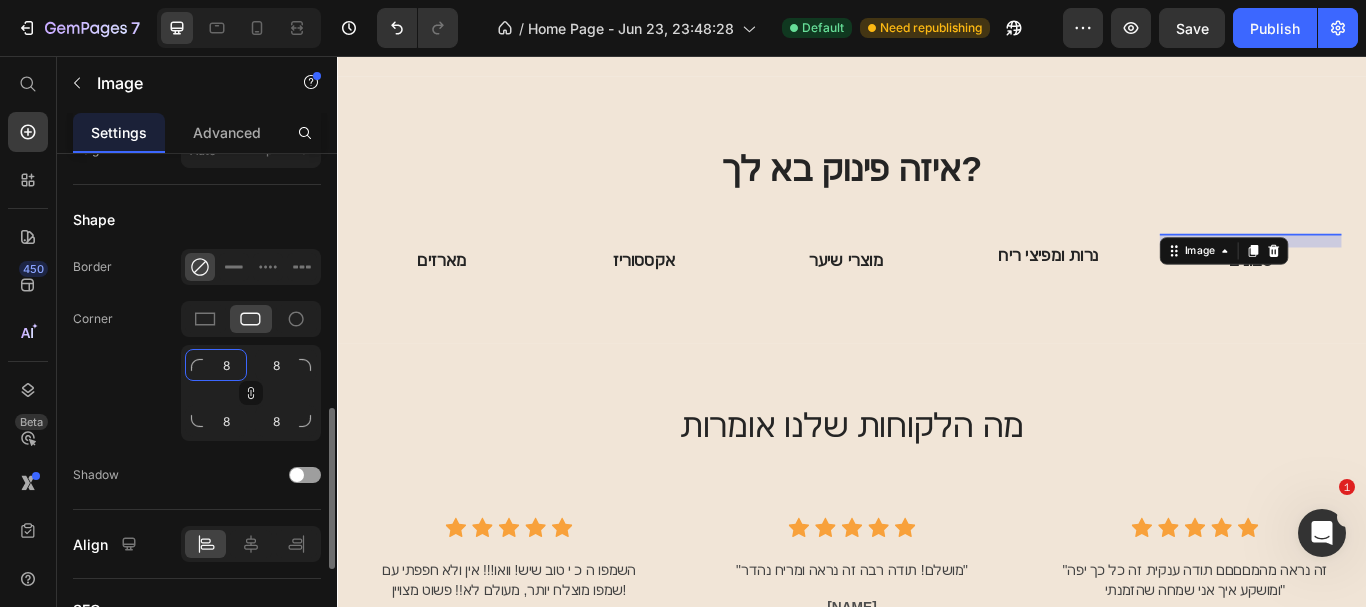 click on "8" 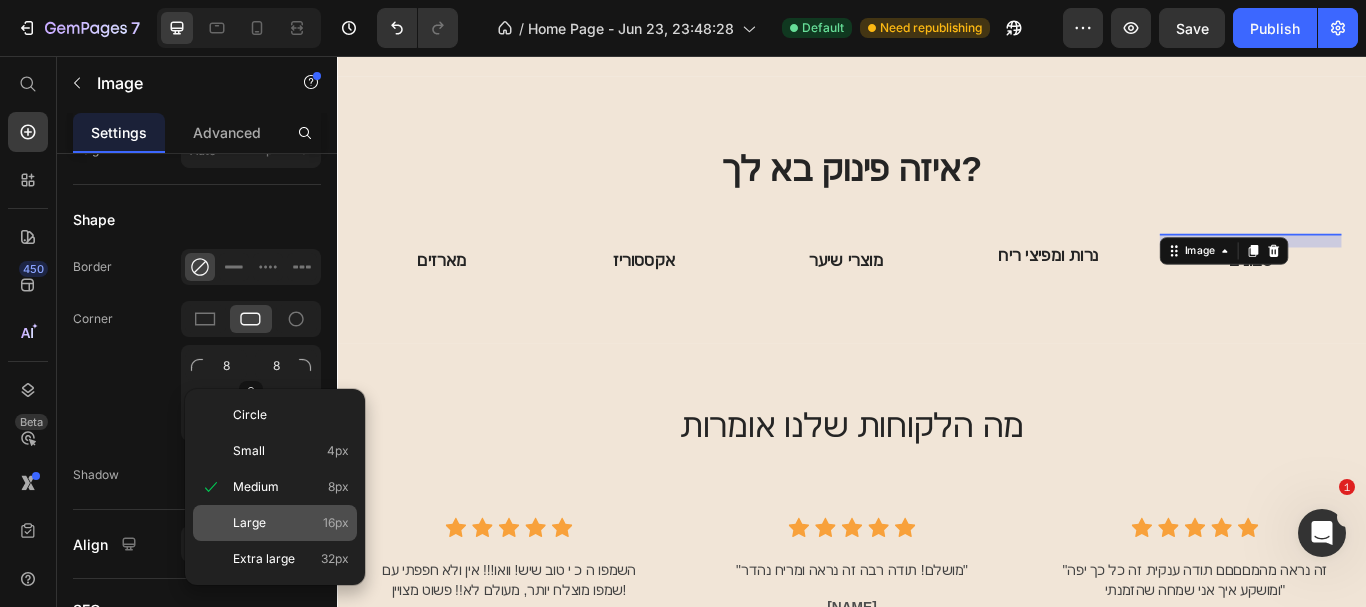 click on "Large 16px" 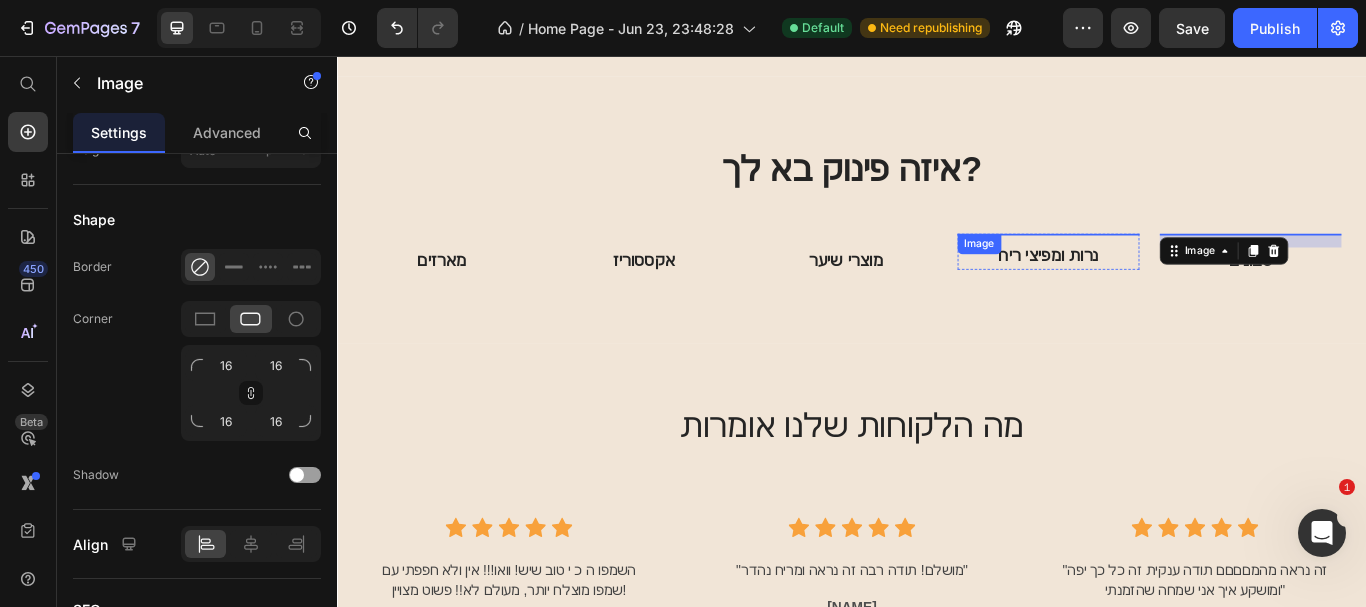 click at bounding box center (1165, 264) 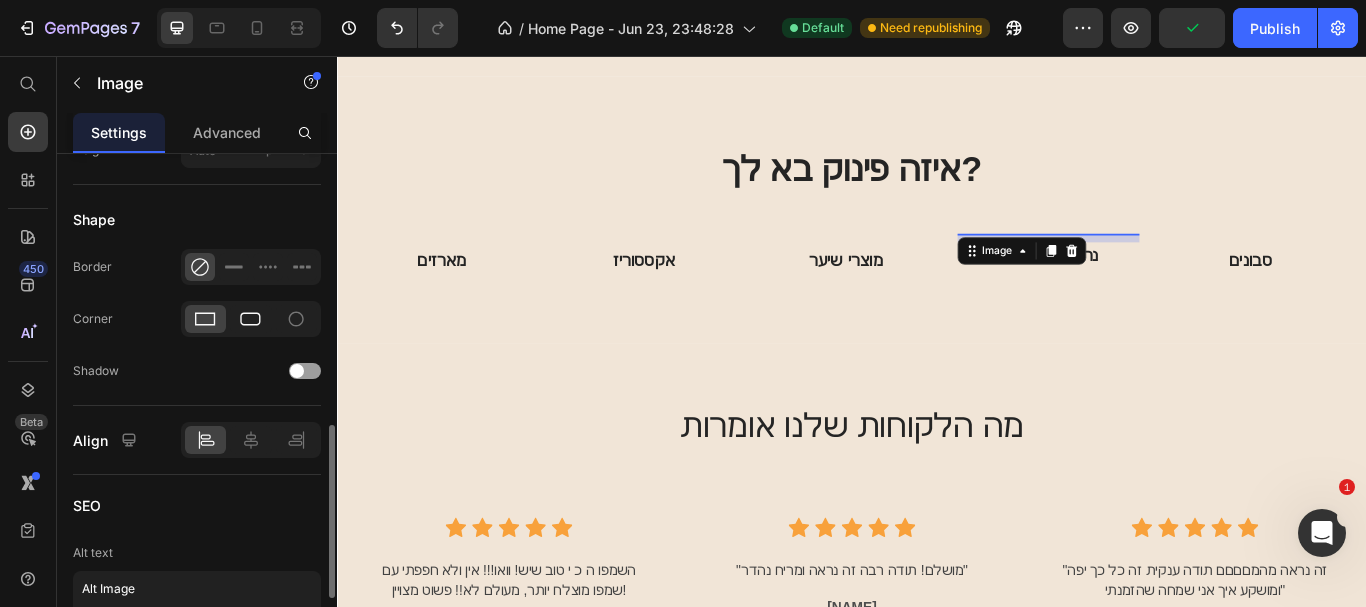click 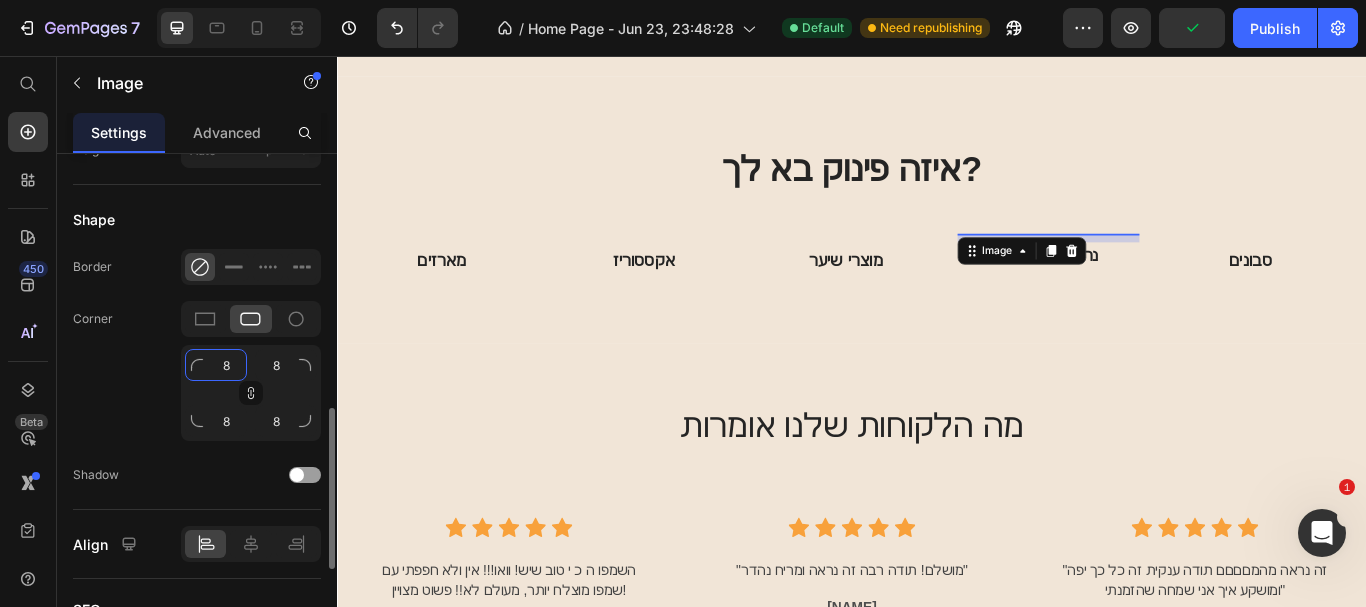 click on "8" 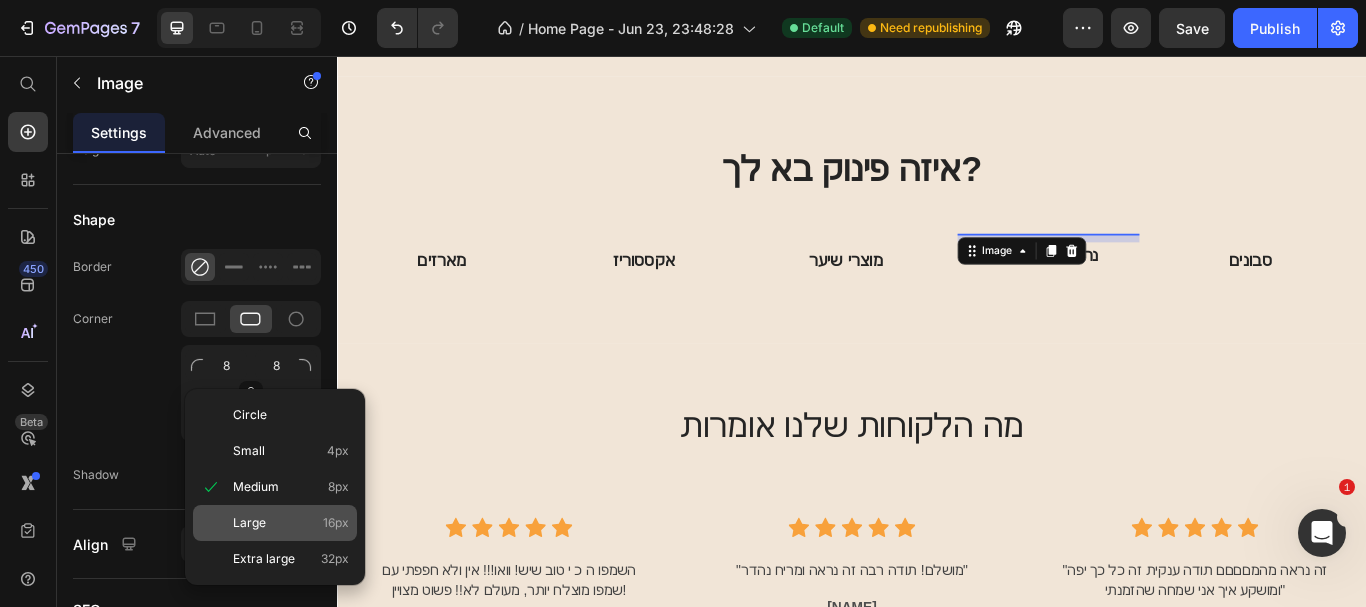 click on "Large 16px" at bounding box center [291, 523] 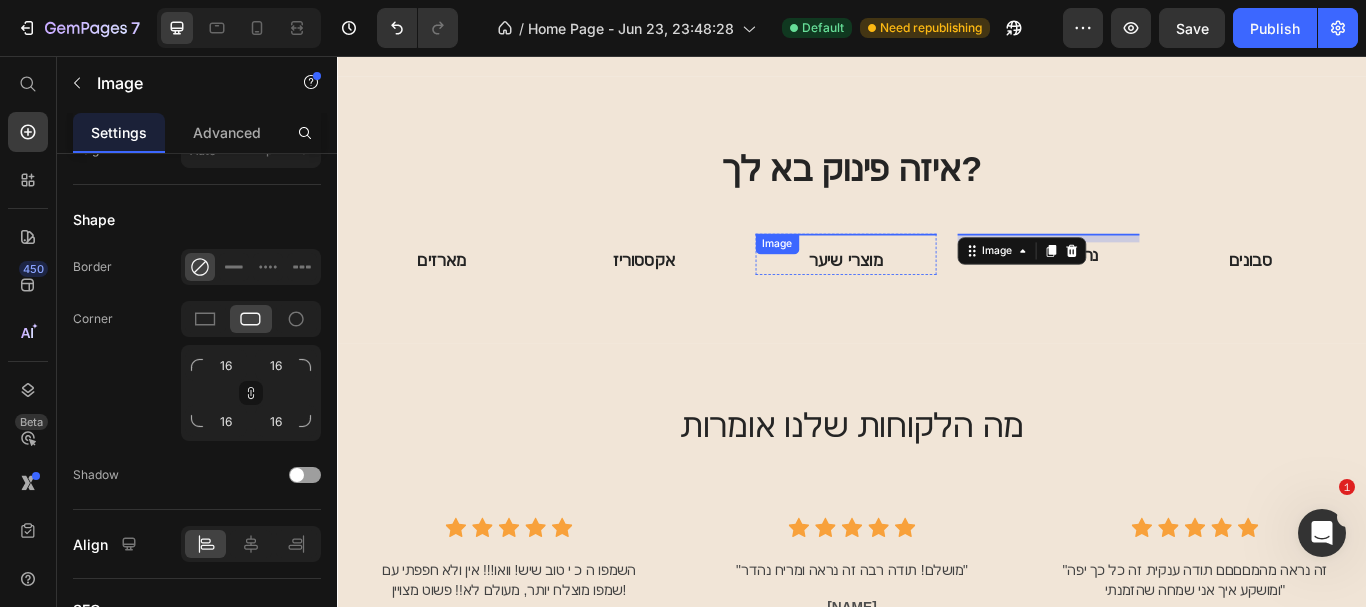 click at bounding box center [930, 264] 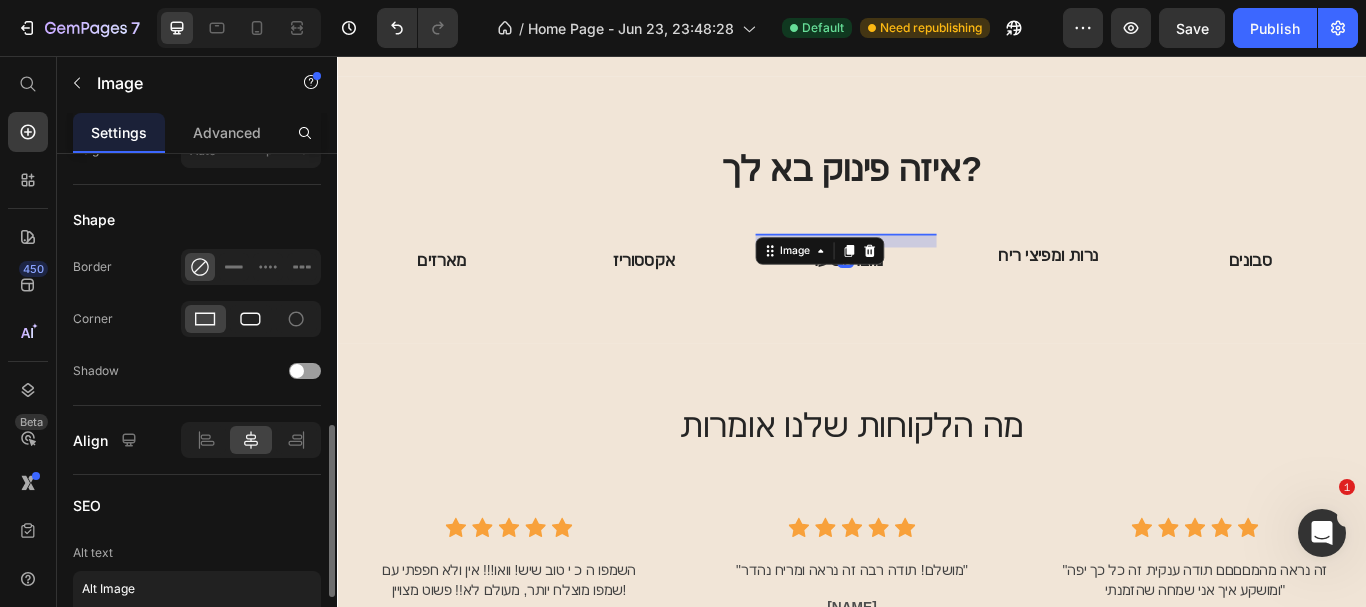 click 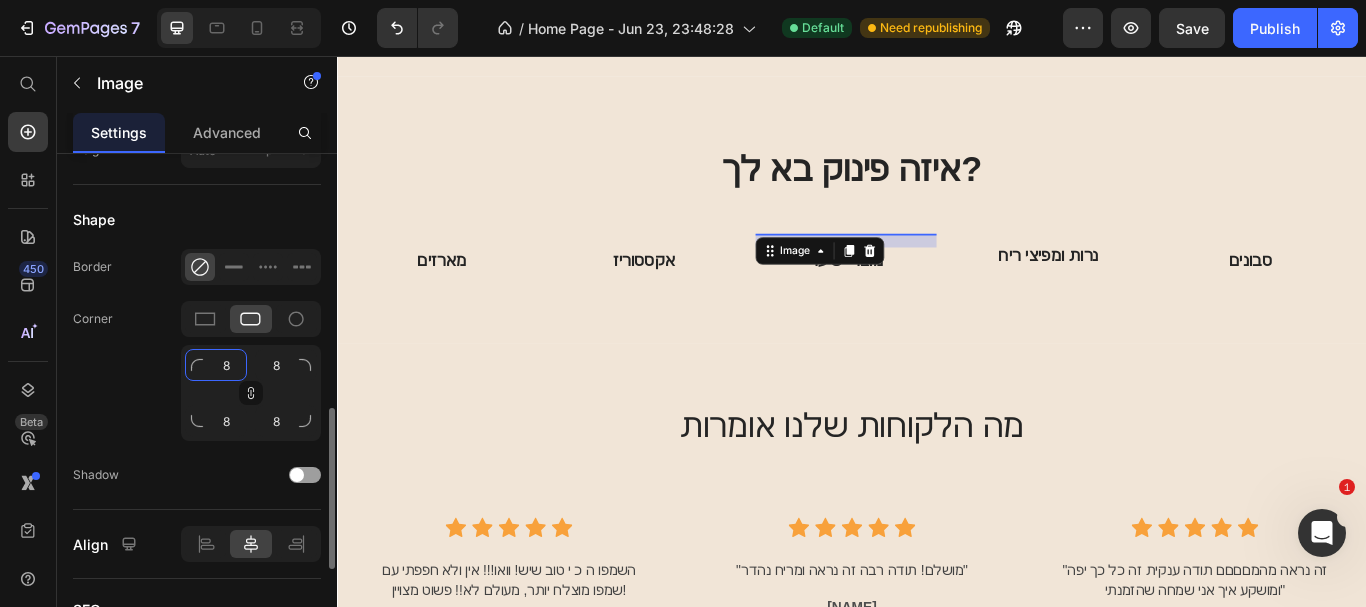 click on "8" 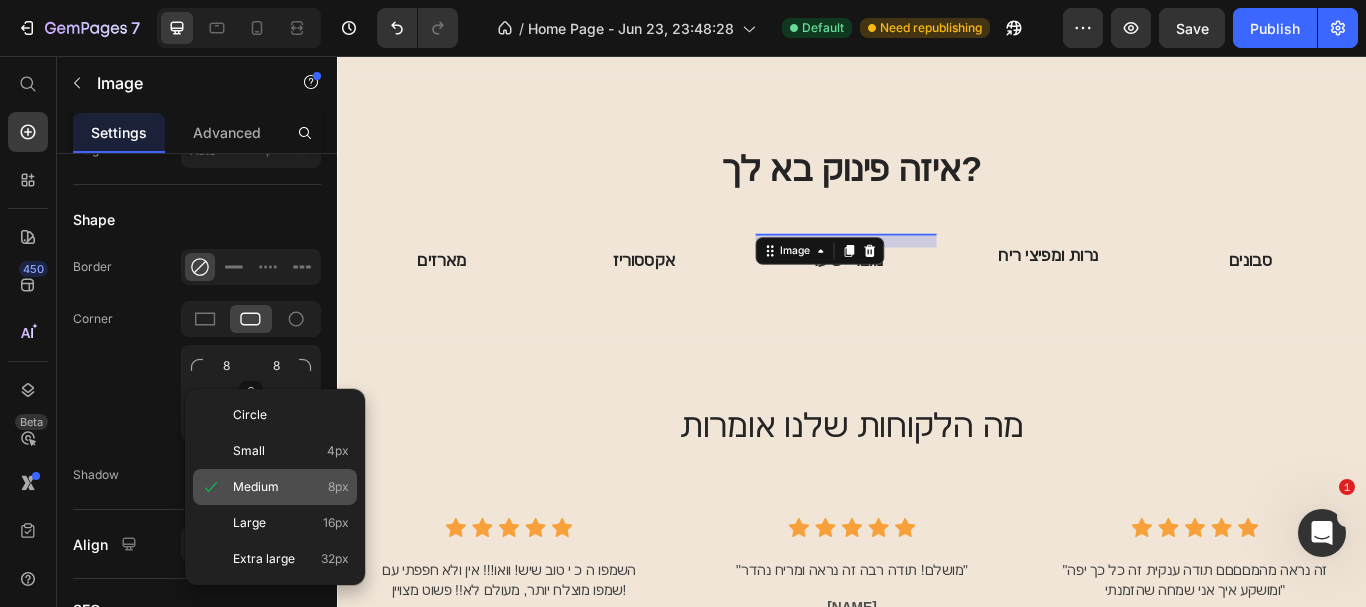 click on "Large 16px" at bounding box center (291, 523) 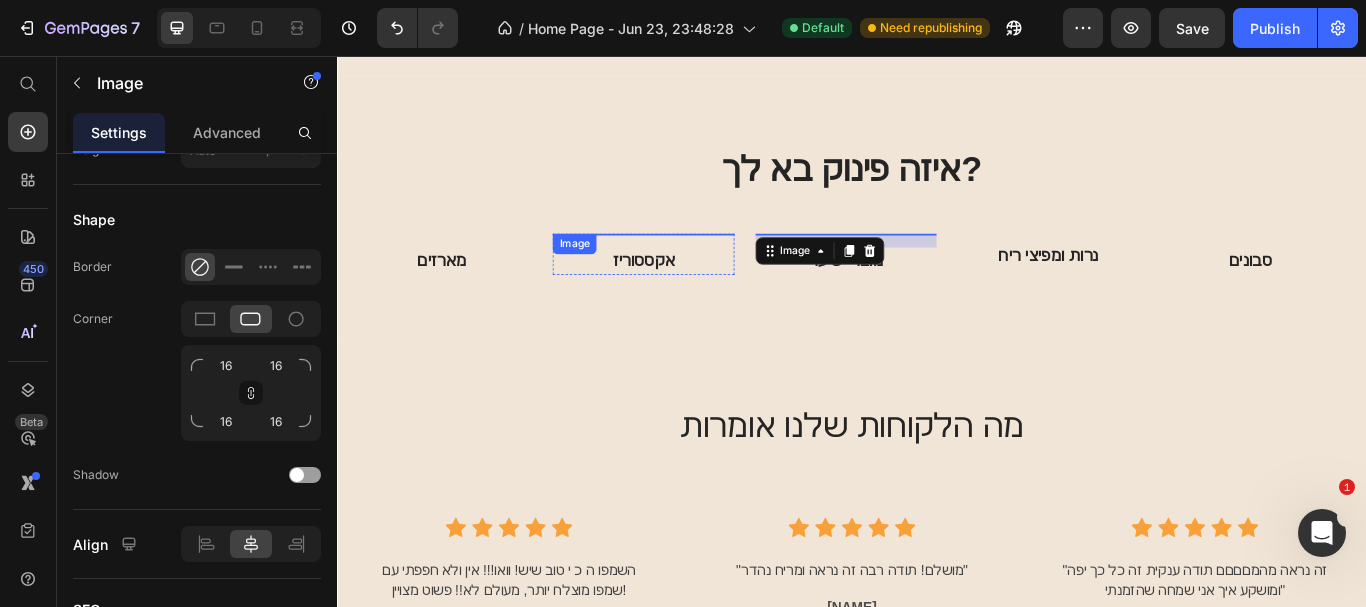 click at bounding box center (694, 264) 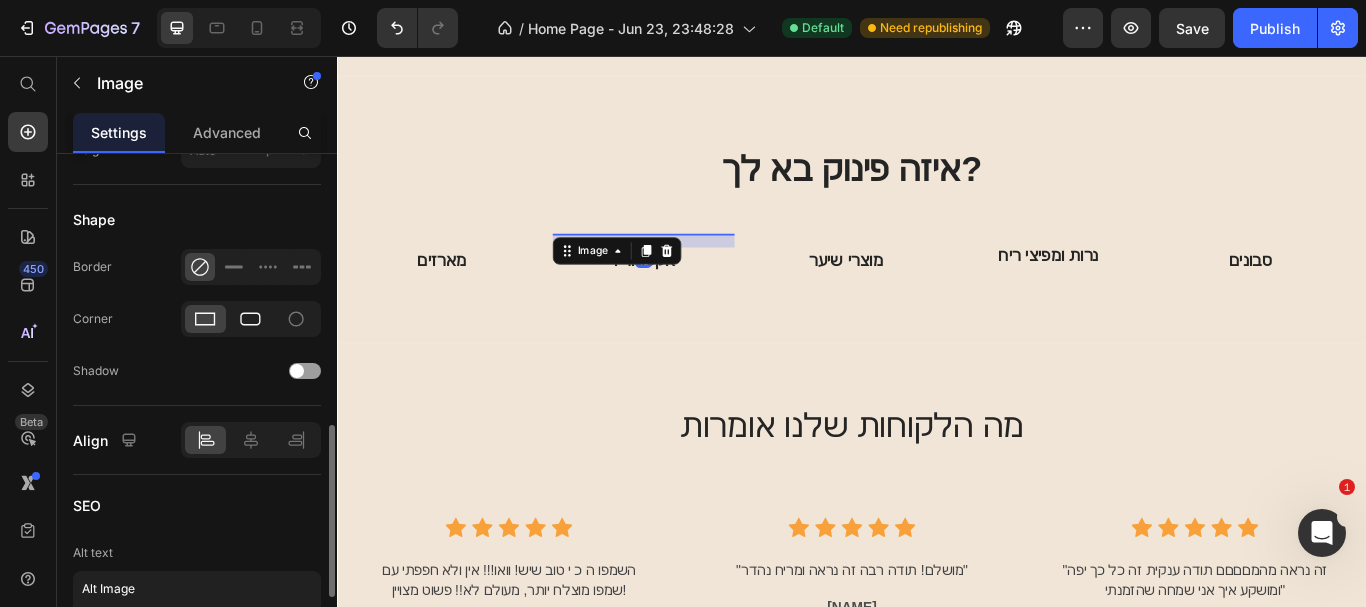click 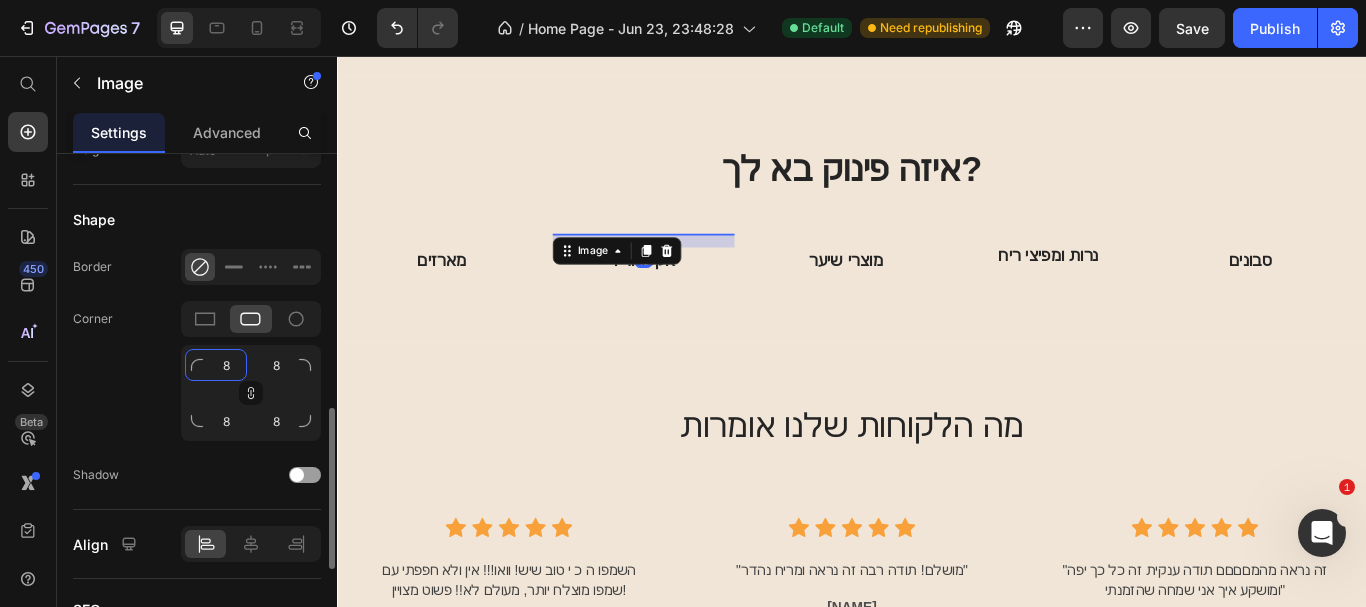 click on "8" 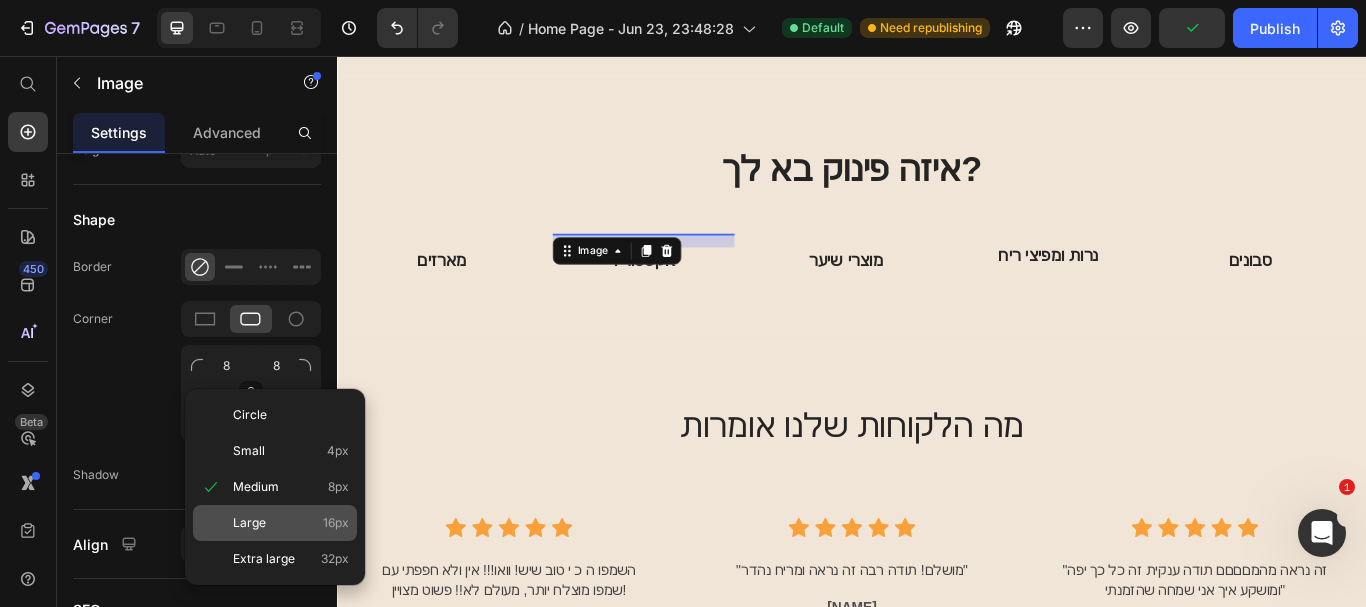 click on "Large 16px" at bounding box center [291, 523] 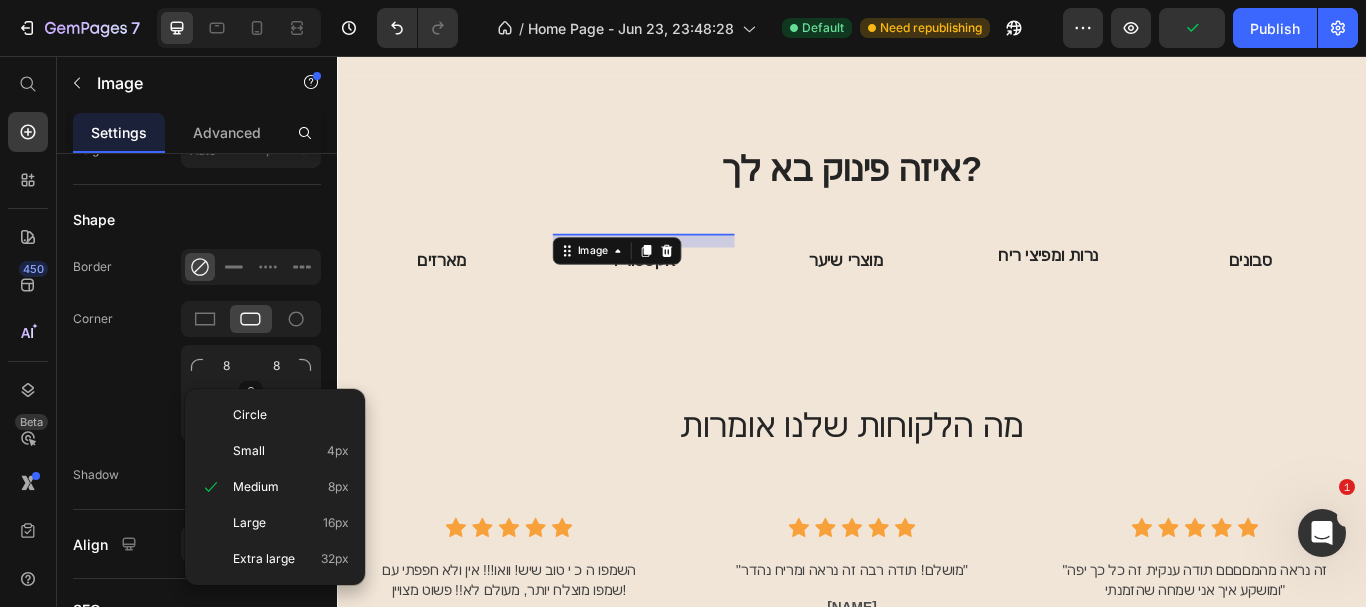 type on "16" 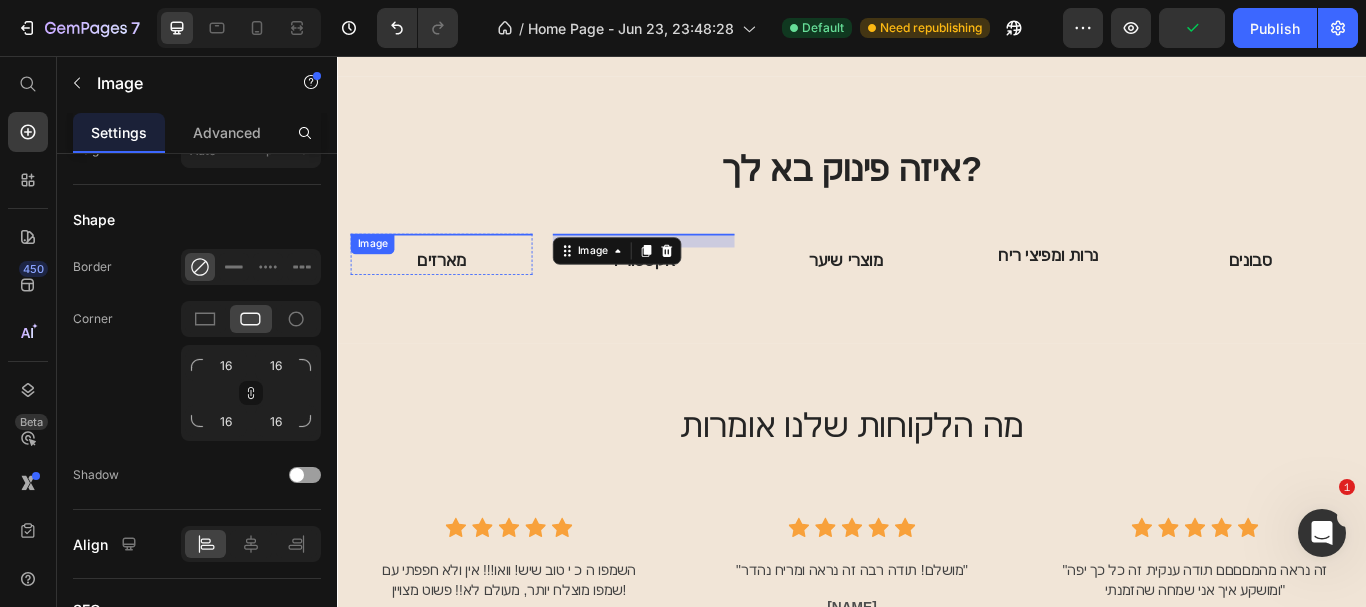 click at bounding box center (458, 264) 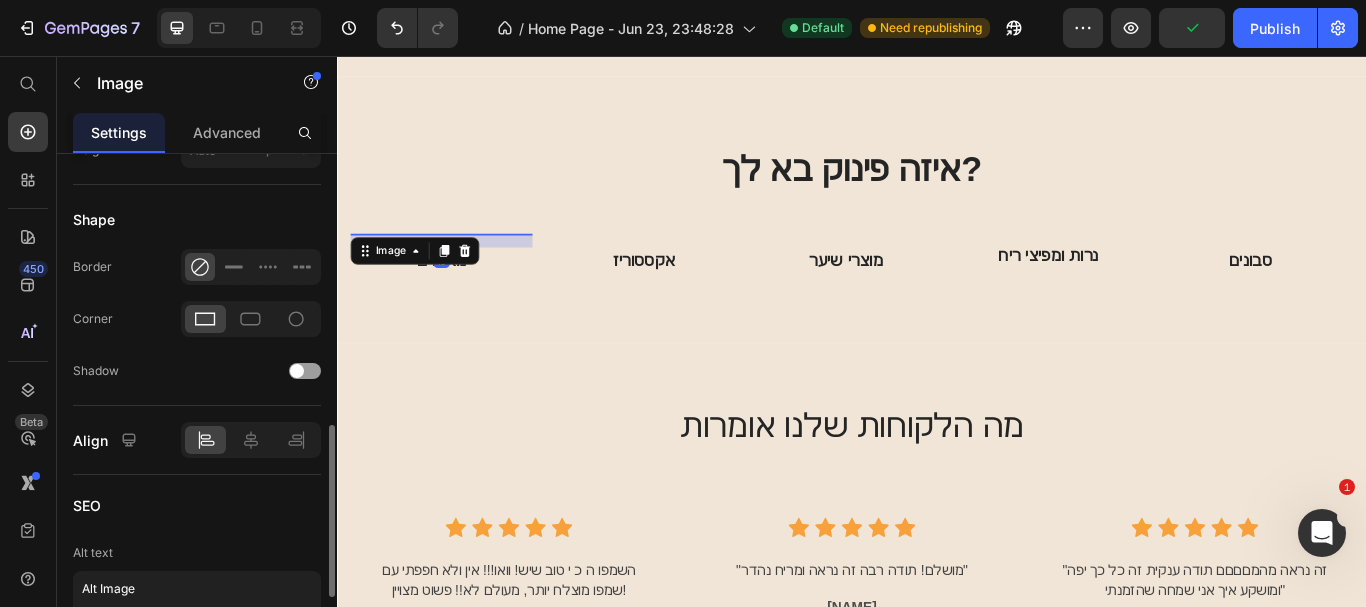 drag, startPoint x: 243, startPoint y: 320, endPoint x: 237, endPoint y: 342, distance: 22.803509 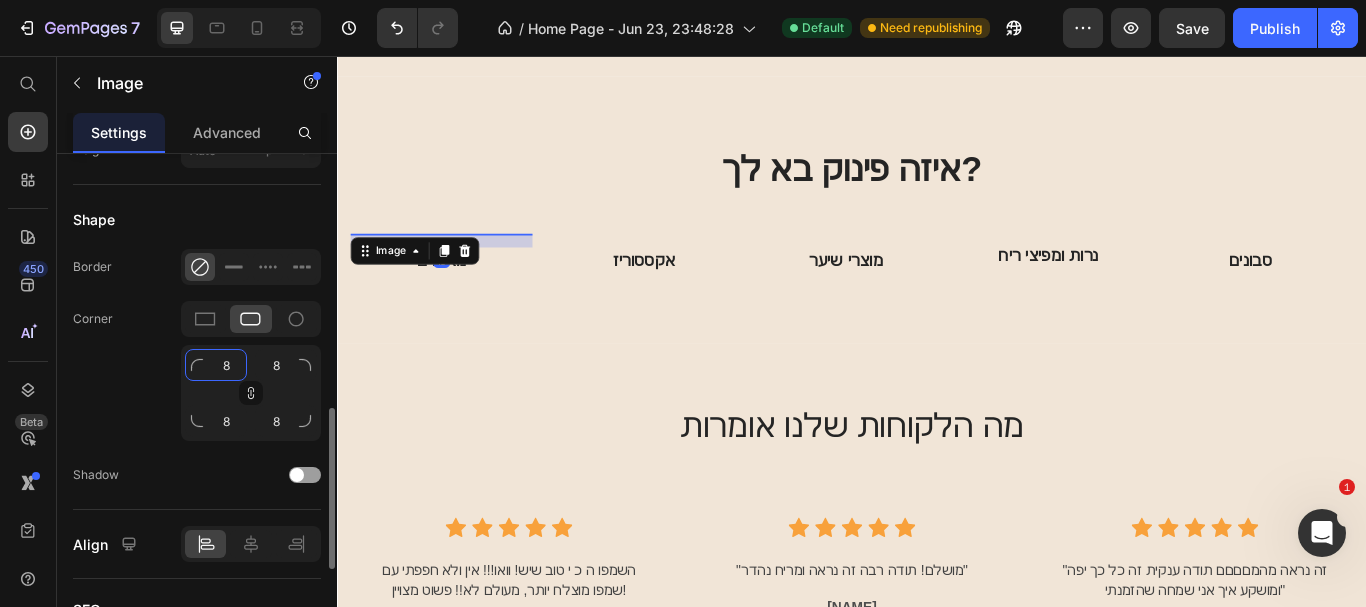 click on "8" 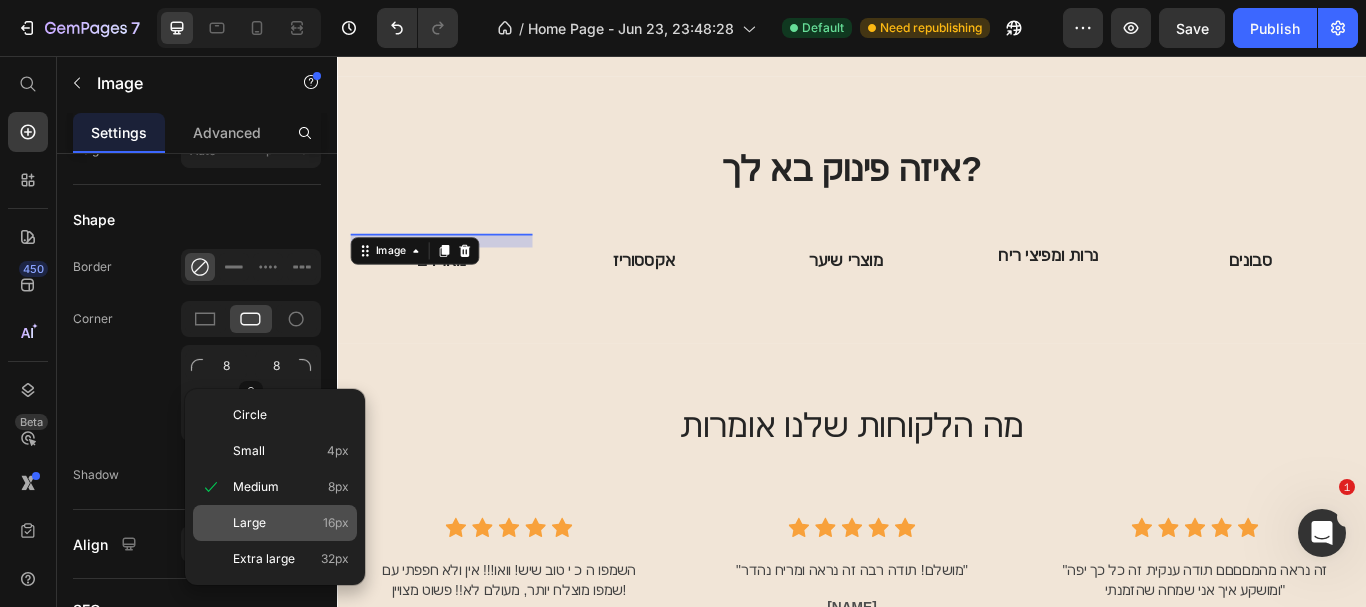click on "Large 16px" 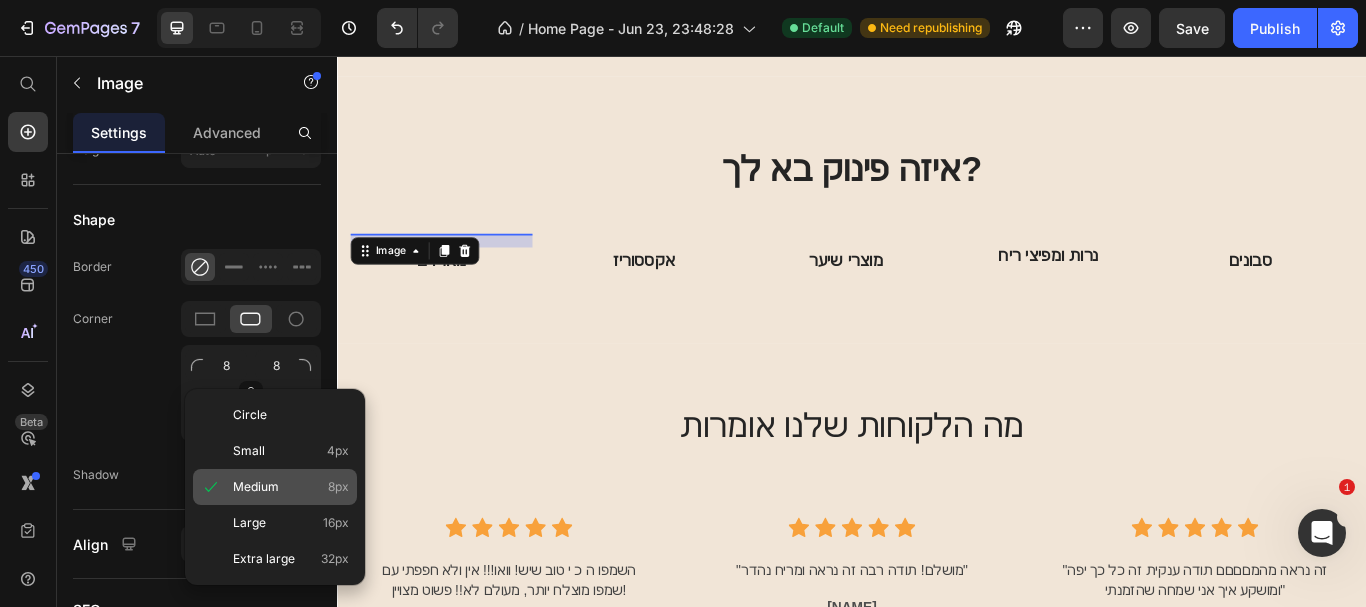 type on "16" 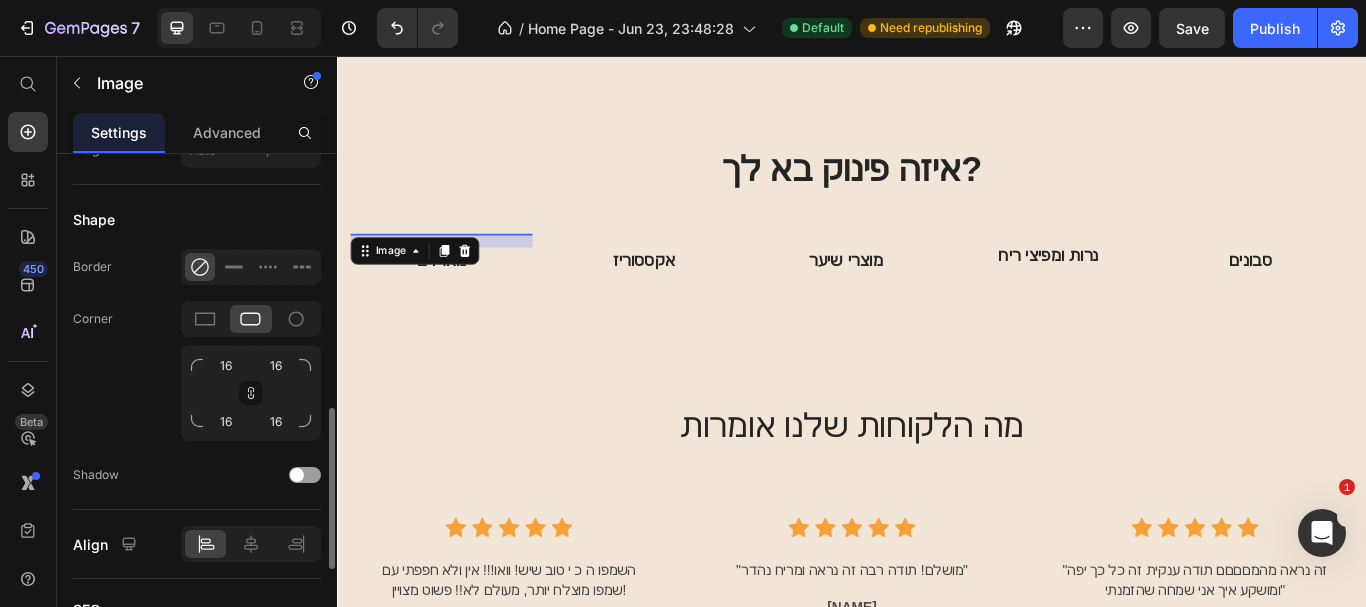 click on "Corner 16 16 16 16" 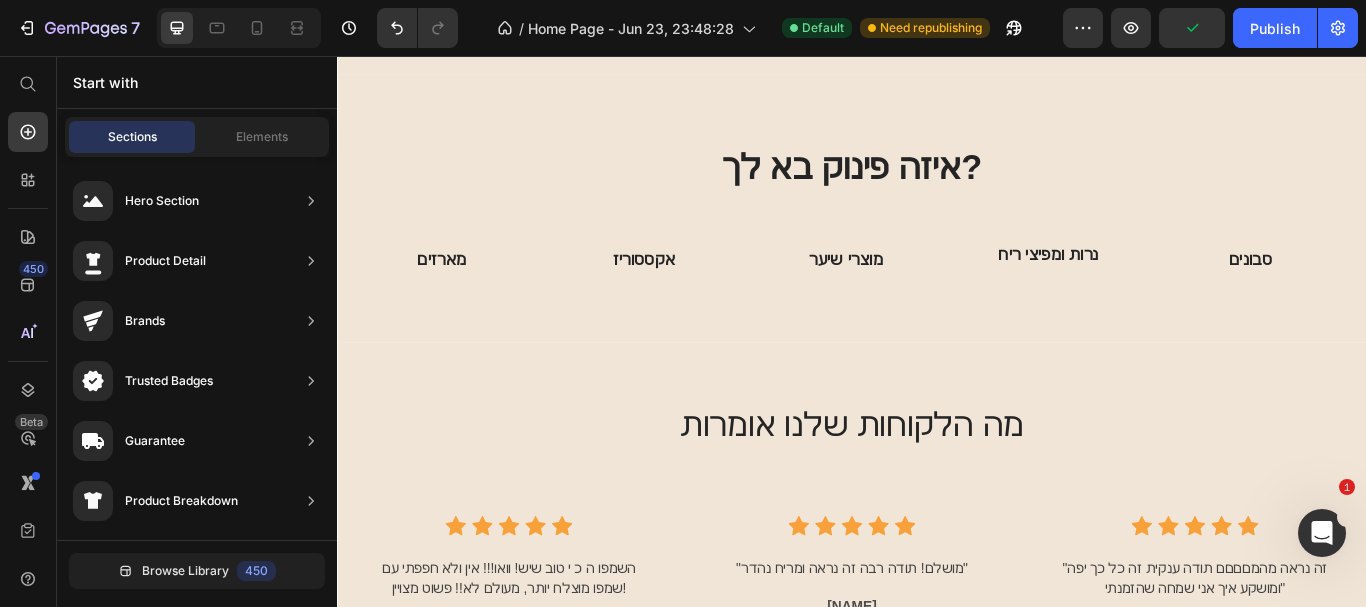 scroll, scrollTop: 2823, scrollLeft: 0, axis: vertical 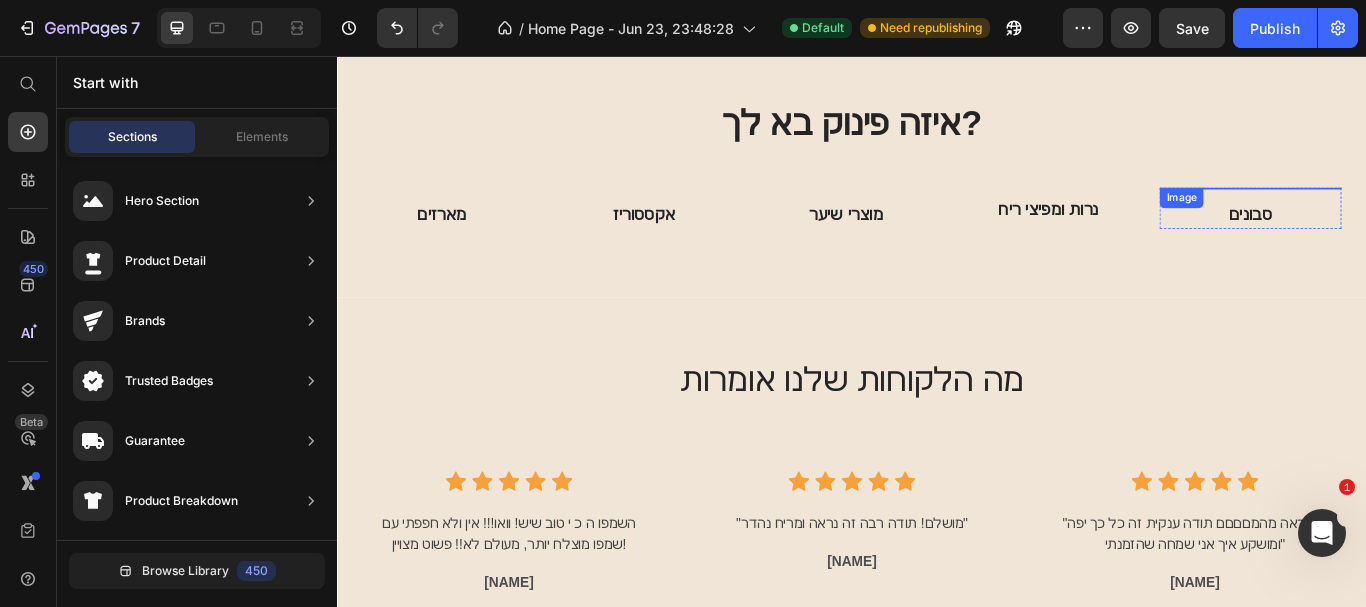 click at bounding box center [1401, 210] 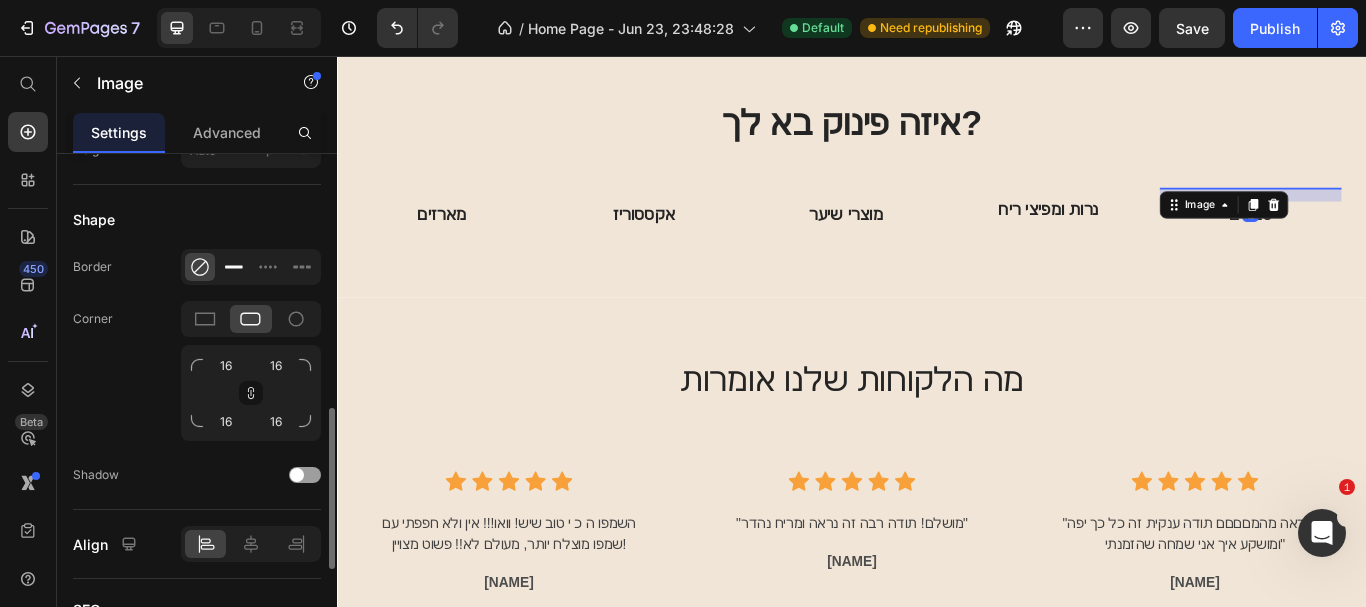 click 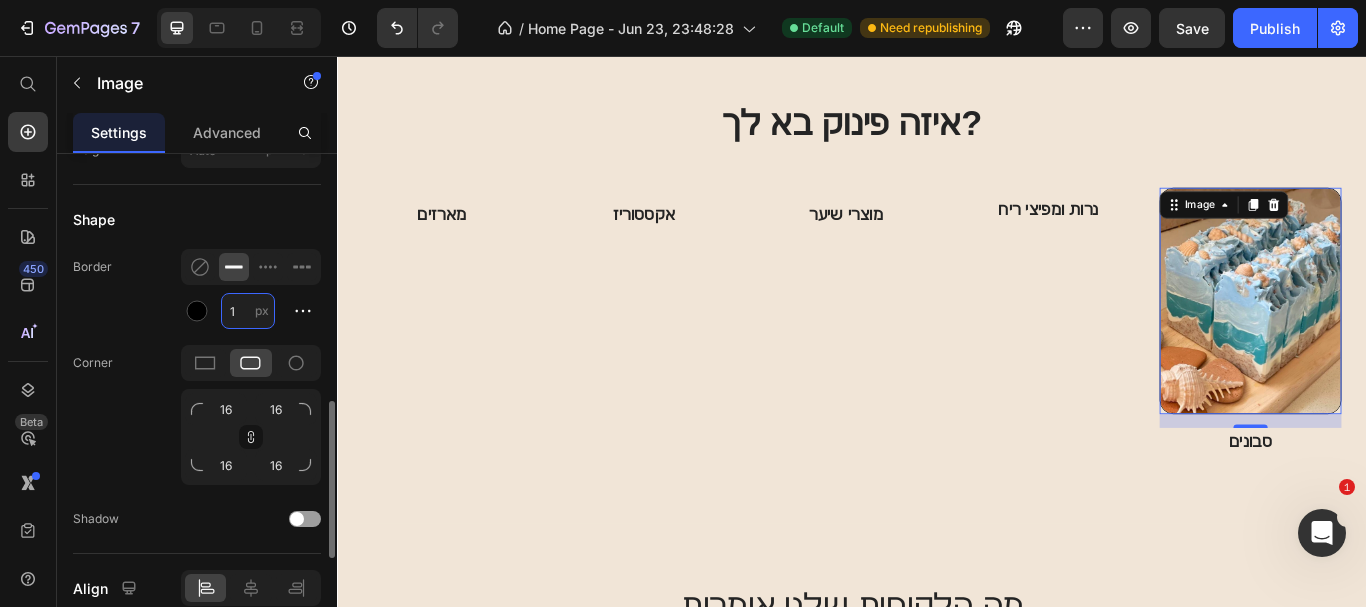 click on "1" at bounding box center (248, 311) 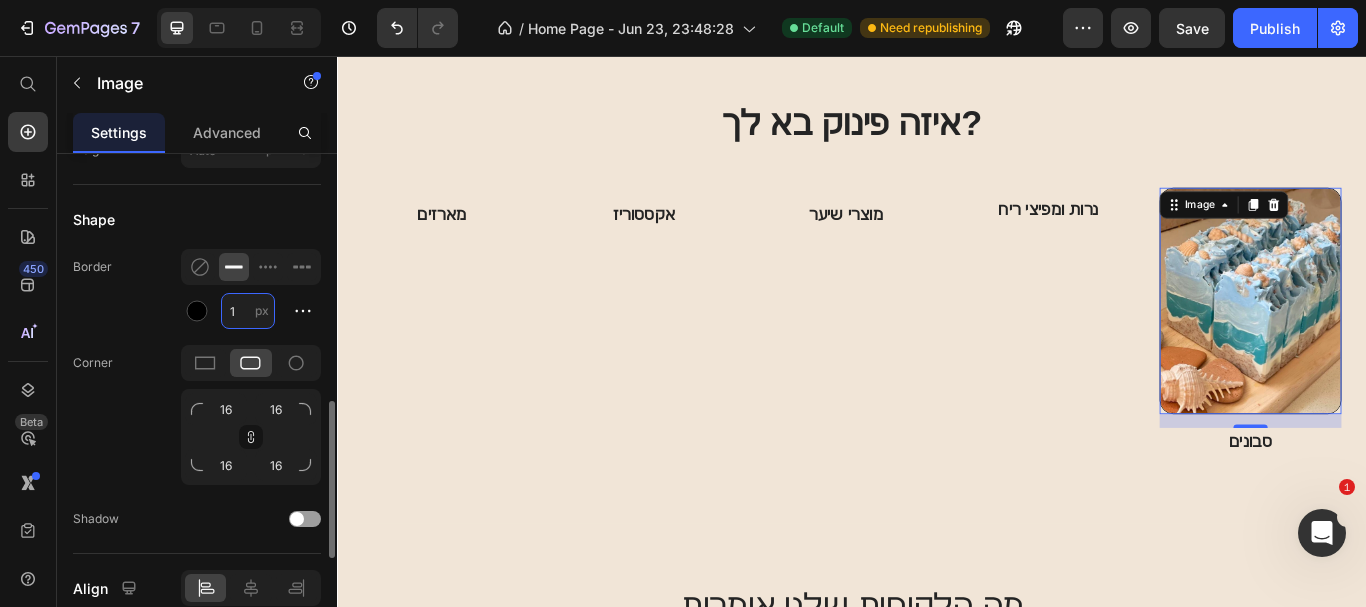 type on "3" 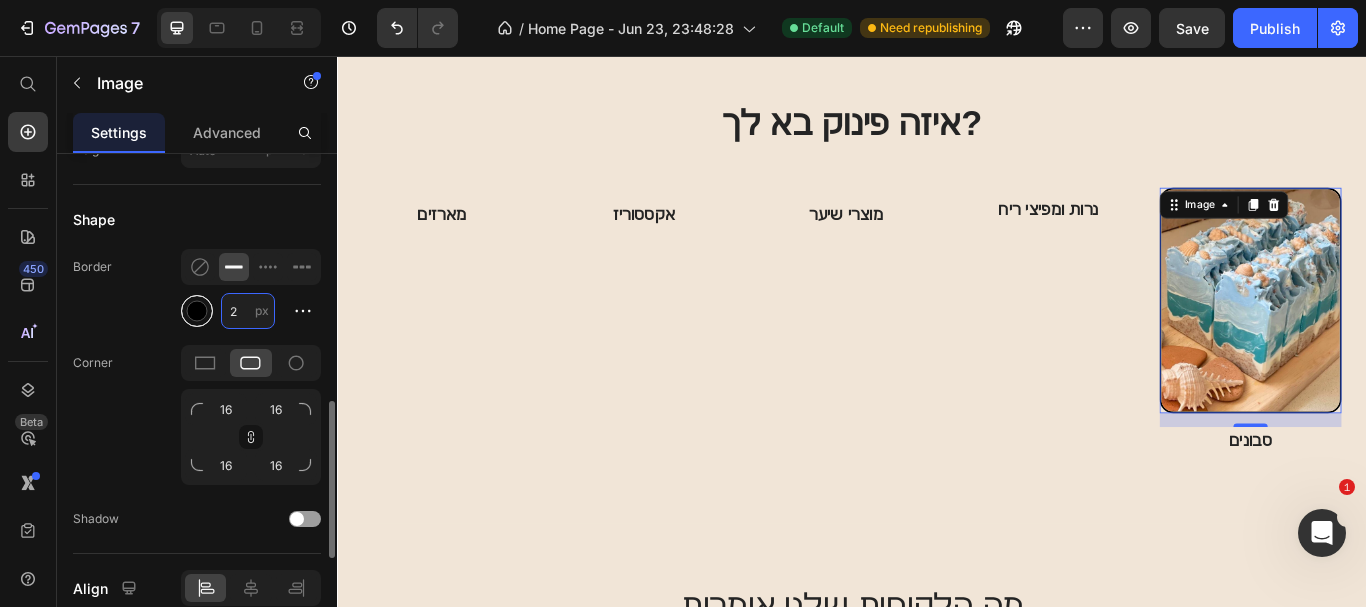 type on "2" 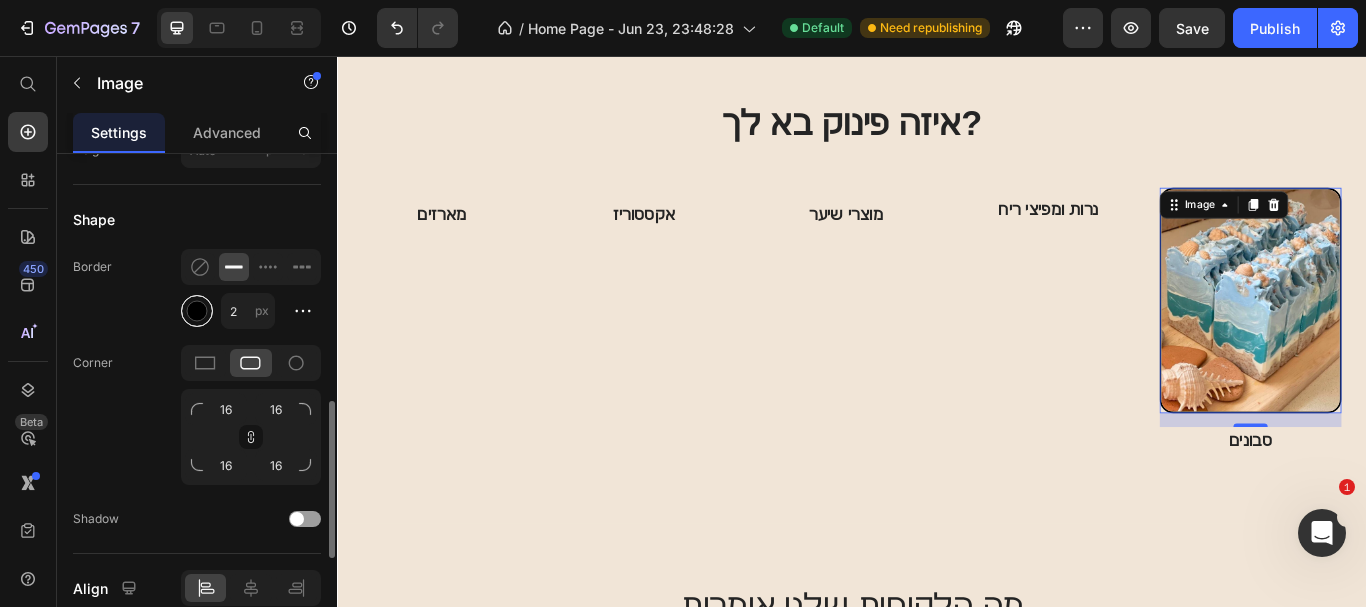 click at bounding box center (197, 311) 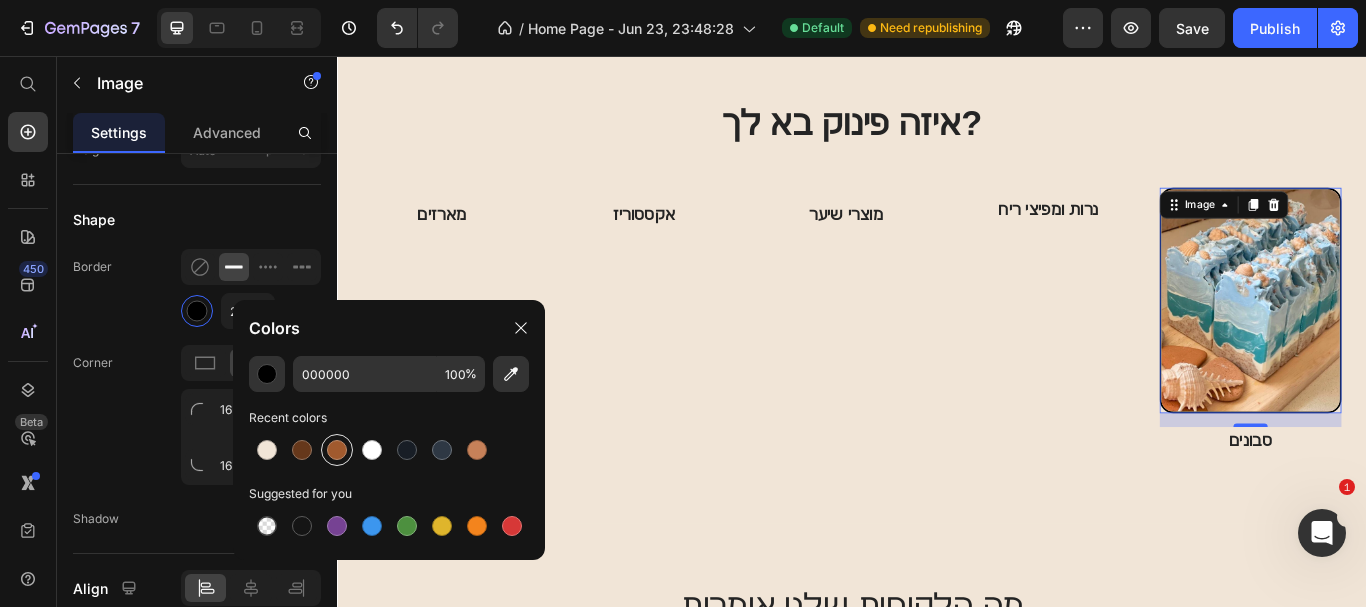click at bounding box center [337, 450] 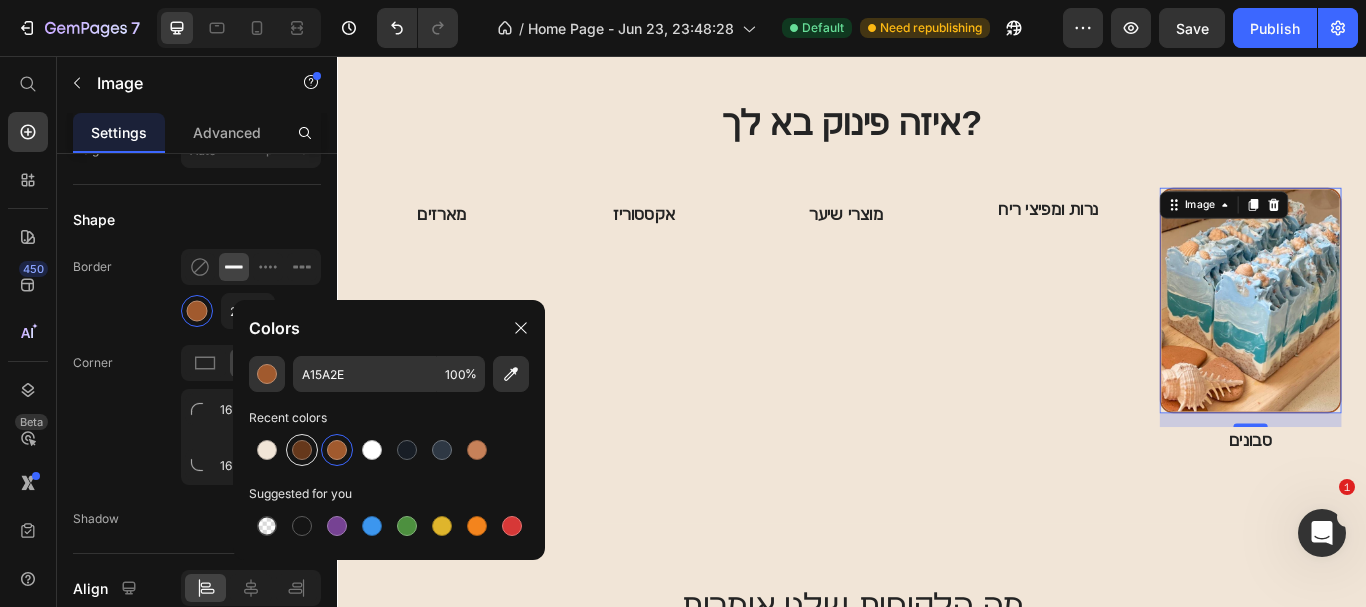 click at bounding box center [302, 450] 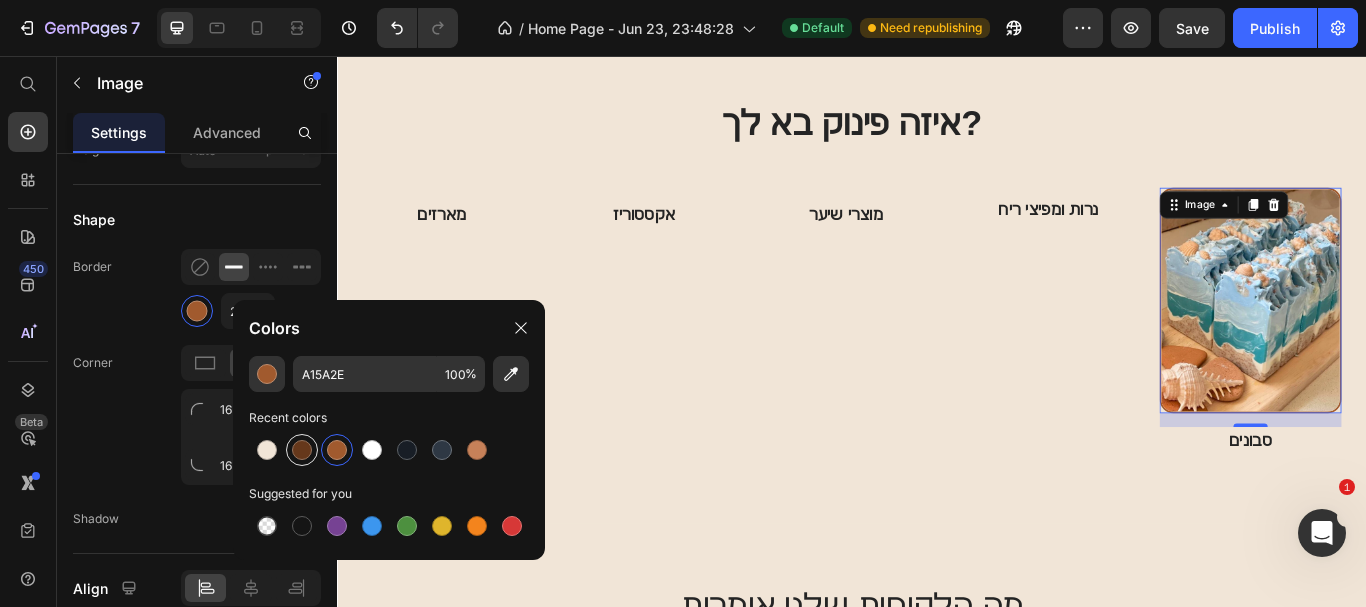 type on "66381B" 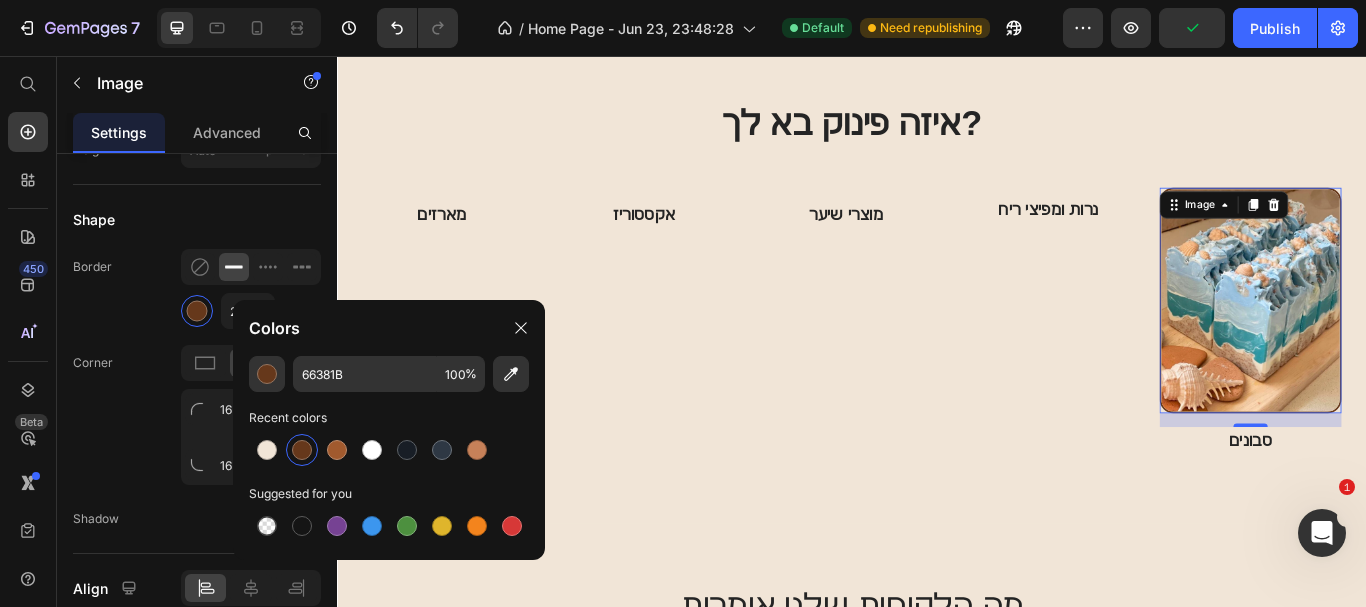 click on "Border 2 px" 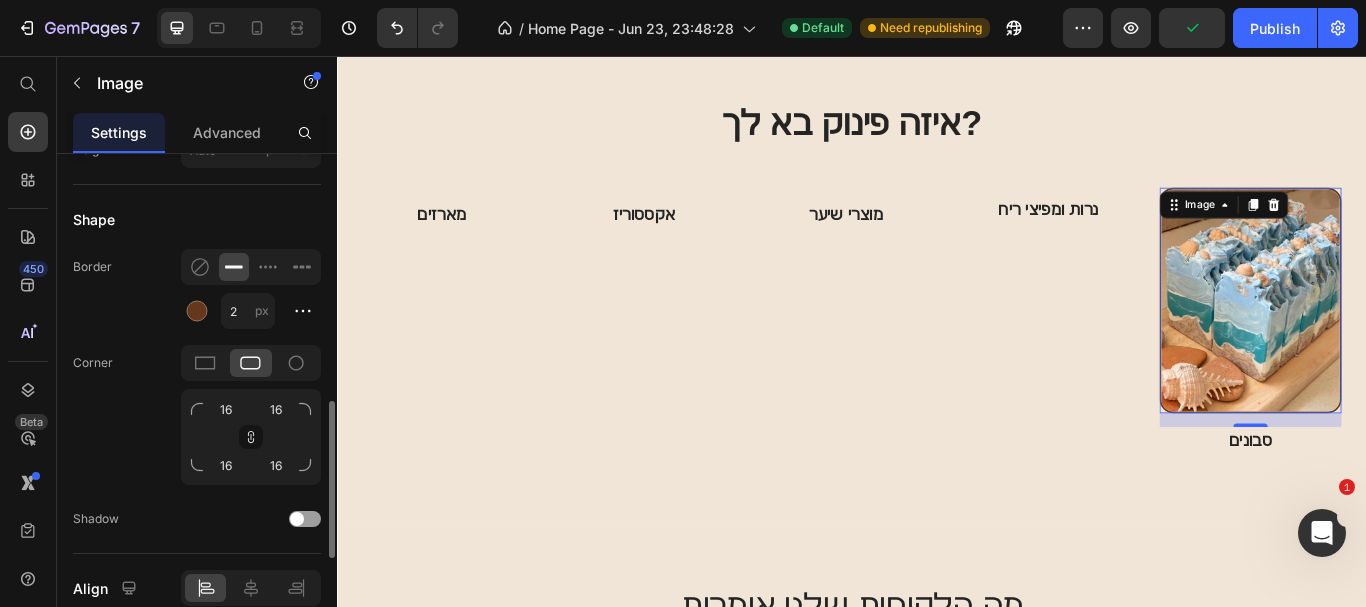 click on "Border 2 px" 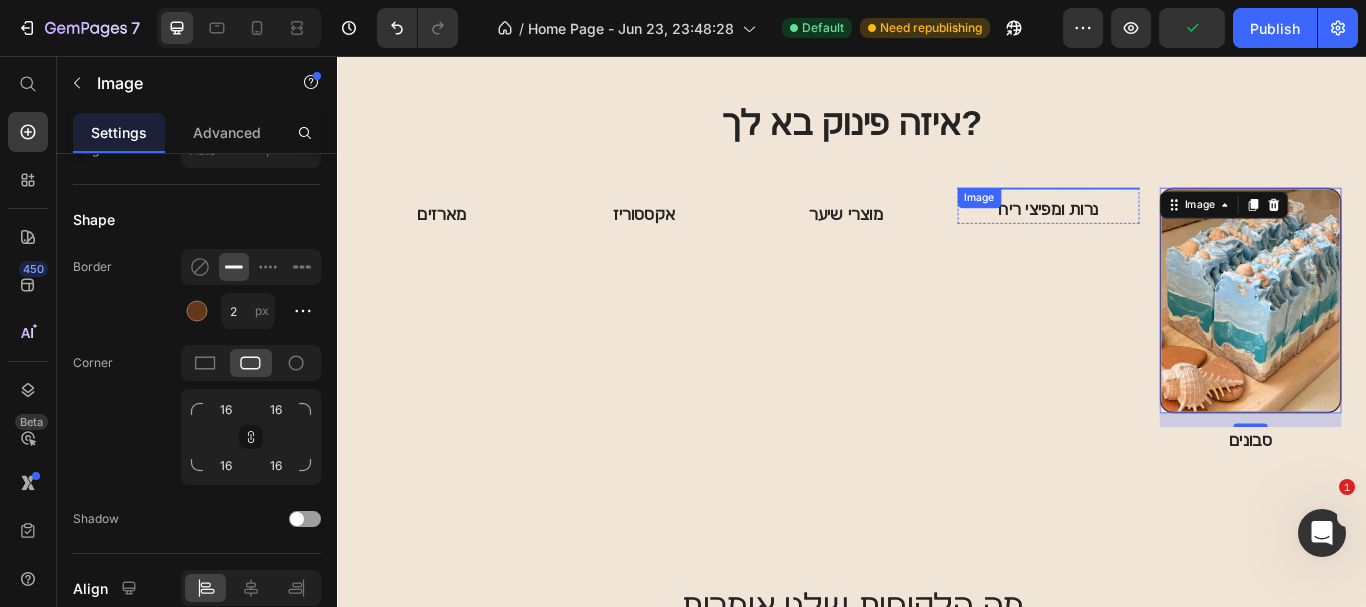 click at bounding box center [1165, 210] 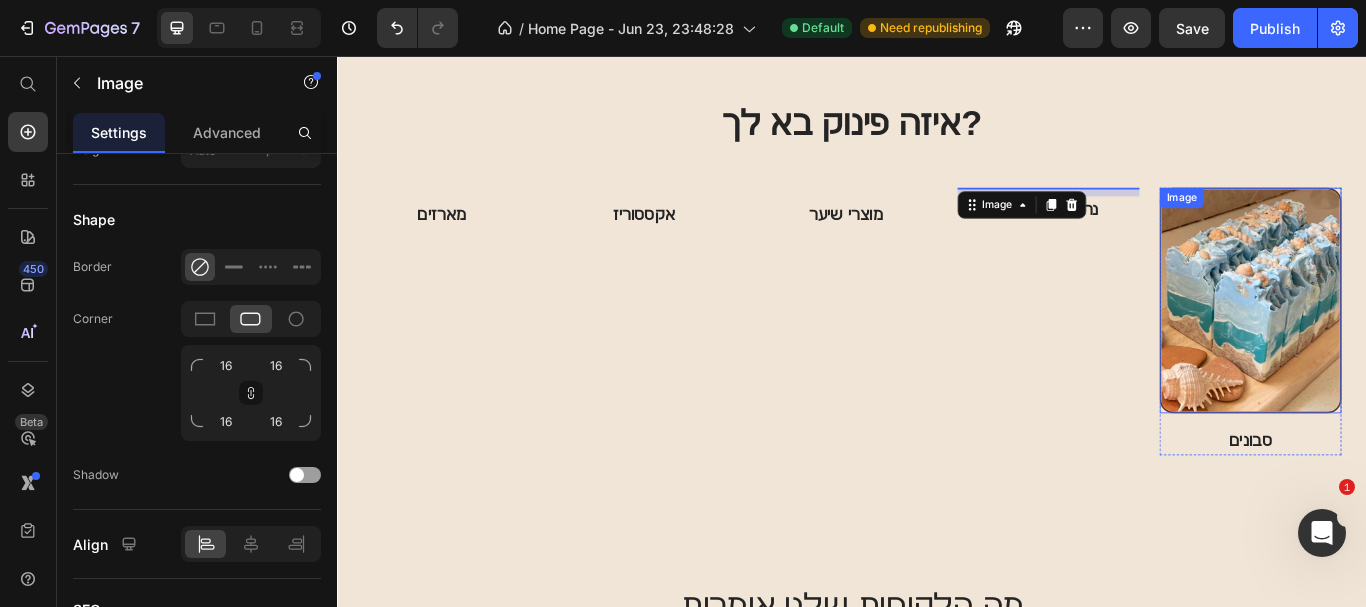 click at bounding box center (1401, 342) 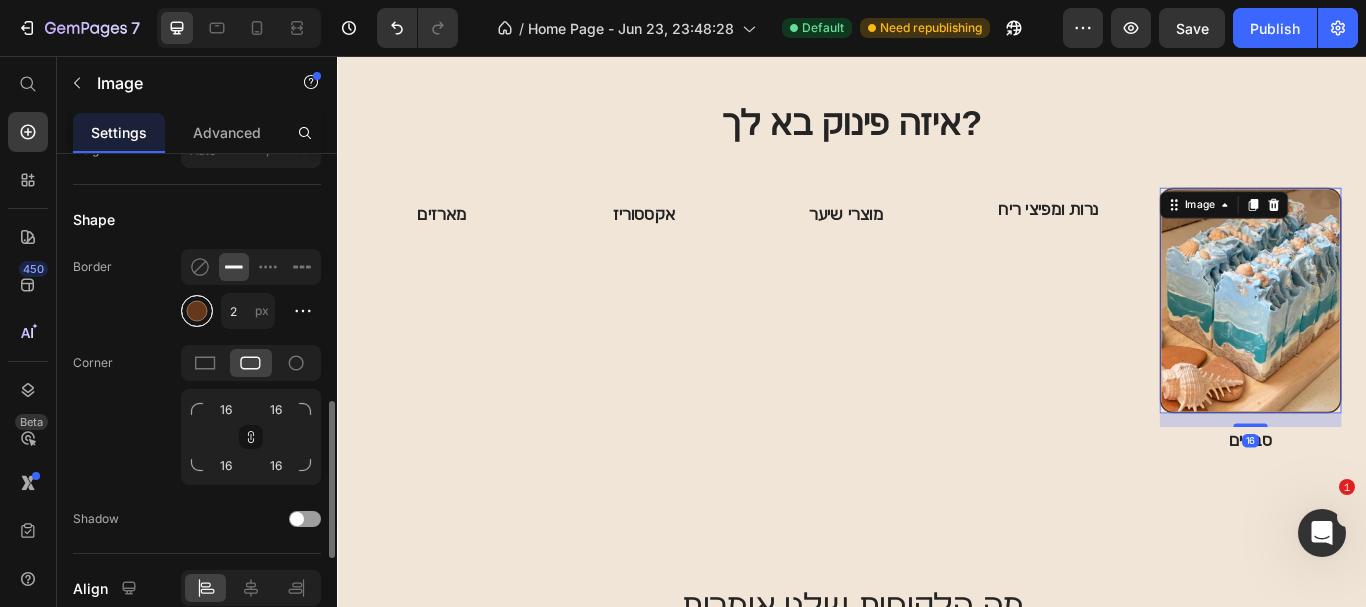 click at bounding box center [197, 311] 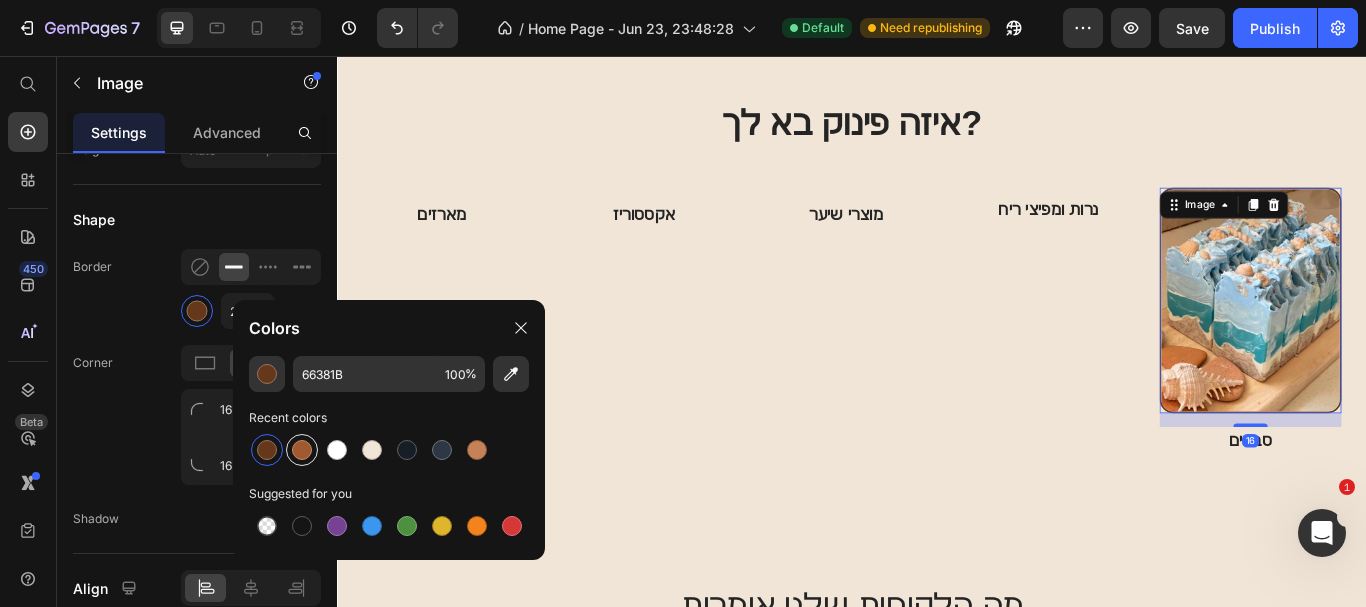 click at bounding box center [302, 450] 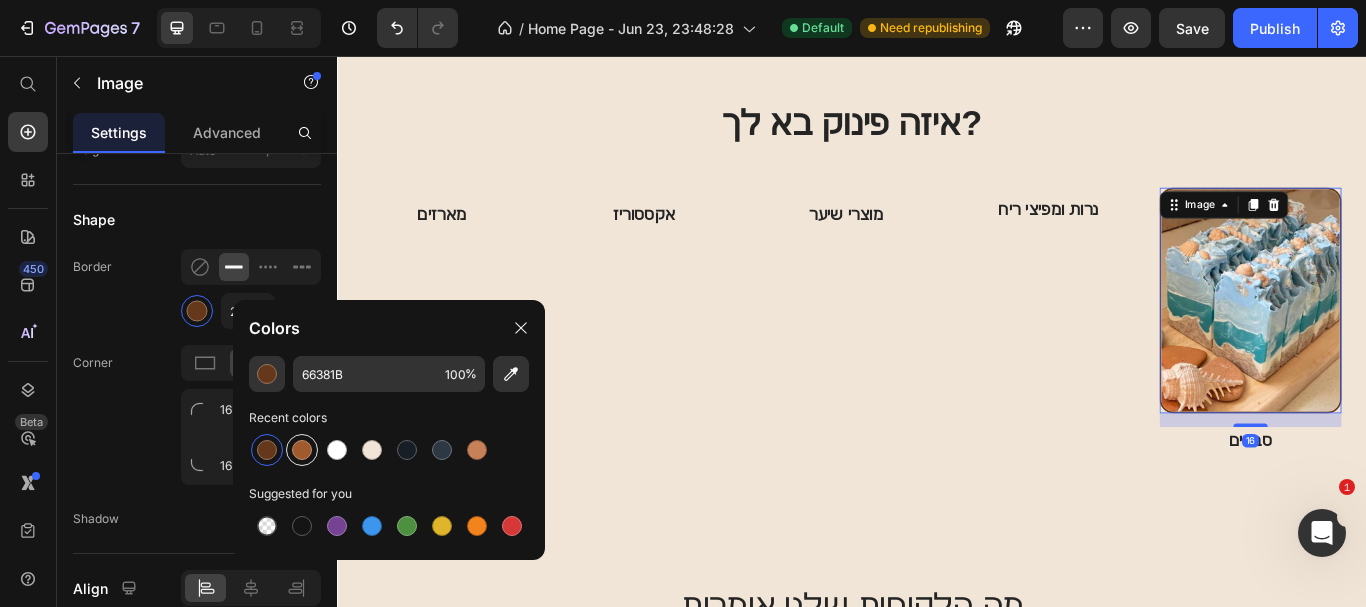 type on "A15A2E" 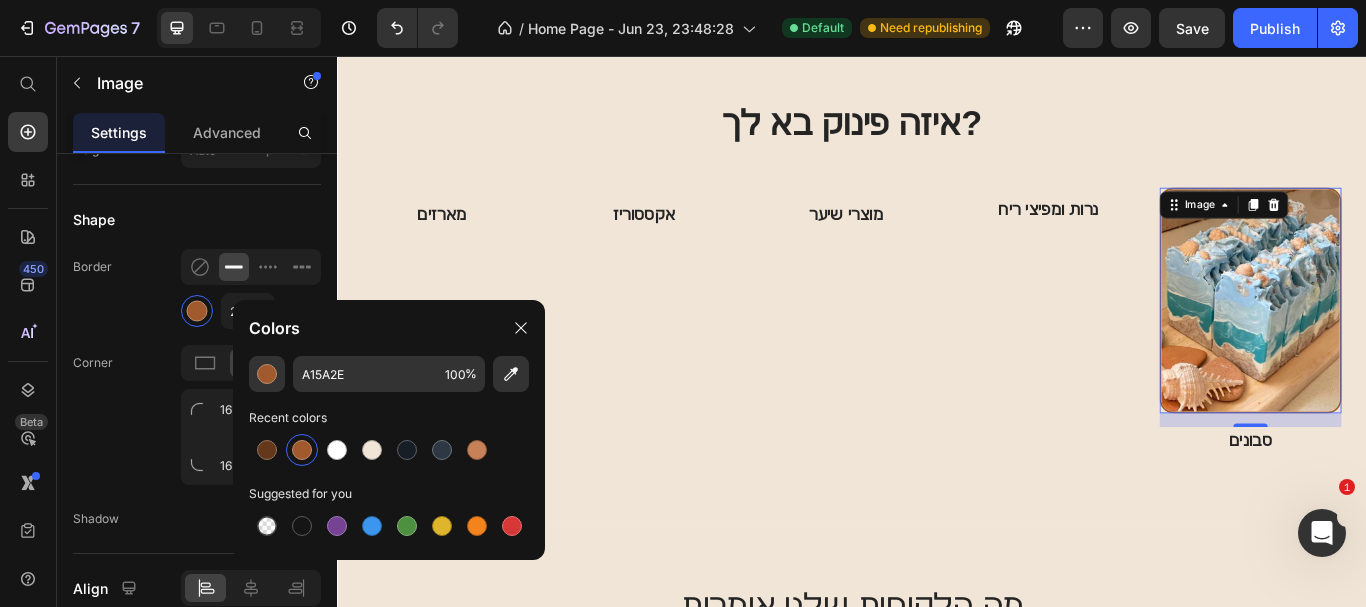 click on "Border 2 px" 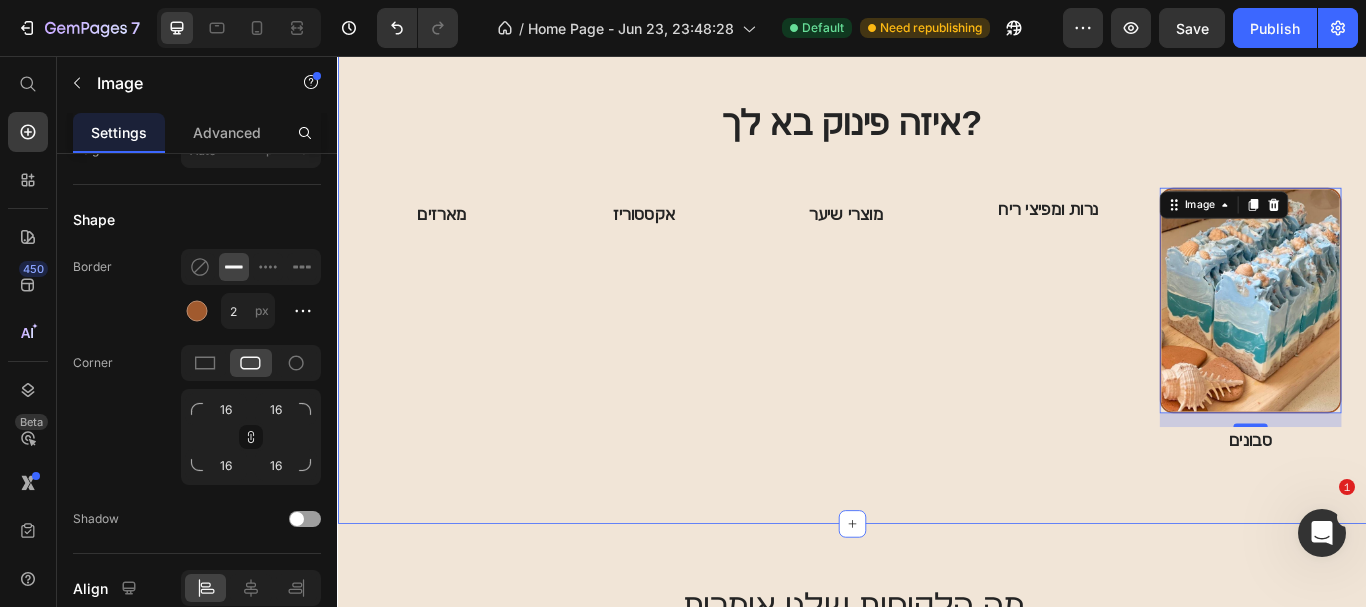 click on "איזה פינוק בא לך? Heading Row Image 16 סבונים Text block Row Image נרות ומפיצי ריח Text block Row Image מוצרי שיער Text block Row Image אקססוריז Text block Row Image מארזים Text block Row Carousel Row Section 5" at bounding box center (937, 314) 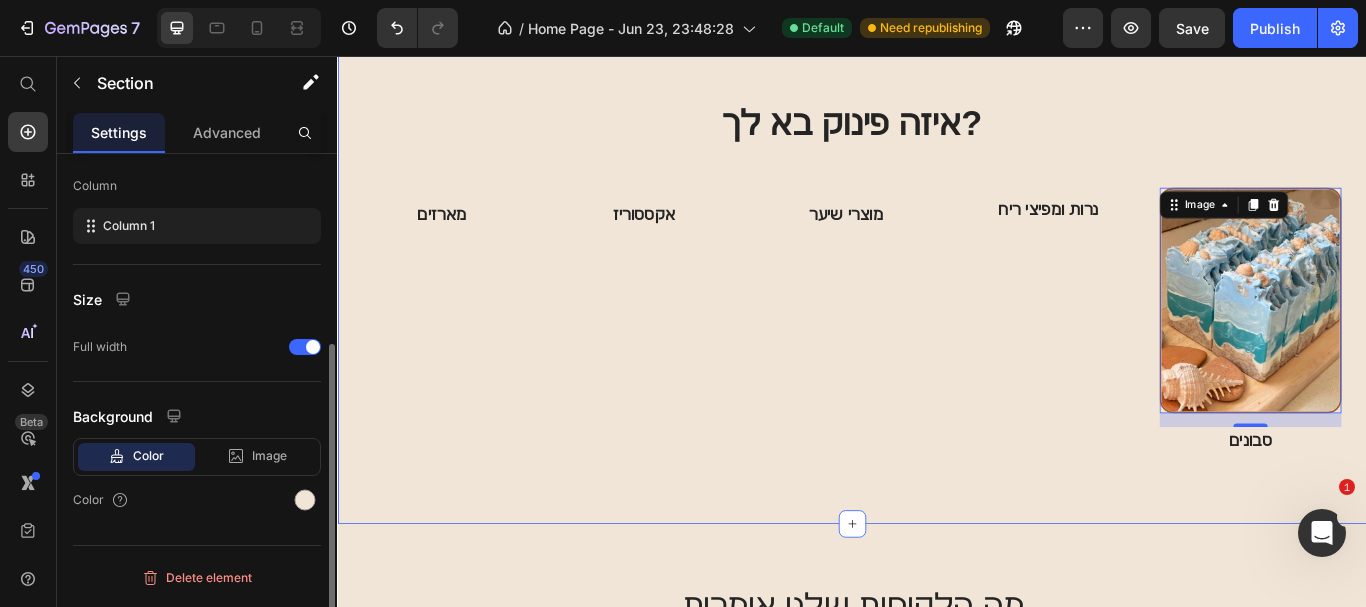 scroll, scrollTop: 0, scrollLeft: 0, axis: both 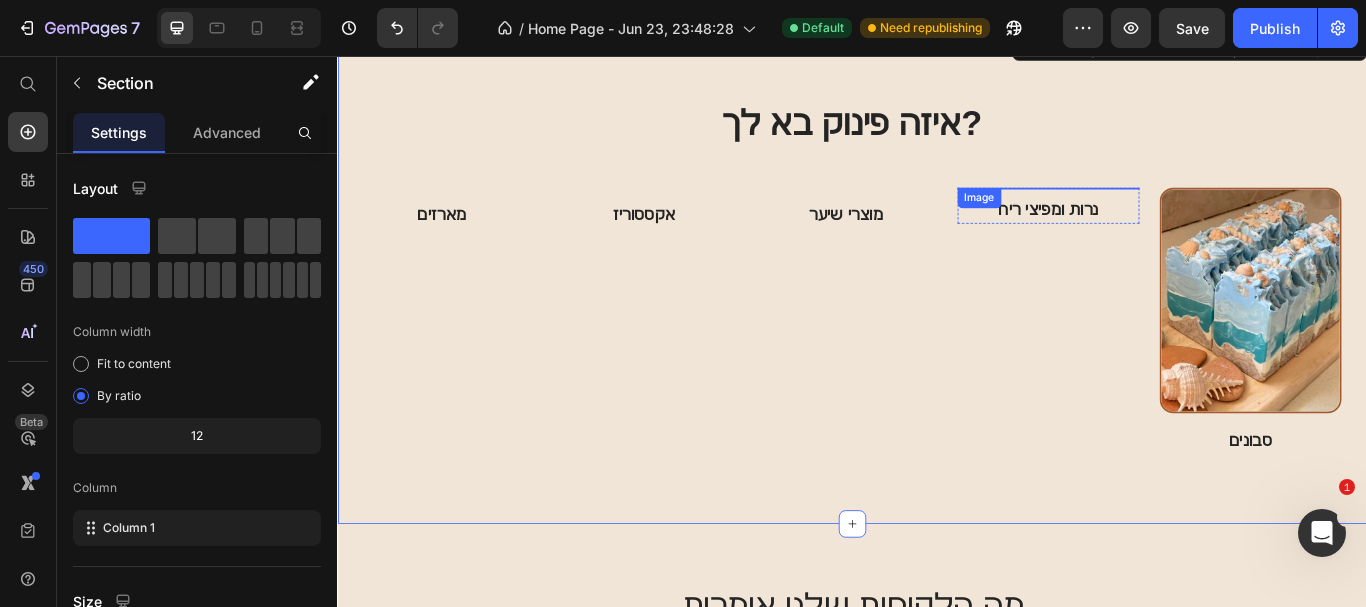 click at bounding box center [1165, 210] 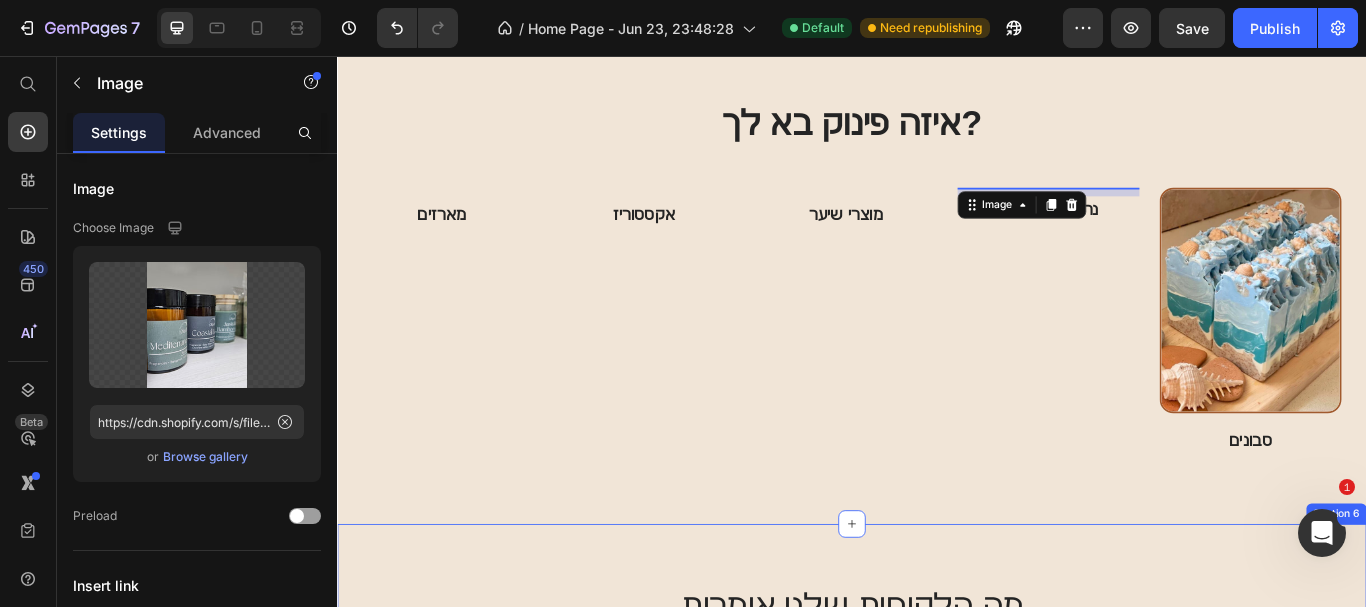 click on "מה הלקוחות שלנו אומרות Heading Icon Icon Icon Icon Icon Icon Icon List Hoz "השמפו ה כ י טוב שיש! וואו!!! אין ולא חפפתי עם שמפו מוצלח יותר, מעולם לא!! פשוט מצויין!" Text block אפריל Text block Row Icon Icon Icon Icon Icon Icon Icon List Hoz "מושלם! תודה רבה זה נראה ומריח נהדר" Text block שירה Text block Row Icon Icon Icon Icon Icon Icon Icon List Hoz "זה נראה מהמםםםם תודה ענקית זה כל כך יפה ומושקע איך אני שמחה שהזמנתי" Text block הילה Text block Row Row Row Section 6" at bounding box center [937, 828] 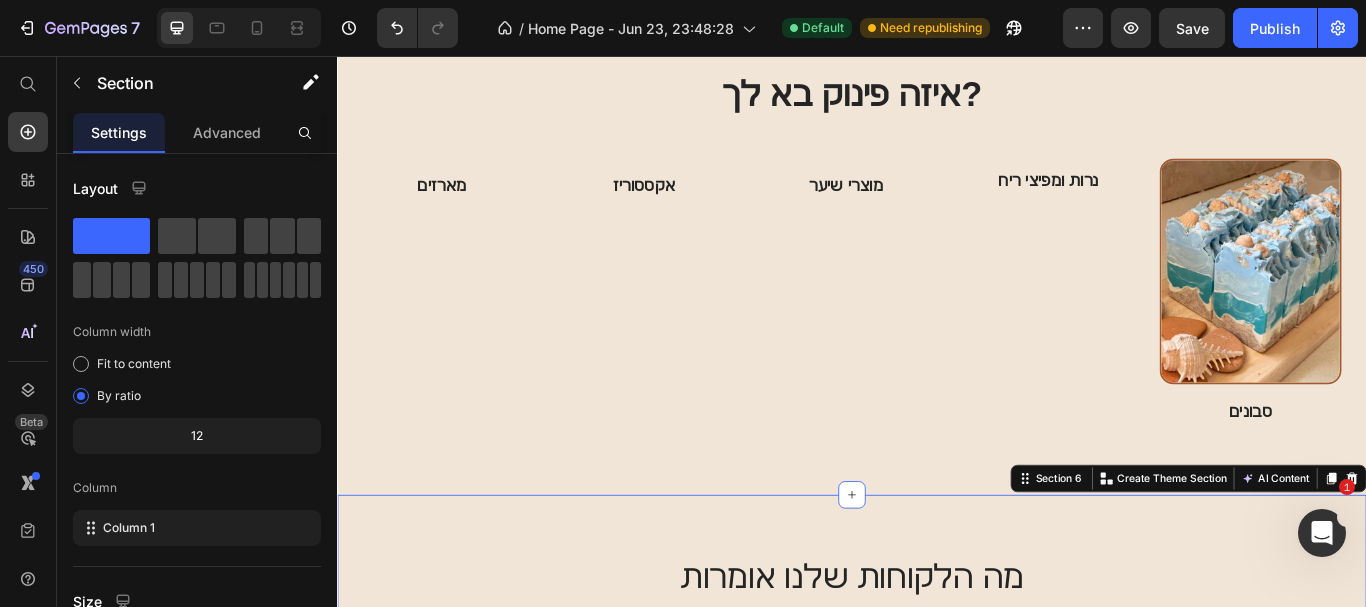 scroll, scrollTop: 2823, scrollLeft: 0, axis: vertical 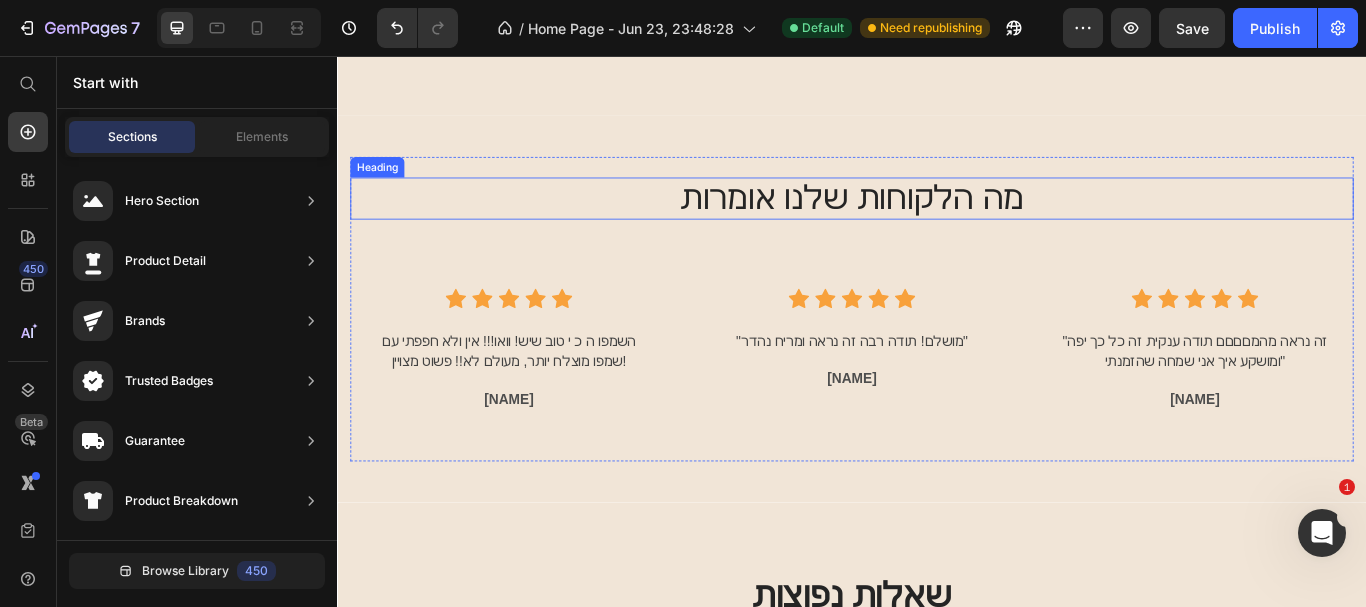 click on "מה הלקוחות שלנו אומרות" at bounding box center [937, 223] 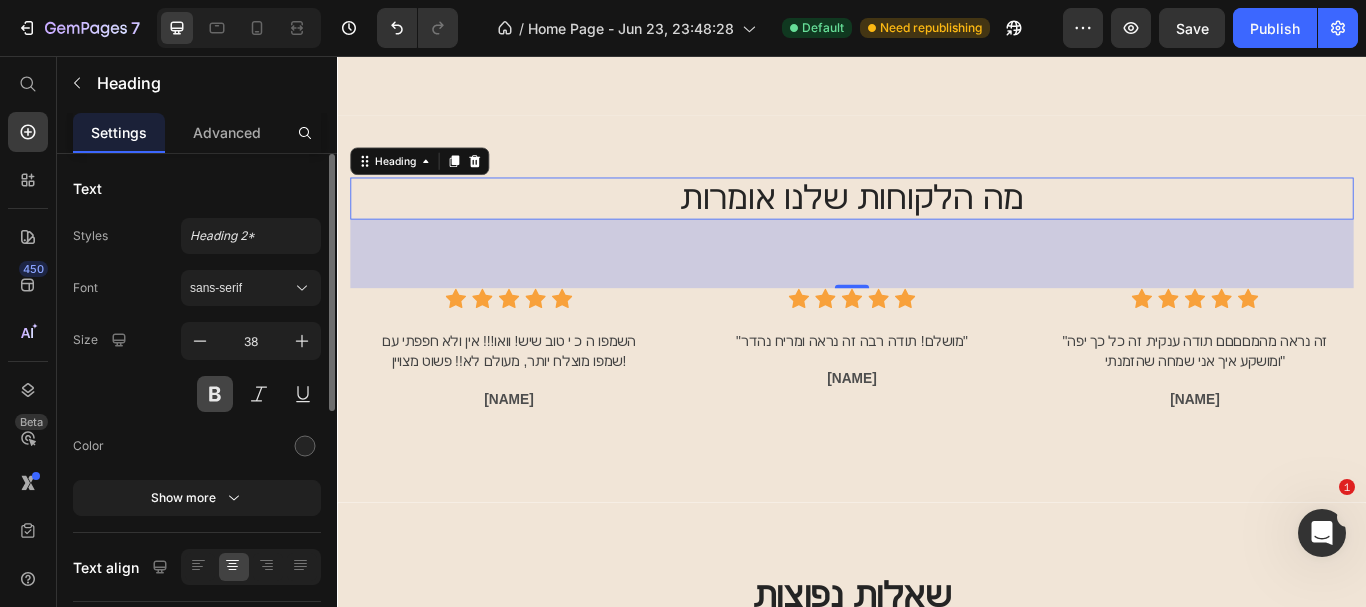 click at bounding box center (215, 394) 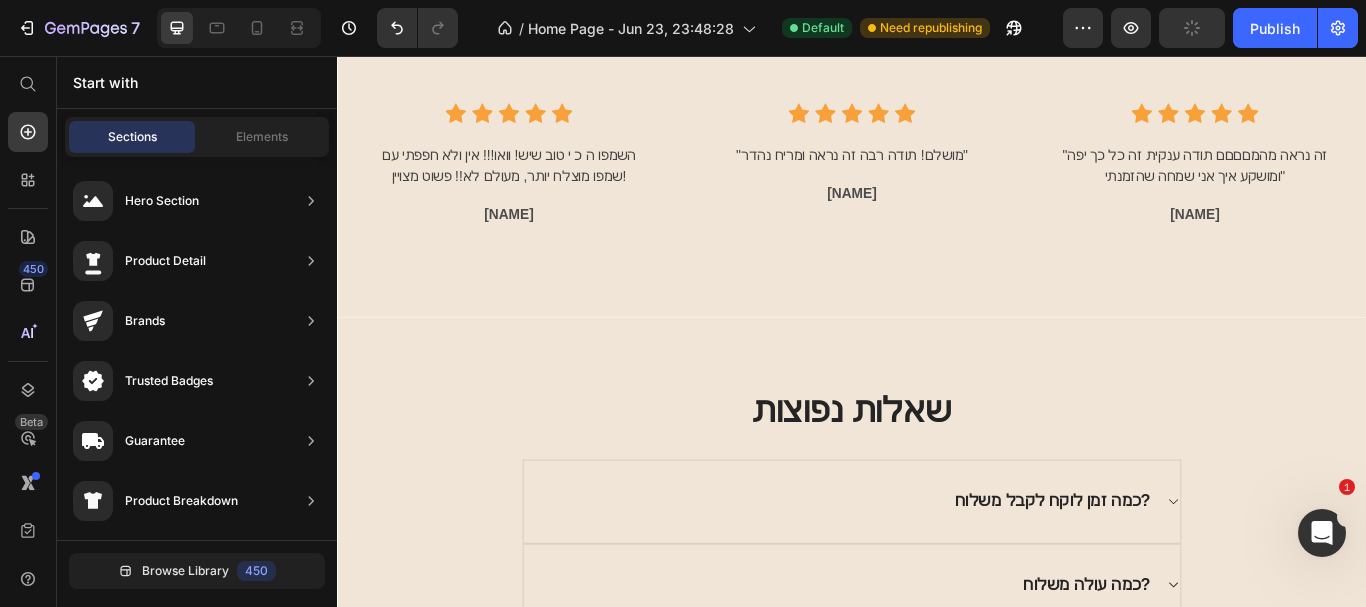 scroll, scrollTop: 3412, scrollLeft: 0, axis: vertical 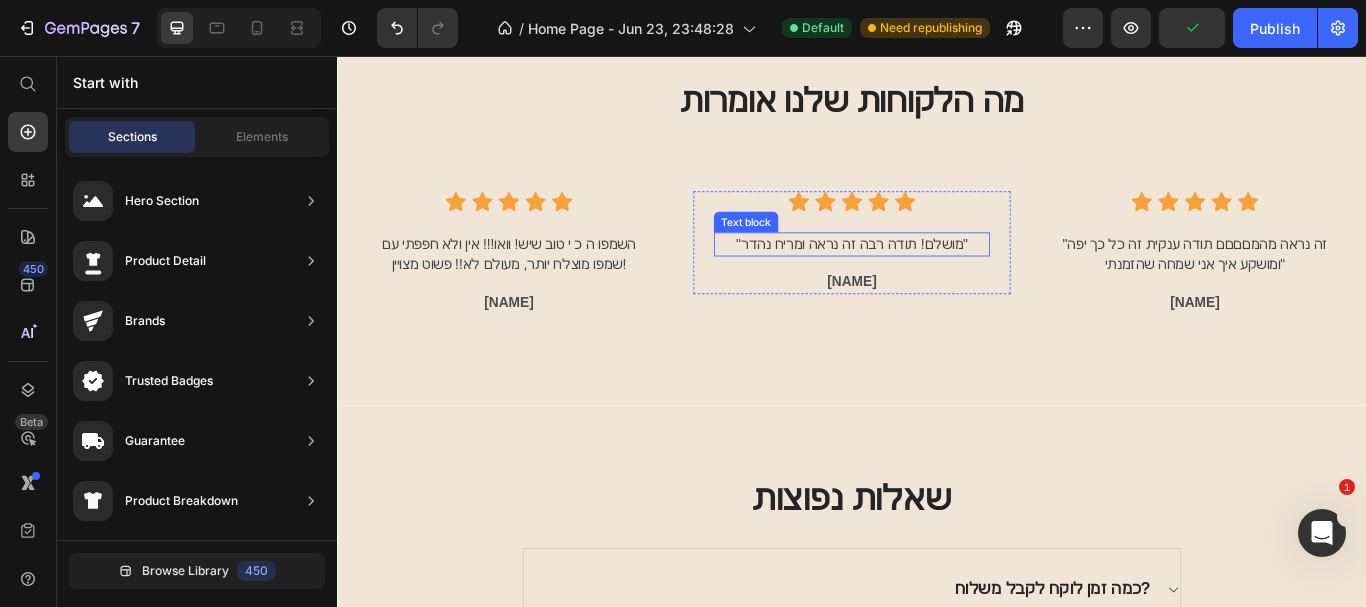click on ""מושלם! תודה רבה זה נראה ומריח נהדר"" at bounding box center (937, 276) 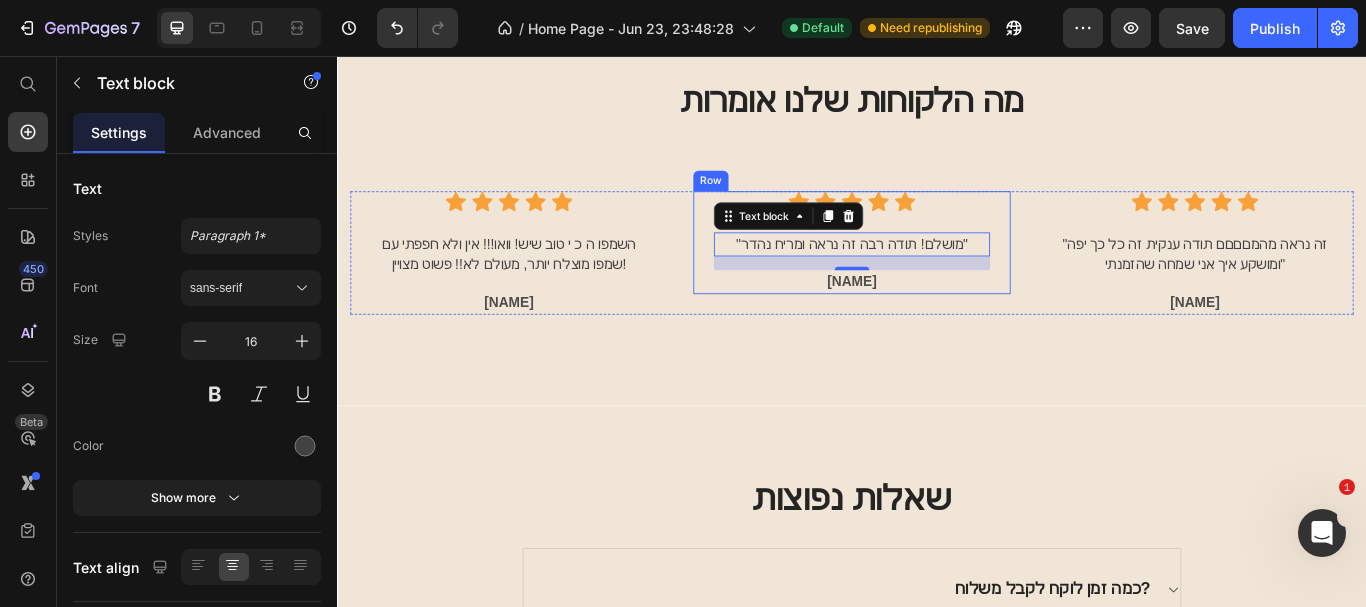 click on "Icon Icon Icon Icon Icon Icon Icon List Hoz "מושלם! תודה רבה זה נראה ומריח נהדר" Text block 16 שירה Text block Row" at bounding box center (937, 274) 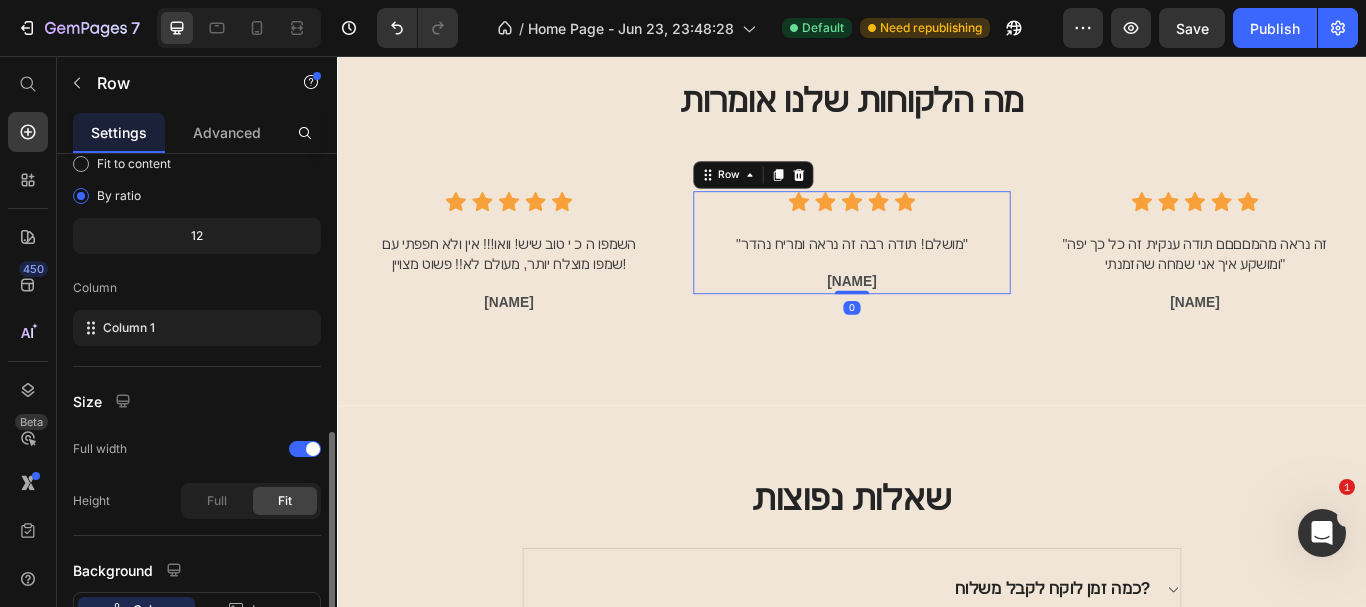 scroll, scrollTop: 350, scrollLeft: 0, axis: vertical 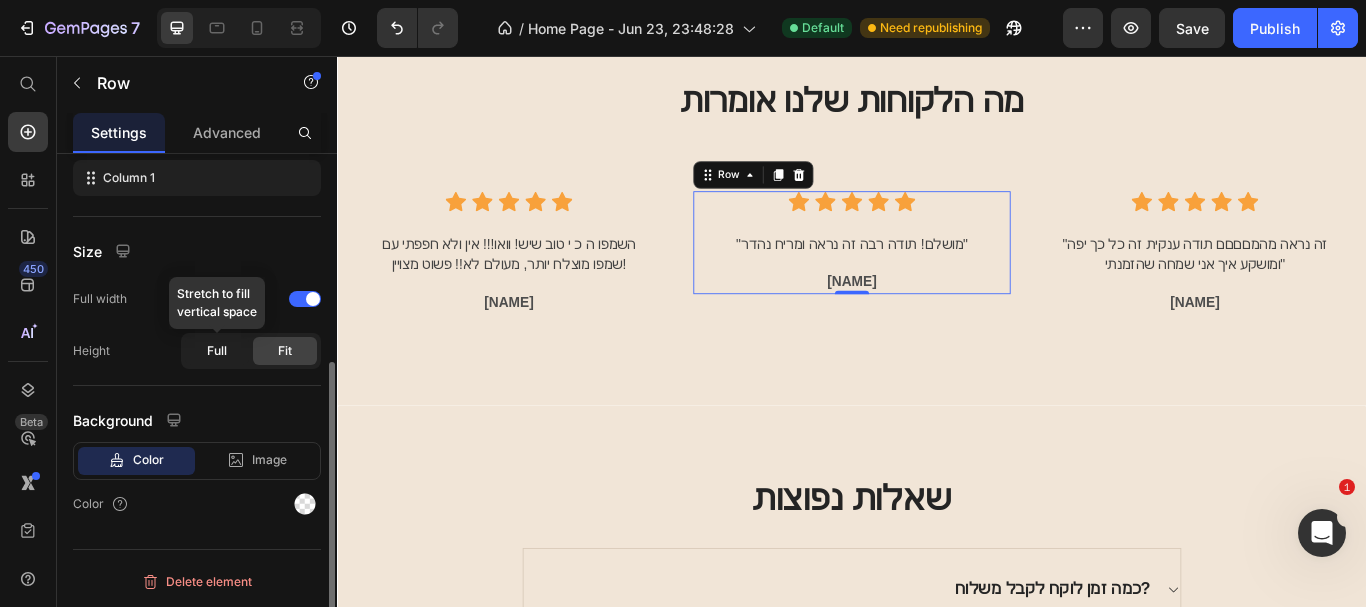 click on "Full" 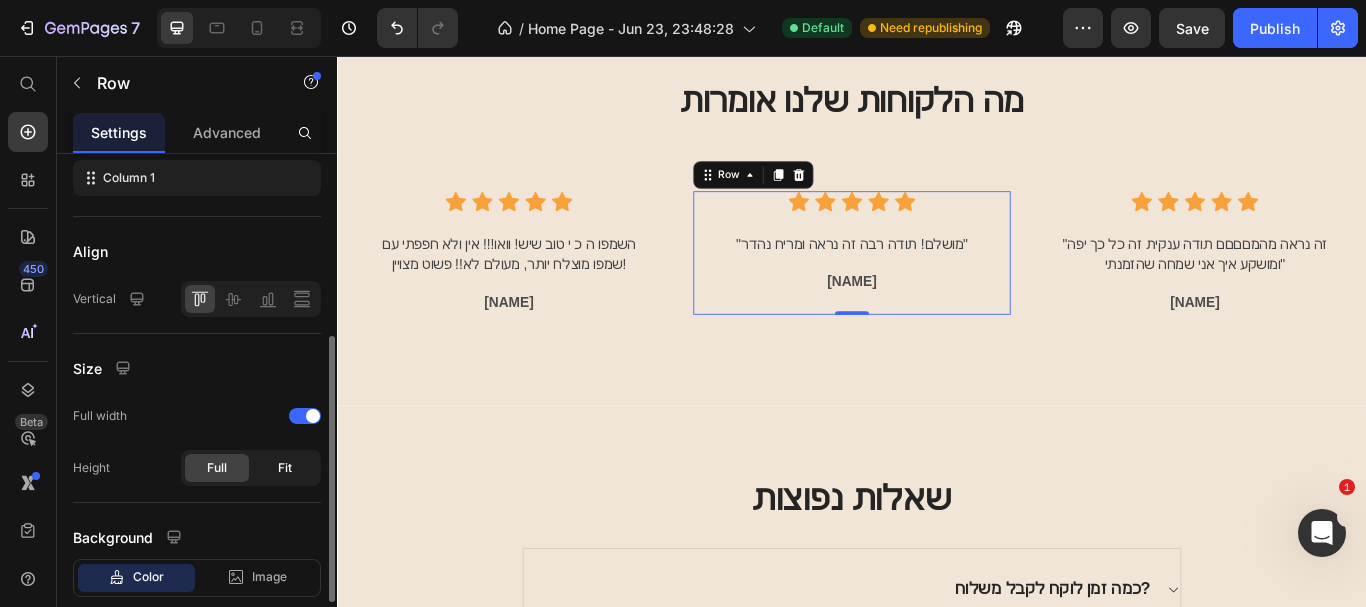 click on "Fit" 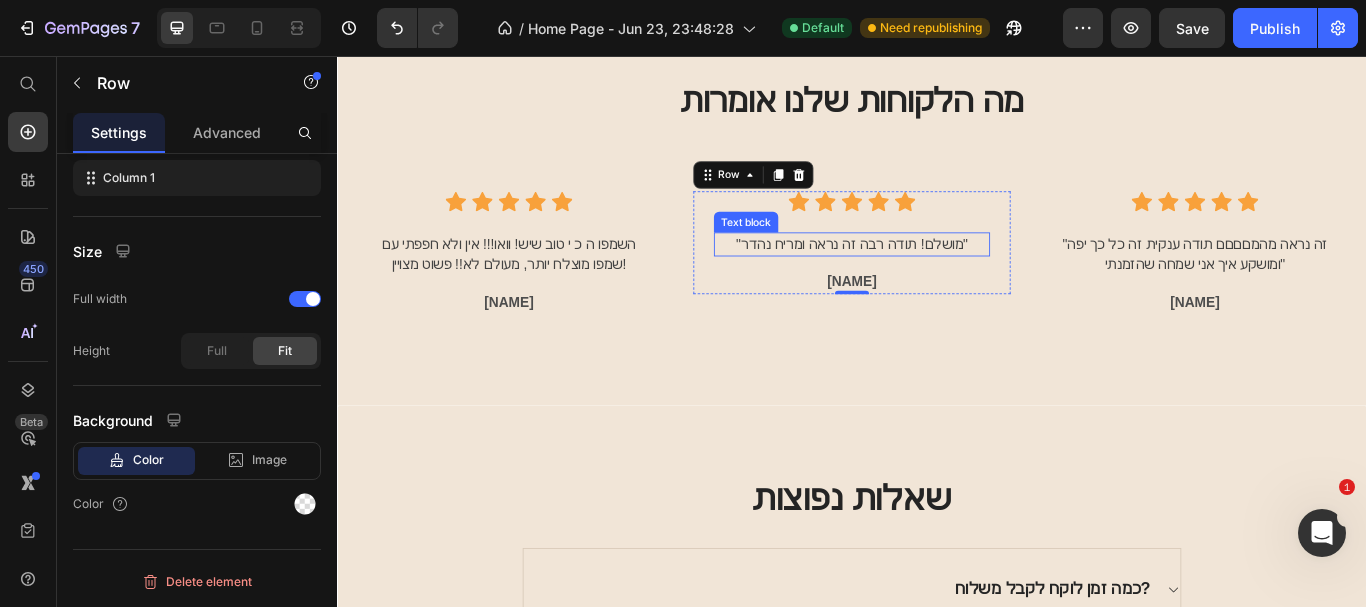 click on ""מושלם! תודה רבה זה נראה ומריח נהדר"" at bounding box center [937, 276] 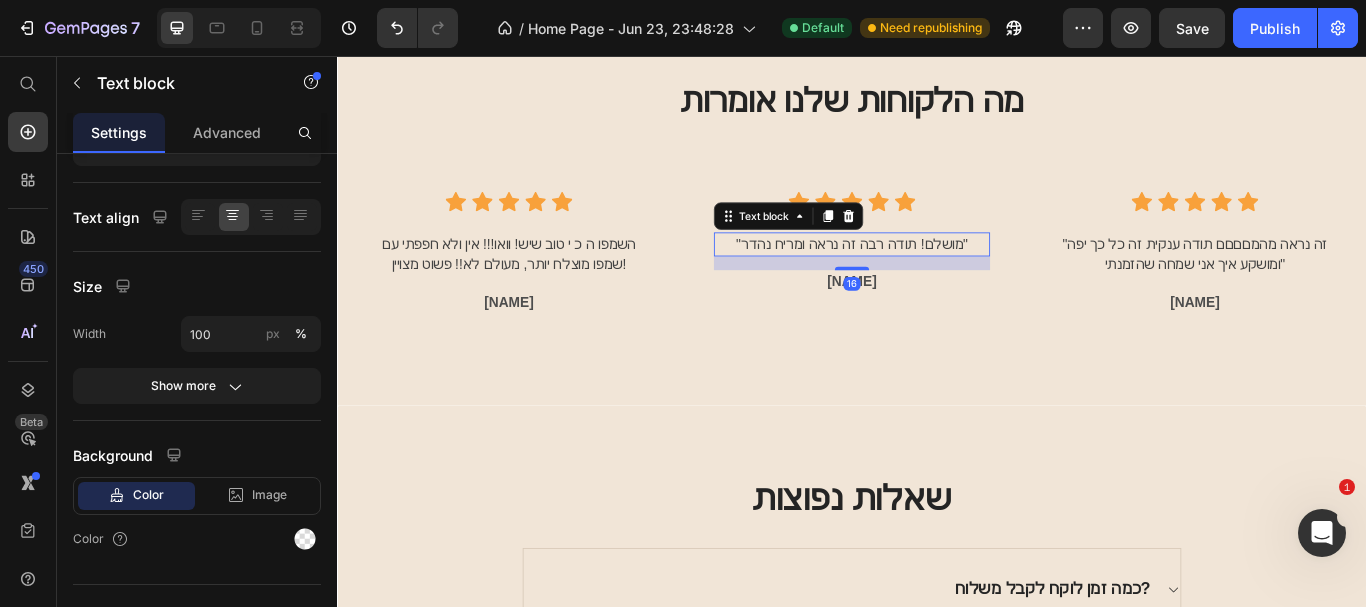 scroll, scrollTop: 0, scrollLeft: 0, axis: both 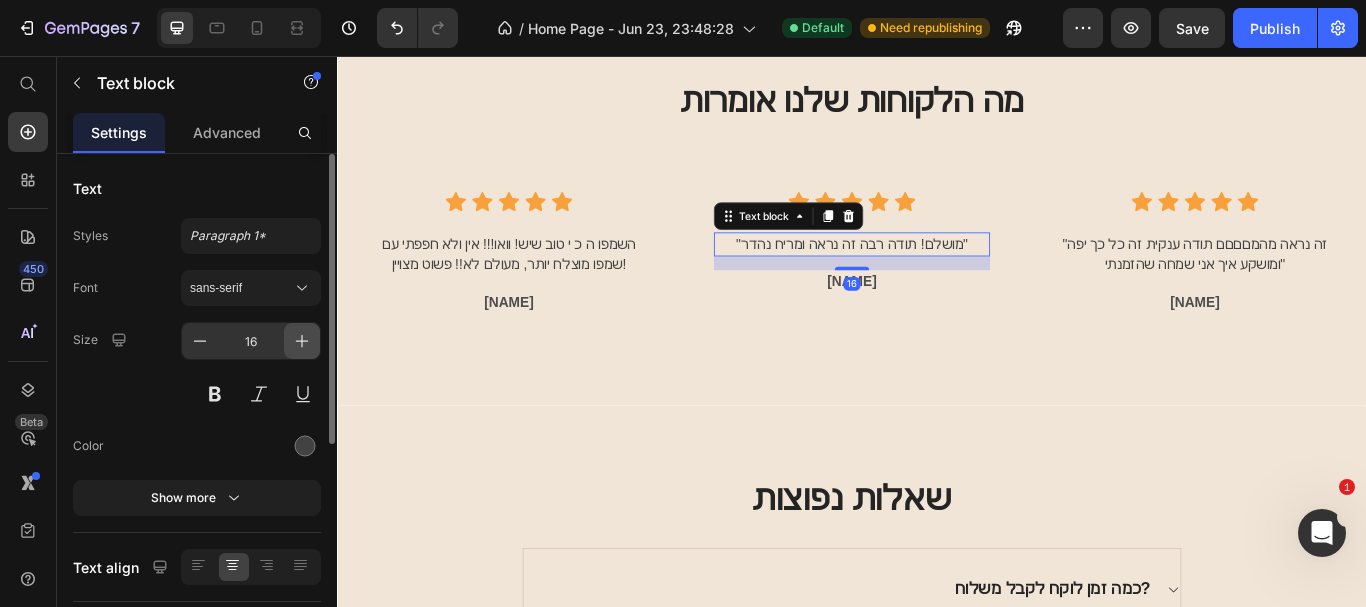 click 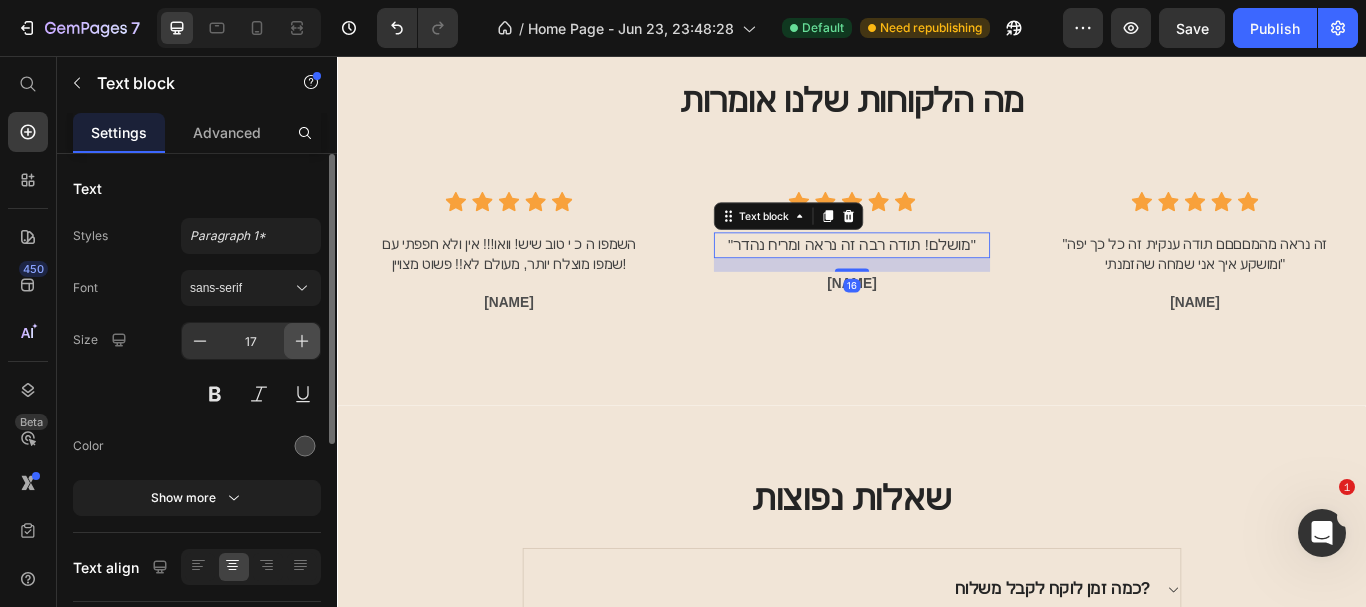 click 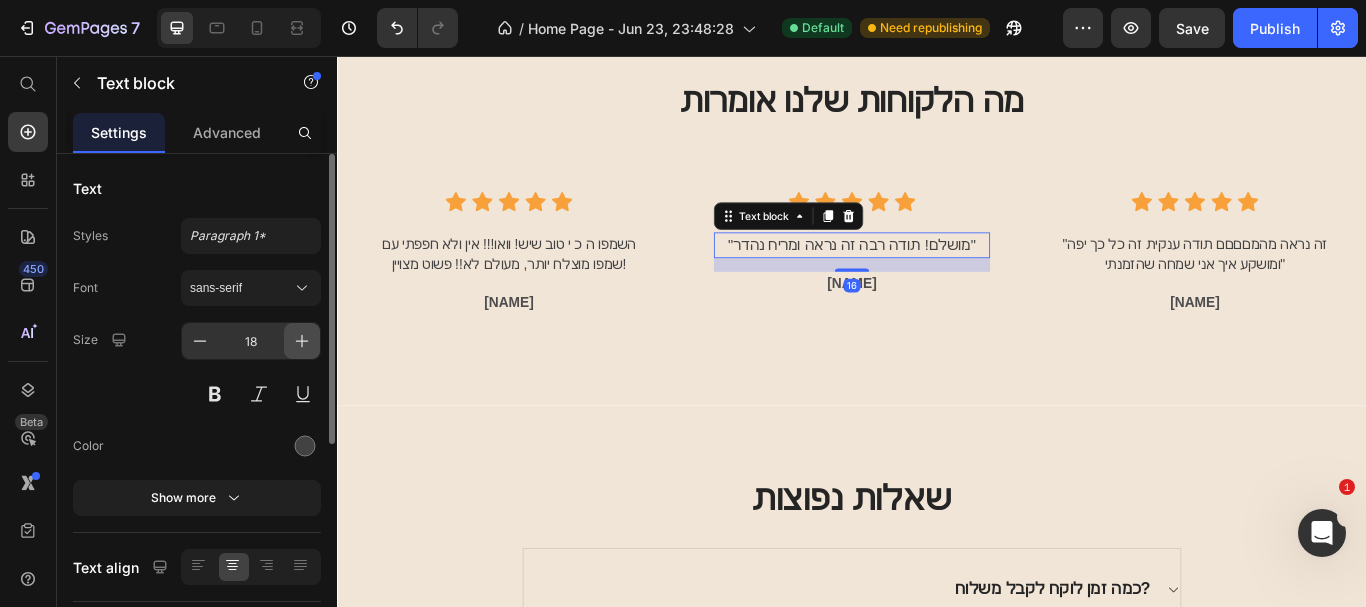 click 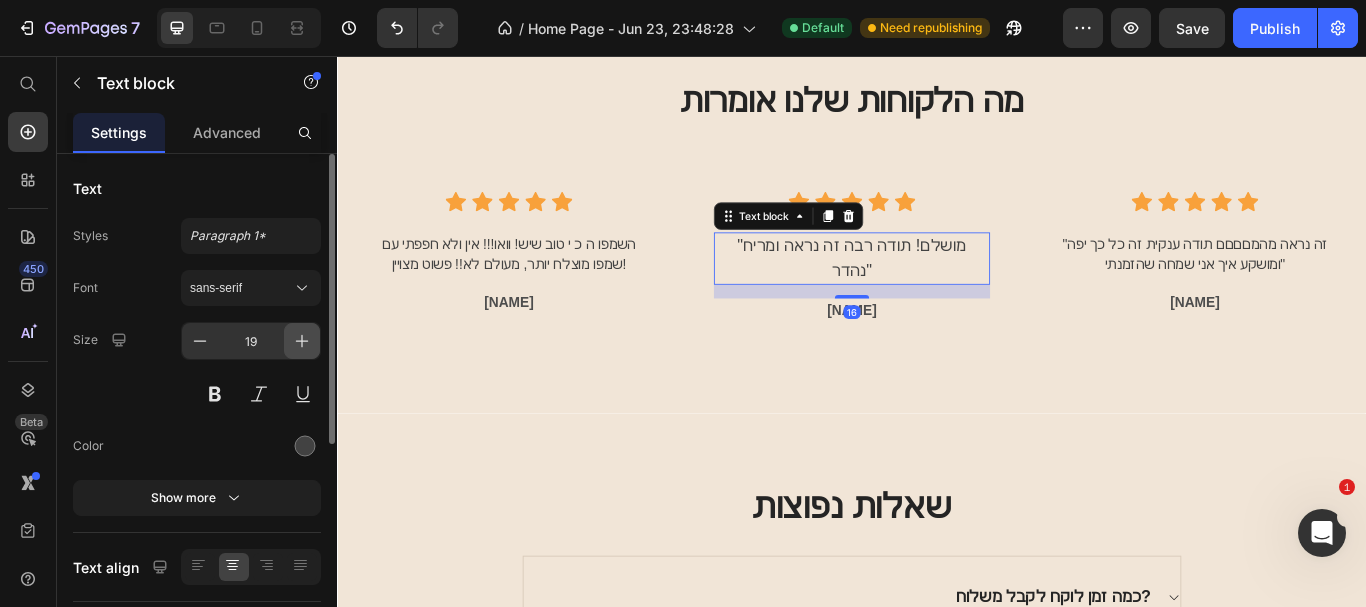 click 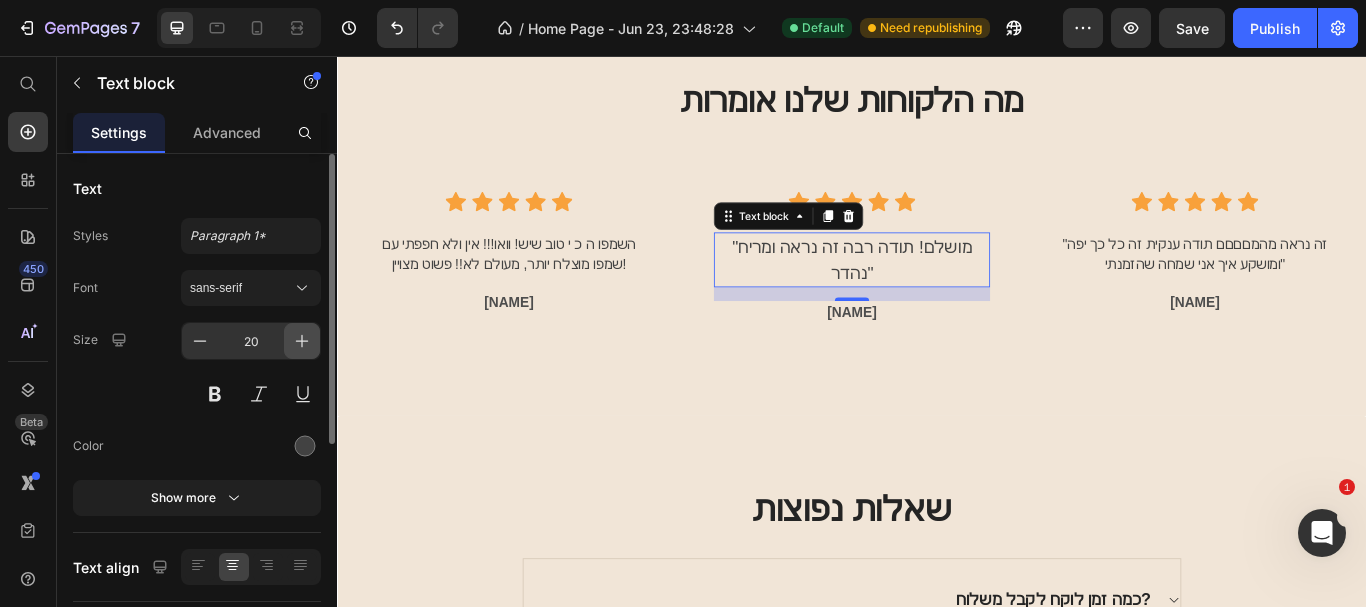 drag, startPoint x: 302, startPoint y: 339, endPoint x: 209, endPoint y: 334, distance: 93.13431 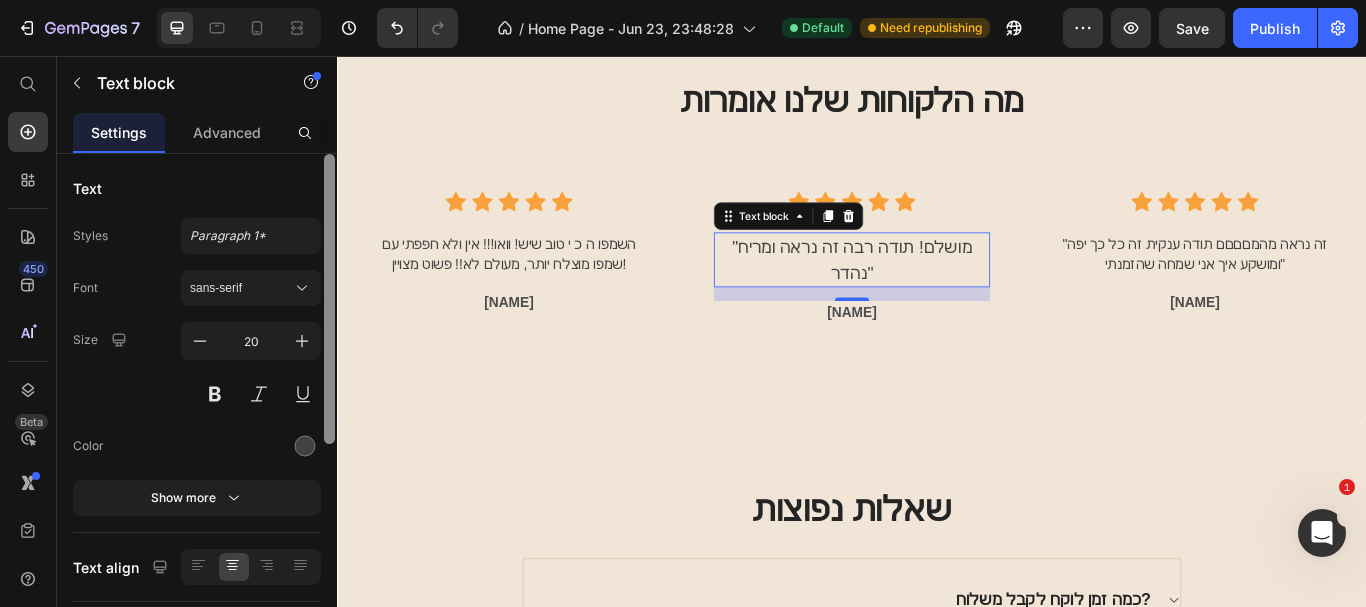 type on "21" 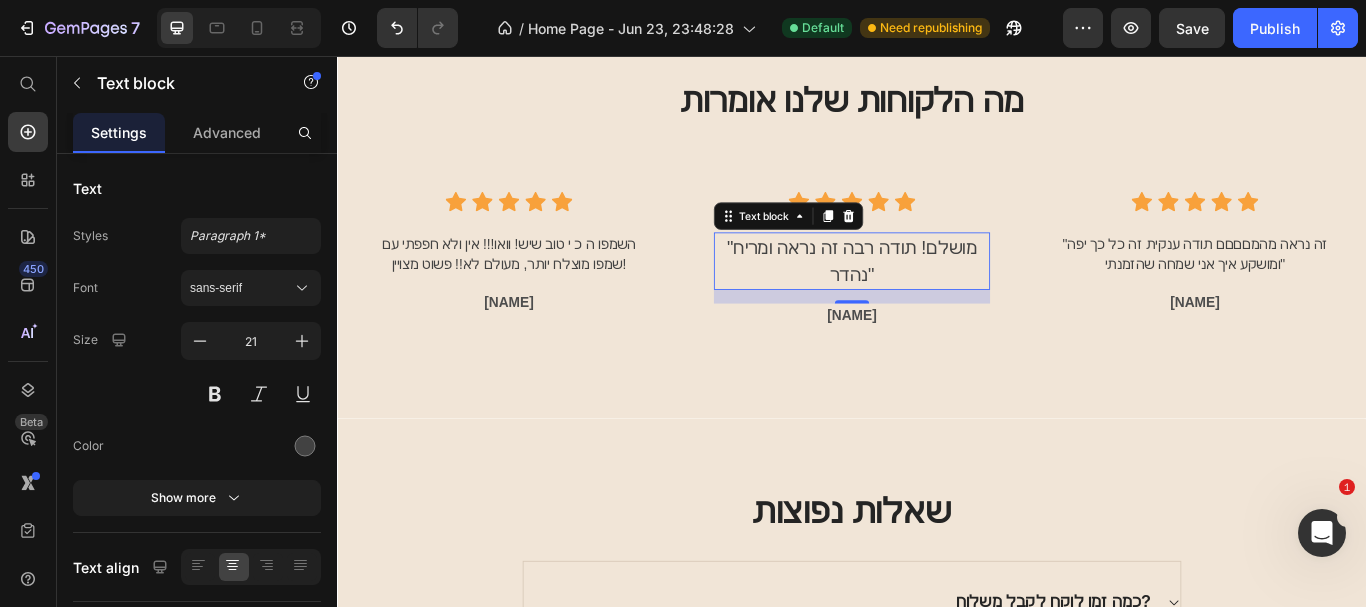 click on "16" at bounding box center (937, 361) 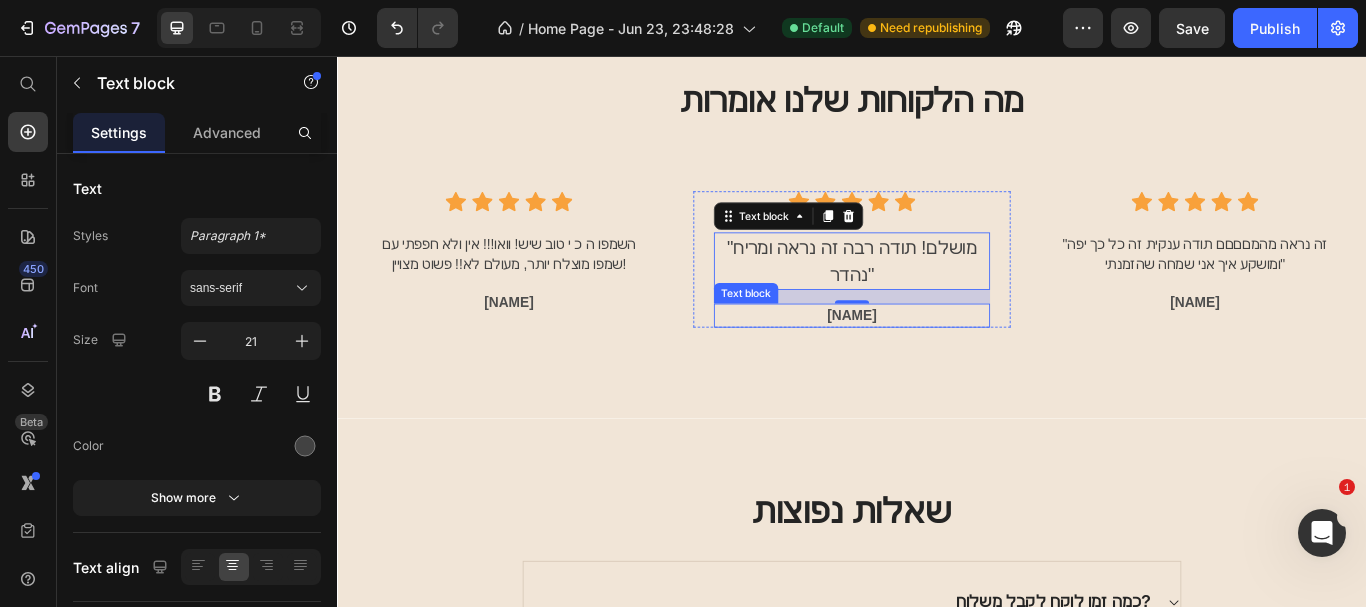 click on "[NAME]" at bounding box center [937, 359] 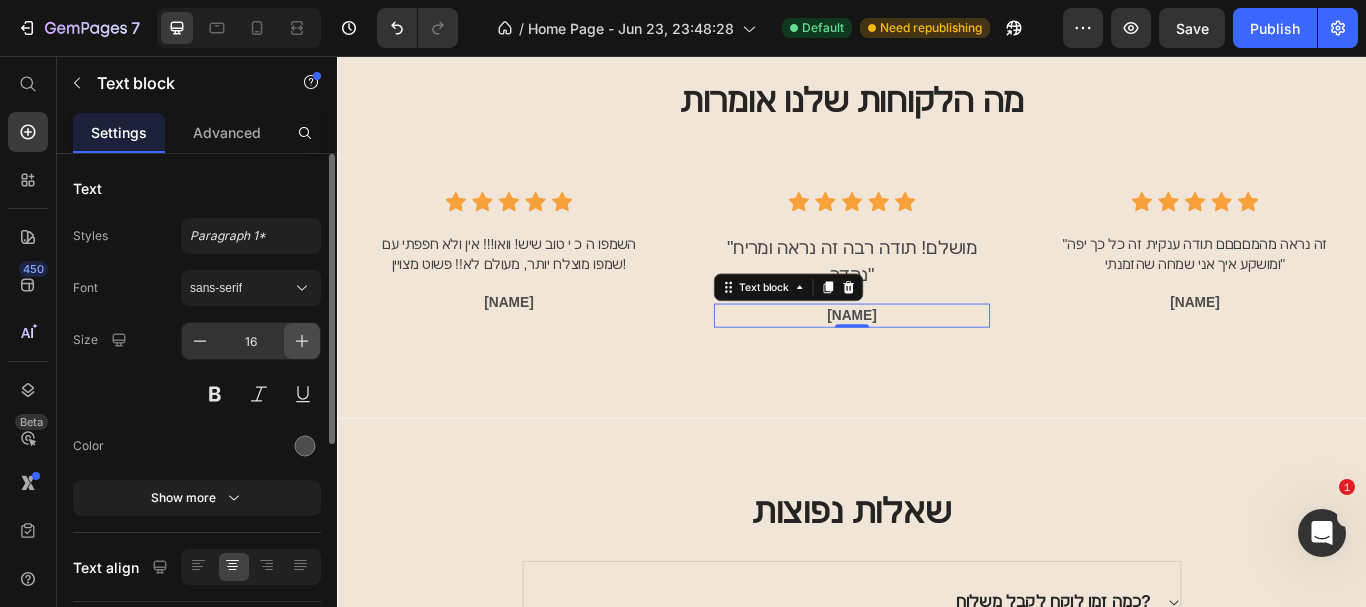 click at bounding box center [302, 341] 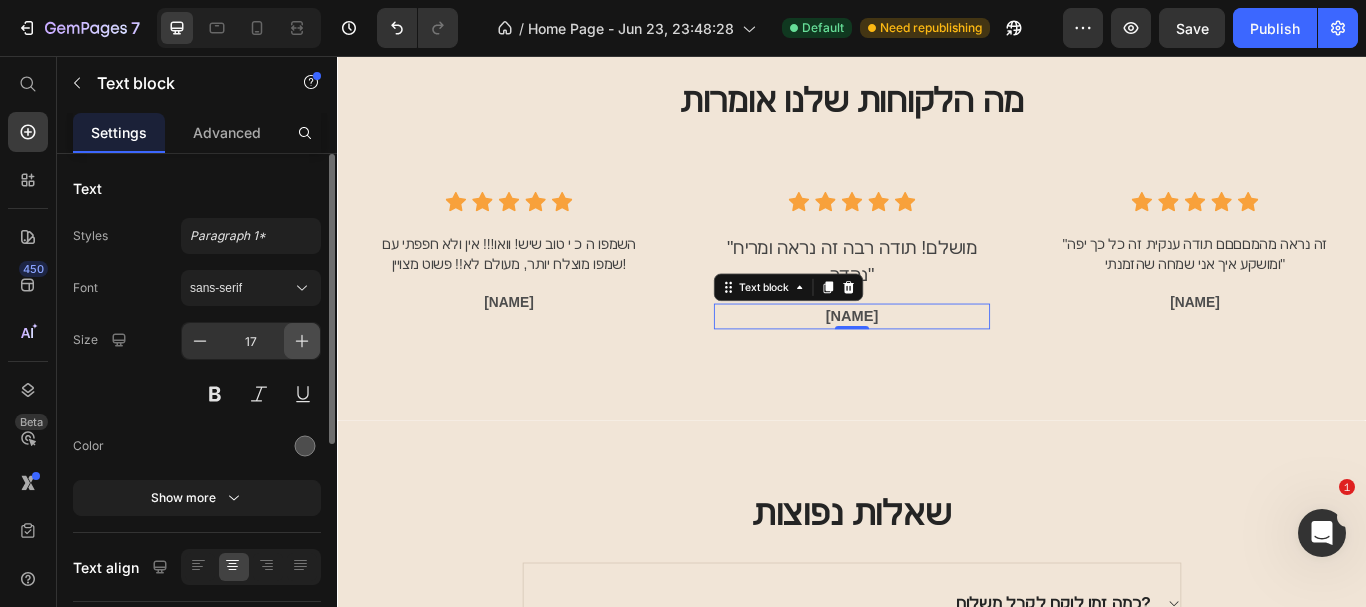 click at bounding box center (302, 341) 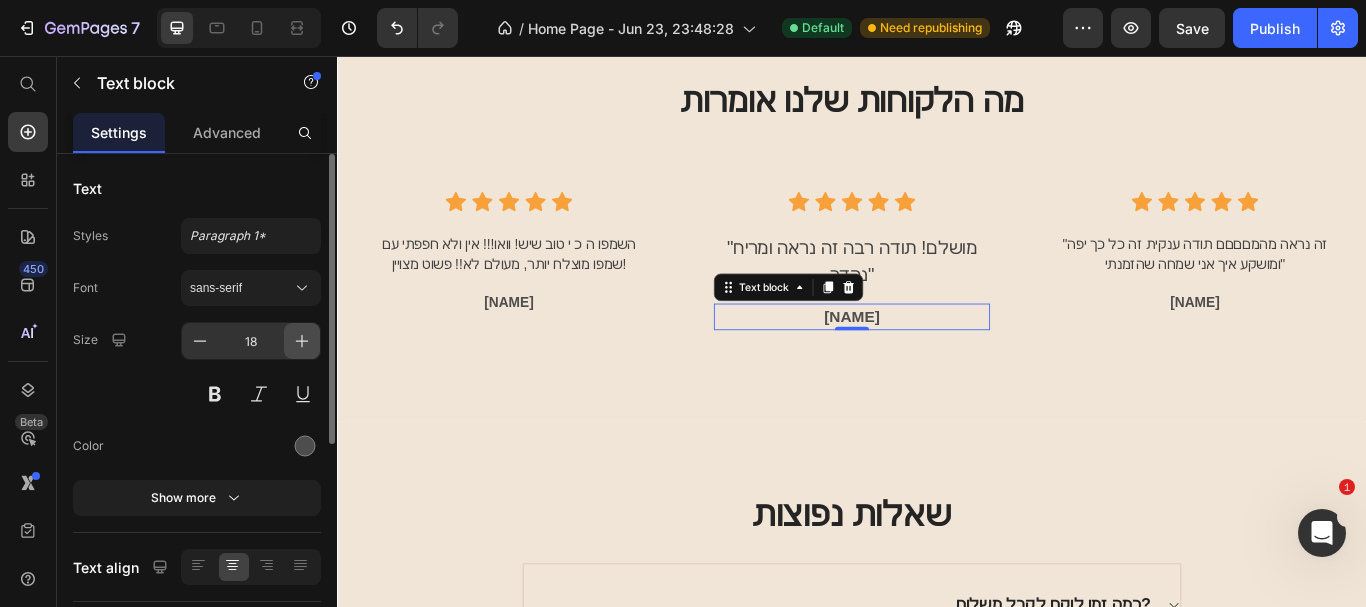 click at bounding box center (302, 341) 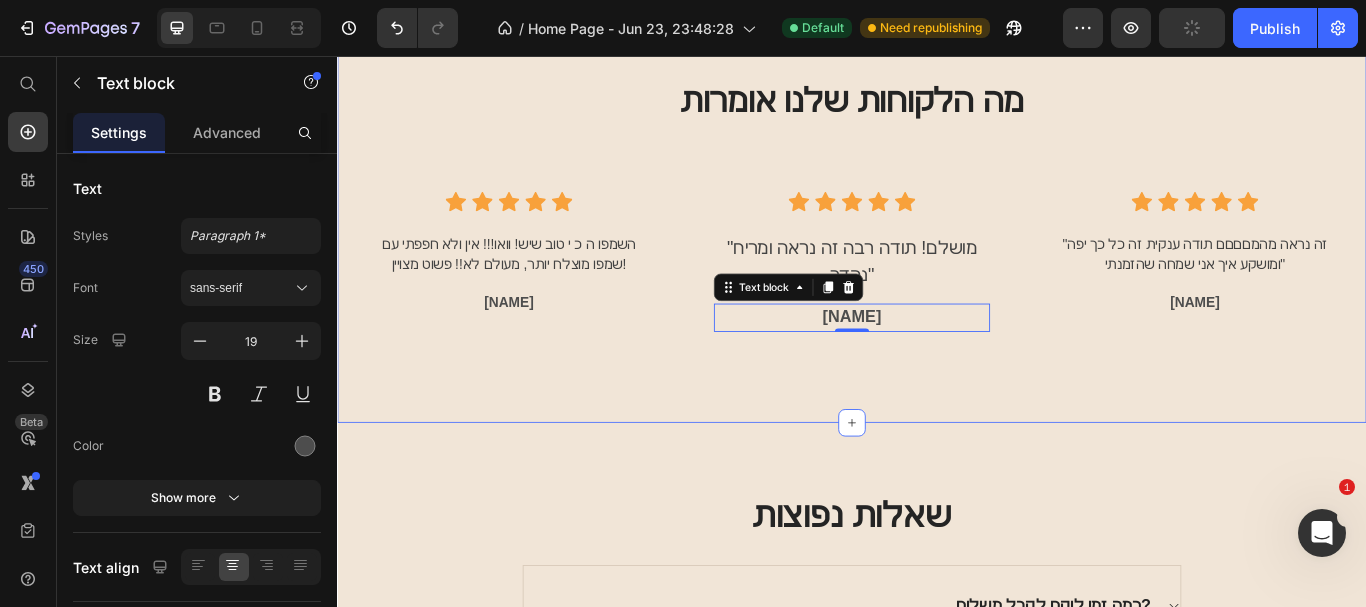 click on "איזה פינוק בא לך? Heading Row Image סבונים Text block Row Image נרות ומפיצי ריח Text block Row Image מוצרי שיער Text block Row Image אקססוריז Text block Row Image מארזים Text block Row Carousel Row Section 5 מה הלקוחות שלנו אומרות Heading Icon Icon Icon Icon Icon Icon Icon List Hoz "השמפו ה כ י טוב שיש! וואו!!! אין ולא חפפתי עם שמפו מוצלח יותר, מעולם לא!! פשוט מצויין!" Text block אפריל Text block Row Icon Icon Icon Icon Icon Icon Icon List Hoz "מושלם! תודה רבה זה נראה ומריח נהדר" Text block שירה Text block 0 Row Icon Icon Icon Icon Icon Icon Icon List Hoz Text block הילה Text block Row Row Row Section 6 שאלות נפוצות" at bounding box center (937, -780) 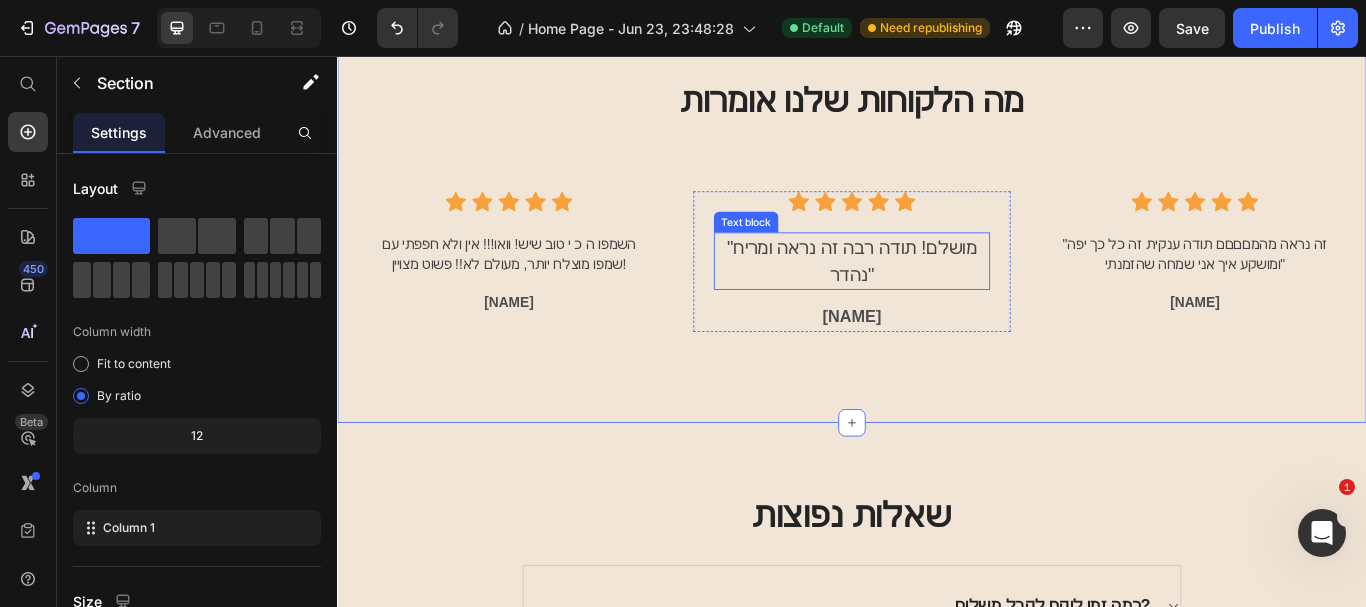 click on ""מושלם! תודה רבה זה נראה ומריח נהדר"" at bounding box center [937, 295] 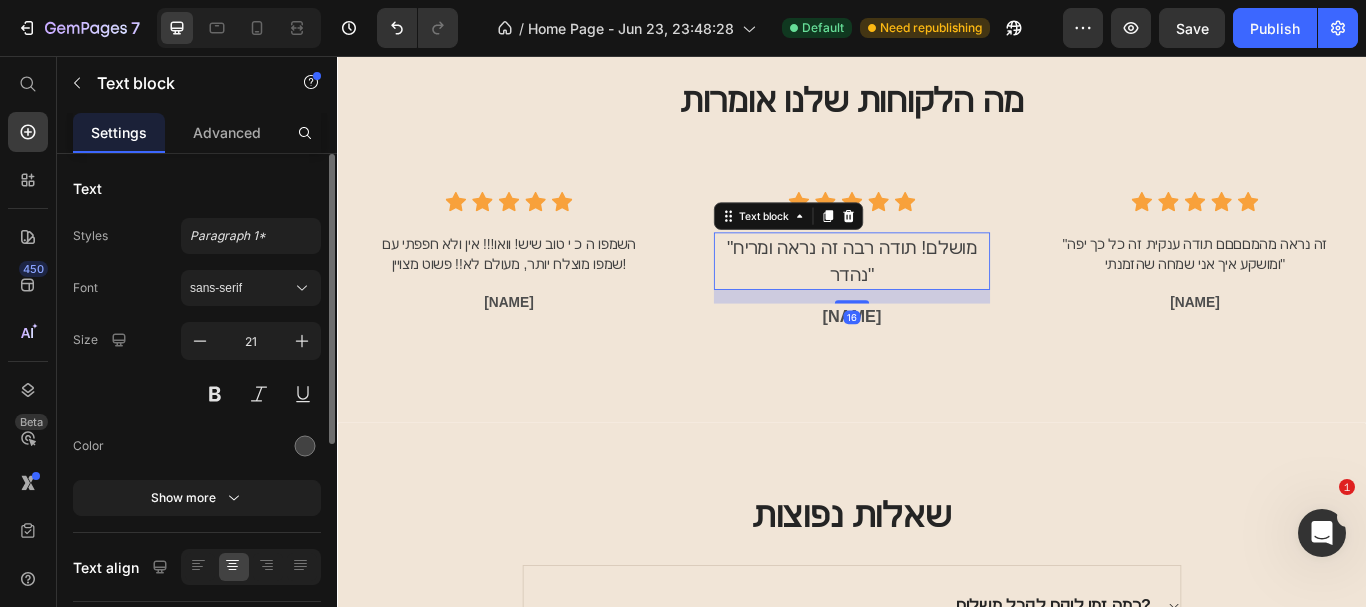 drag, startPoint x: 155, startPoint y: 341, endPoint x: 175, endPoint y: 338, distance: 20.22375 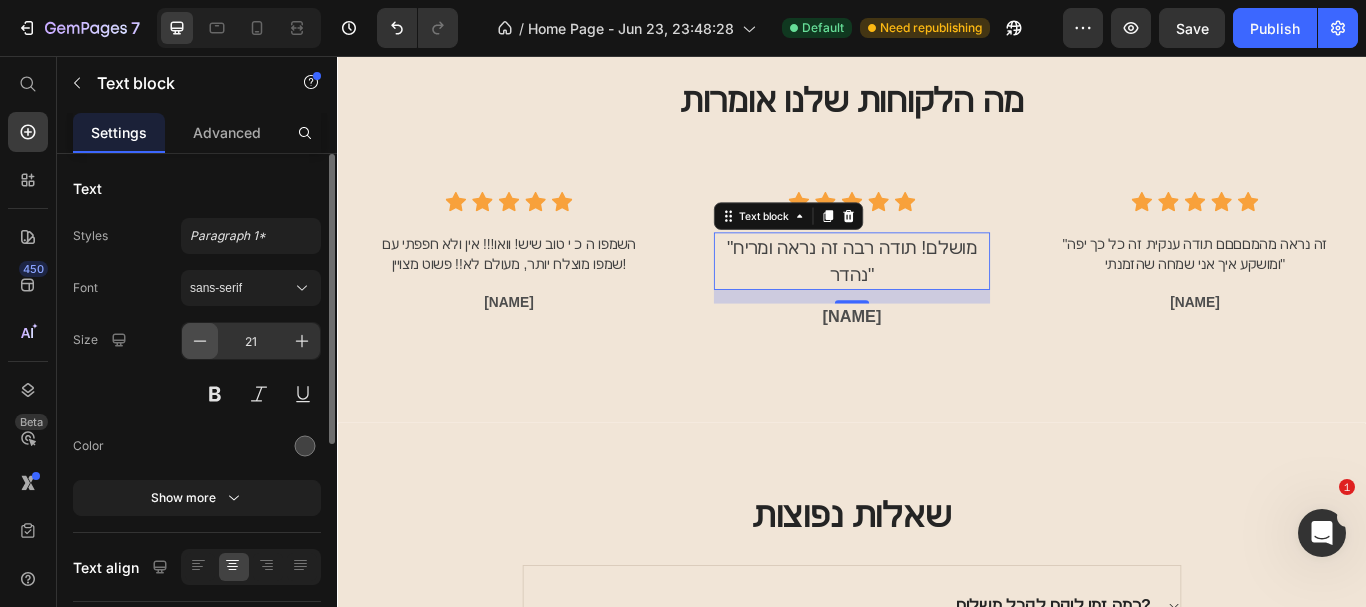 click at bounding box center [200, 341] 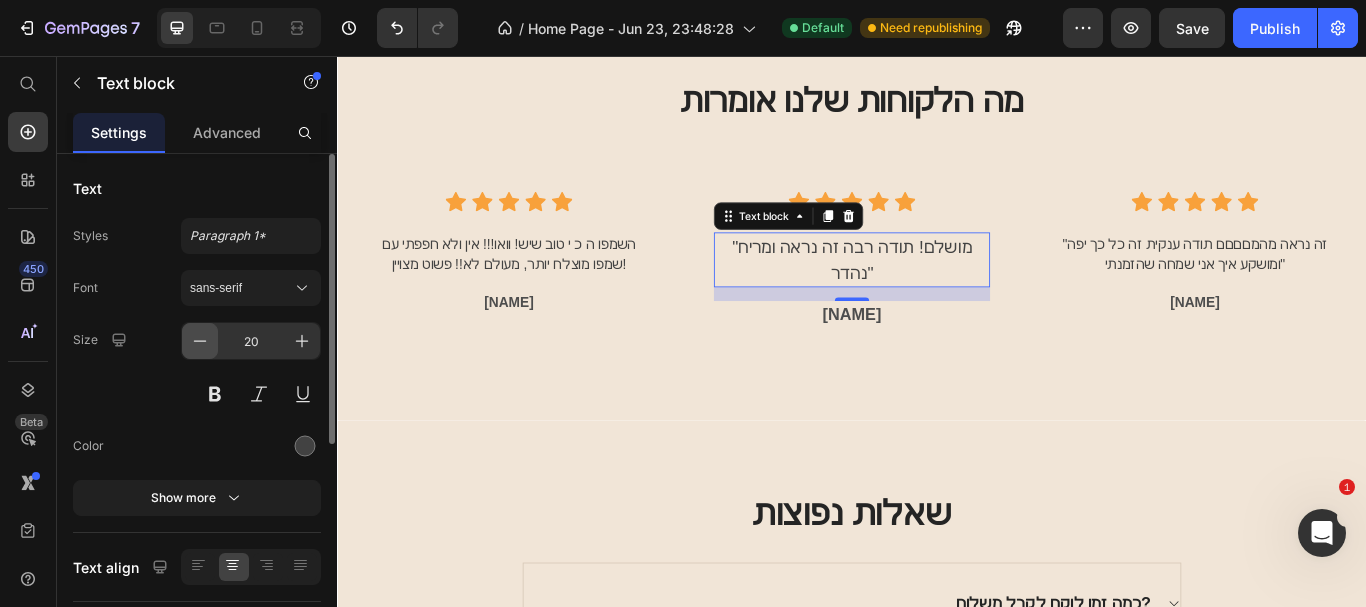 click at bounding box center [200, 341] 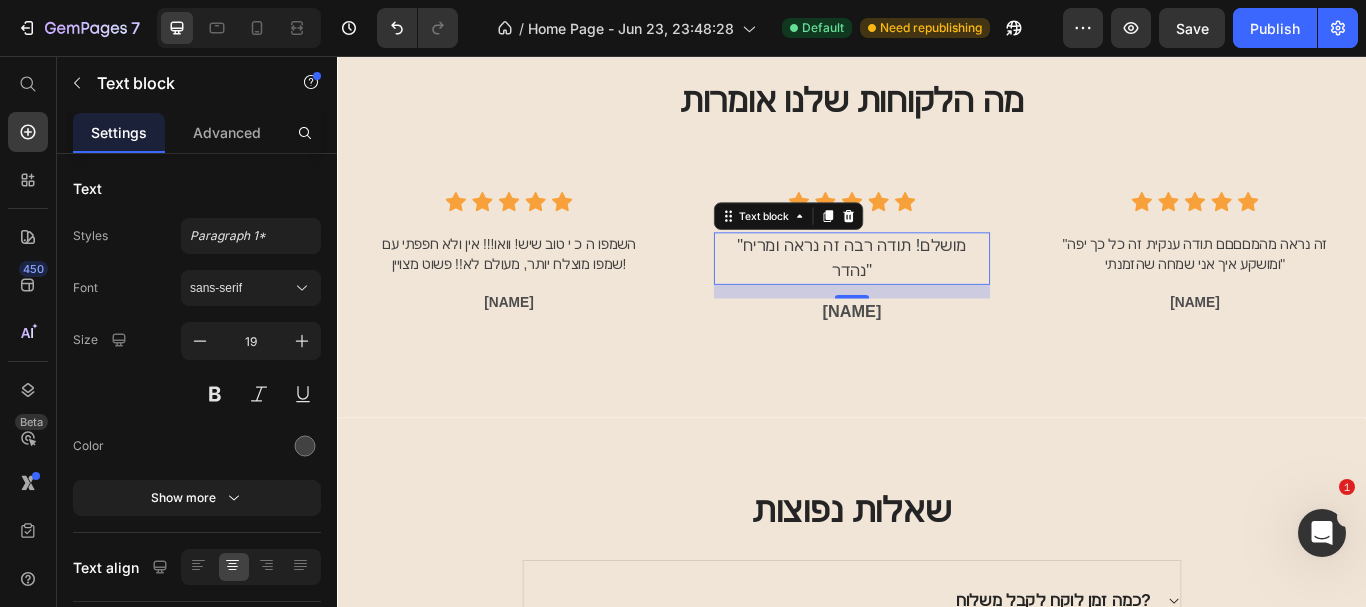 click on "16" at bounding box center [937, 355] 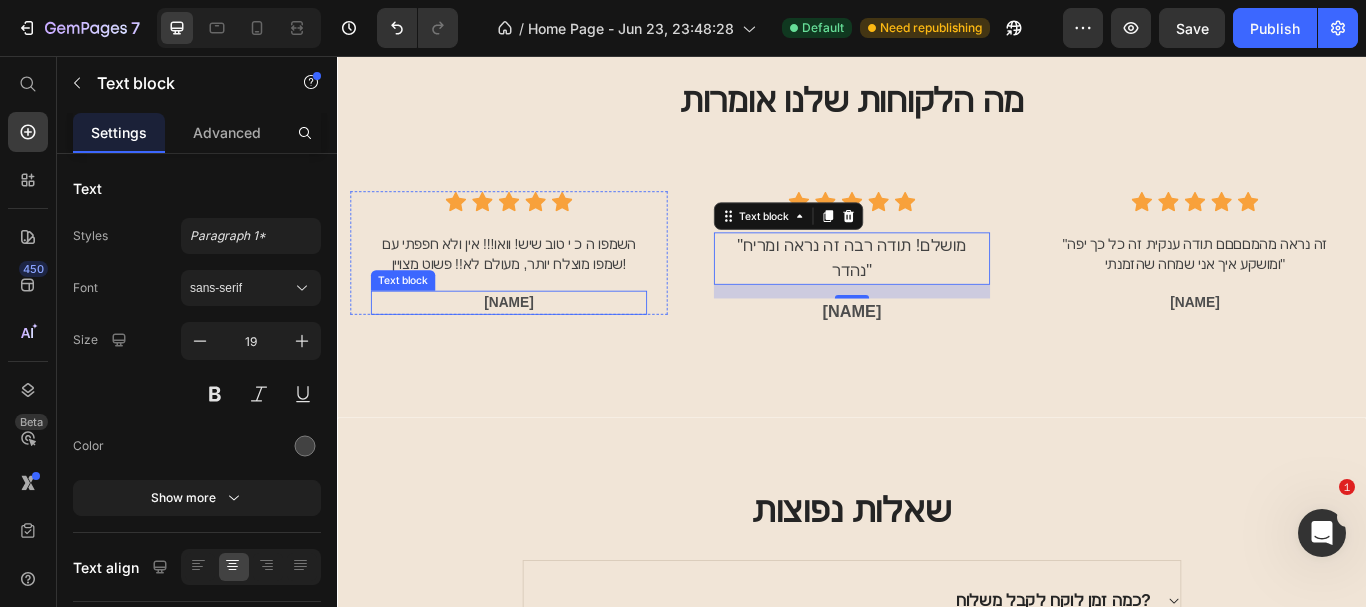 click on "[NAME]" at bounding box center [537, 344] 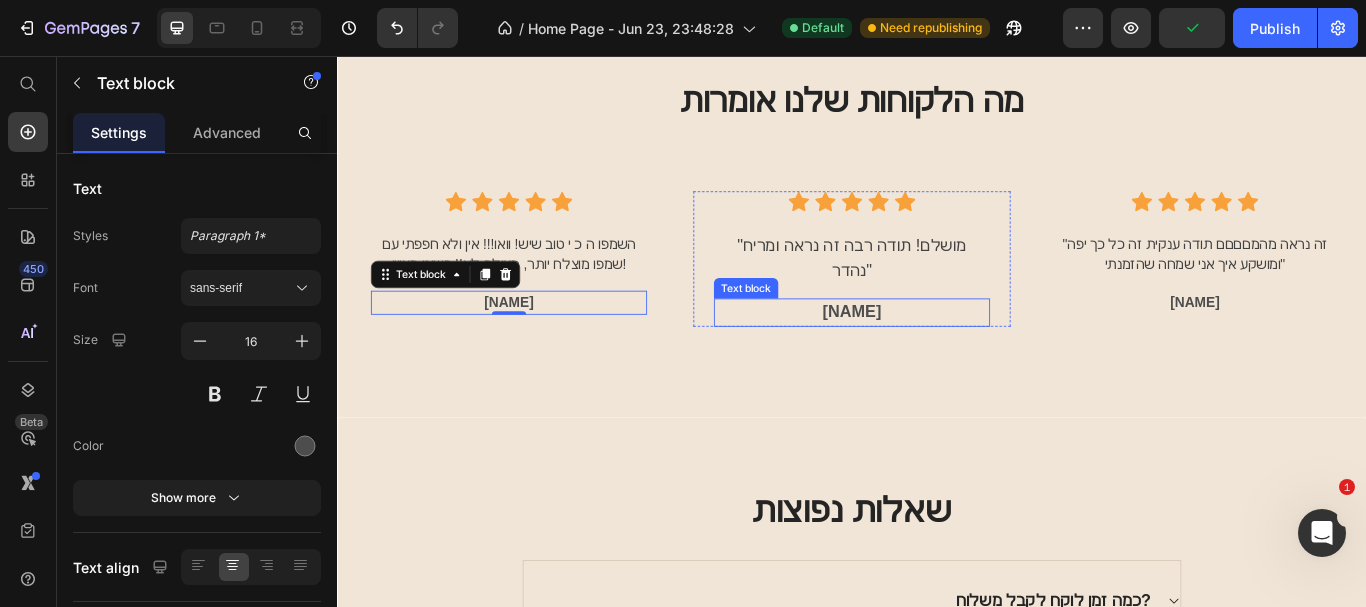 click on "[NAME]" at bounding box center [937, 355] 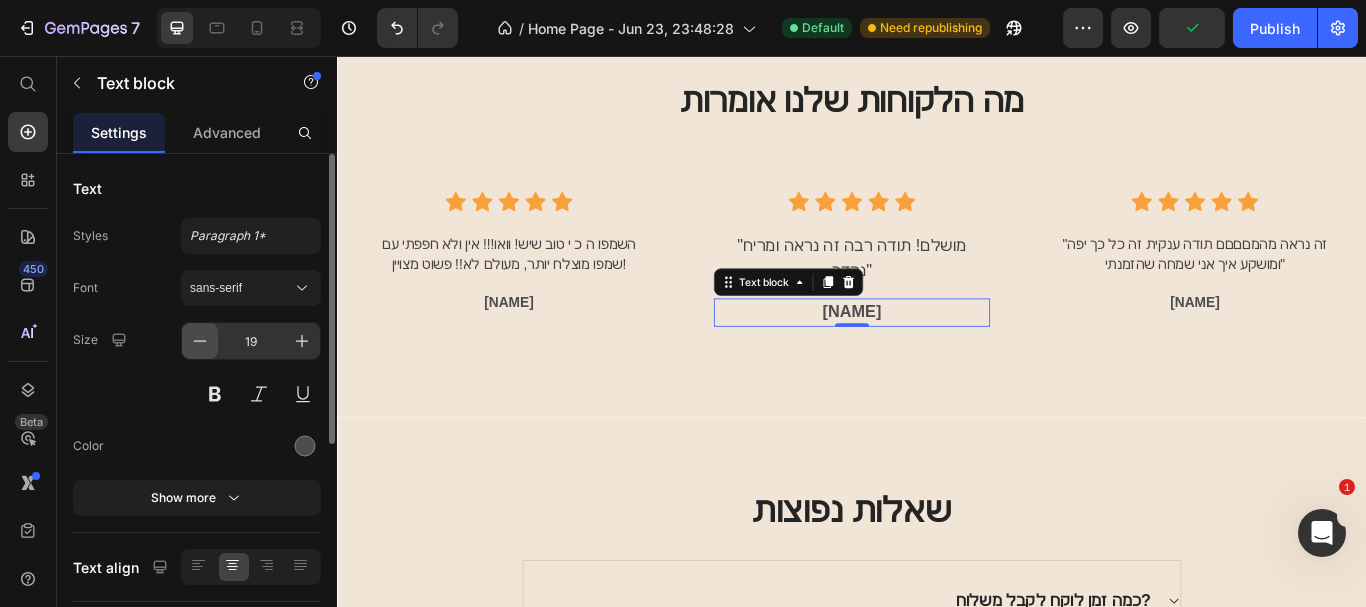 click 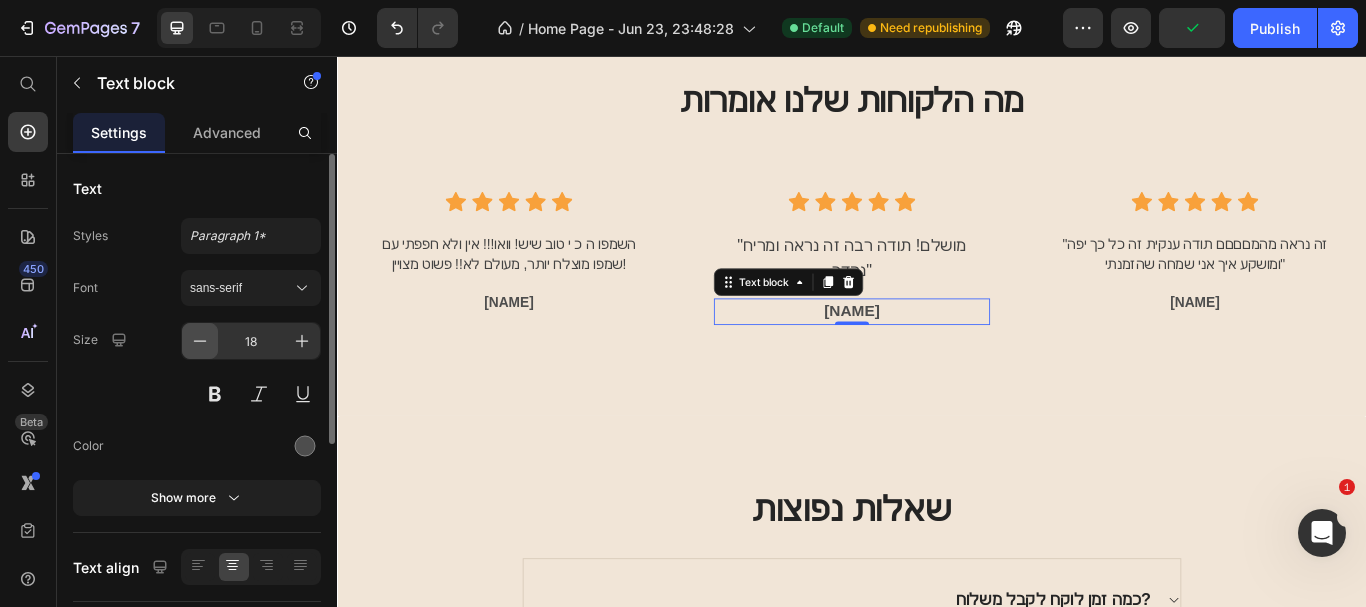 click 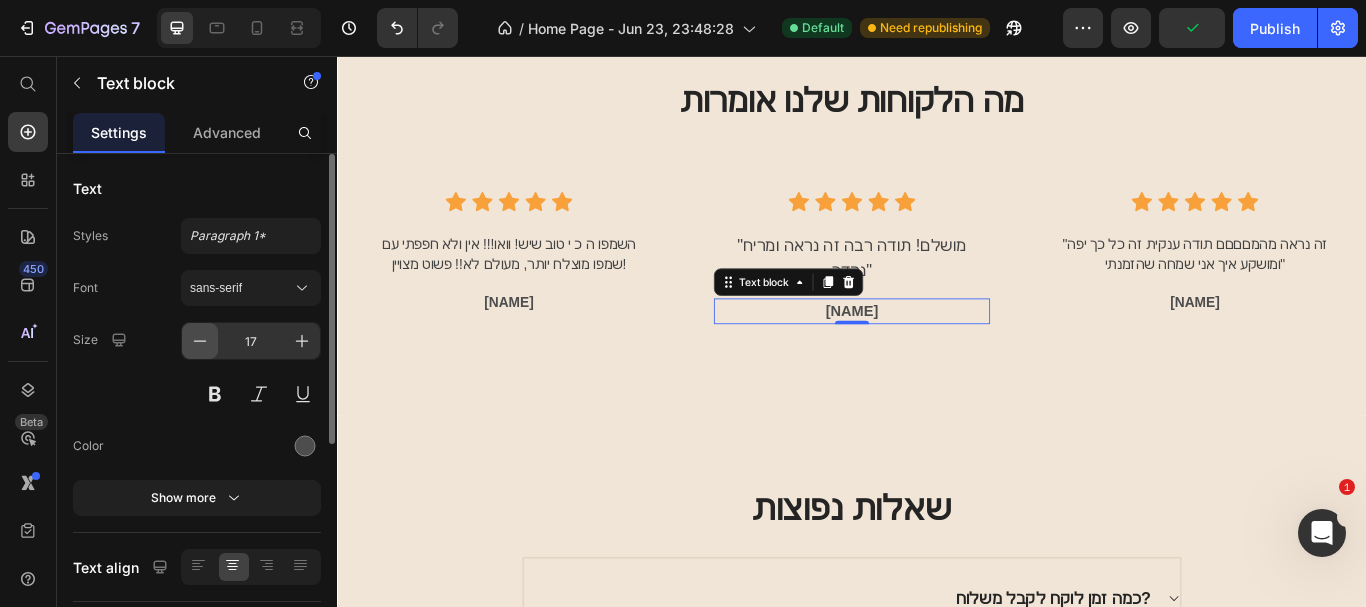 click 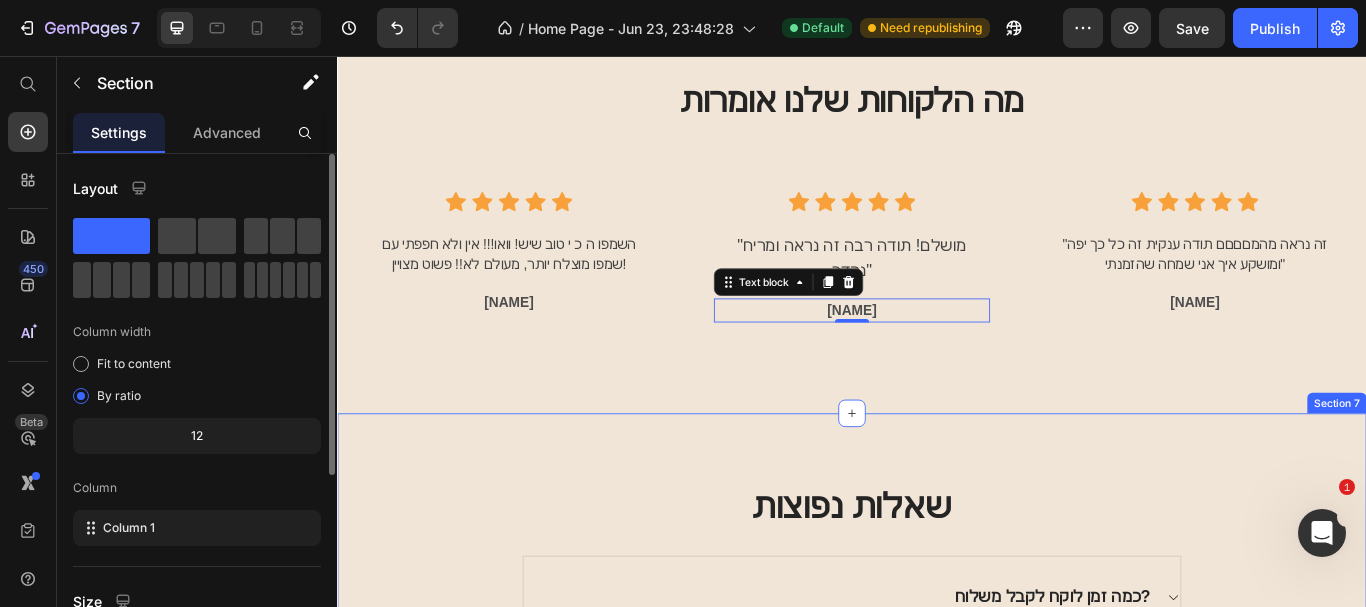click on "שאלות נפוצות Heading
כ  כמה זמן לוקח לקבל משלוח?
כ  כמה עולה משלוח?
כ  מהי מדיניות ההחזרים שלכם?
כ  האם בטוח לשלם דרך האתר? Accordion Row Section 7" at bounding box center (937, 791) 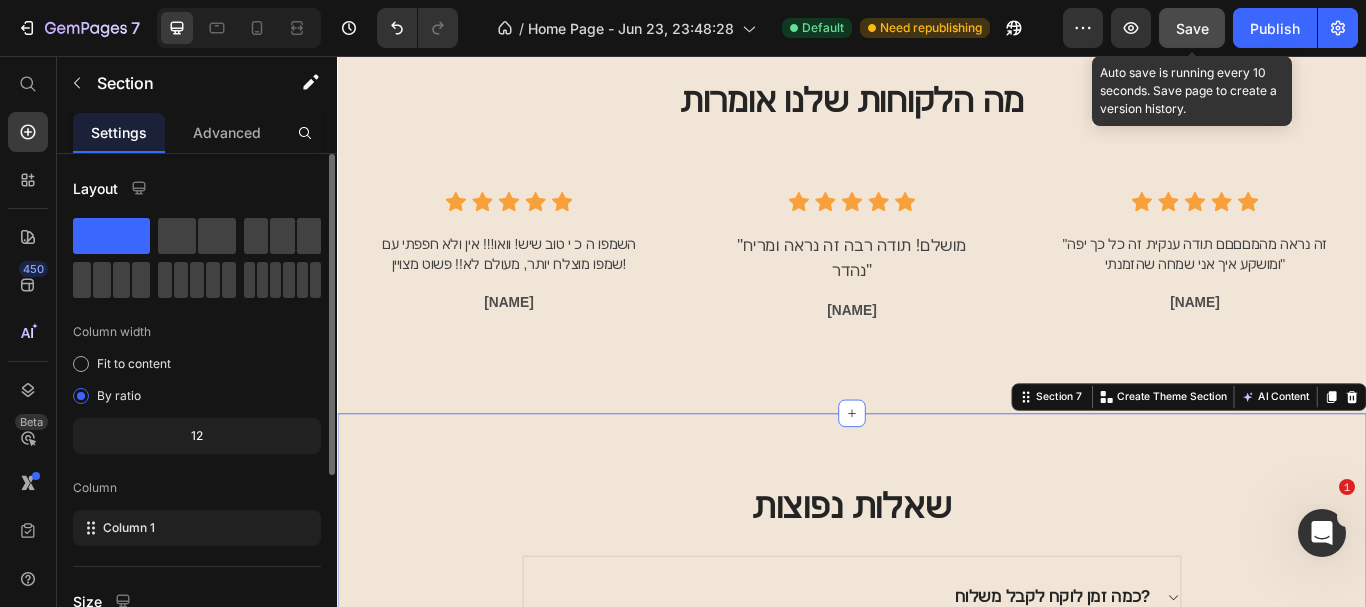 click on "Save" 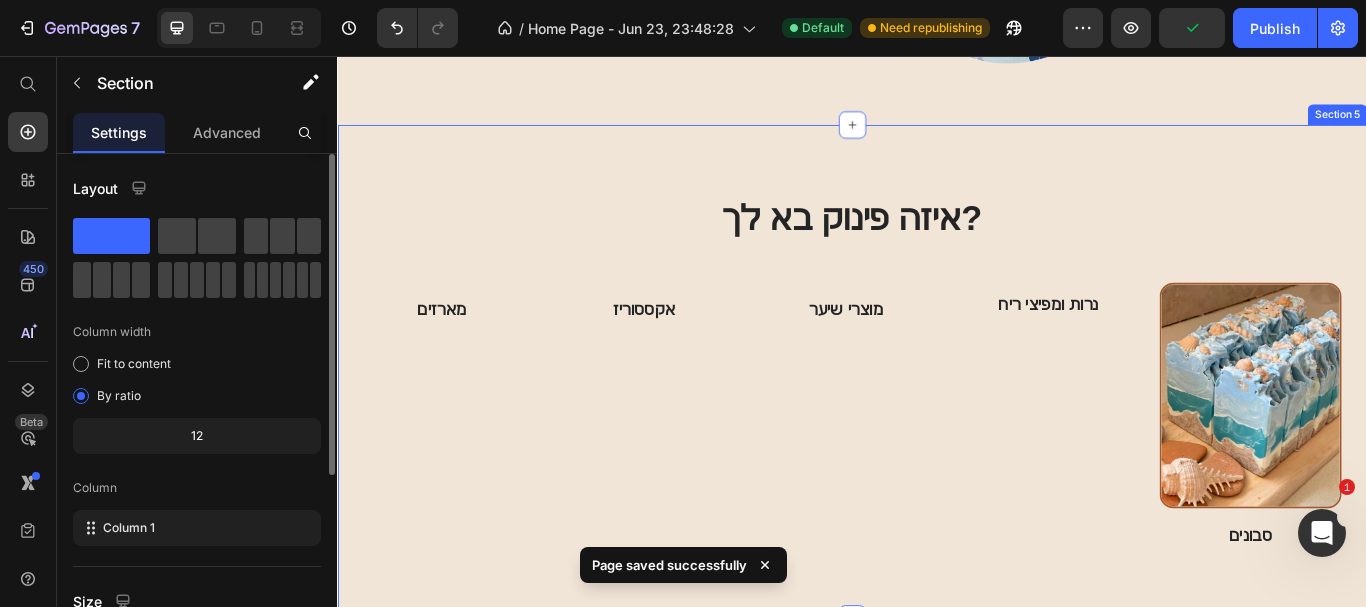 scroll, scrollTop: 2812, scrollLeft: 0, axis: vertical 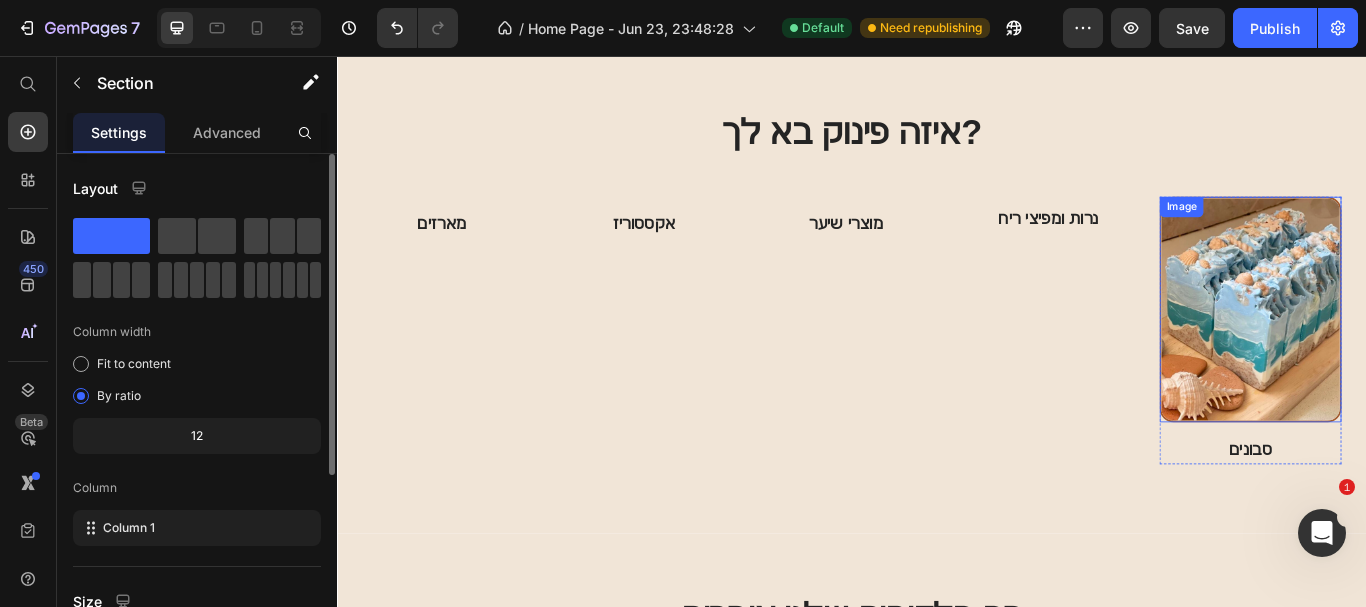 click at bounding box center [1401, 353] 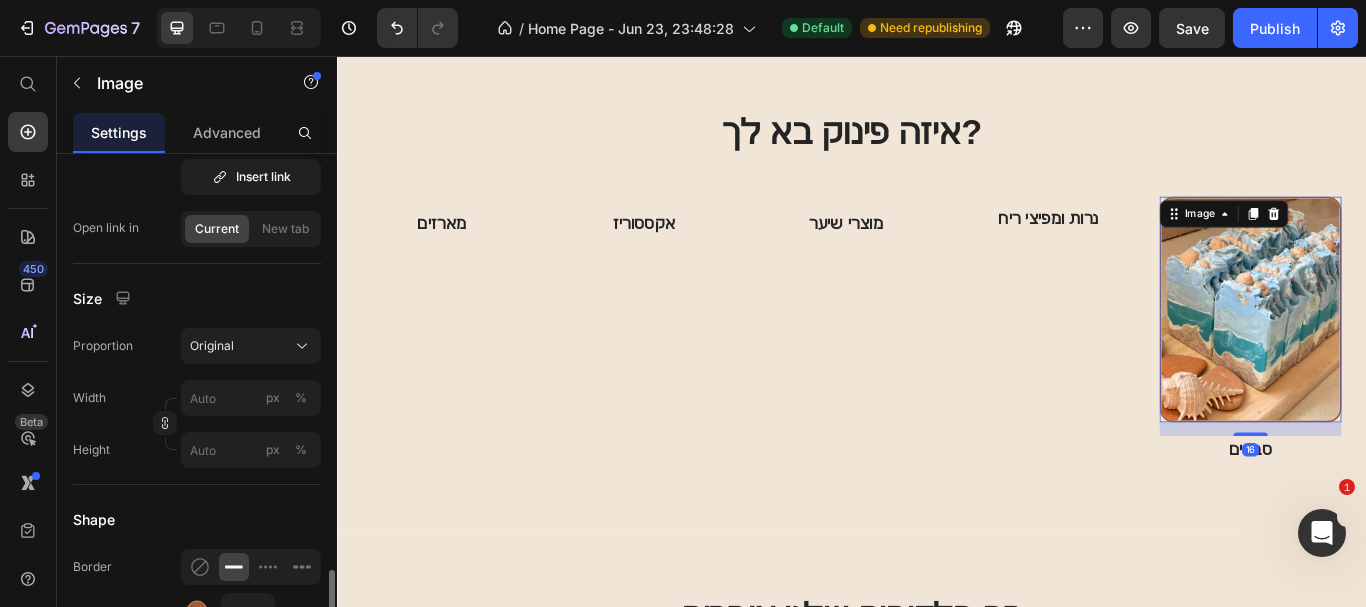 scroll, scrollTop: 700, scrollLeft: 0, axis: vertical 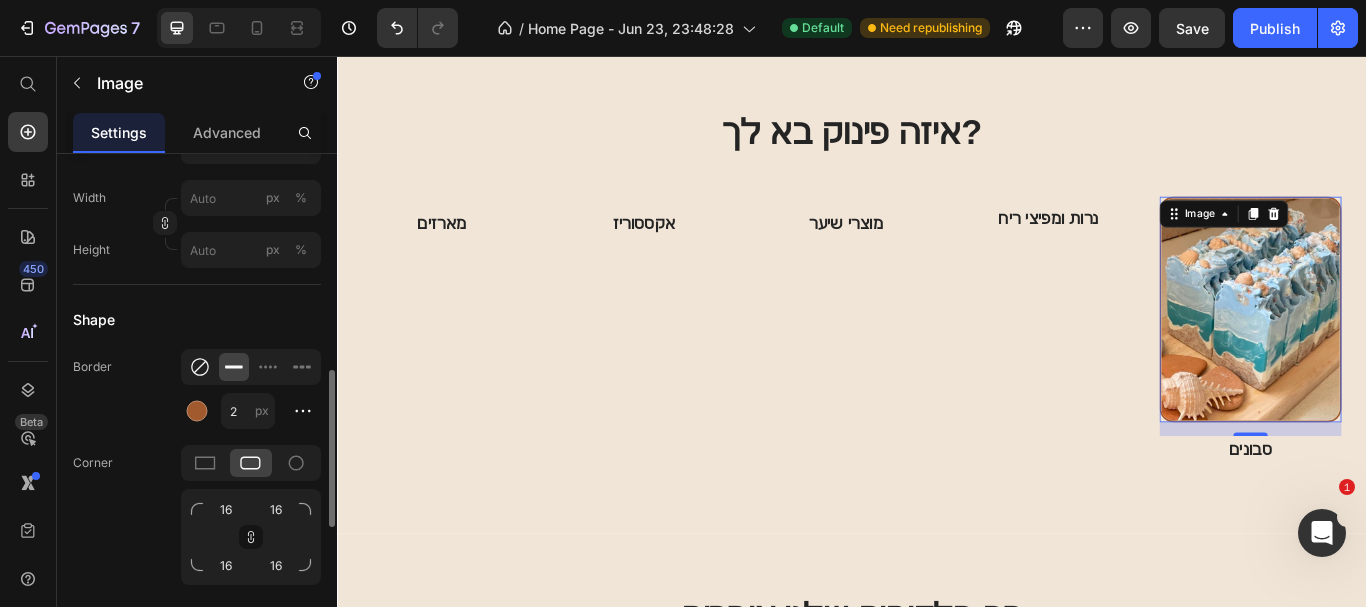 click 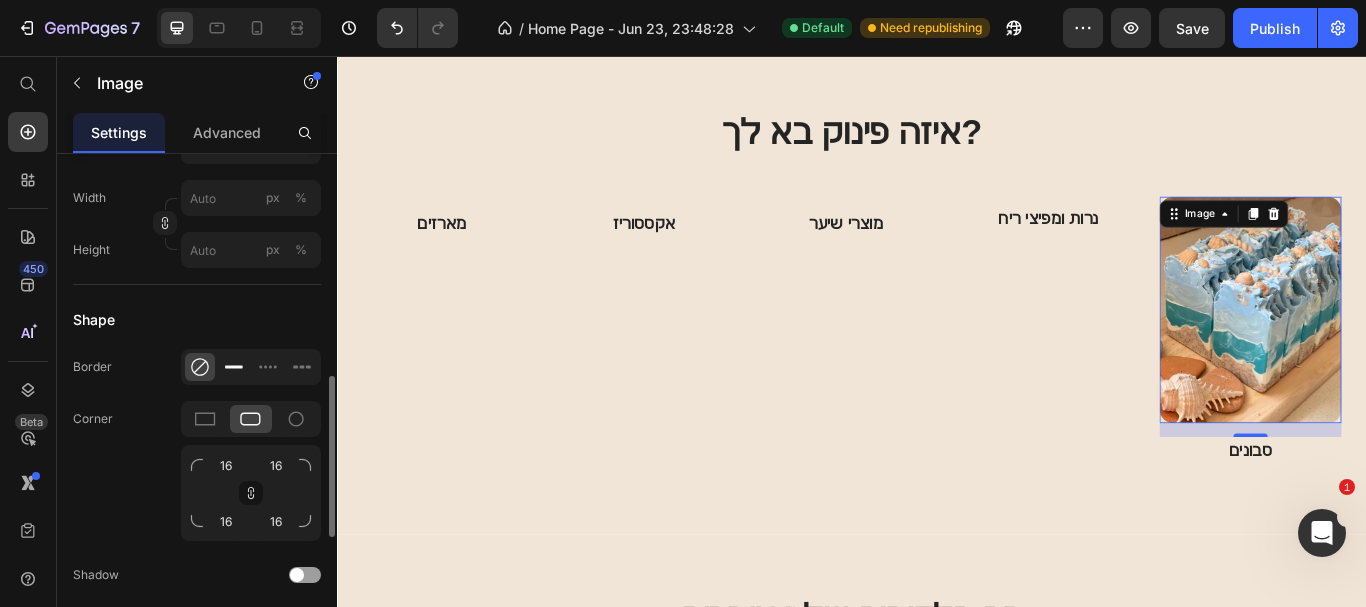 click 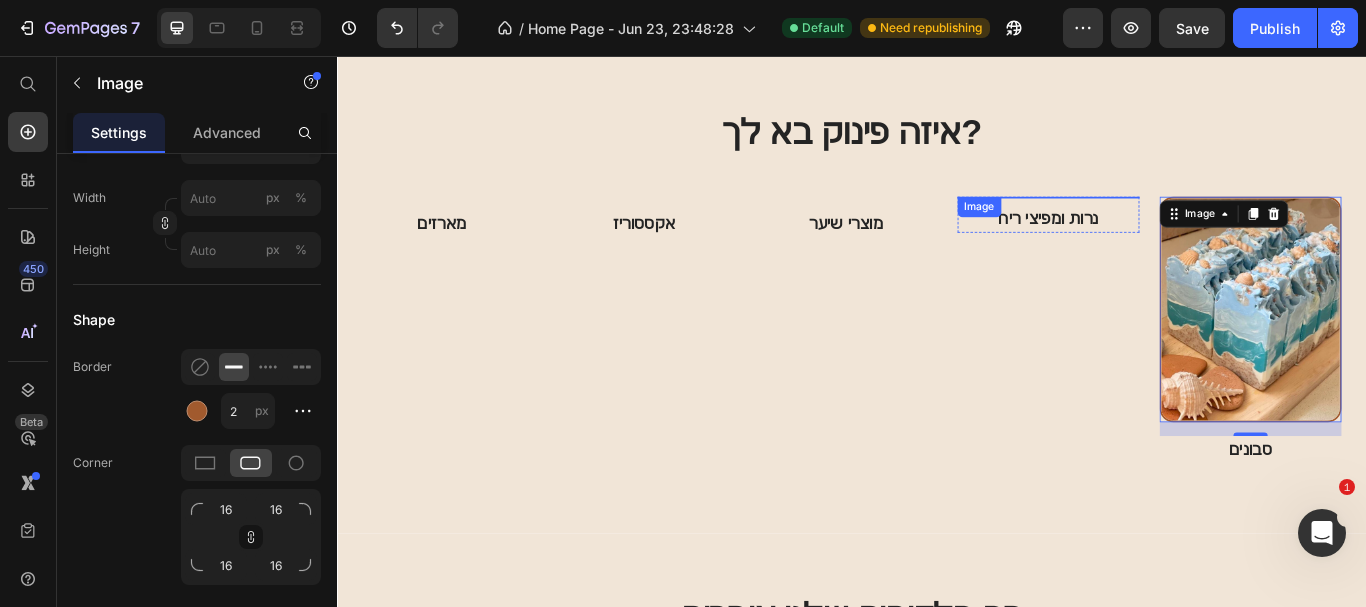click at bounding box center (1165, 221) 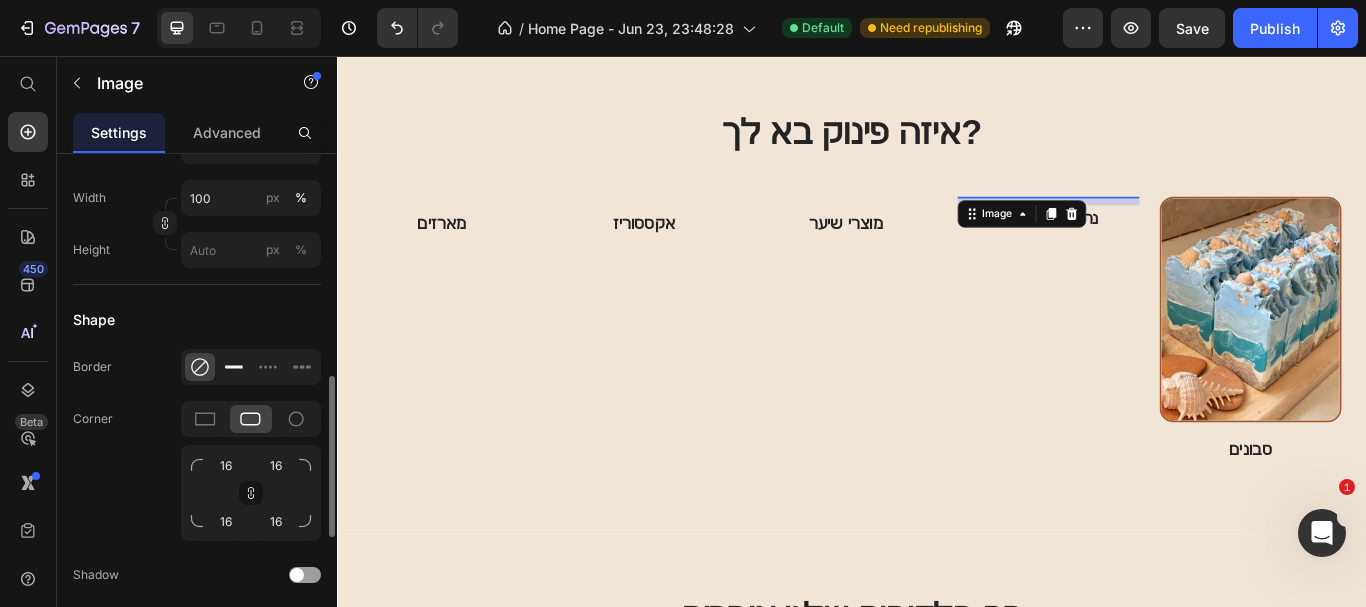 click 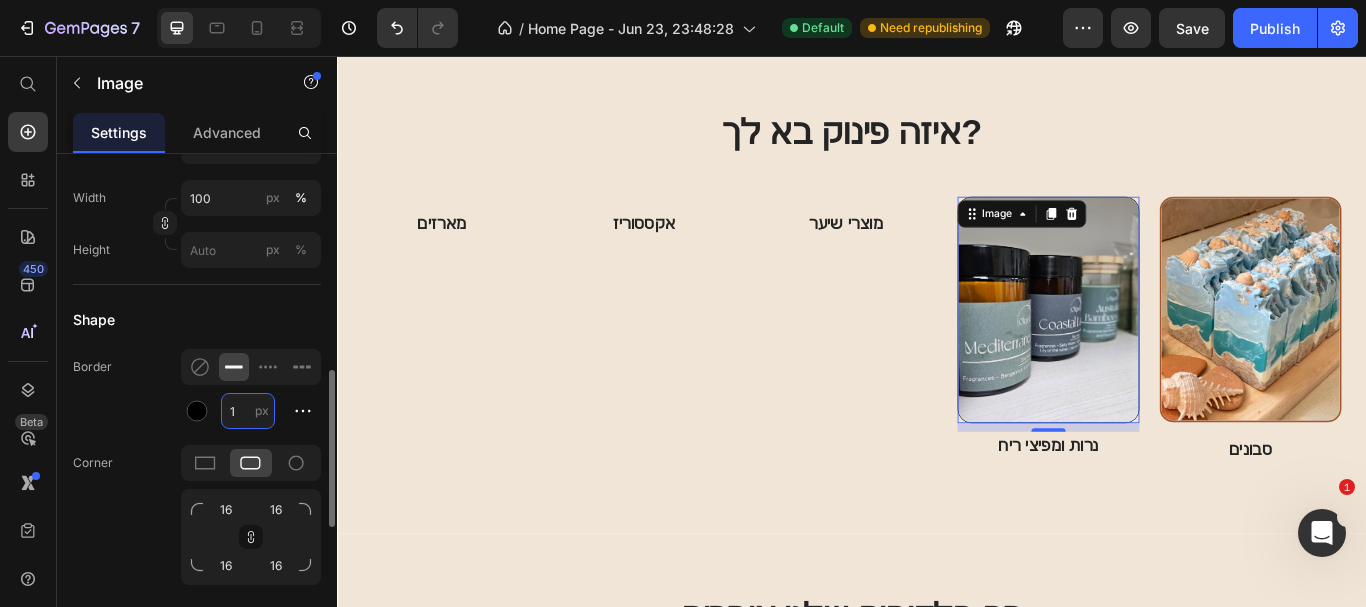 click on "1" at bounding box center [248, 411] 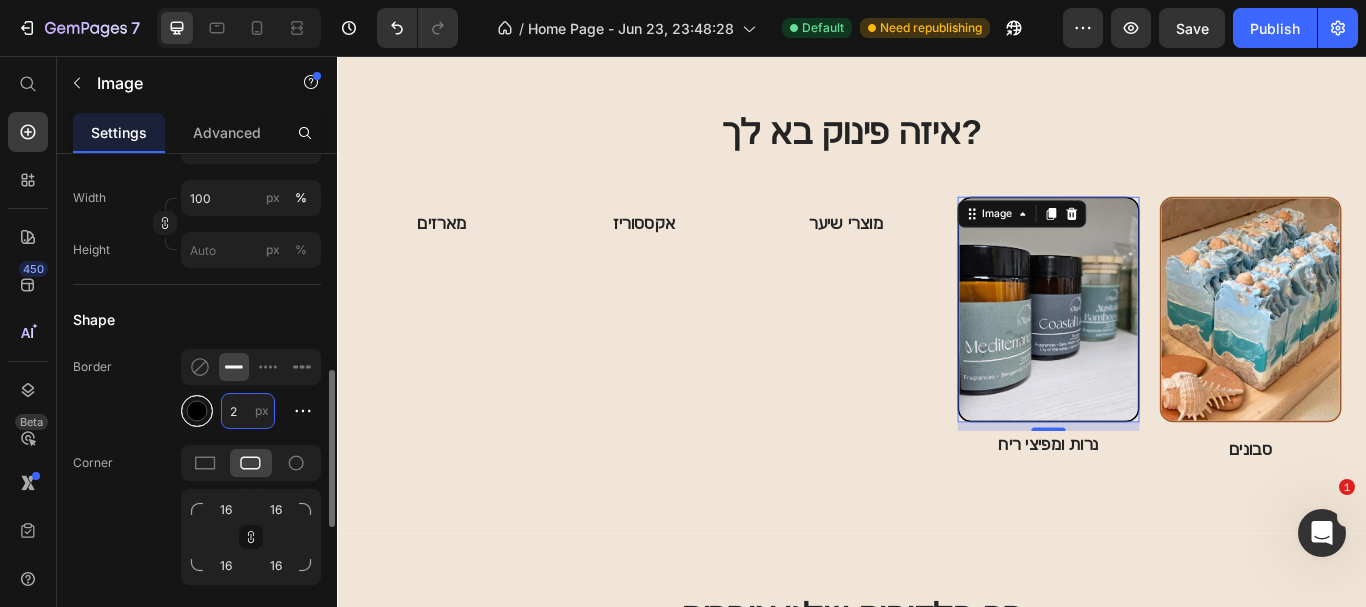 type on "2" 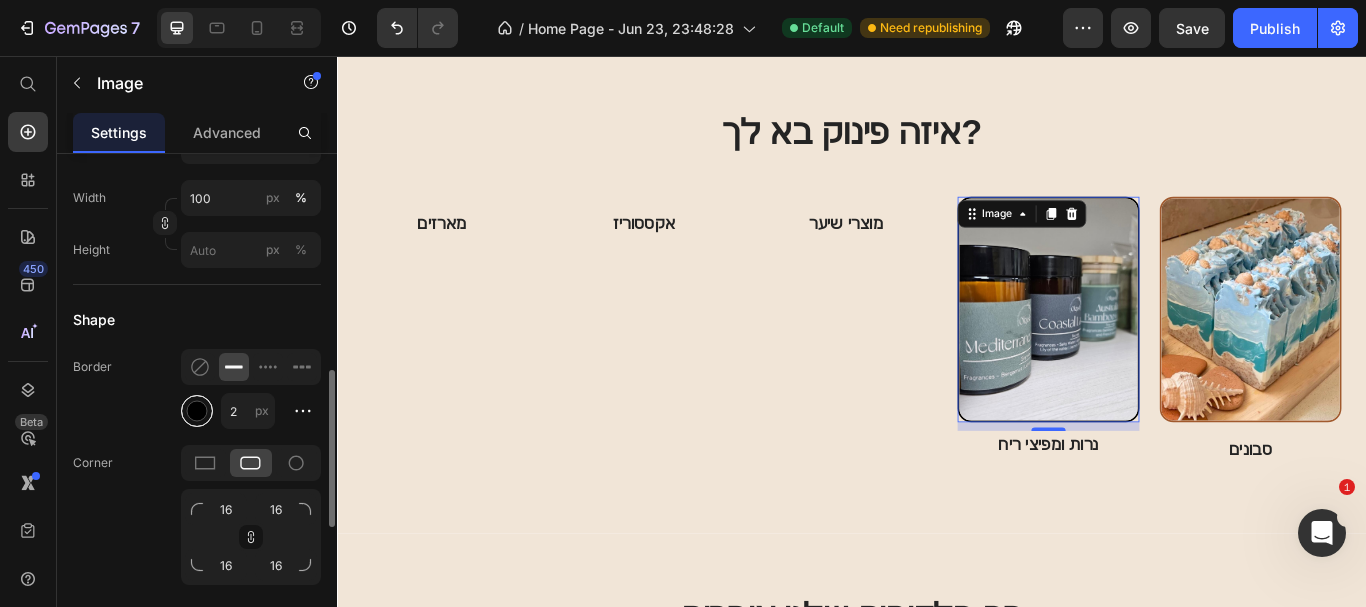 click at bounding box center (197, 411) 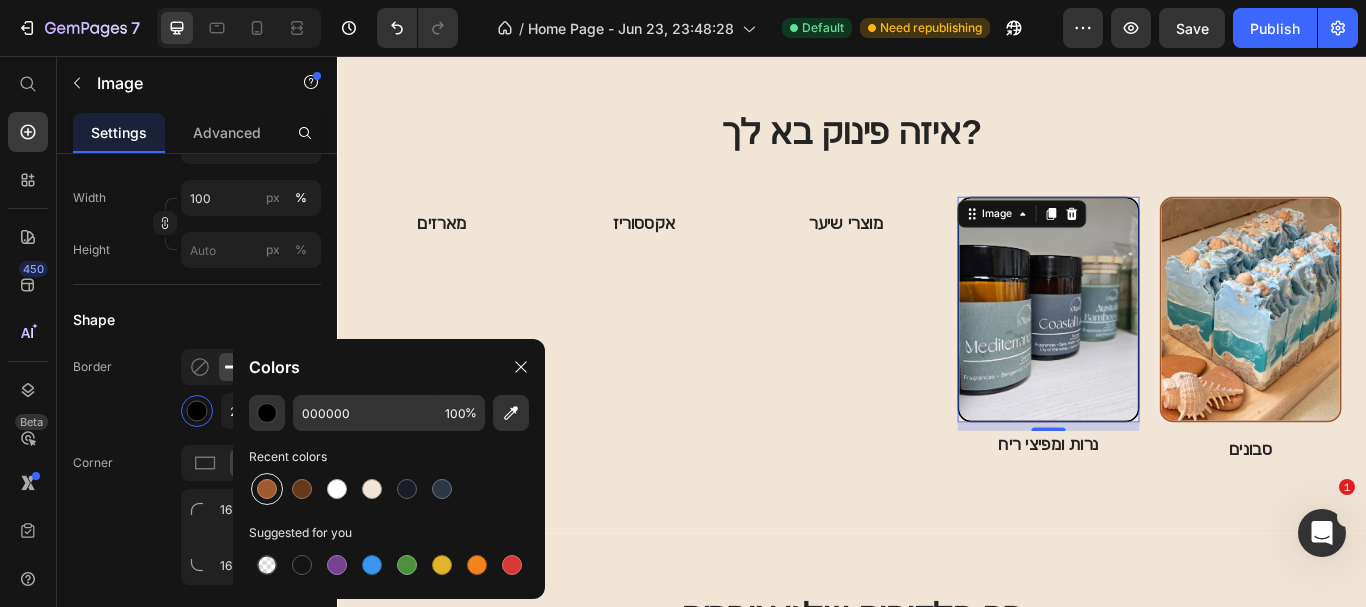 click at bounding box center (267, 489) 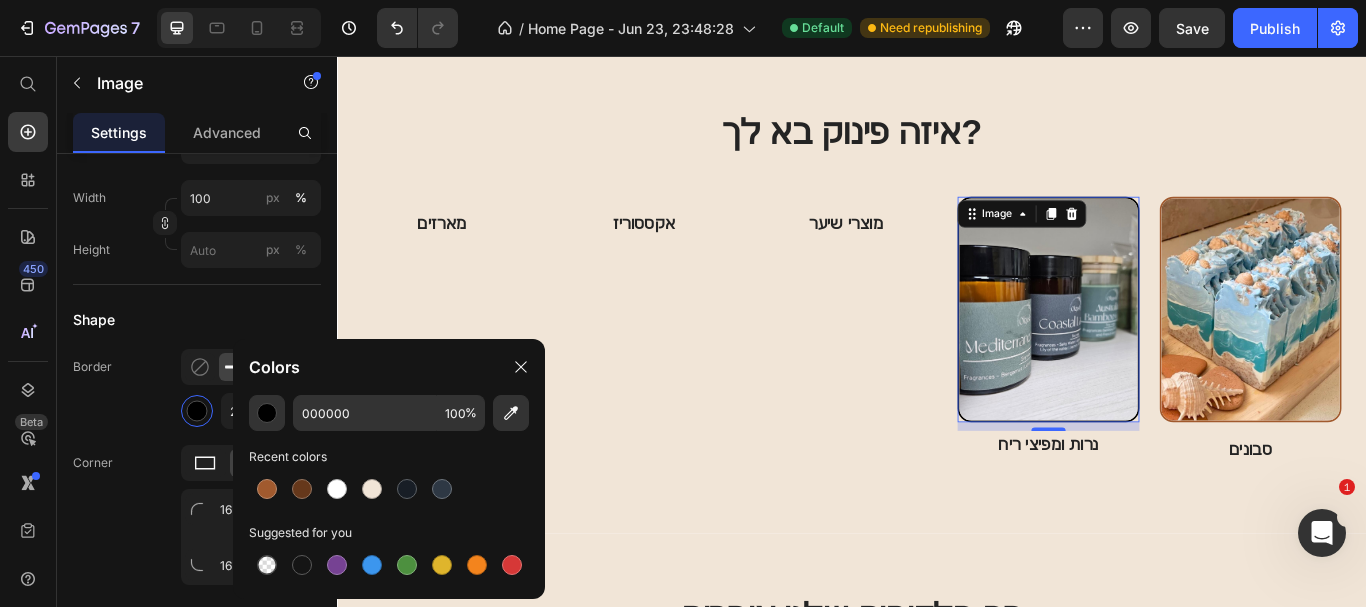 type on "A15A2E" 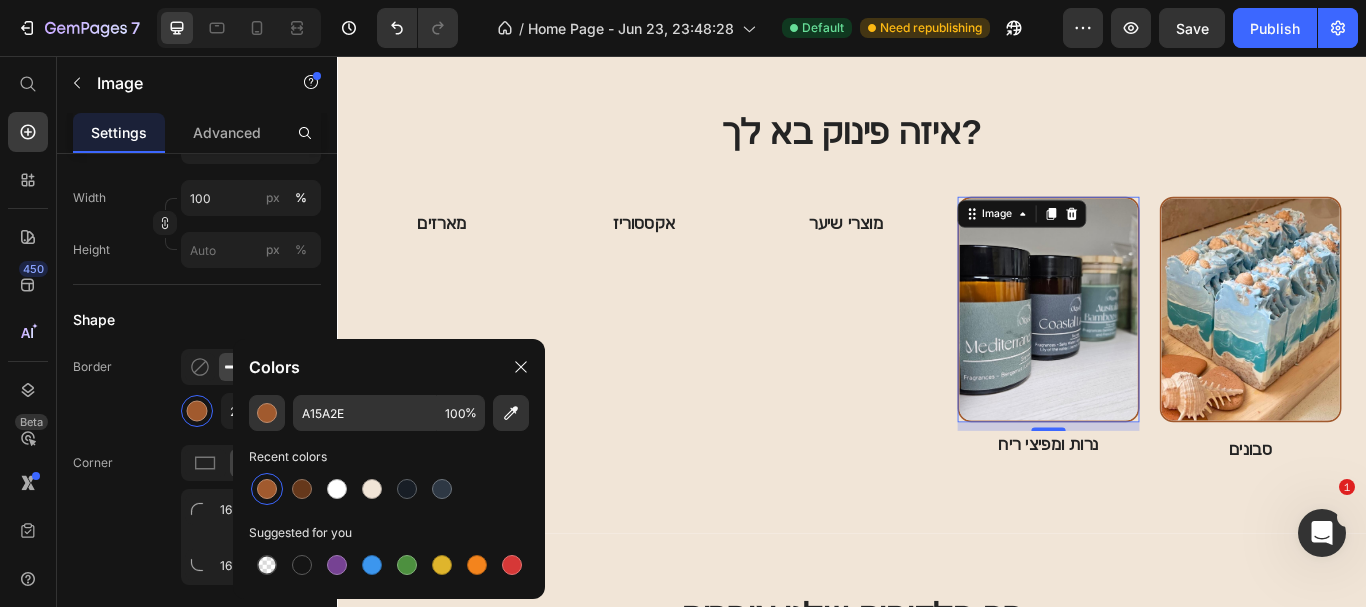 drag, startPoint x: 159, startPoint y: 437, endPoint x: 206, endPoint y: 436, distance: 47.010635 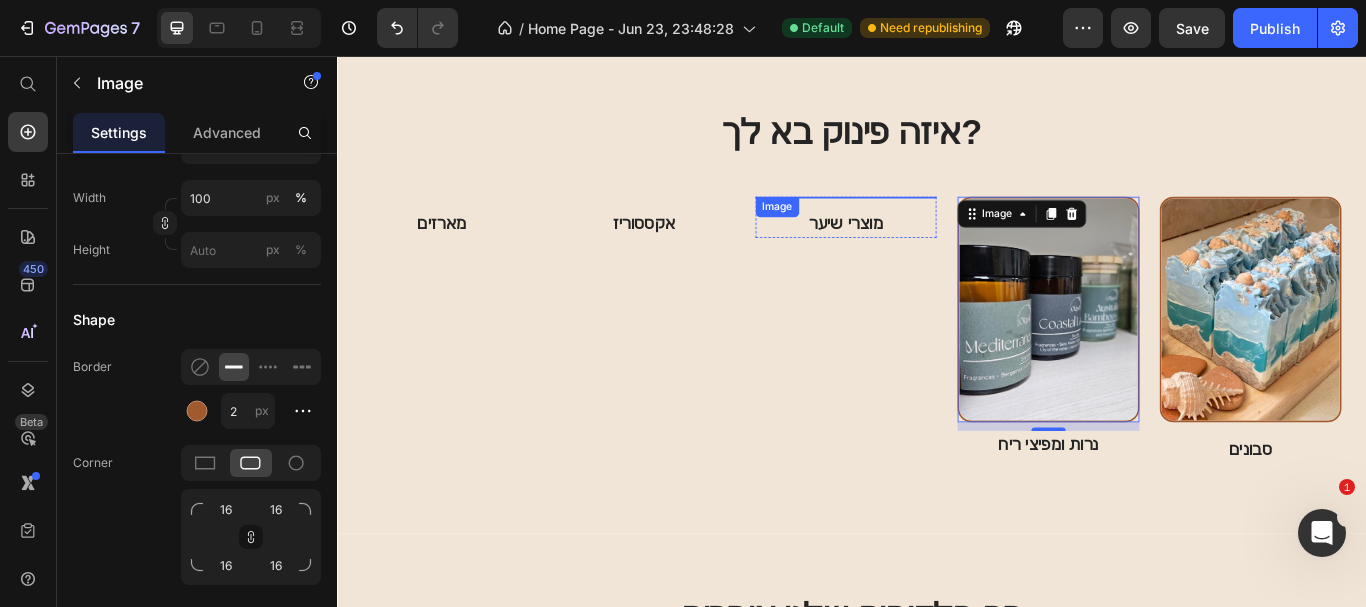 click at bounding box center [930, 221] 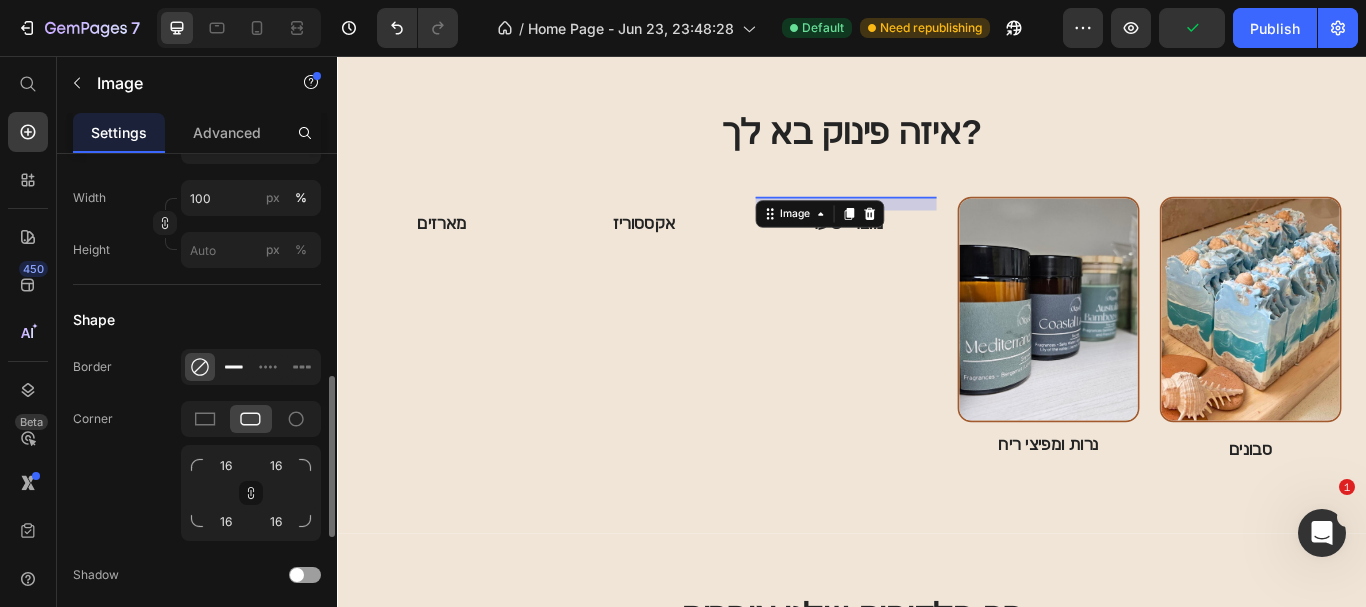 click 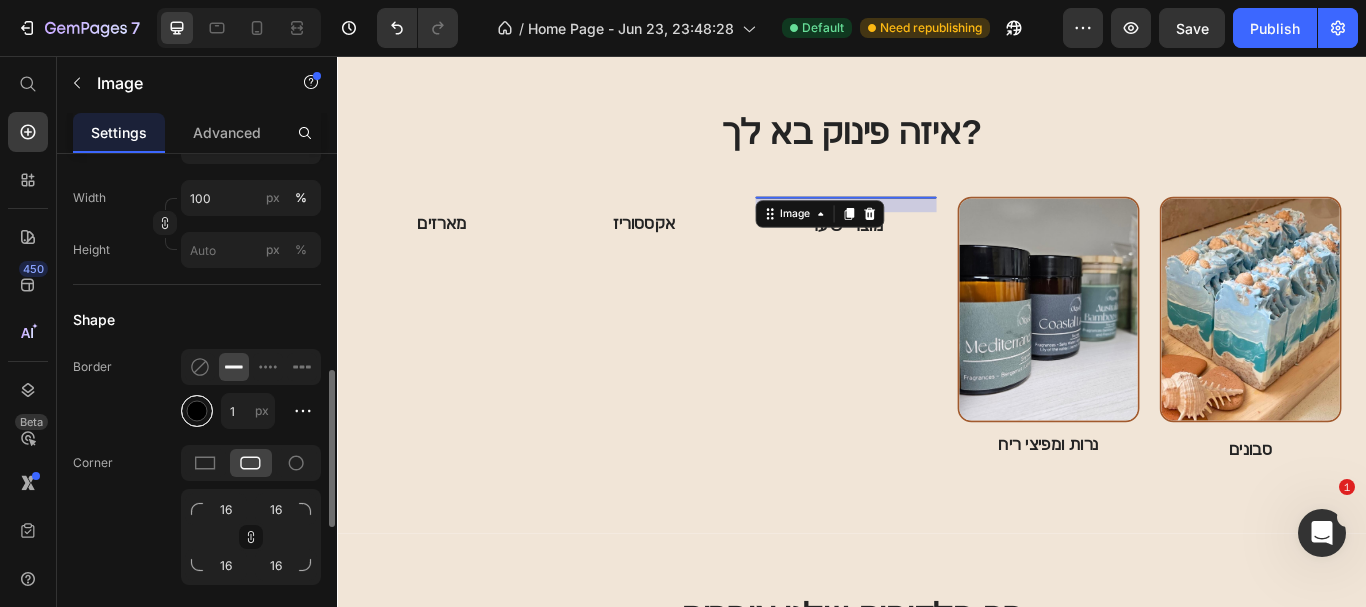 click at bounding box center (197, 411) 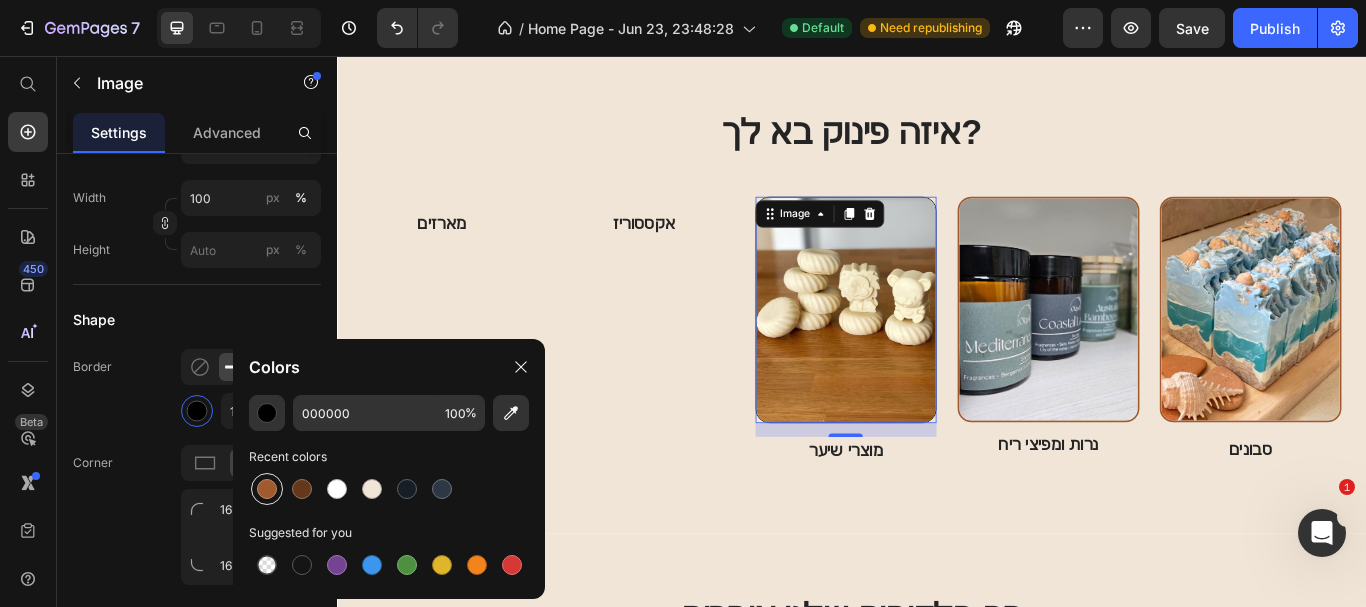 click at bounding box center (267, 489) 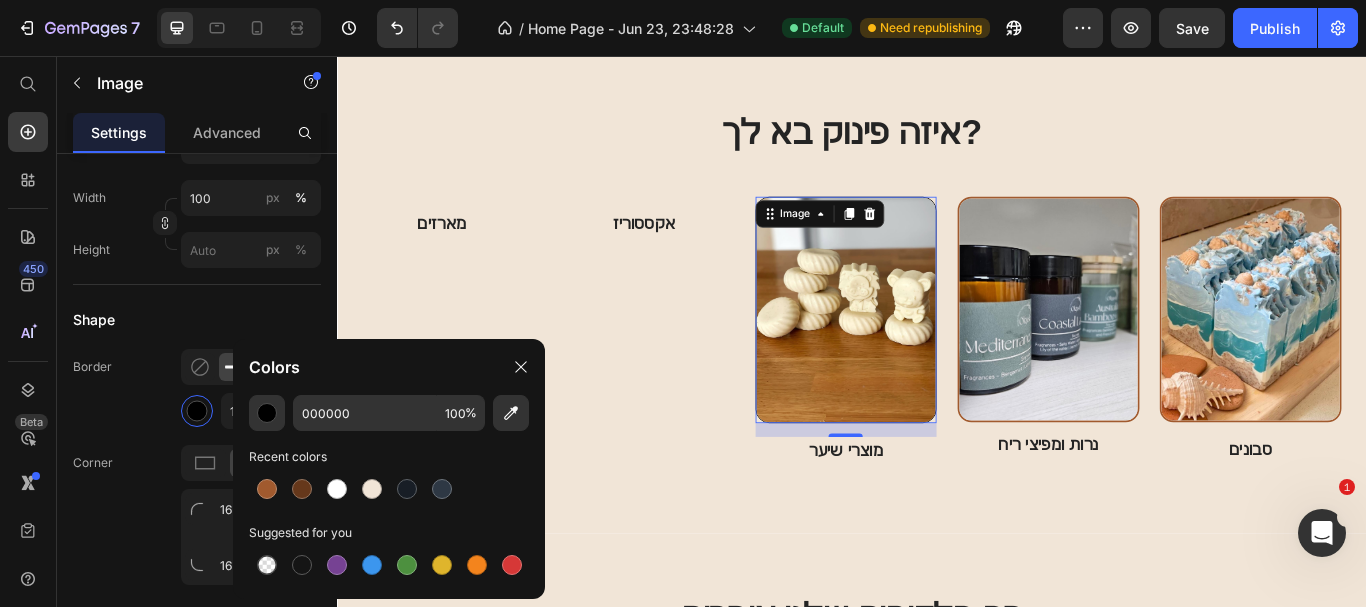 type on "A15A2E" 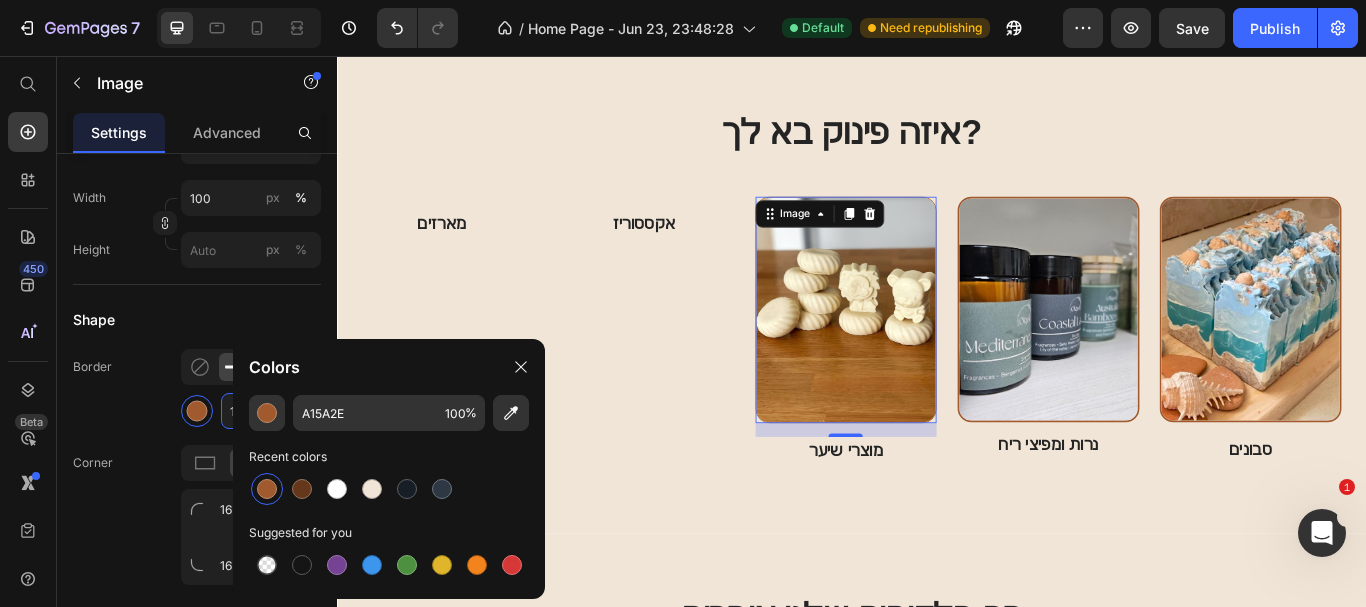 click on "1" at bounding box center [248, 411] 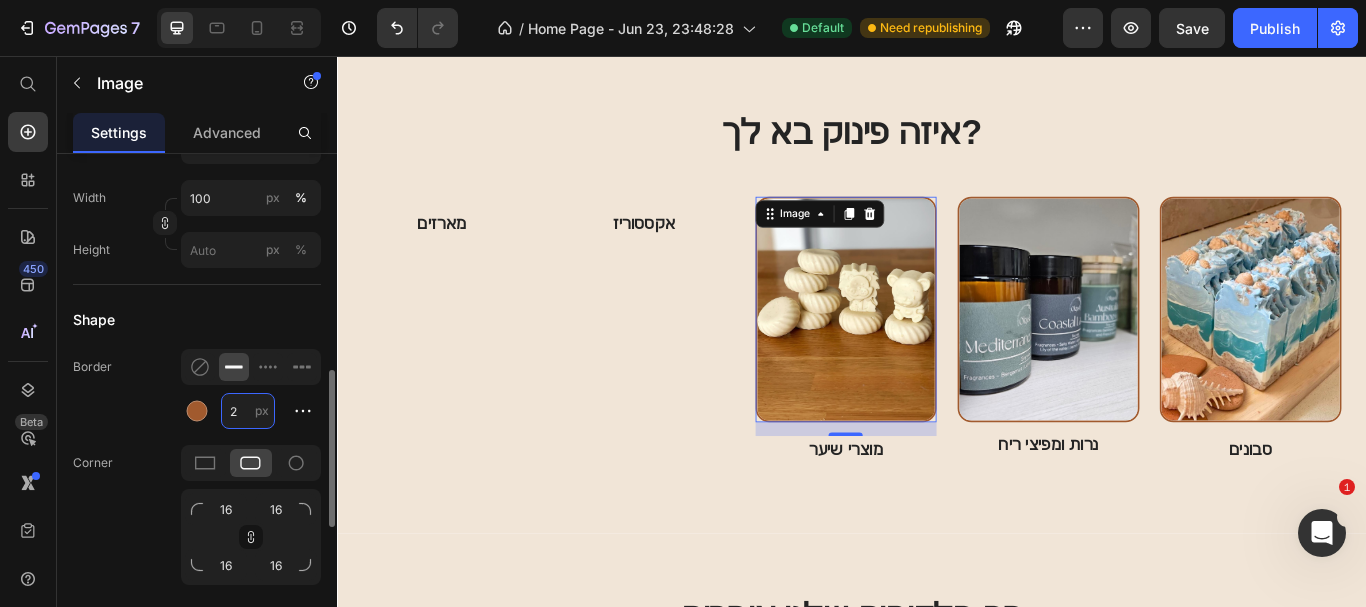 type on "2" 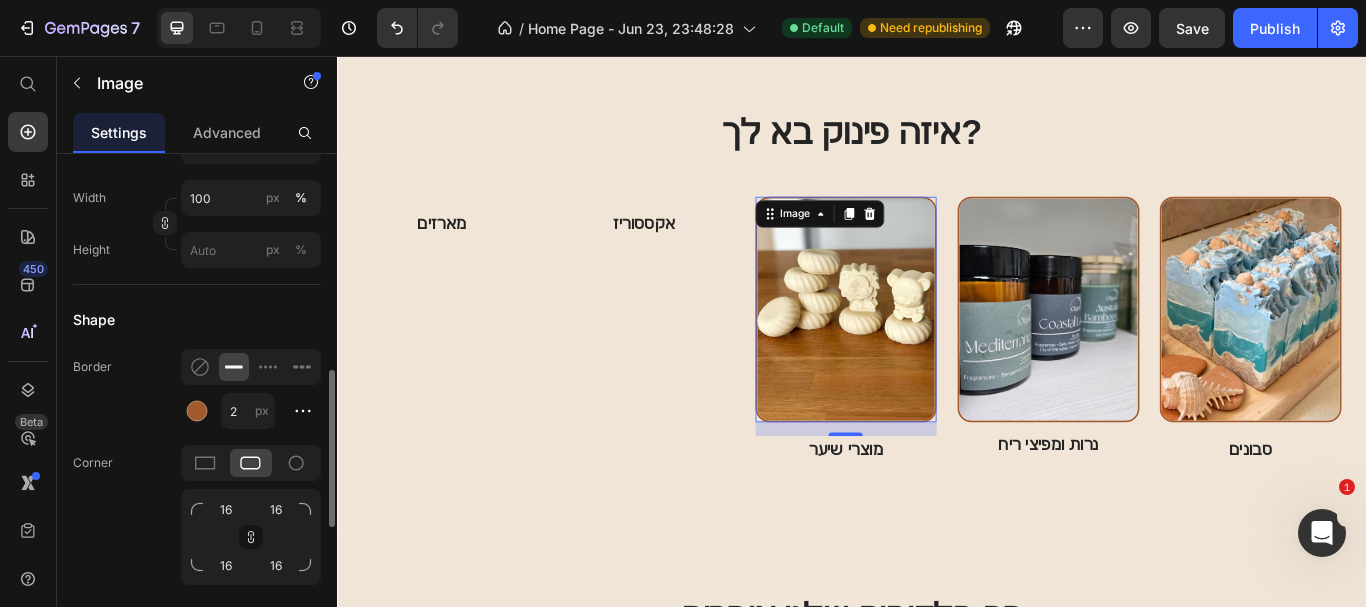 click on "Border 2 px" 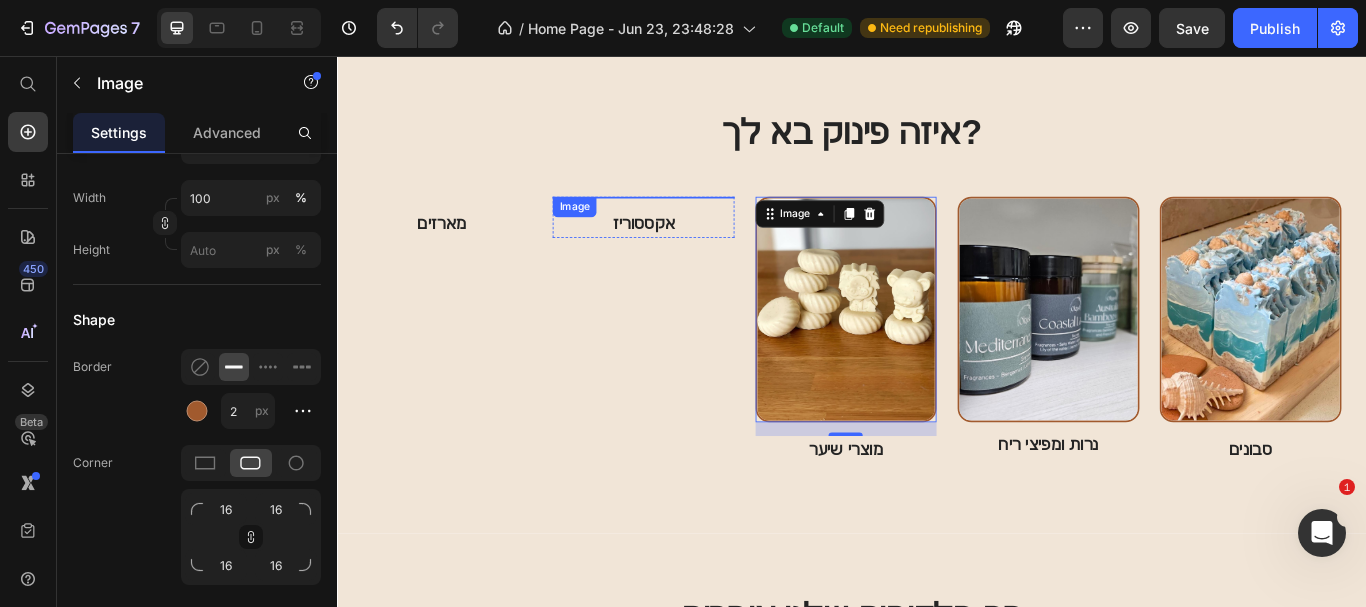 click at bounding box center (694, 221) 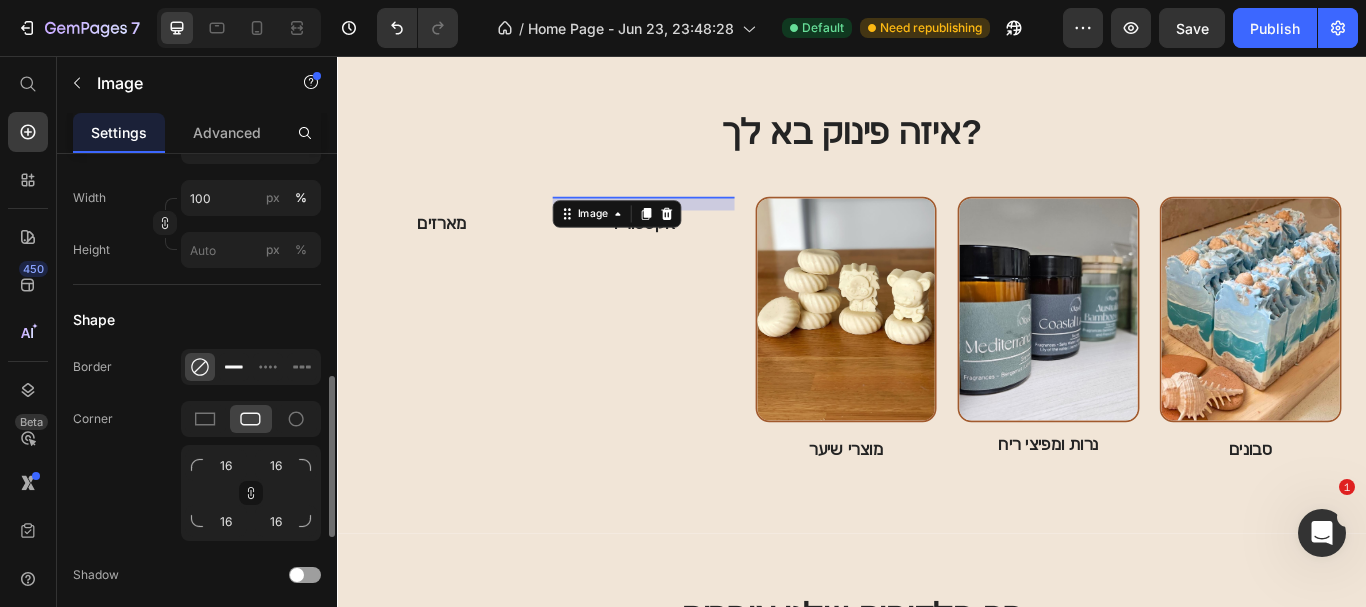 click 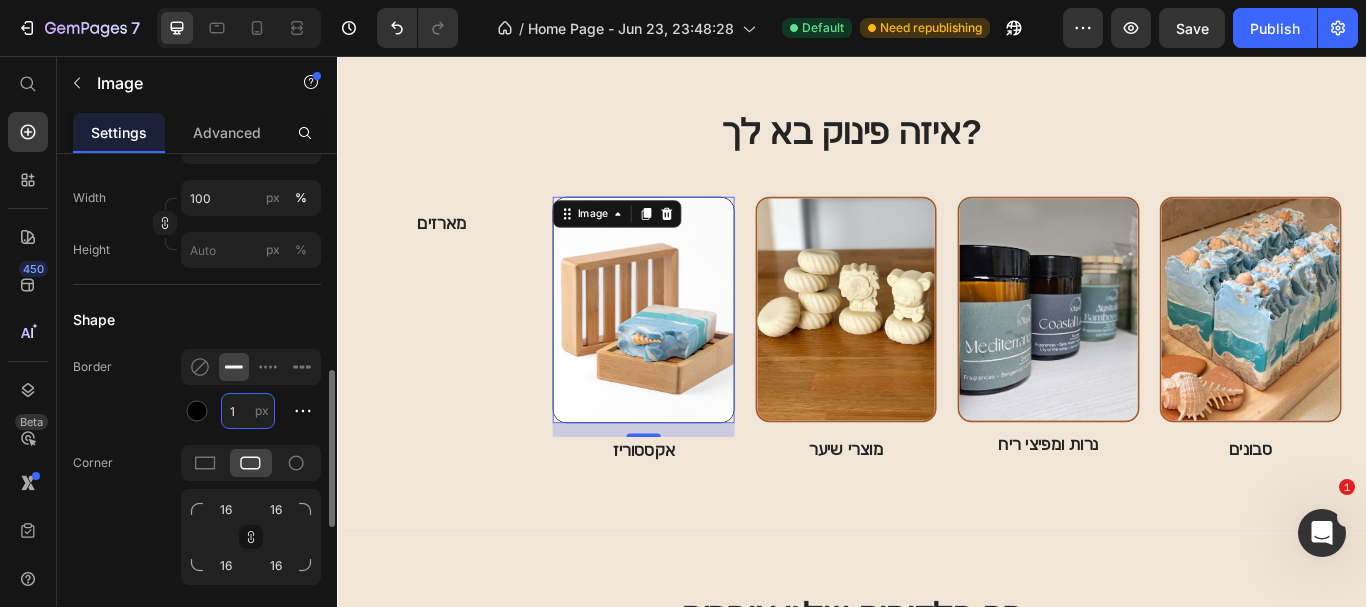 click on "1" at bounding box center [248, 411] 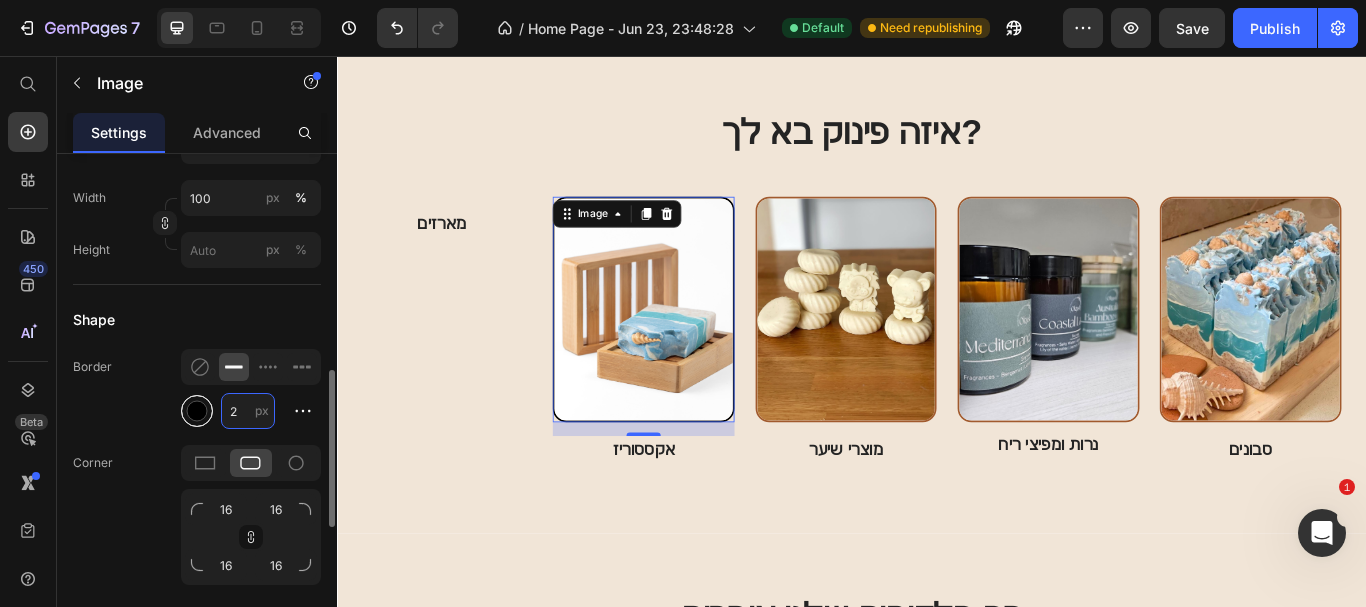 type on "2" 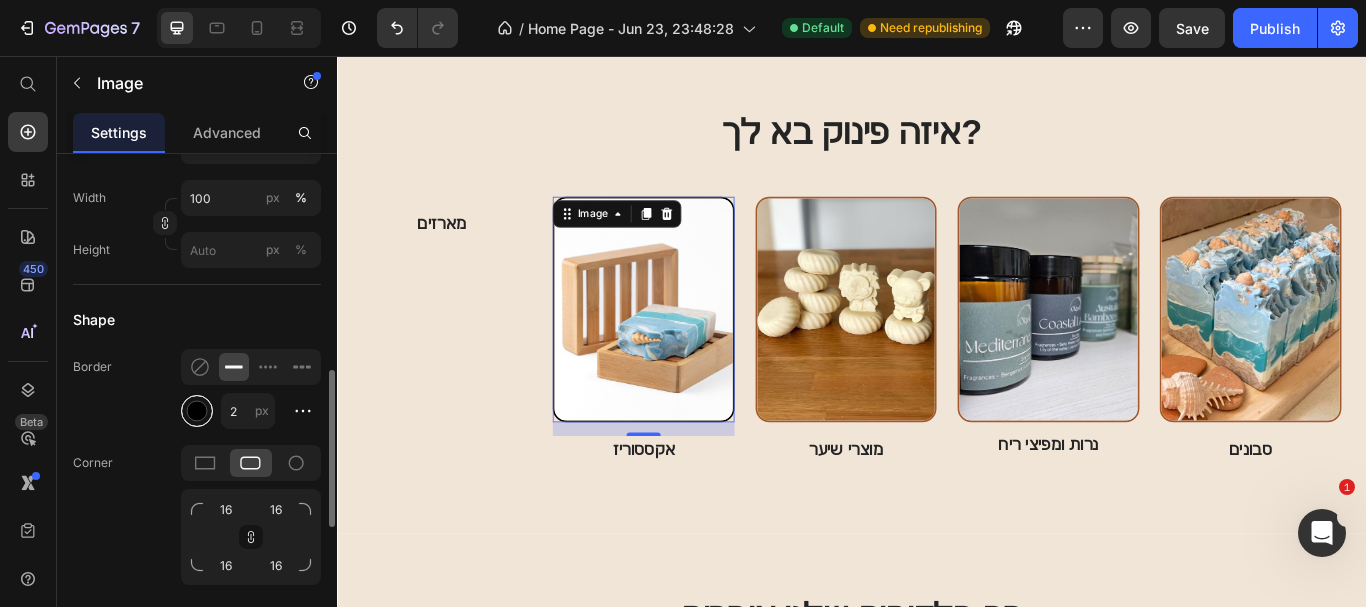 click at bounding box center [197, 411] 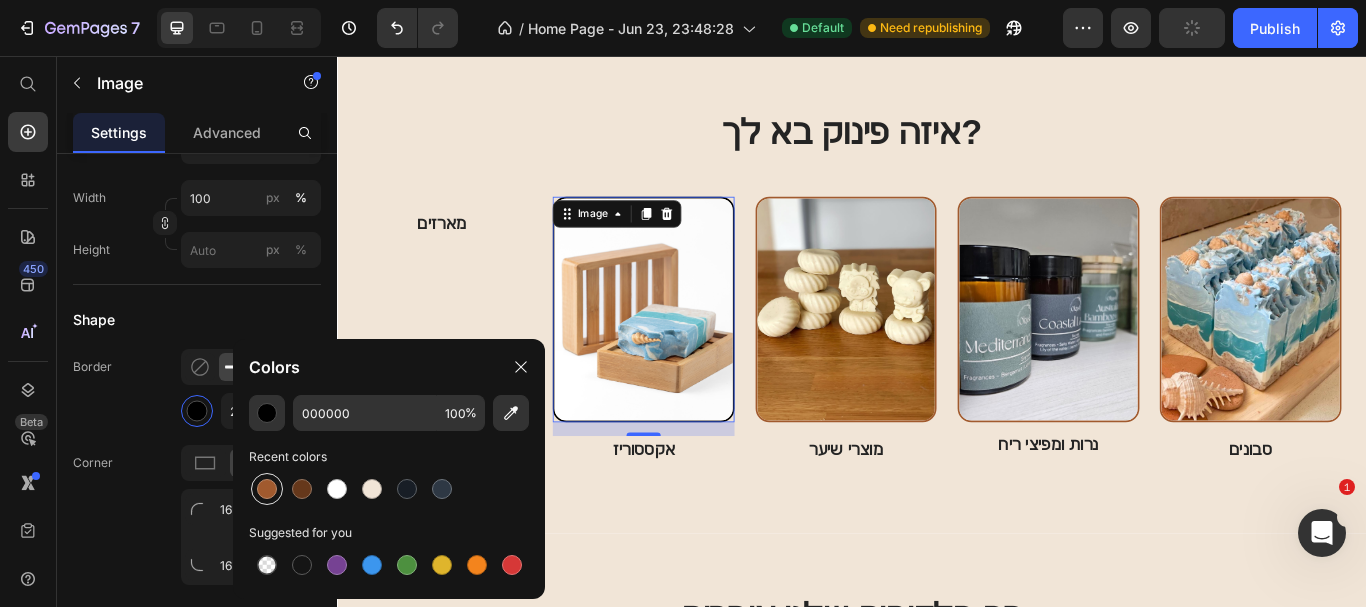 click at bounding box center [267, 489] 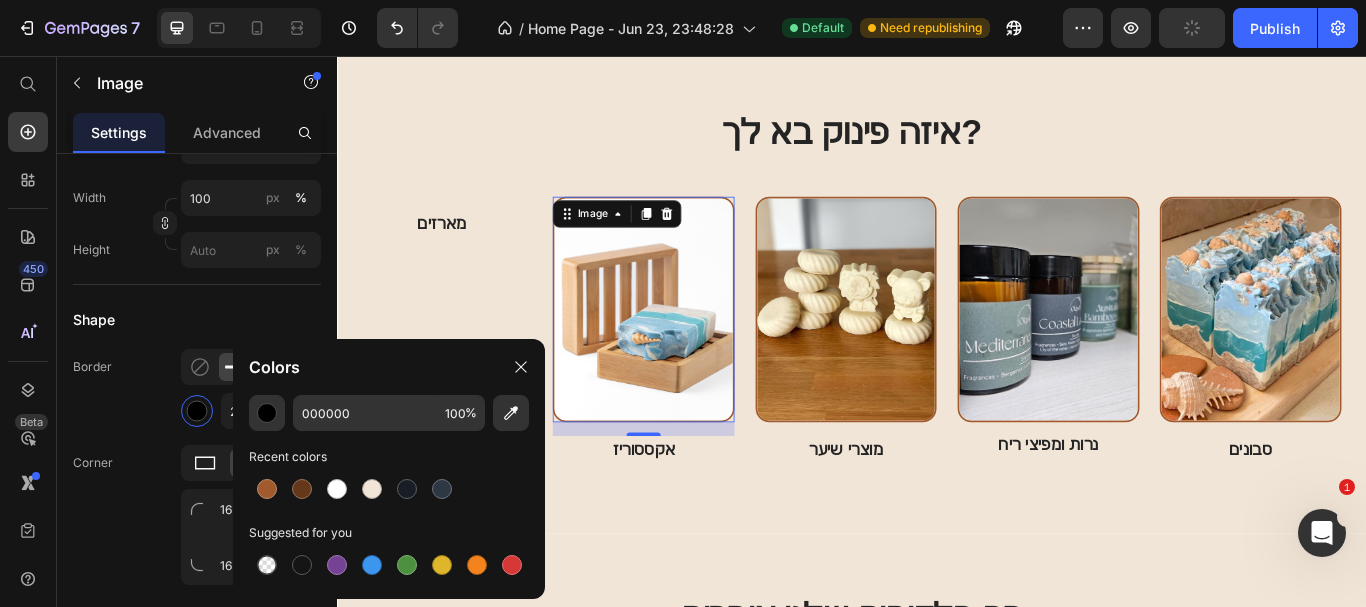 type on "A15A2E" 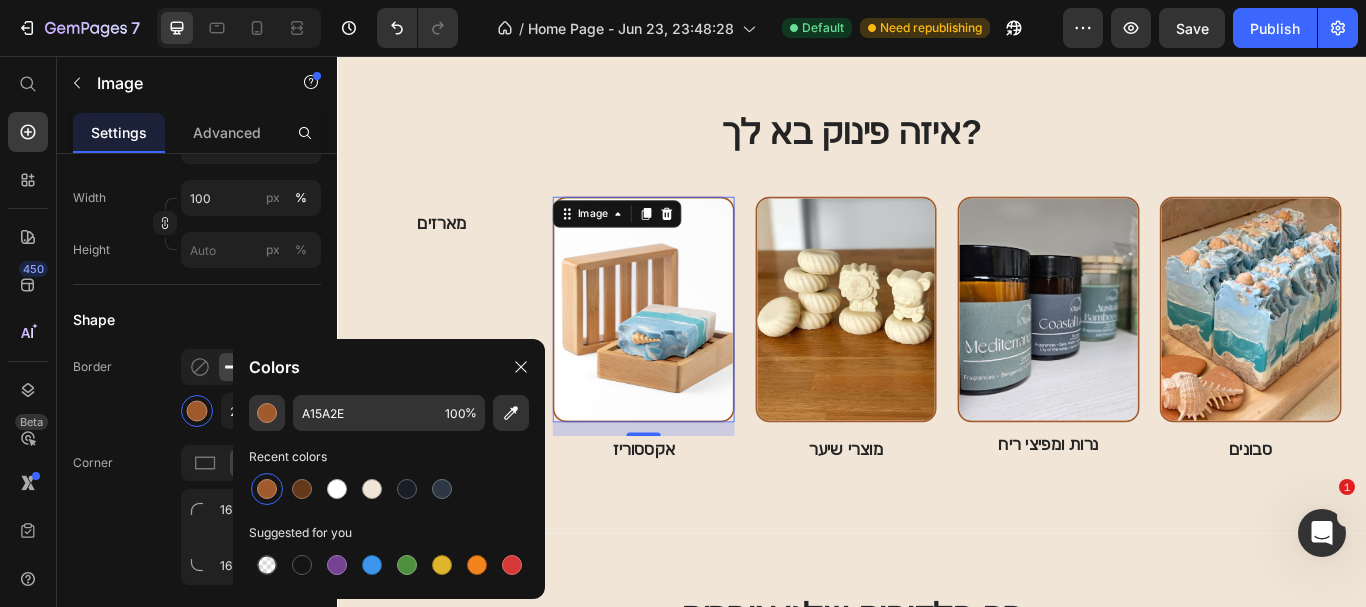 click on "Border 2 px" 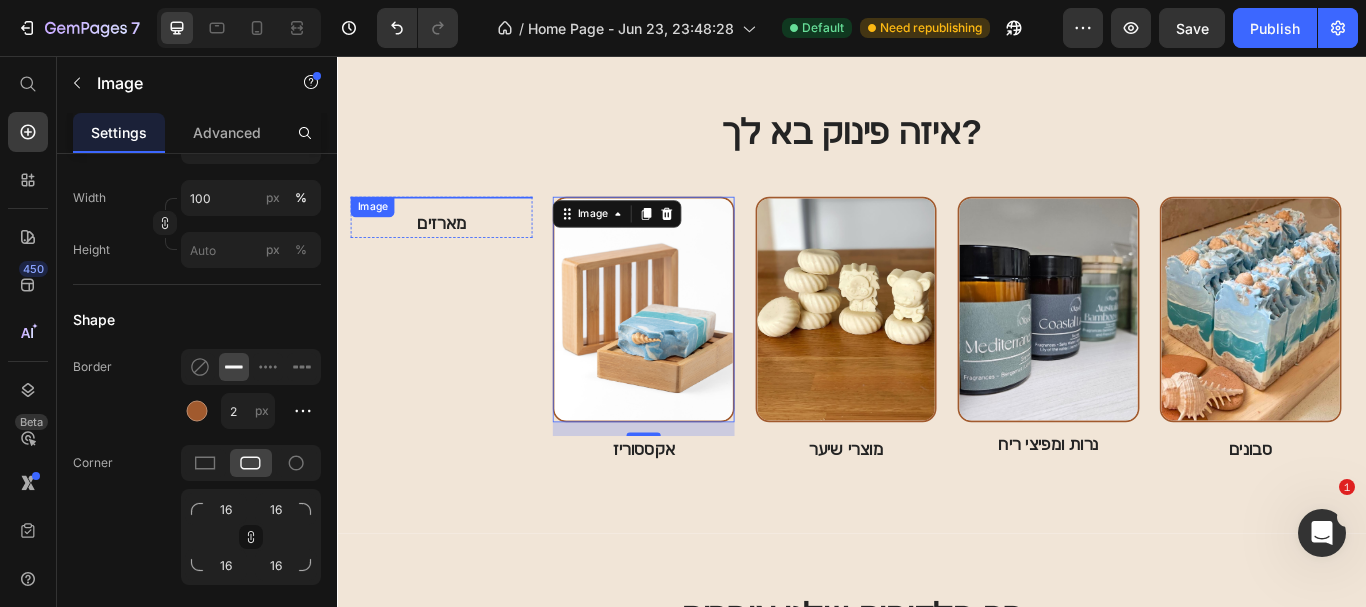 click at bounding box center [458, 221] 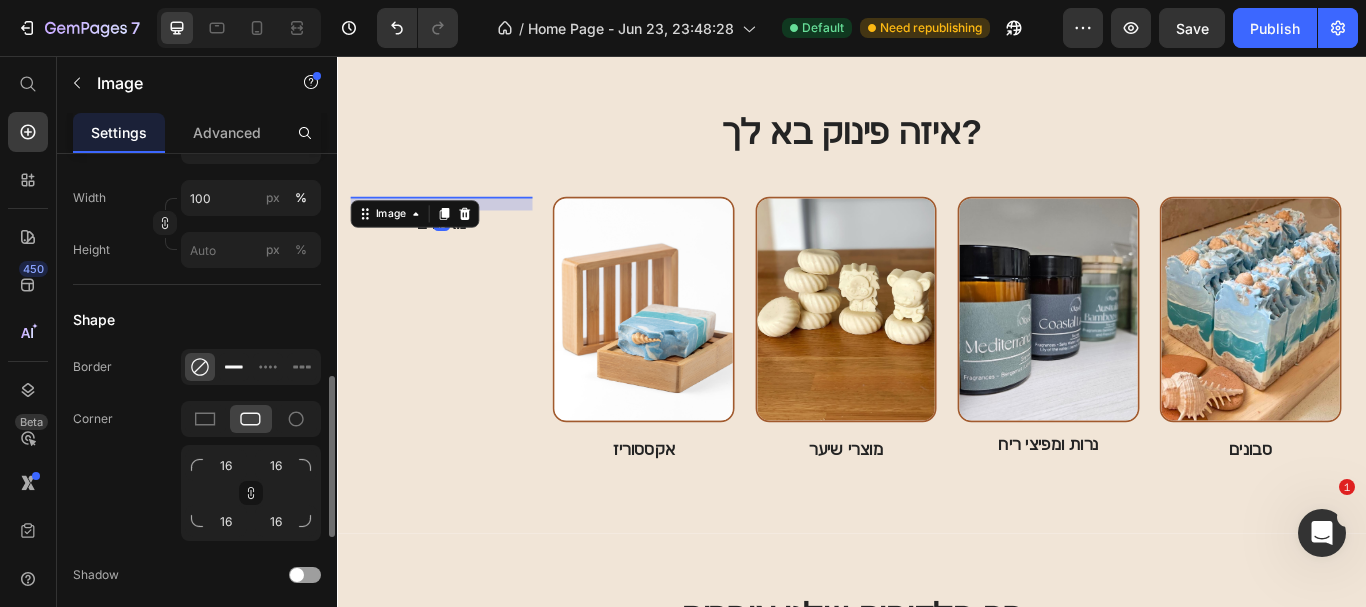 click 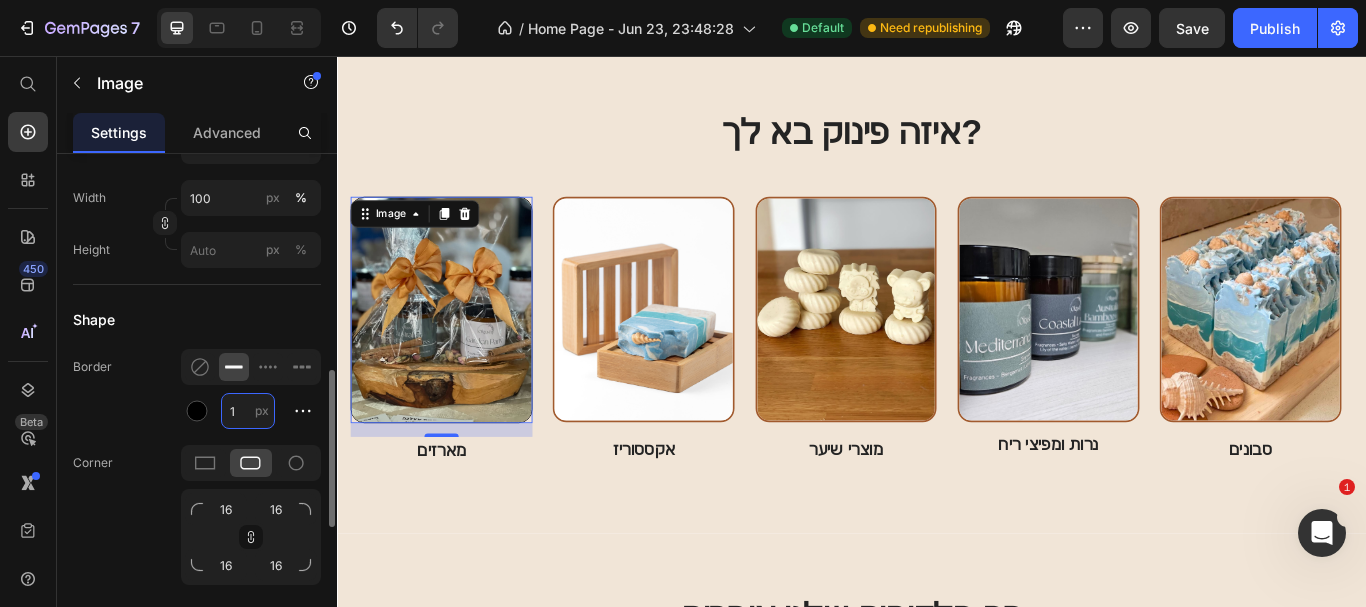 click on "1" at bounding box center [248, 411] 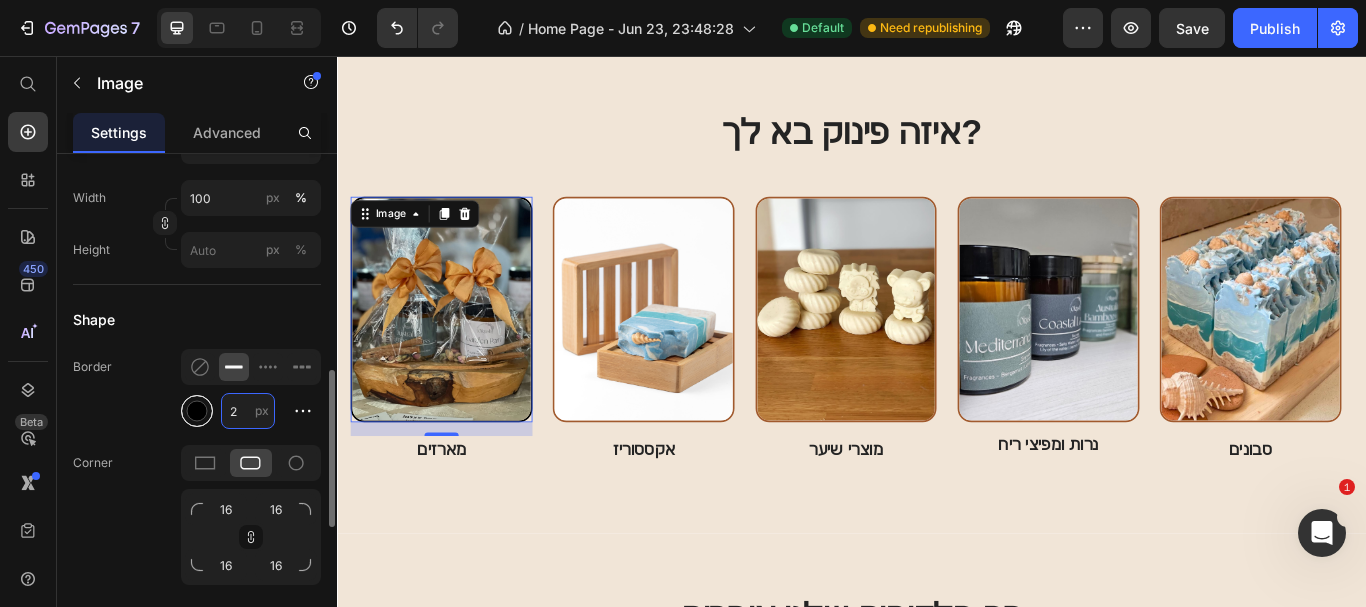 type on "2" 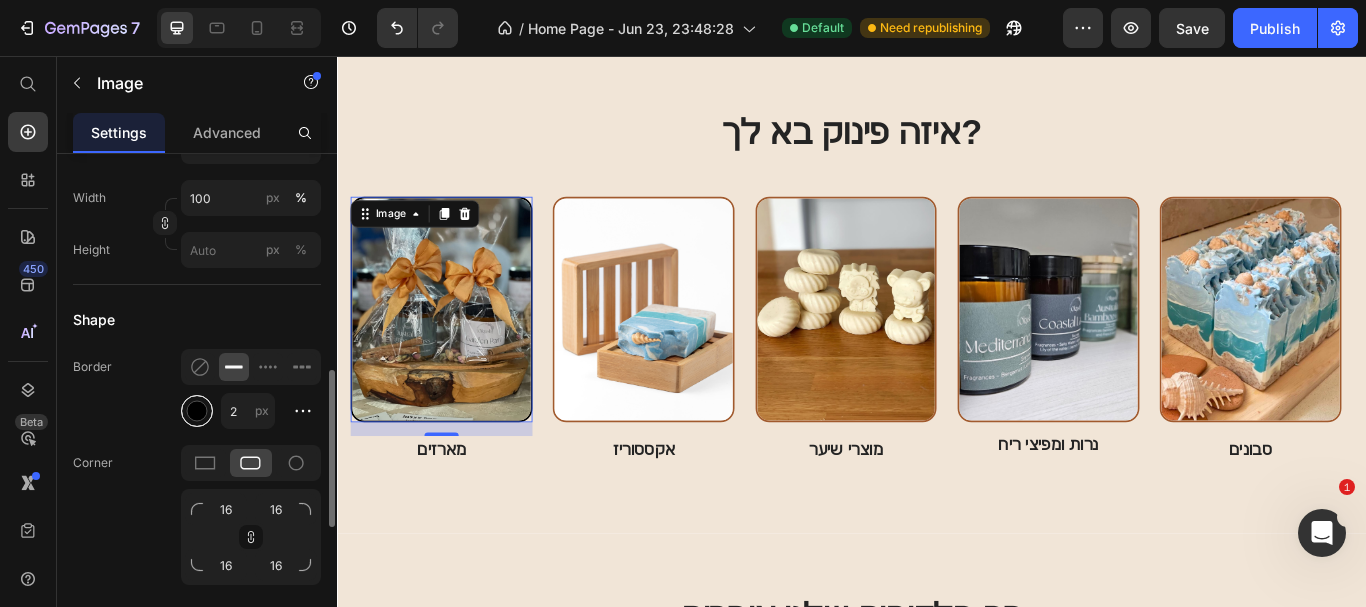 click at bounding box center [197, 411] 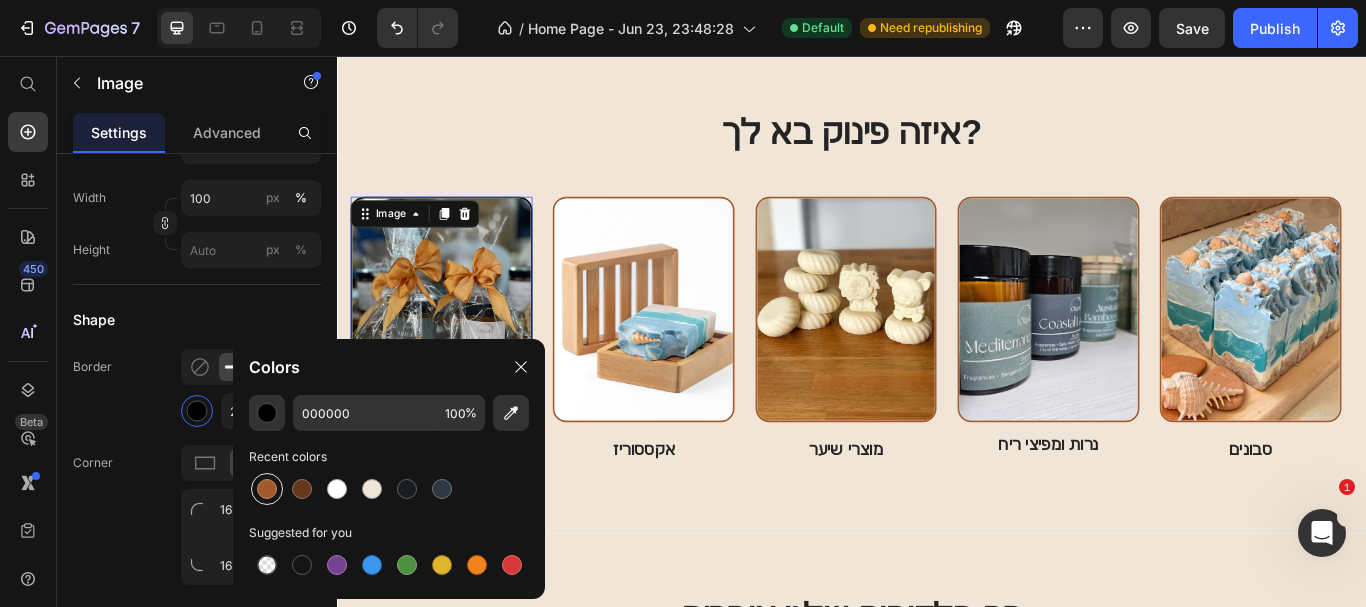 click at bounding box center [267, 489] 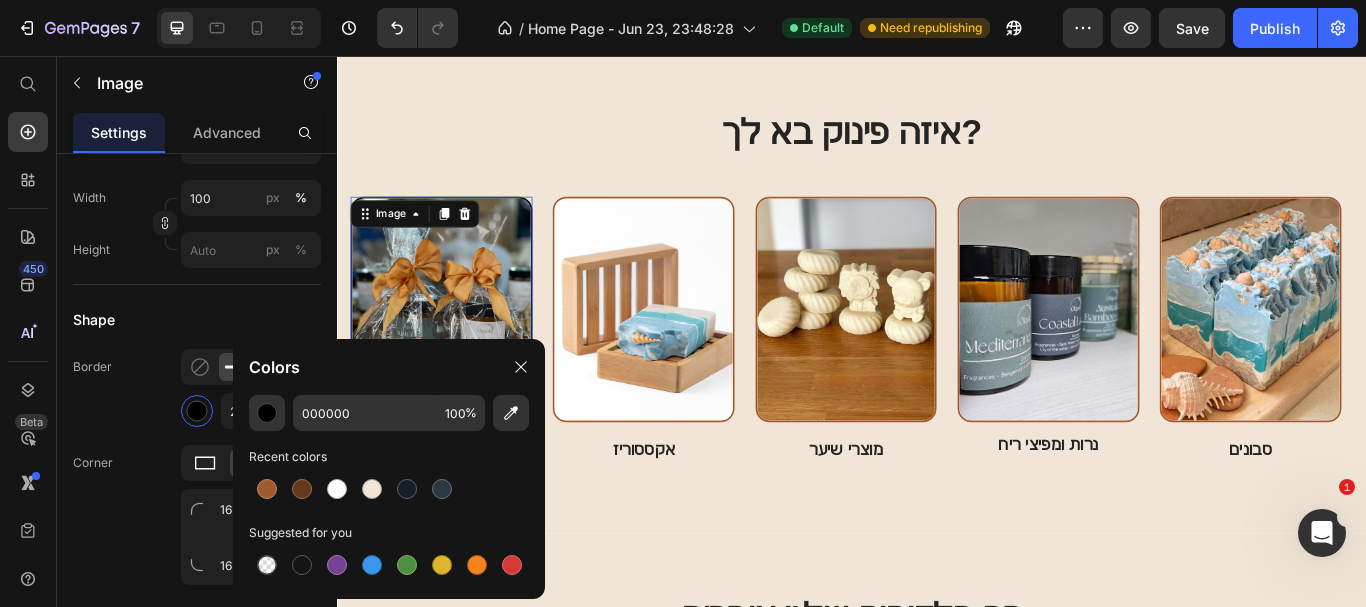 type on "A15A2E" 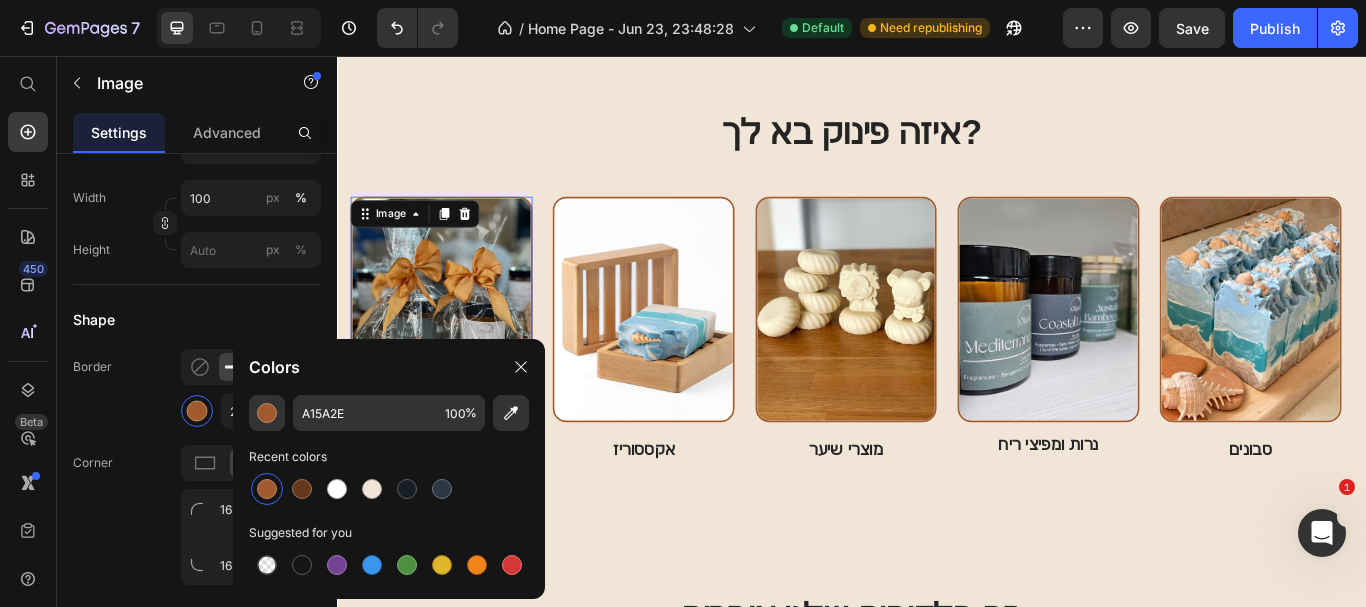click on "Shape Border 2 px Corner 16 16 16 16 Shadow" 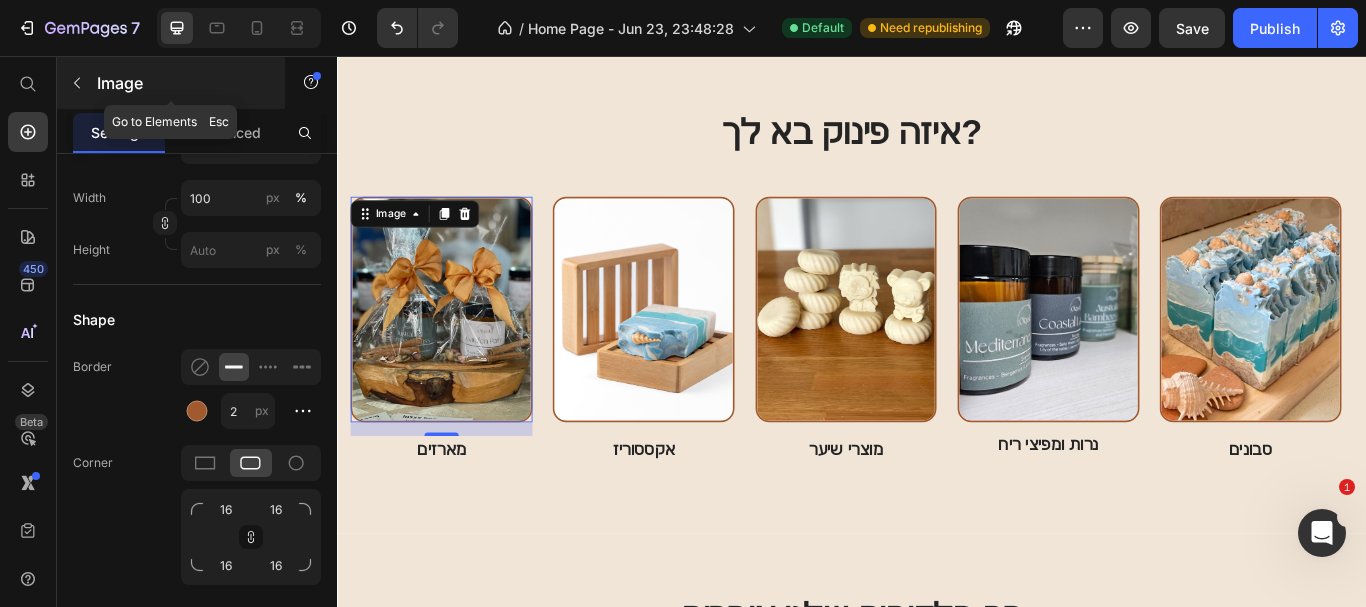 drag, startPoint x: 83, startPoint y: 85, endPoint x: 699, endPoint y: 146, distance: 619.01294 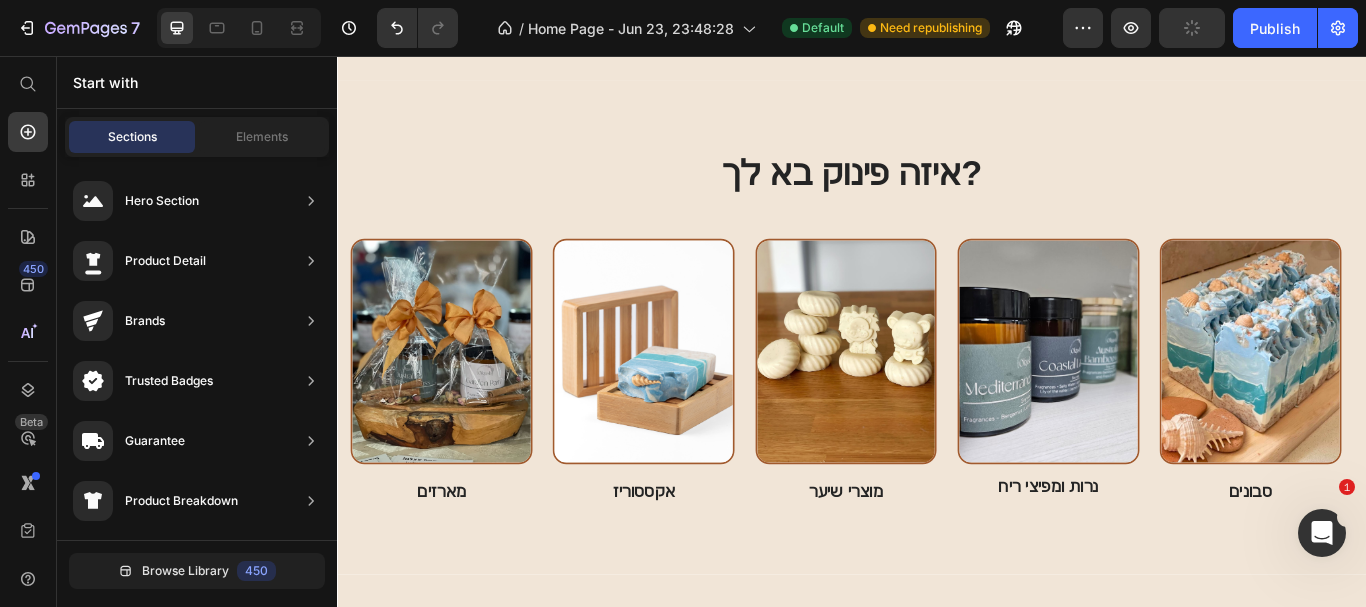 scroll, scrollTop: 2774, scrollLeft: 0, axis: vertical 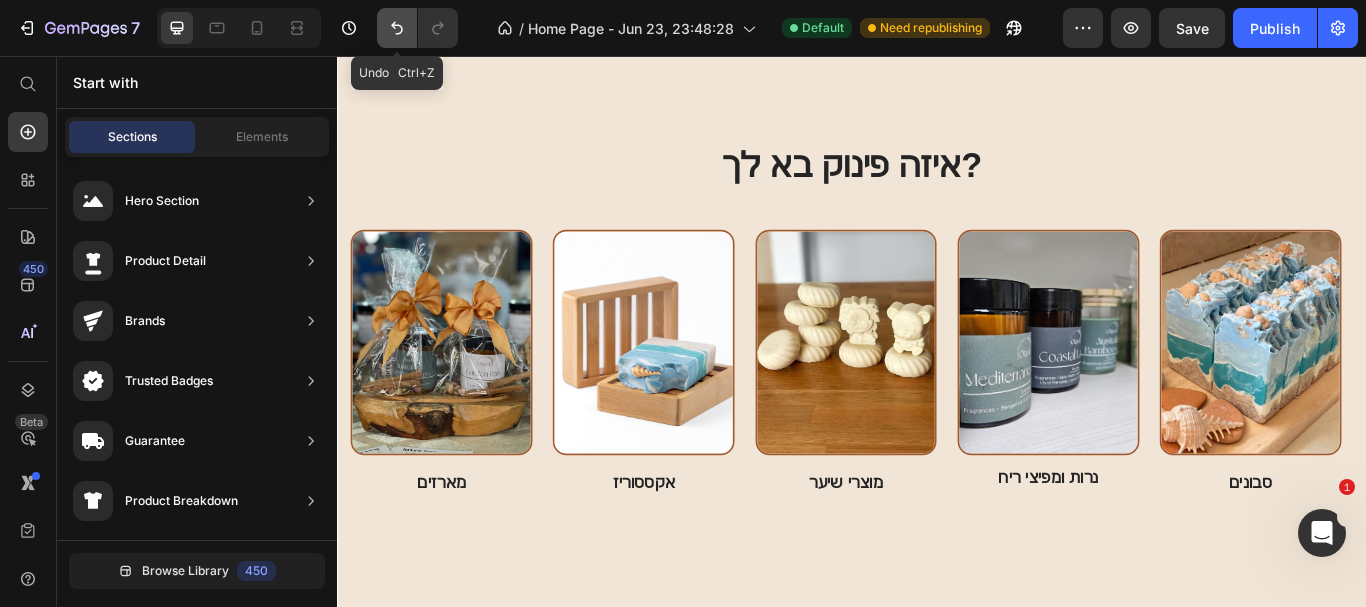 click 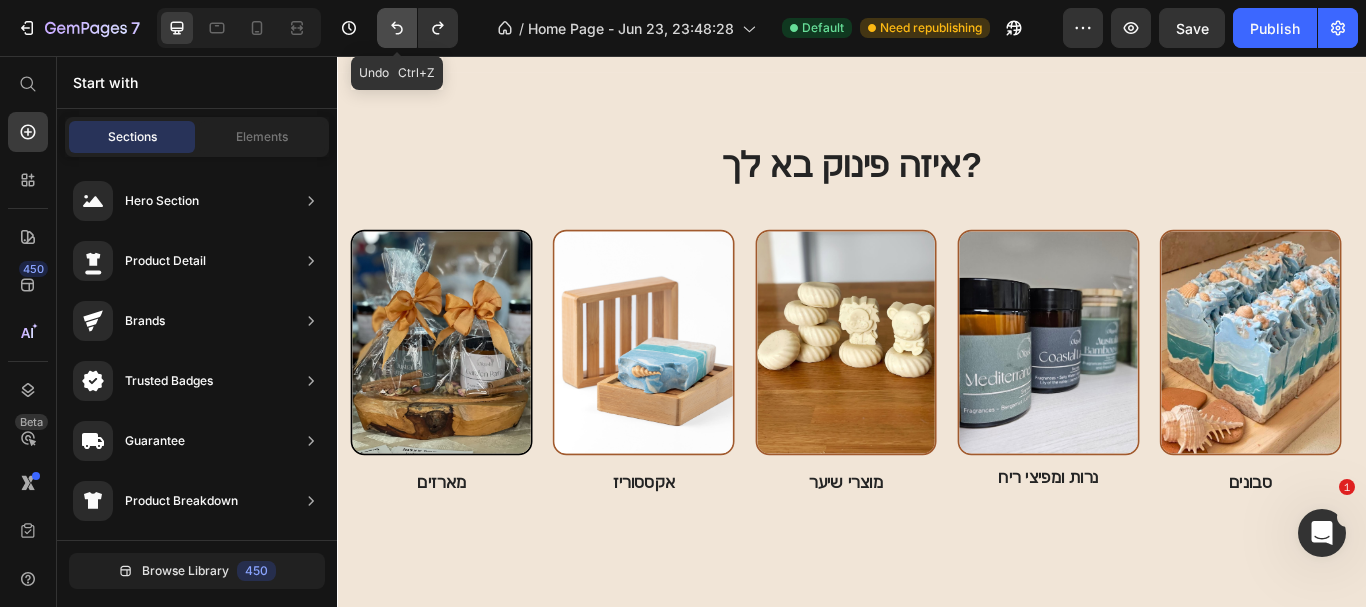 click 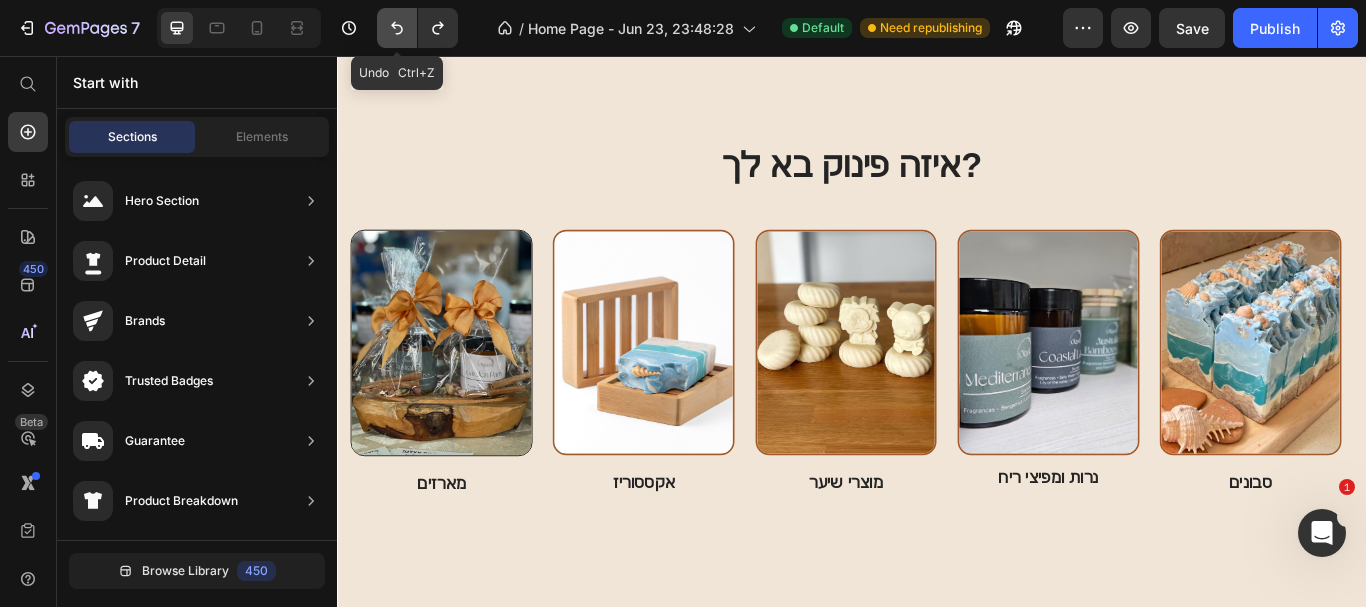 click 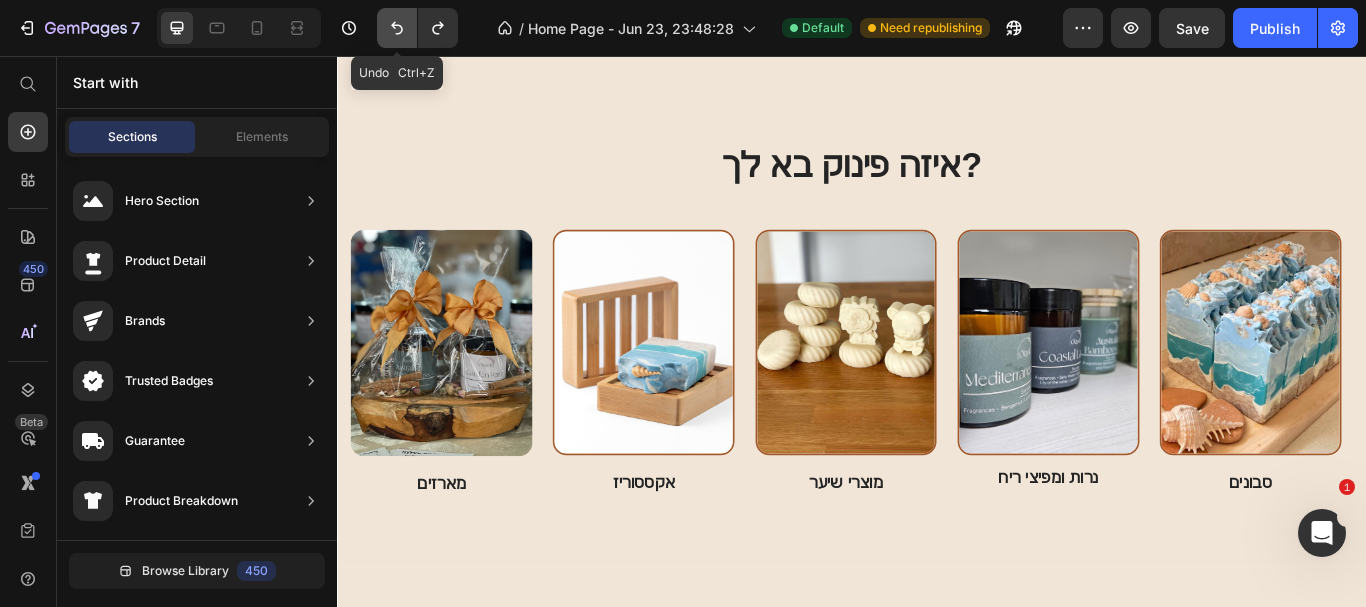 click 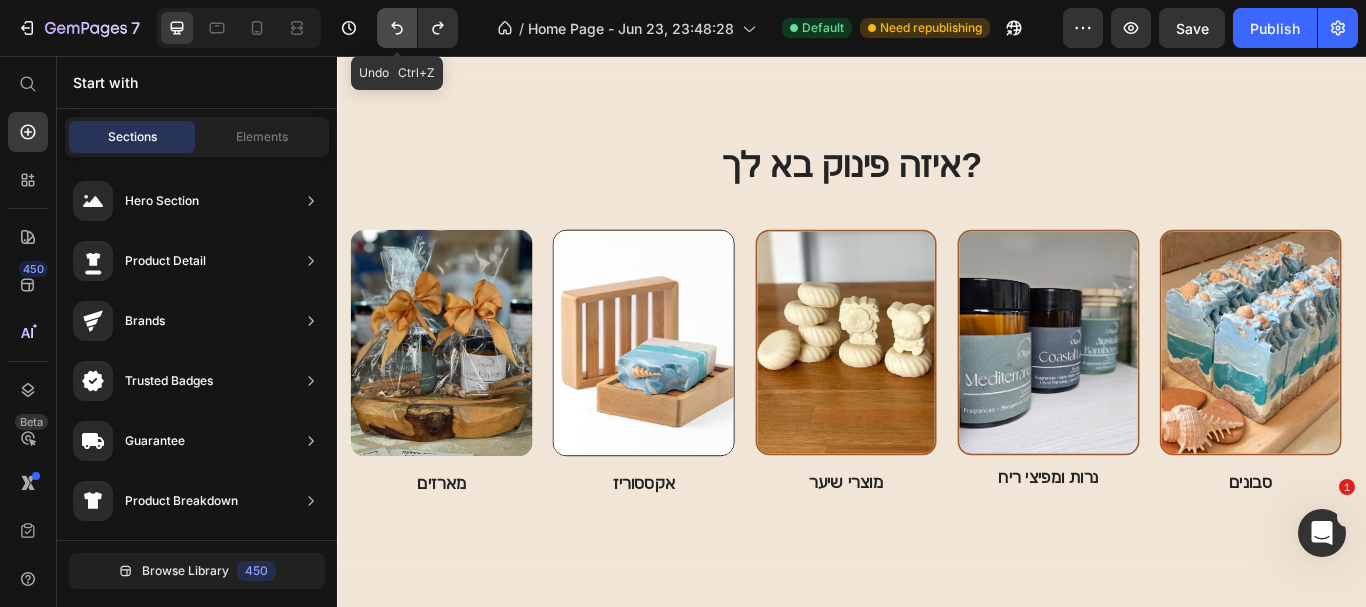 click 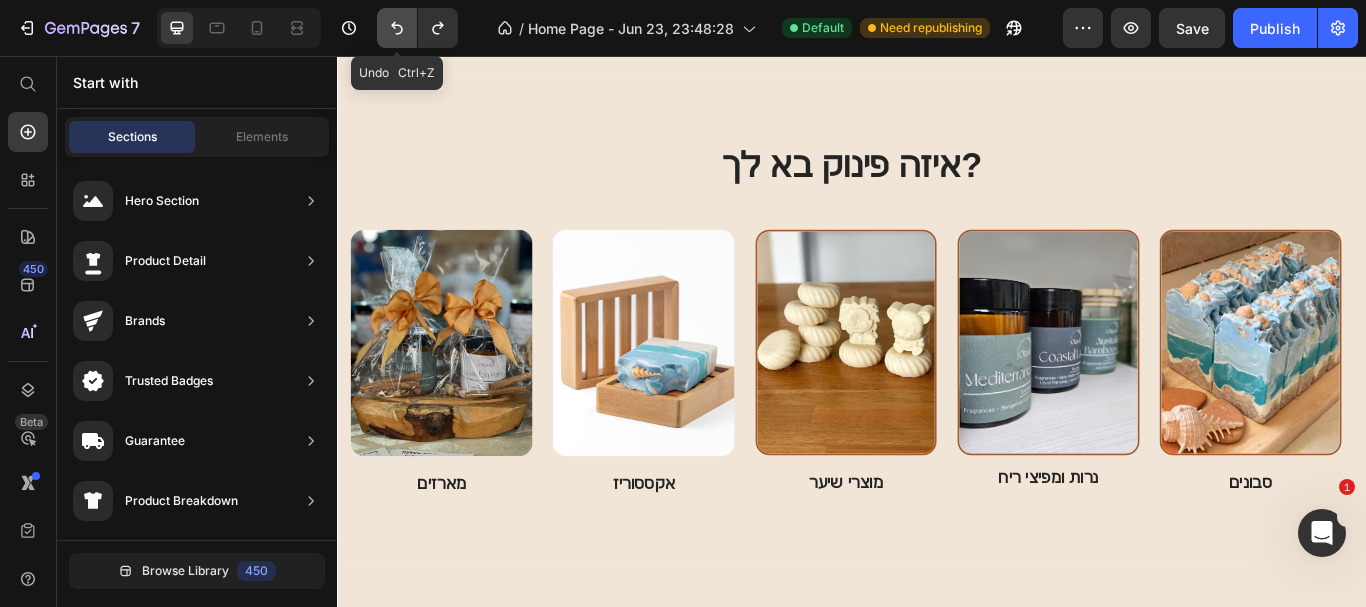 click 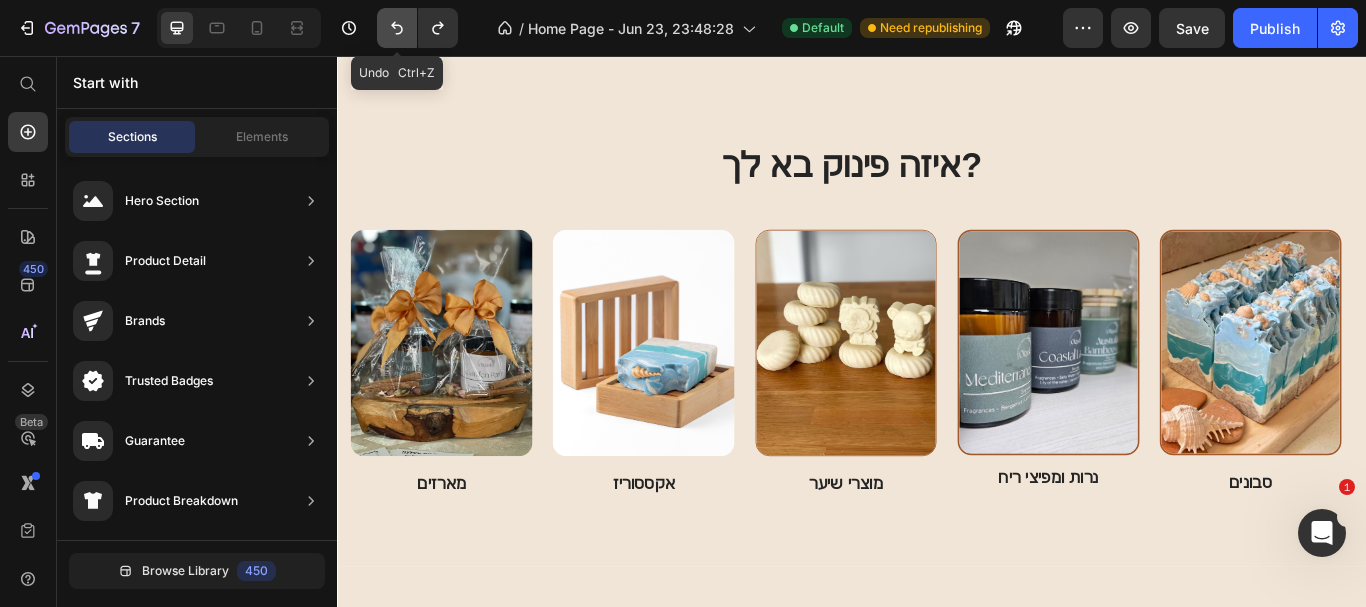 click 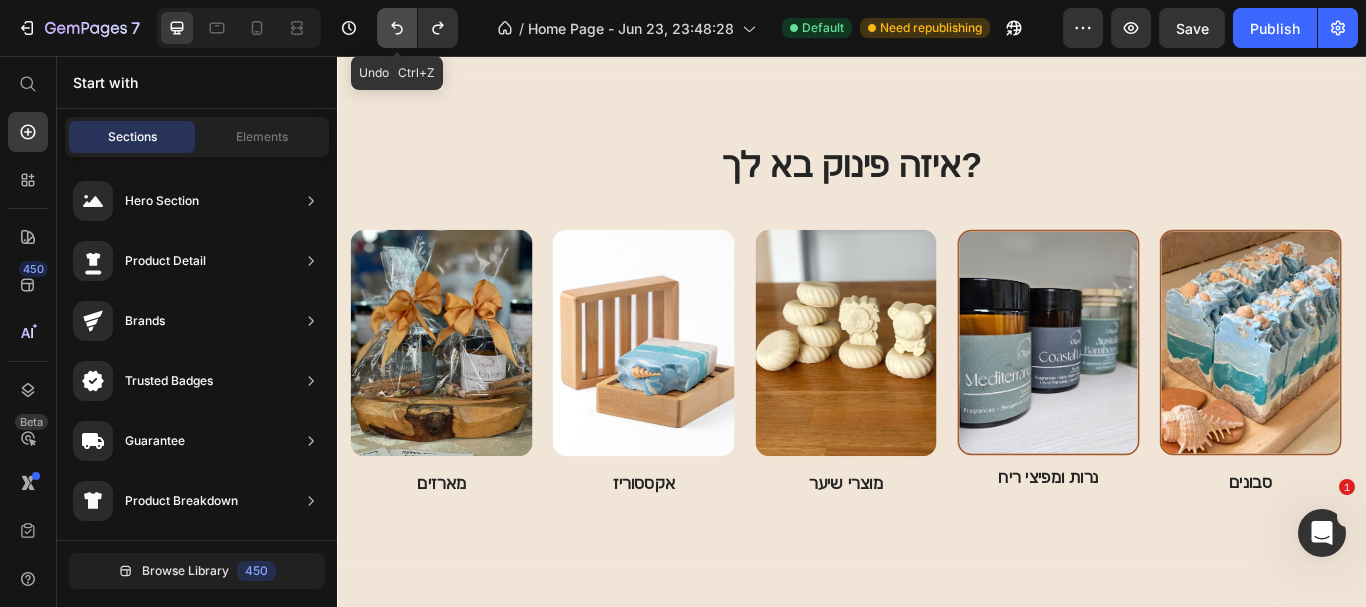 click 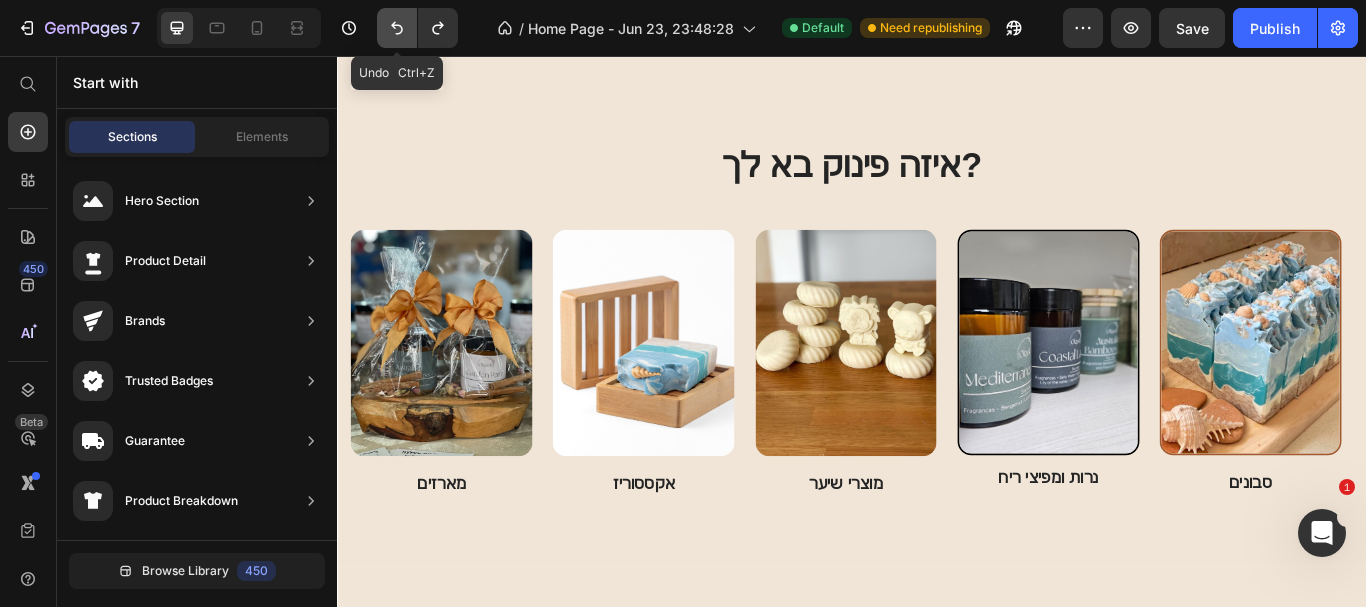 click 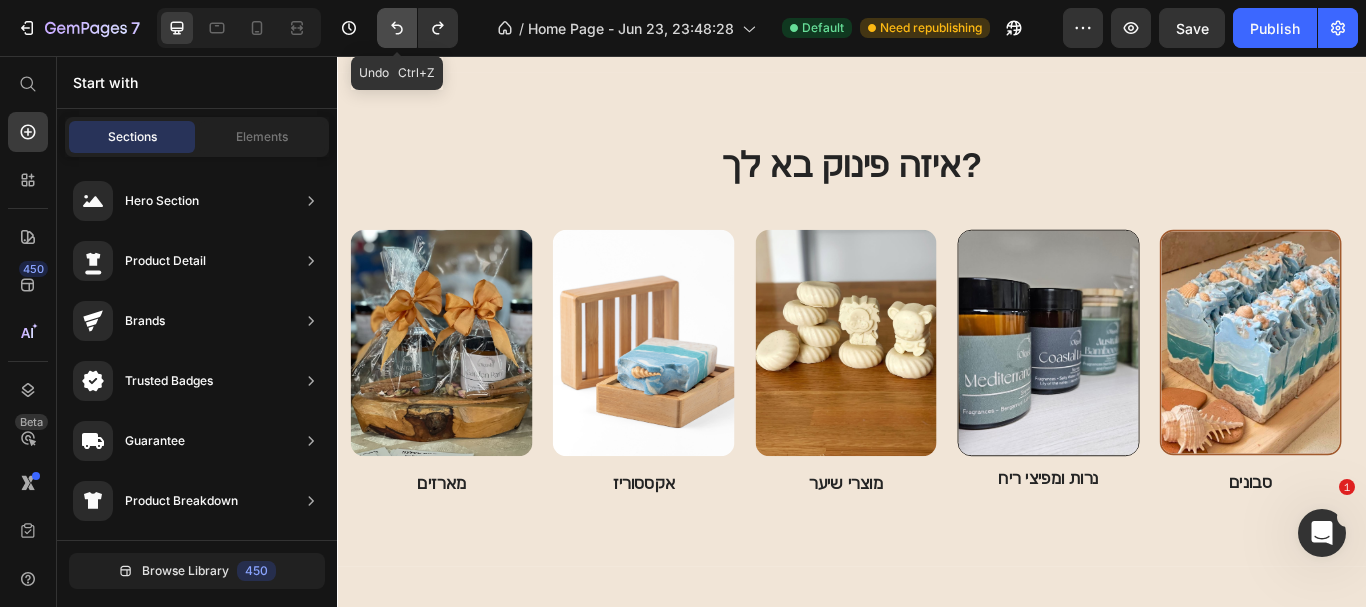 click 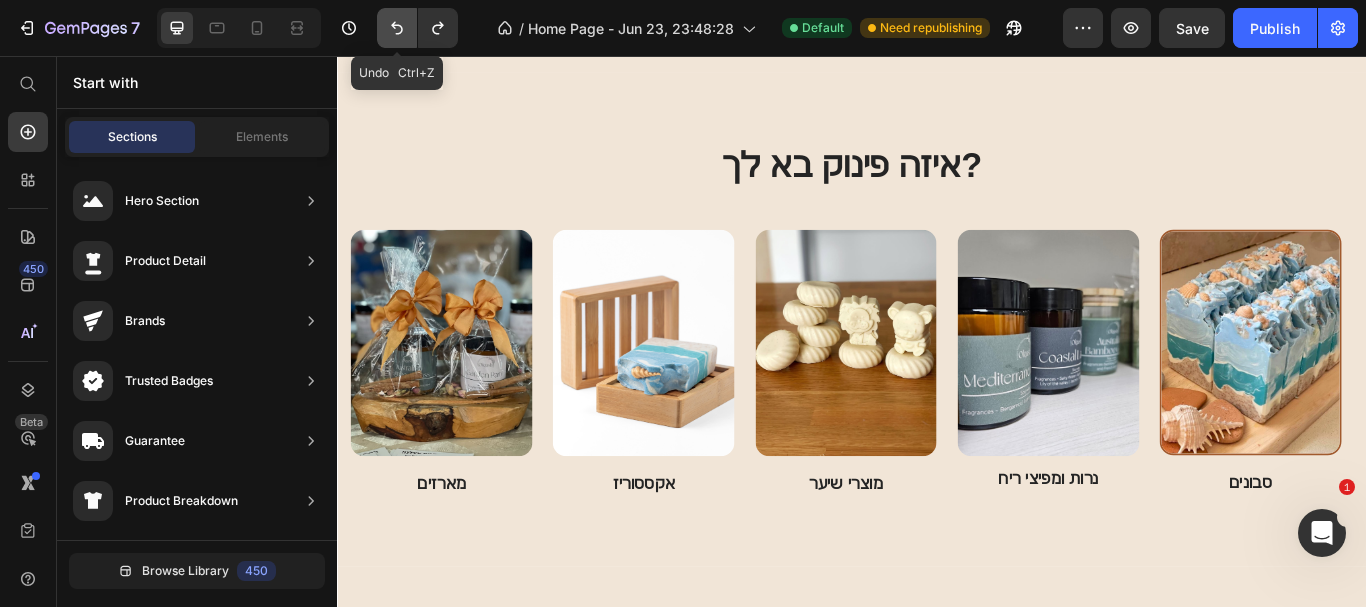 click 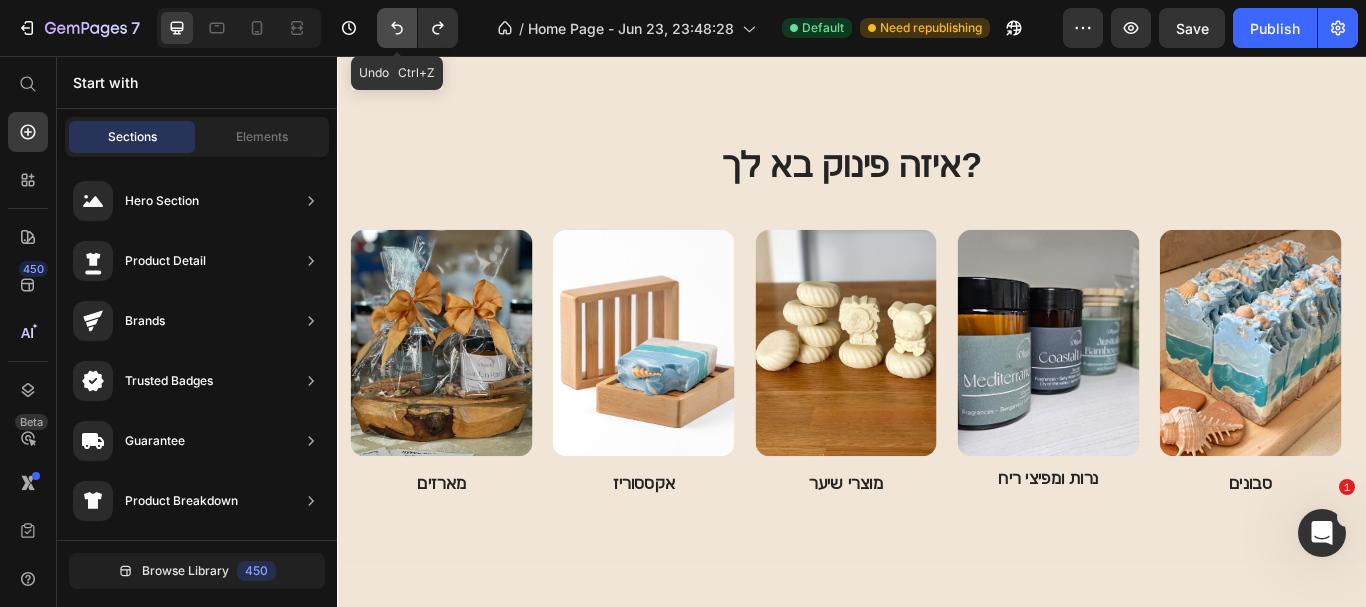 click 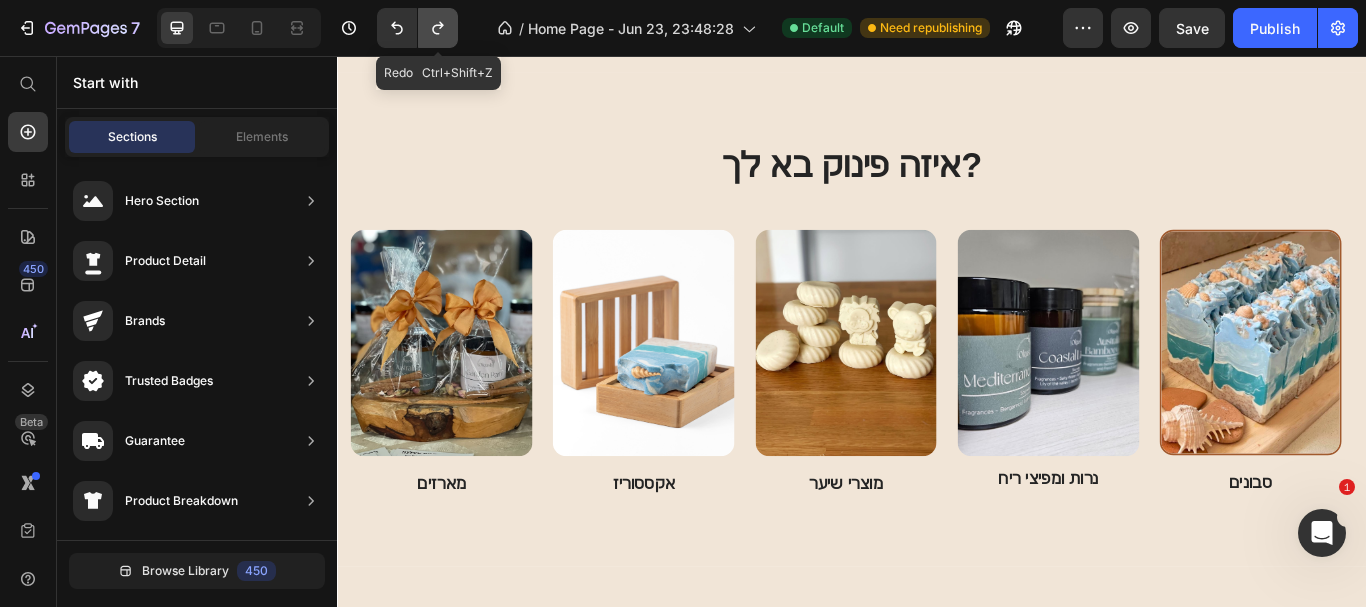 click 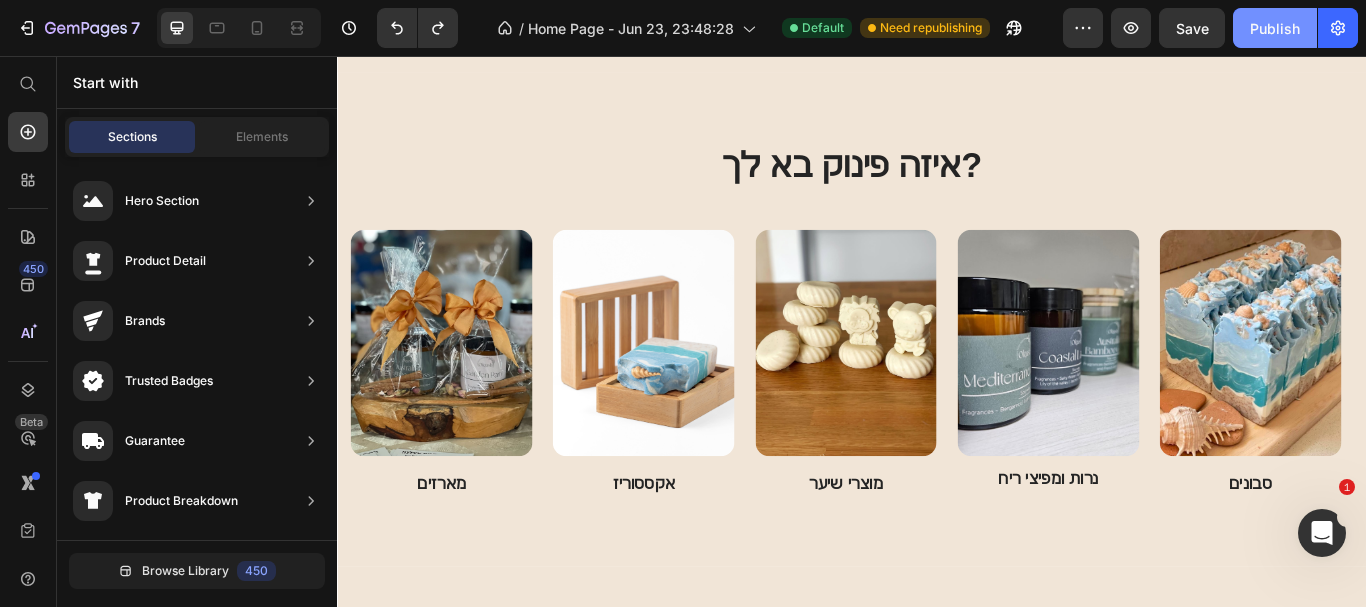 click on "Publish" at bounding box center [1275, 28] 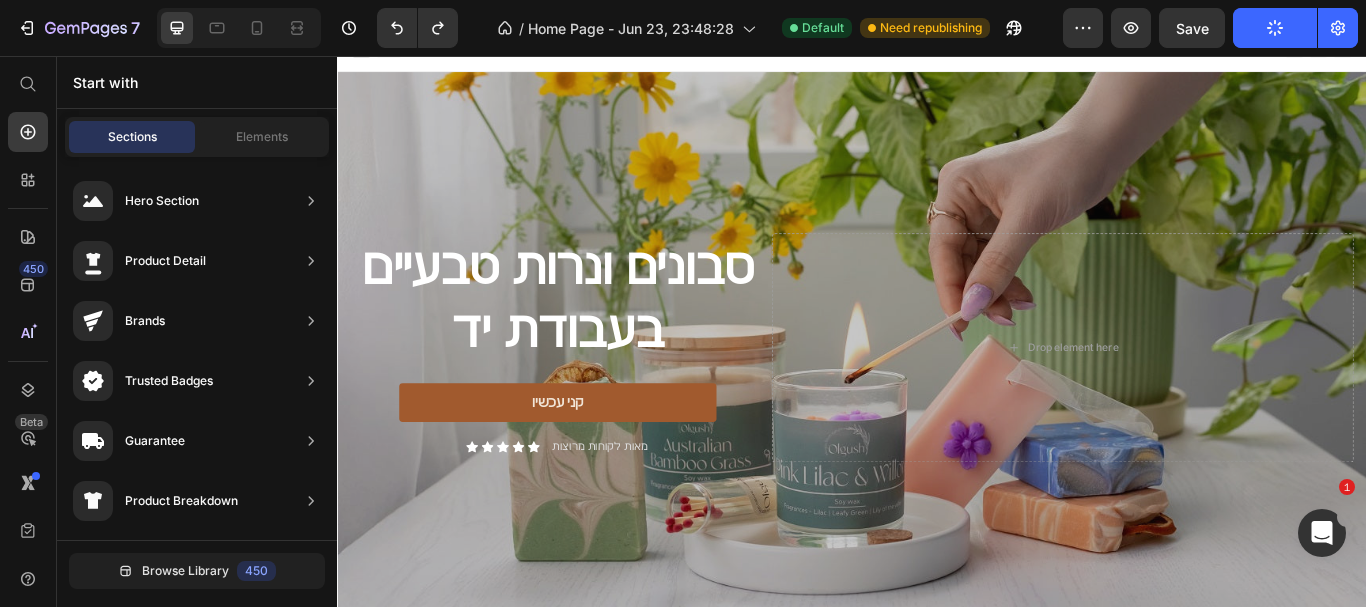 scroll, scrollTop: 0, scrollLeft: 0, axis: both 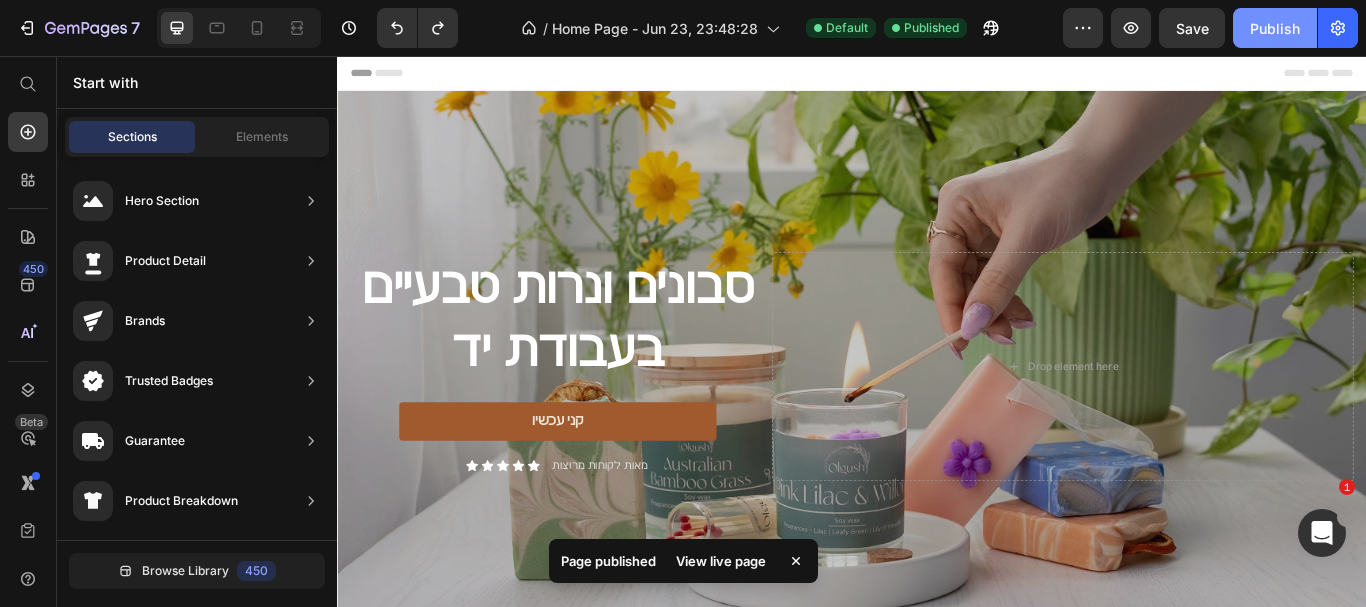 click on "Publish" at bounding box center (1275, 28) 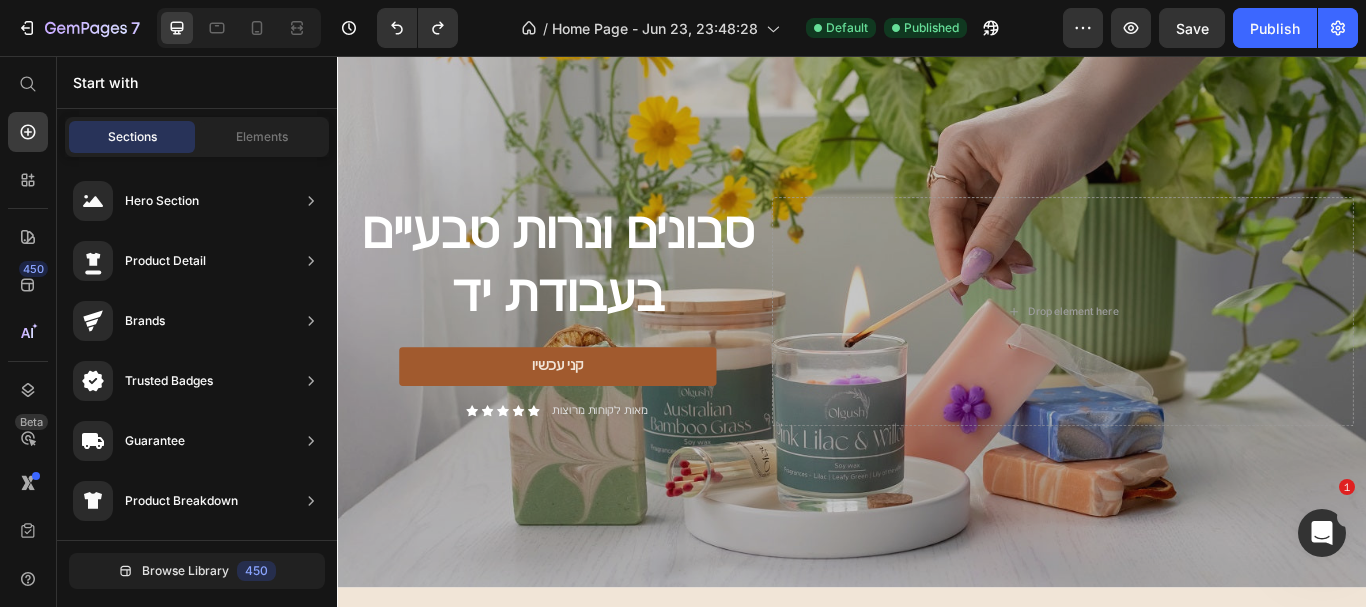 scroll, scrollTop: 100, scrollLeft: 0, axis: vertical 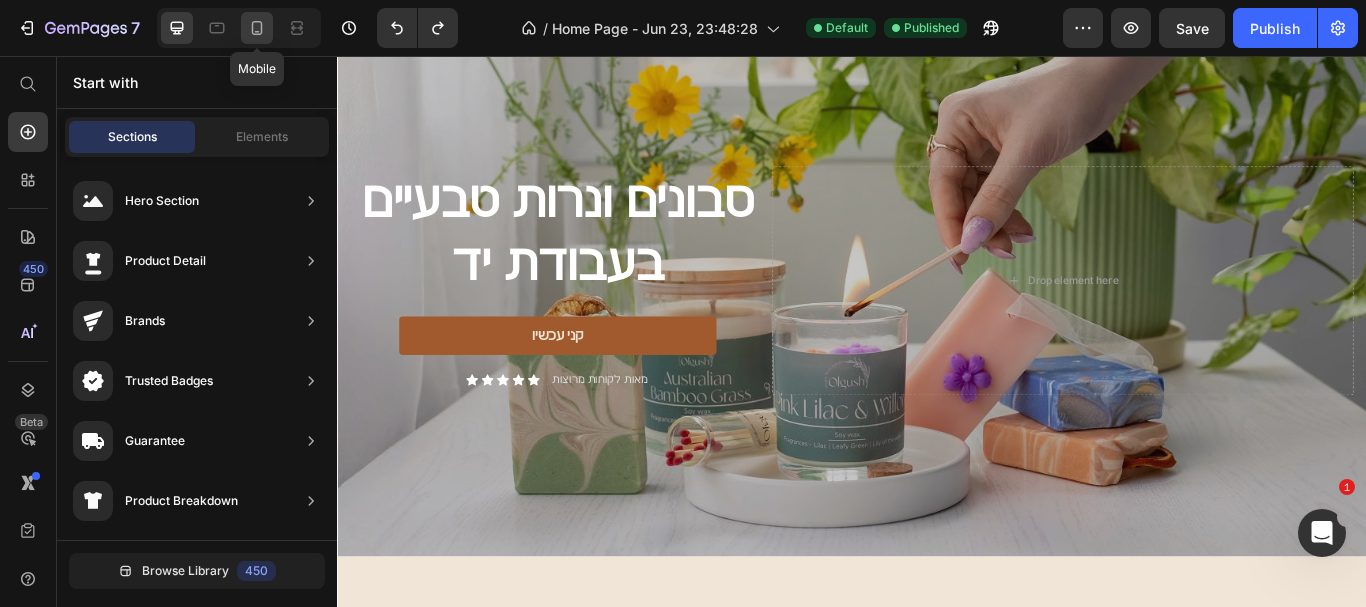click 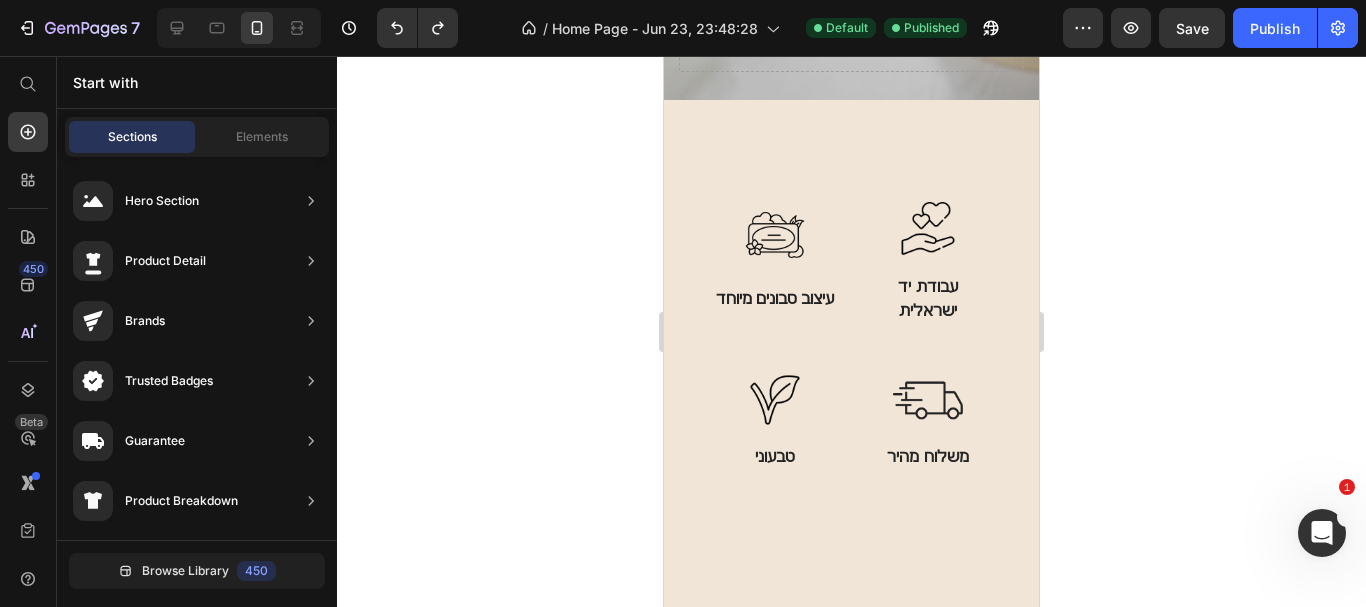 scroll, scrollTop: 527, scrollLeft: 0, axis: vertical 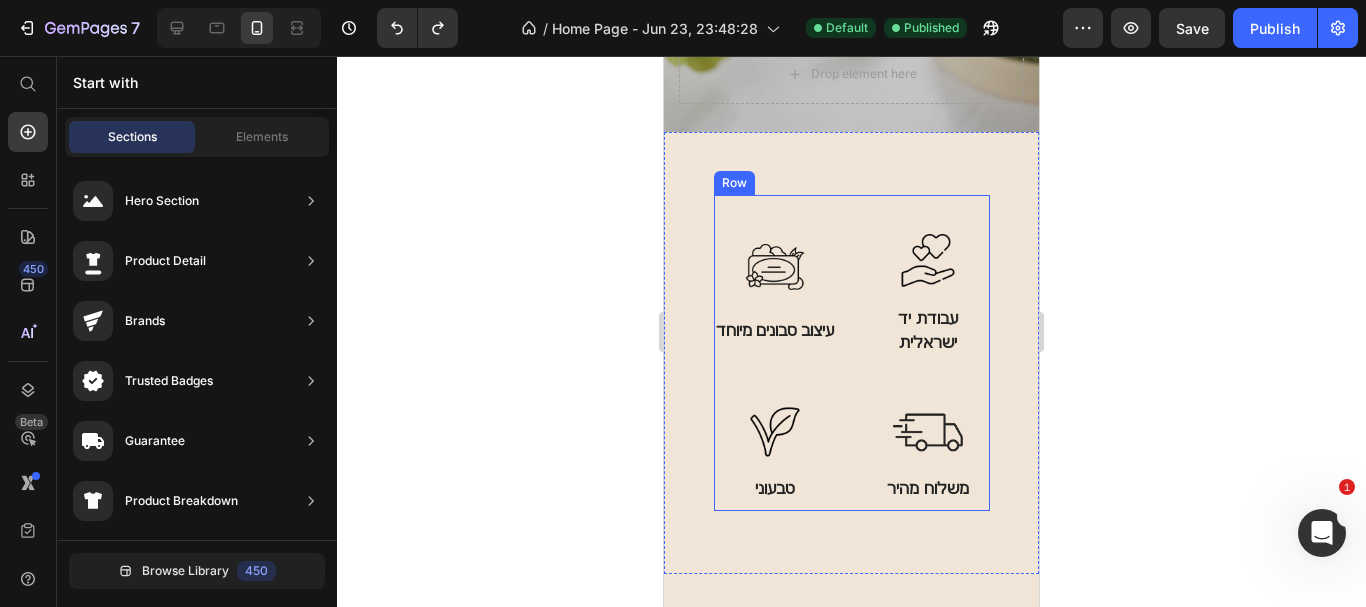 click on "Image משלוח מהיר Text Block Image טבעוני Text Block Image עבודת יד ישראלית Text Block Image עיצוב סבונים מיוחד Text Block Row" at bounding box center [852, 353] 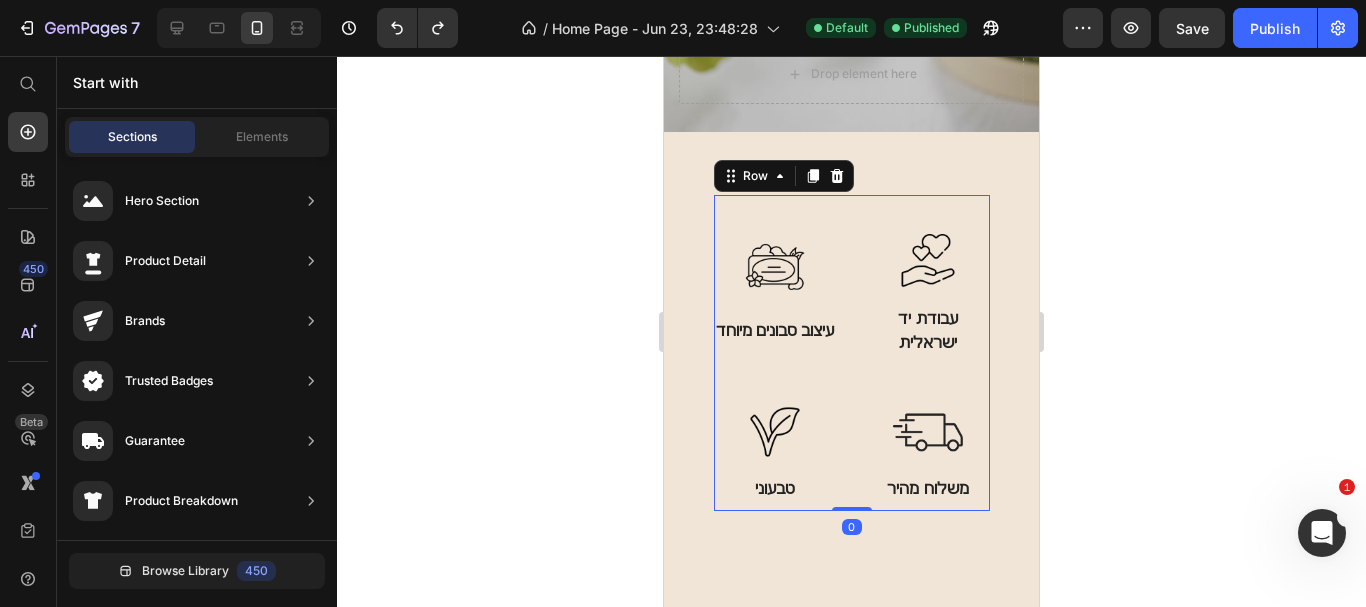scroll, scrollTop: 0, scrollLeft: 0, axis: both 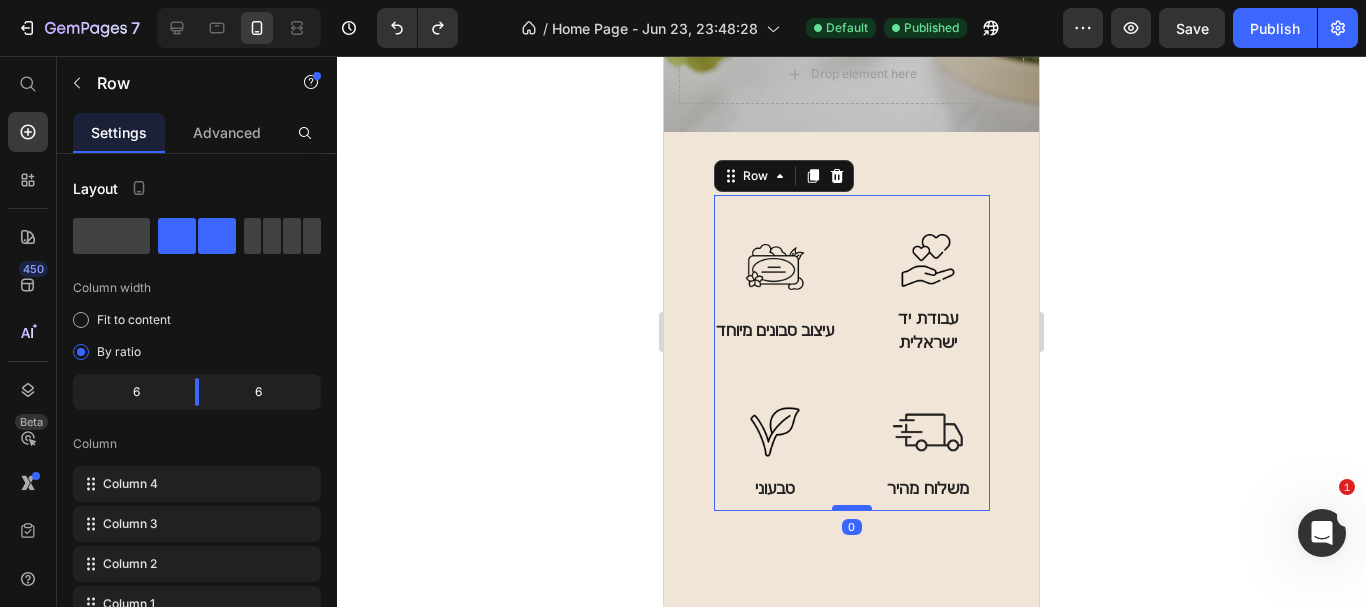 click at bounding box center (852, 508) 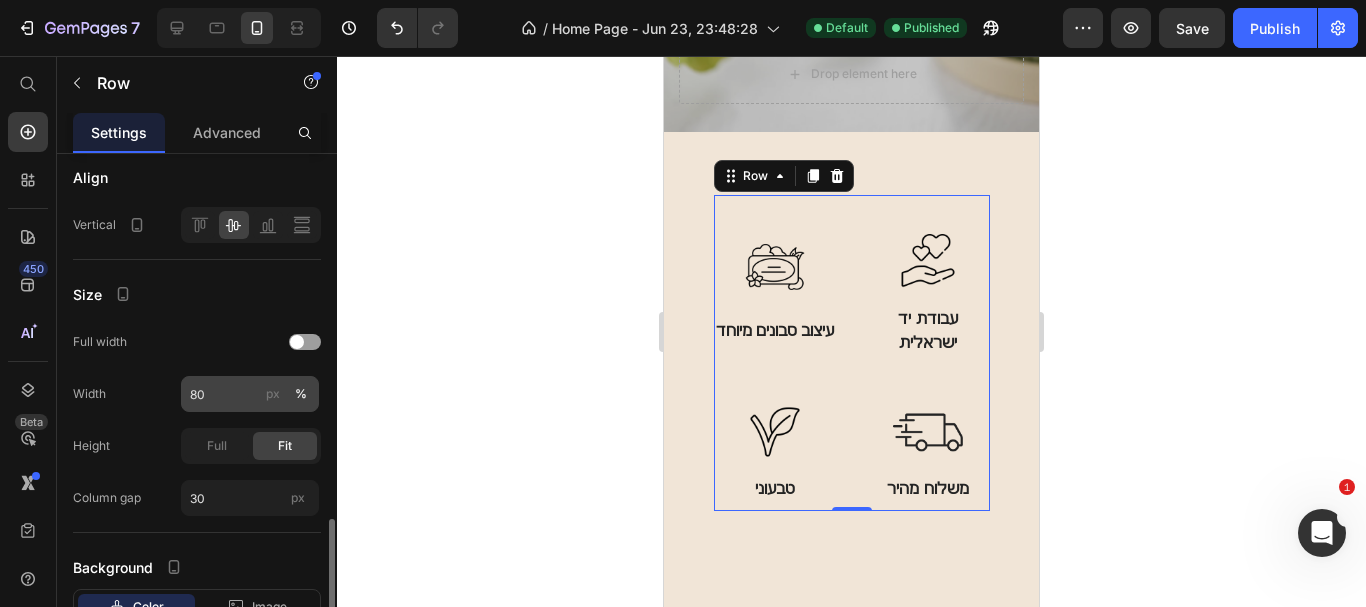 scroll, scrollTop: 647, scrollLeft: 0, axis: vertical 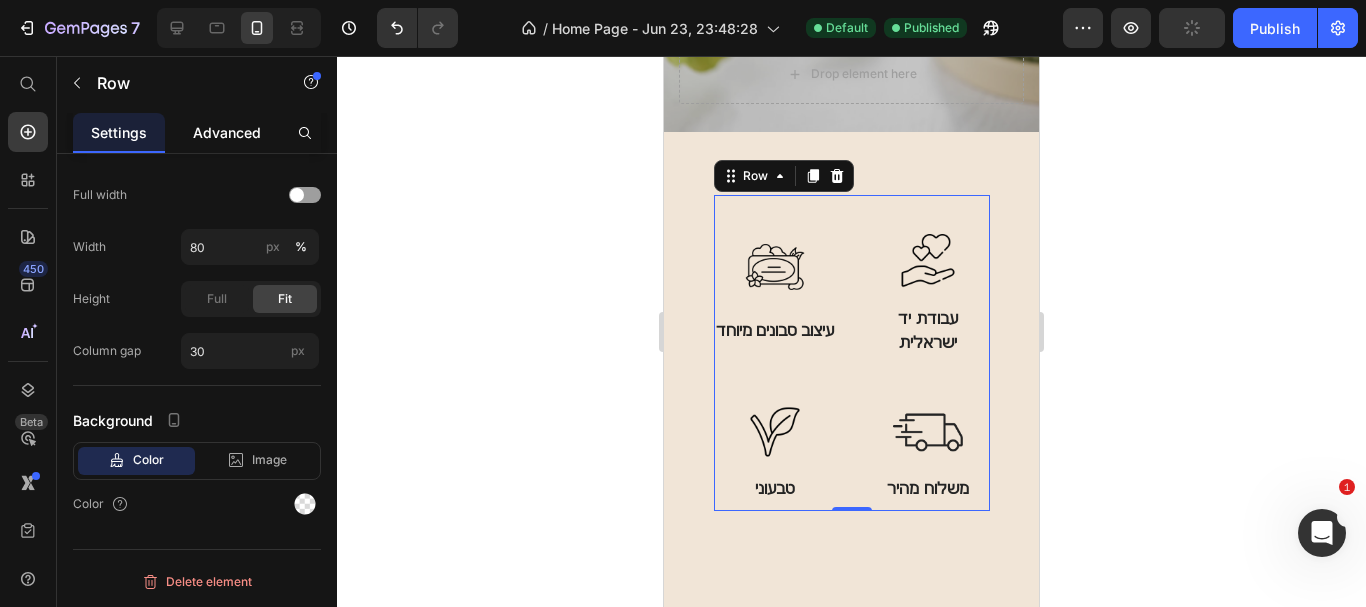 click on "Advanced" 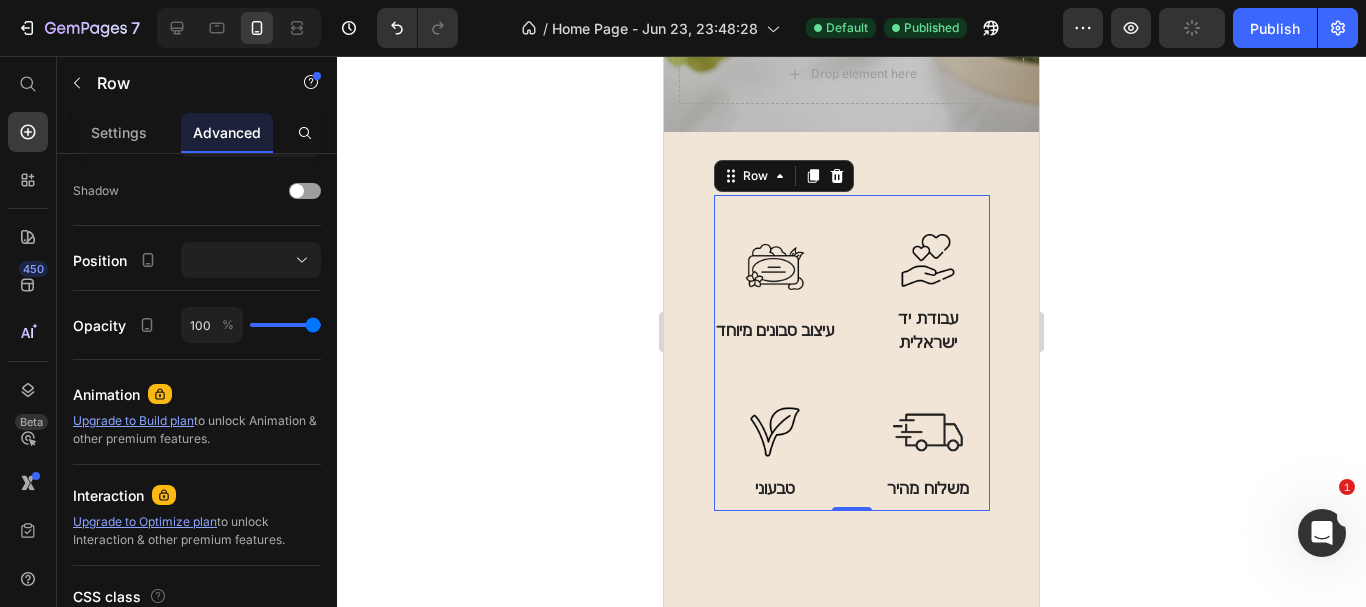 scroll, scrollTop: 0, scrollLeft: 0, axis: both 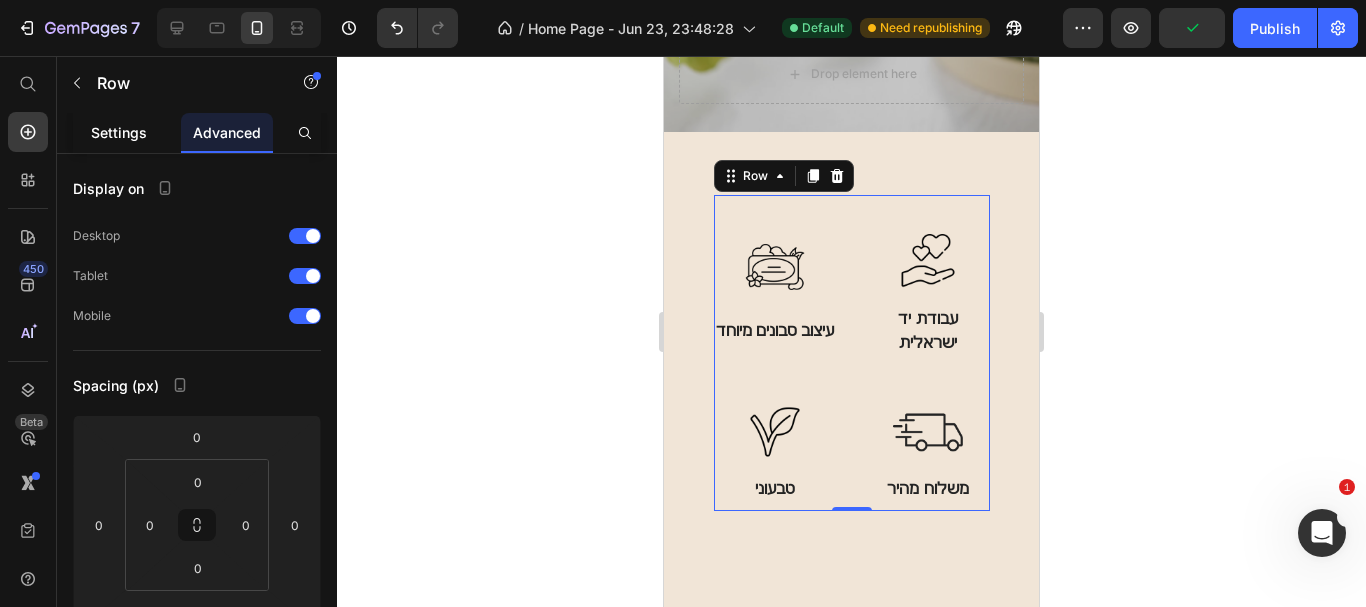 click on "Settings" 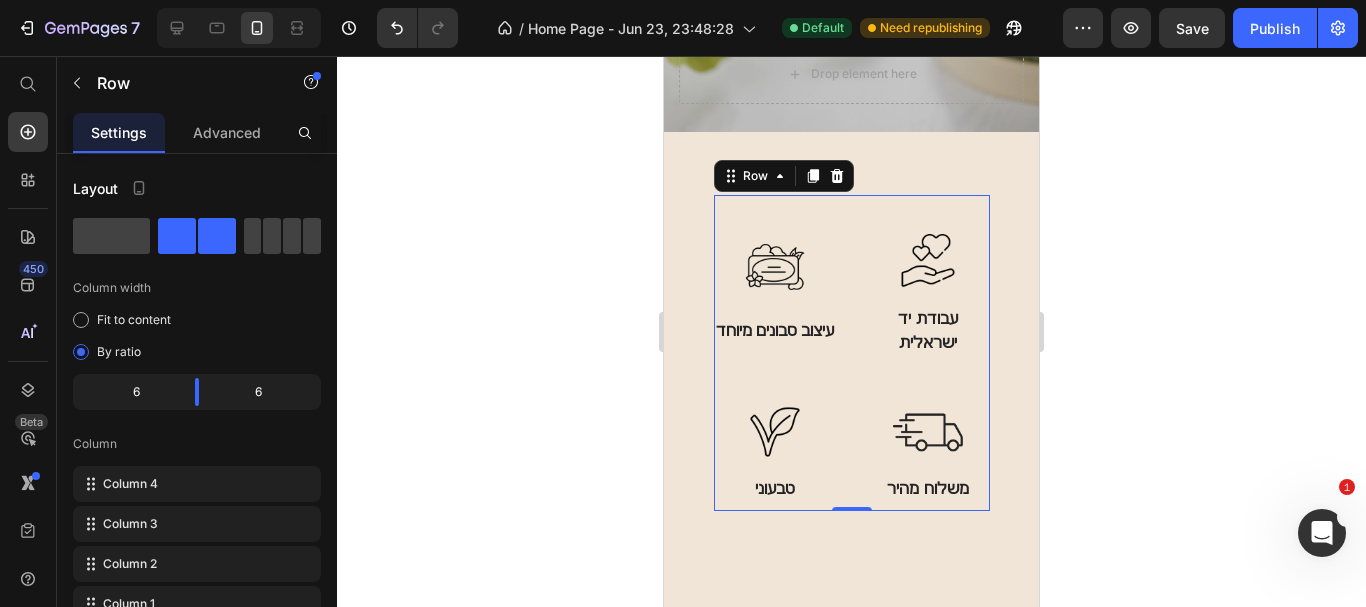 click 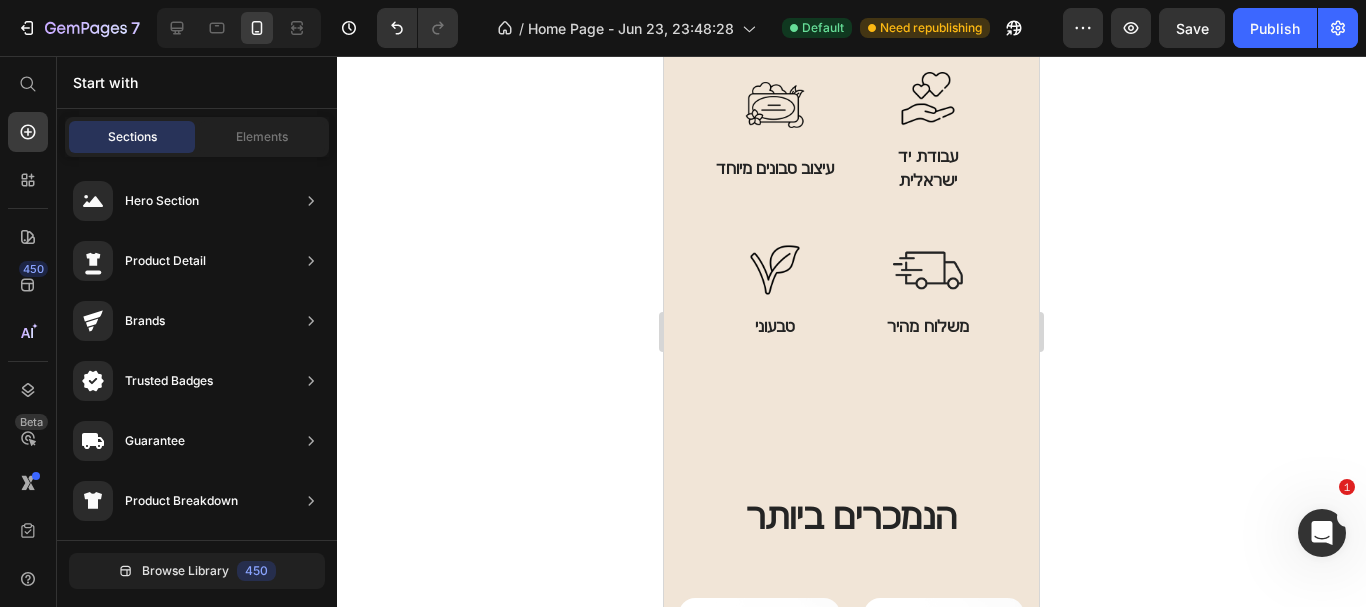 scroll, scrollTop: 768, scrollLeft: 0, axis: vertical 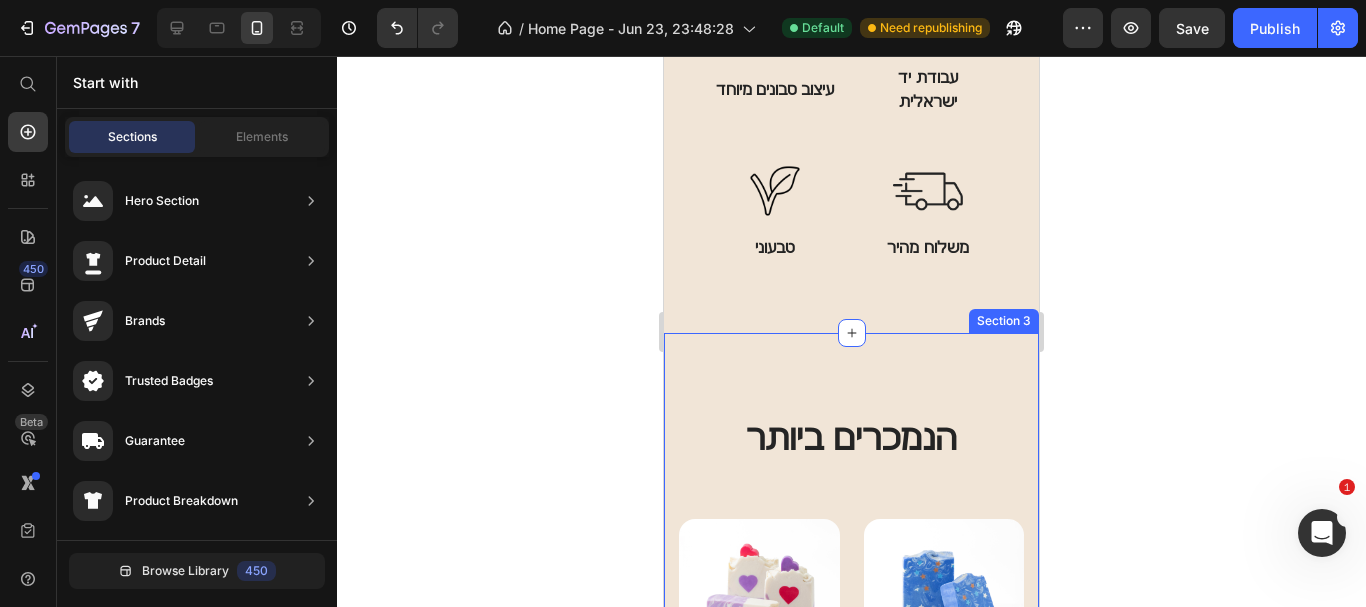 click on "הנמכרים ביותר Heading Row (P) Images סבון Lovey Dovey (P) Title ₪ 35.00 (P) Price ₪ 0.00 (P) Price 0% off (P) Tag Row Icon Icon Icon Icon Icon Row Row (P) Images סבון Van Goch’s night (P) Title ₪ 35.00 (P) Price ₪ 0.00 (P) Price 0% off (P) Tag Row Icon Icon Icon Icon Icon Row Row (P) Images סבון Stardust (P) Title ₪ 35.00 (P) Price ₪ 0.00 (P) Price 0% off (P) Tag Row Icon Icon Icon Icon Icon Row Row (P) Images סבון חוף הים - The Seaside (P) Title ₪ 35.00 (P) Price ₪ 0.00 (P) Price 0% off (P) Tag Row Icon Icon Icon Icon Icon Row Row (P) Images נר סויה מעוצב Australian Bamboo (P) Title ₪ 70.00 (P) Price ₪ 0.00 (P) Price 0% off (P) Tag Row Icon Icon Icon Icon Icon Row Row (P) Images שמפו מוצק לשיער רגיל (P) Title ₪ 50.00 (P) Price ₪ 0.00 (P) Price 0% off (P) Tag Row Icon Icon Icon Icon Icon Row Row Product List Row Section 3" at bounding box center [851, 928] 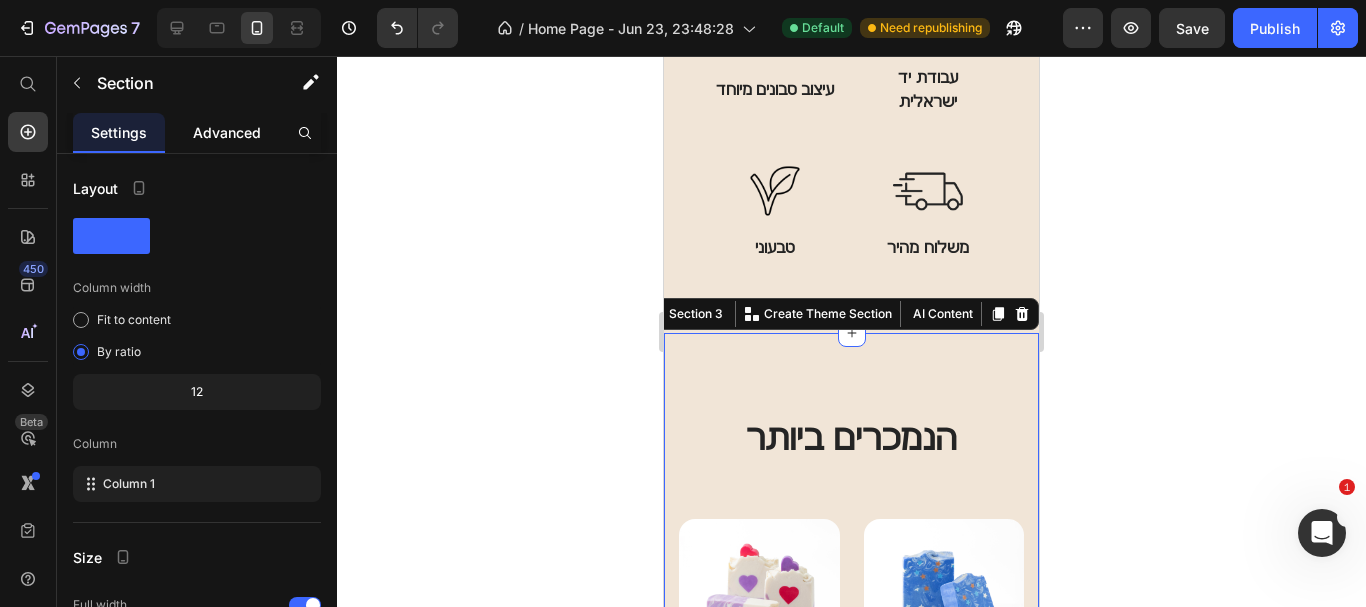 drag, startPoint x: 251, startPoint y: 131, endPoint x: 240, endPoint y: 136, distance: 12.083046 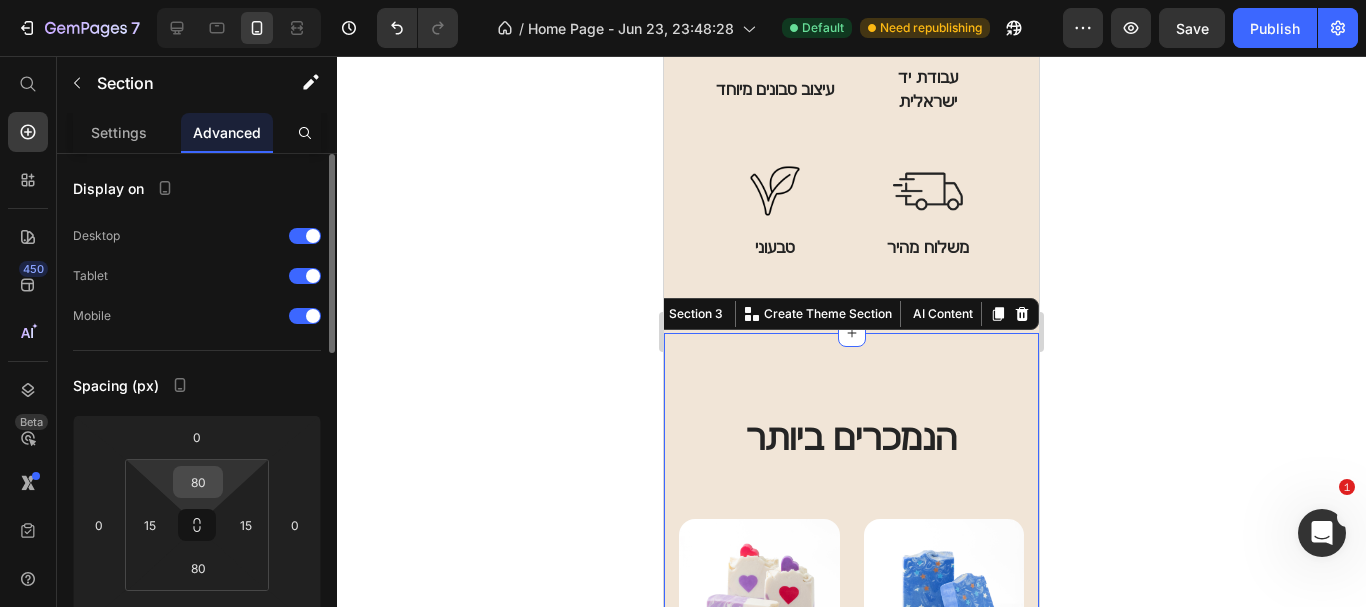 click on "80" at bounding box center (198, 482) 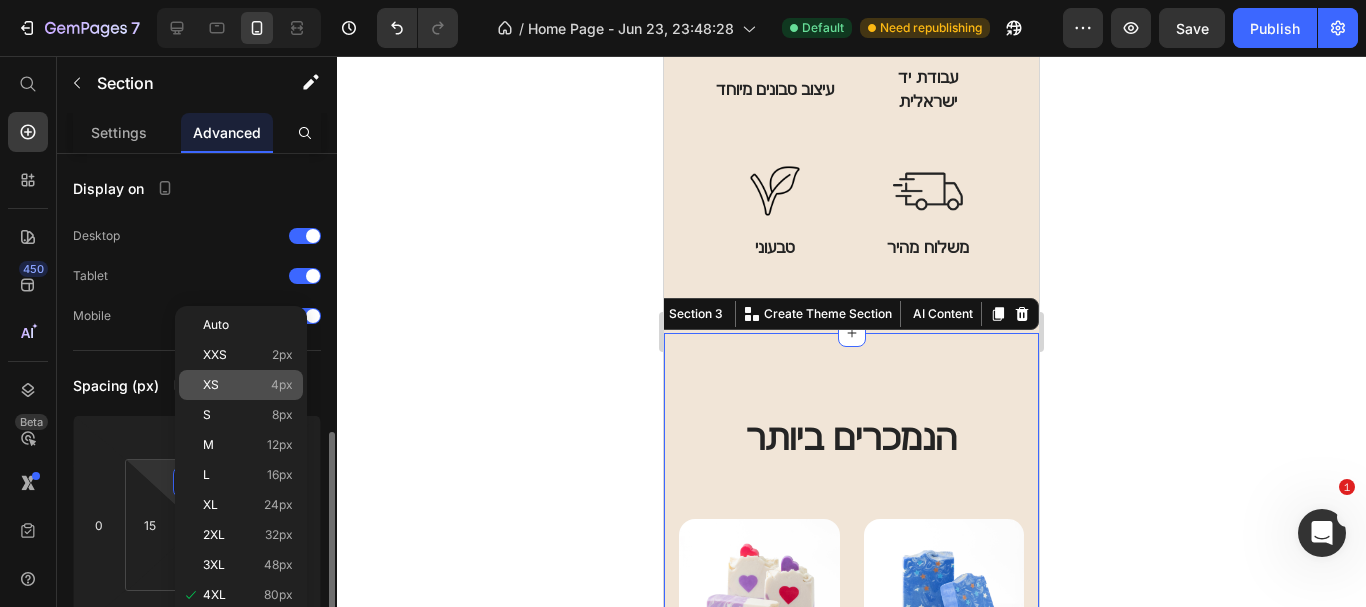 scroll, scrollTop: 200, scrollLeft: 0, axis: vertical 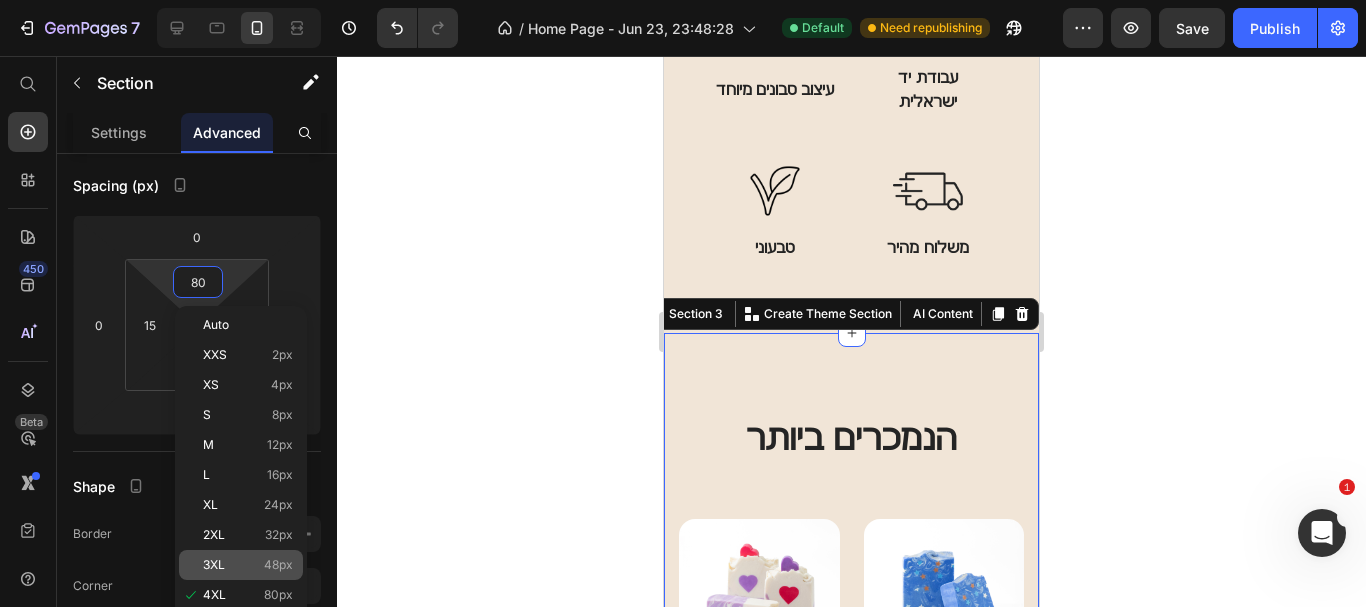 click on "3XL 48px" at bounding box center (248, 565) 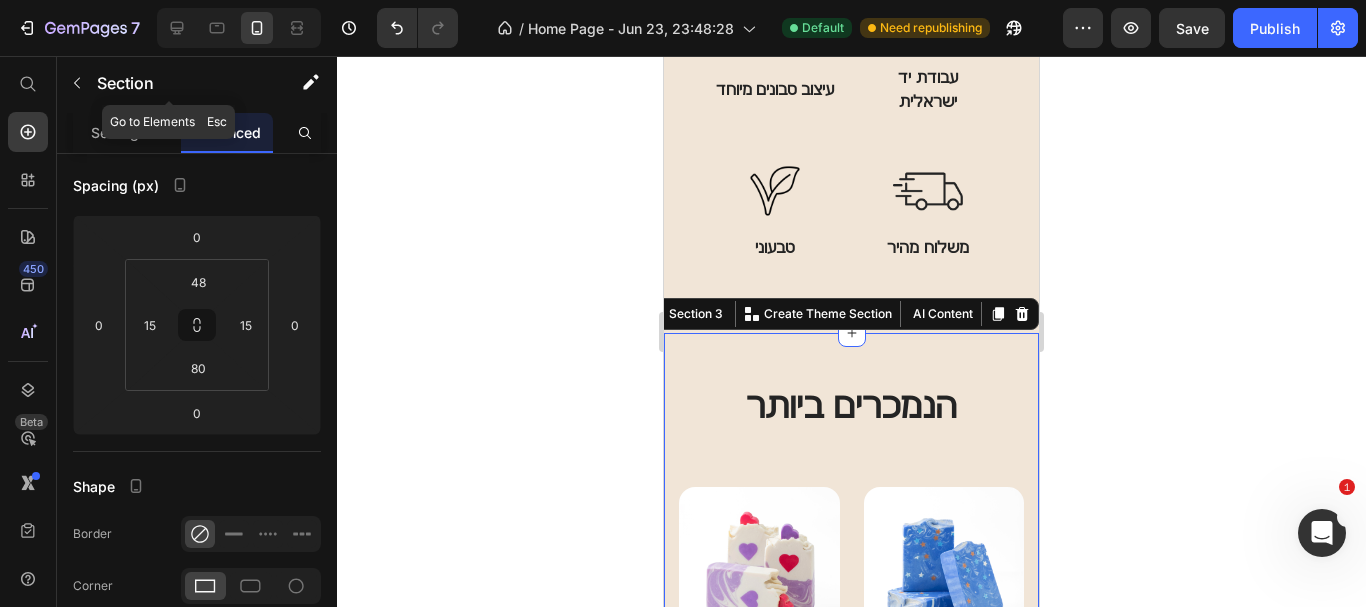 click 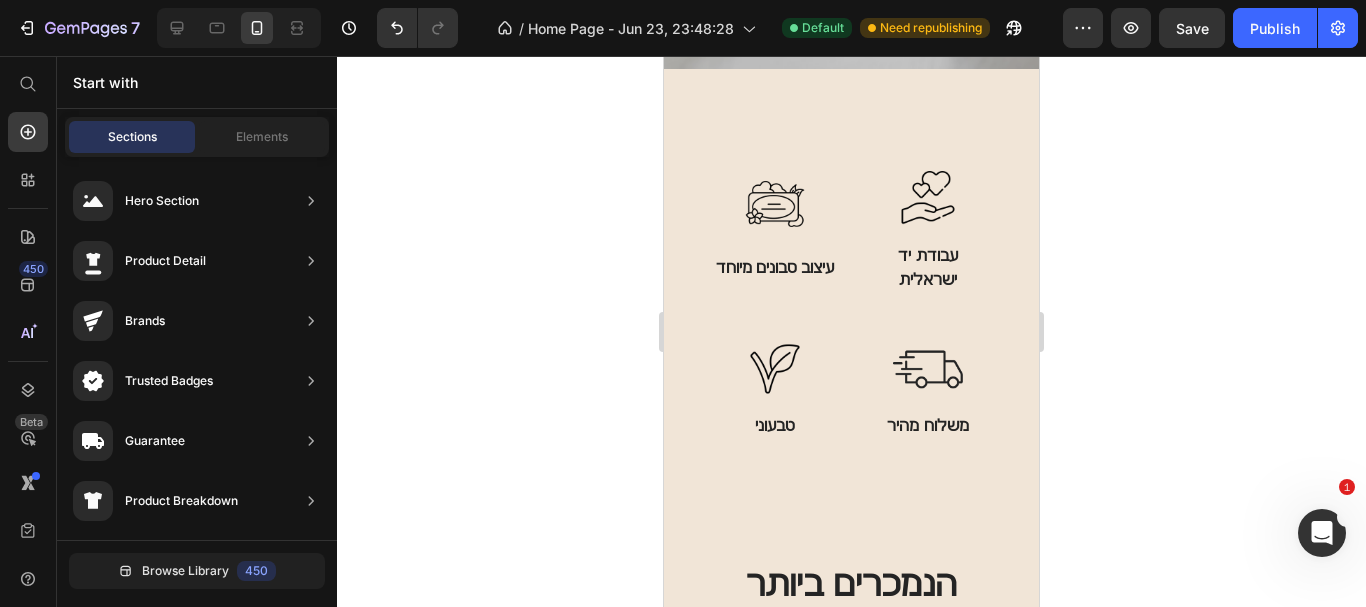 scroll, scrollTop: 556, scrollLeft: 0, axis: vertical 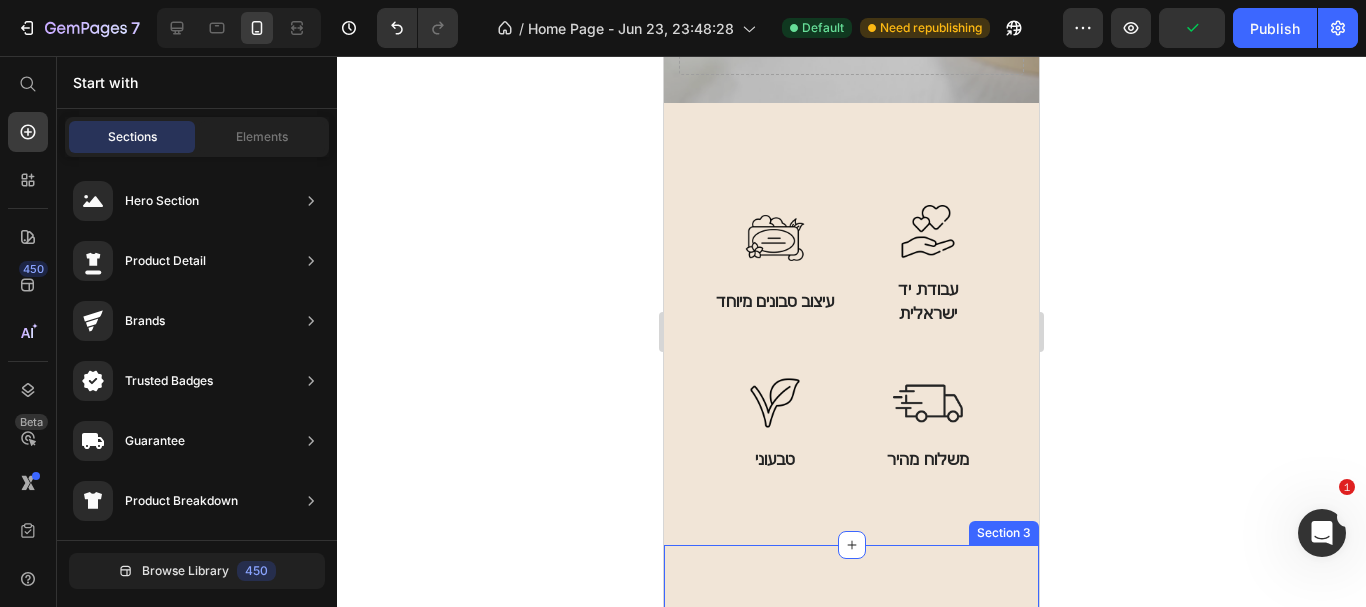 click on "הנמכרים ביותר Heading Row (P) Images סבון Lovey Dovey (P) Title ₪ 35.00 (P) Price ₪ 0.00 (P) Price 0% off (P) Tag Row Icon Icon Icon Icon Icon Row Row (P) Images סבון Van Goch’s night (P) Title ₪ 35.00 (P) Price ₪ 0.00 (P) Price 0% off (P) Tag Row Icon Icon Icon Icon Icon Row Row (P) Images סבון Stardust (P) Title ₪ 35.00 (P) Price ₪ 0.00 (P) Price 0% off (P) Tag Row Icon Icon Icon Icon Icon Row Row (P) Images סבון חוף הים - The Seaside (P) Title ₪ 35.00 (P) Price ₪ 0.00 (P) Price 0% off (P) Tag Row Icon Icon Icon Icon Icon Row Row (P) Images נר סויה מעוצב Australian Bamboo (P) Title ₪ 70.00 (P) Price ₪ 0.00 (P) Price 0% off (P) Tag Row Icon Icon Icon Icon Icon Row Row (P) Images שמפו מוצק לשיער רגיל (P) Title ₪ 50.00 (P) Price ₪ 0.00 (P) Price 0% off (P) Tag Row Icon Icon Icon Icon Icon Row Row Product List Row Section 3" at bounding box center [851, 1124] 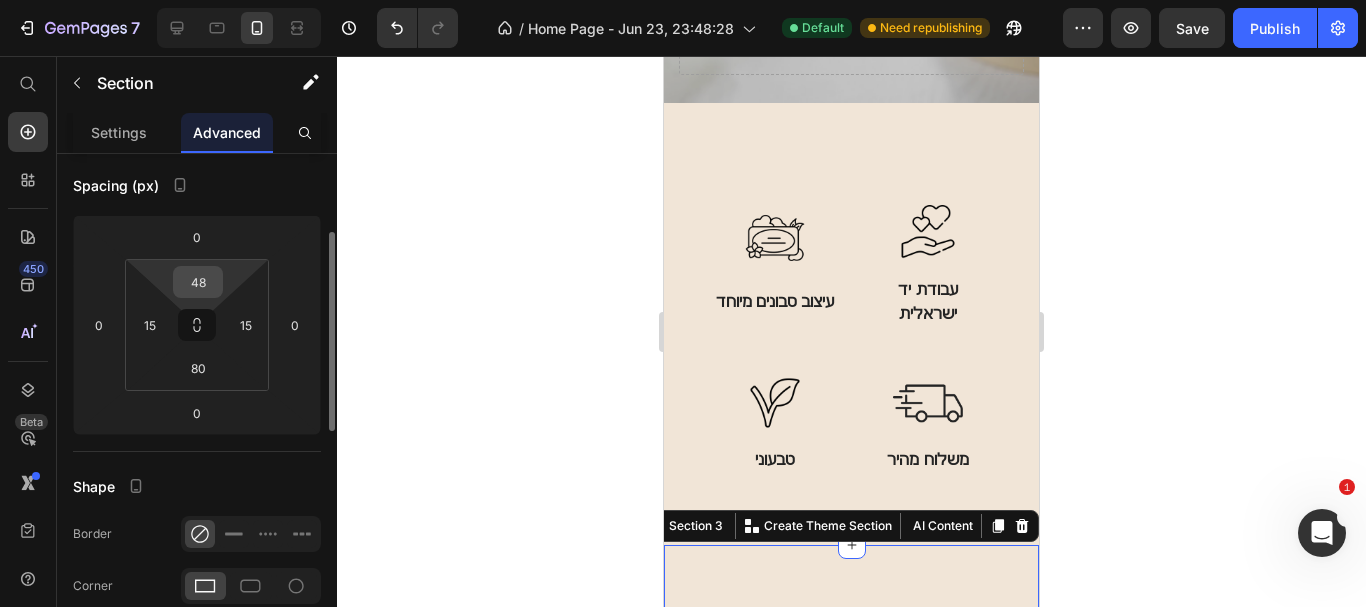 click on "48" at bounding box center (198, 282) 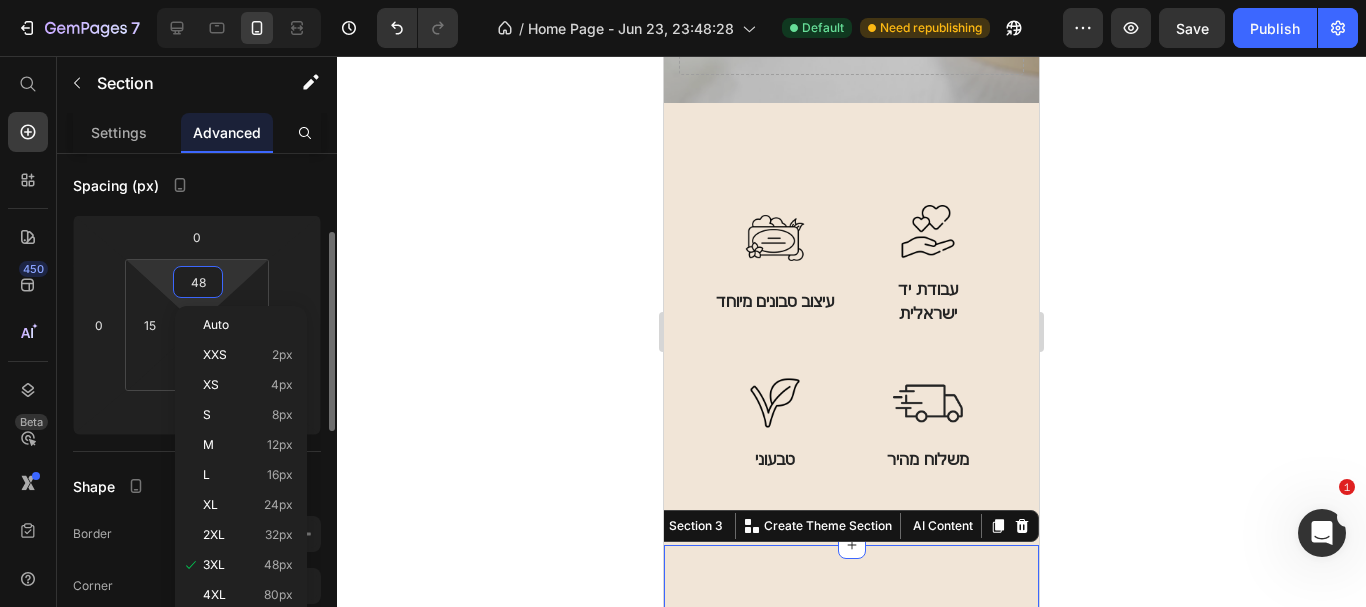 type on "0" 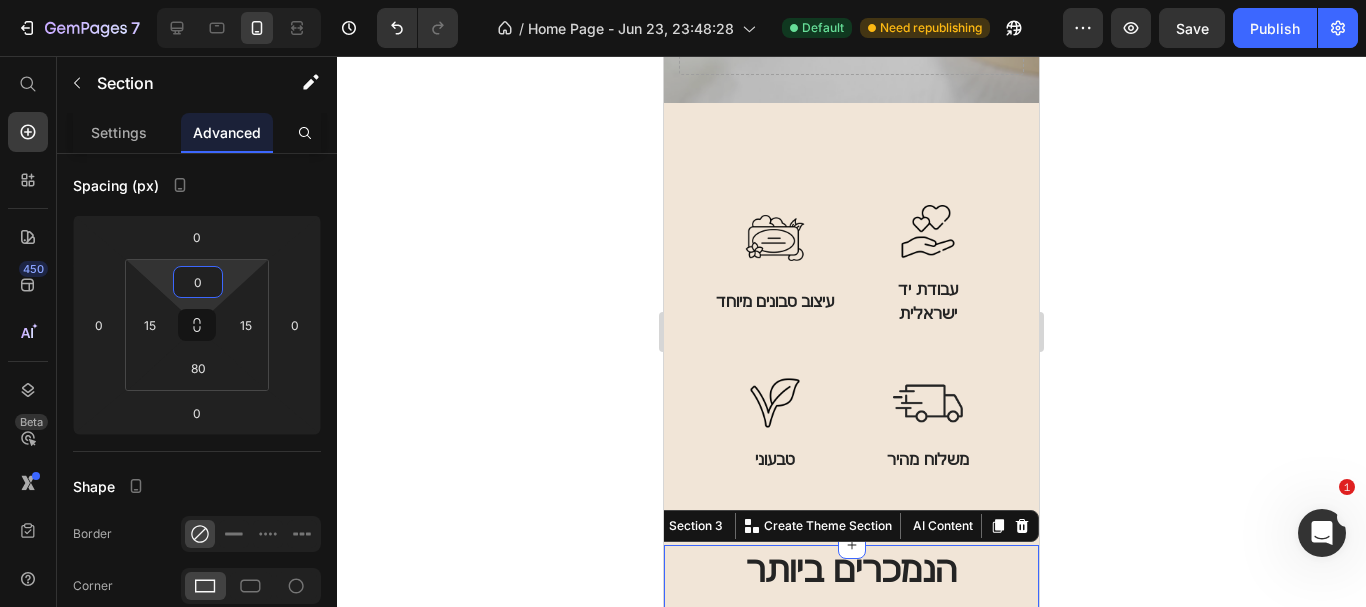 click 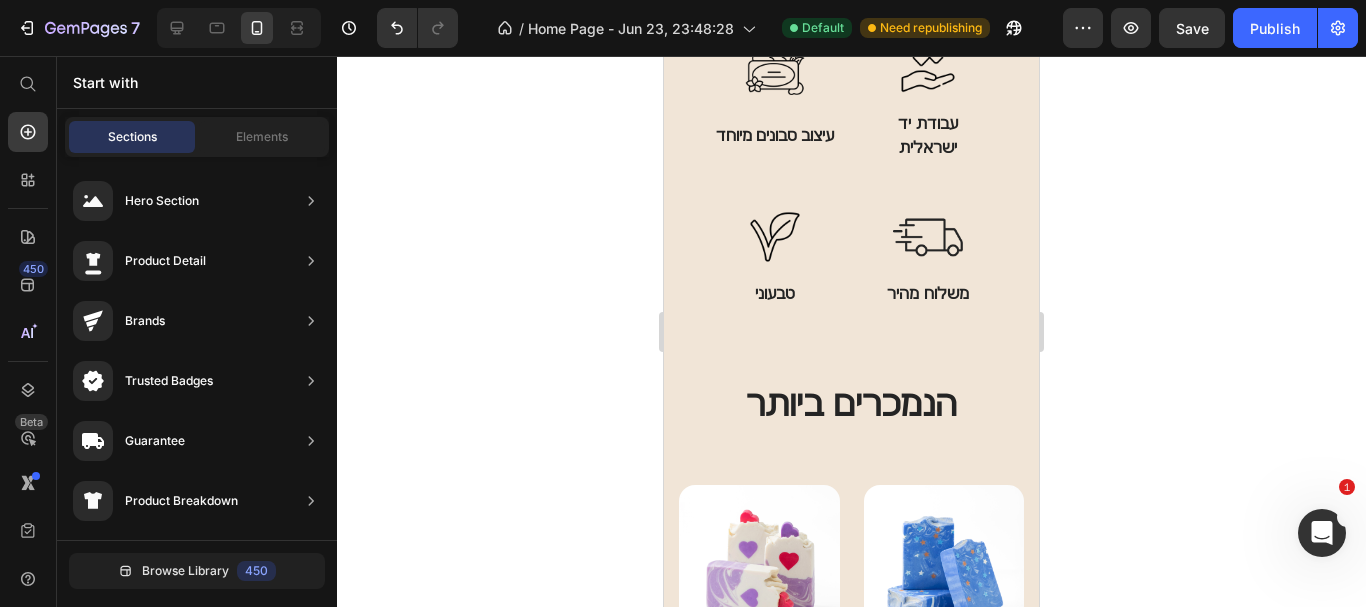 scroll, scrollTop: 689, scrollLeft: 0, axis: vertical 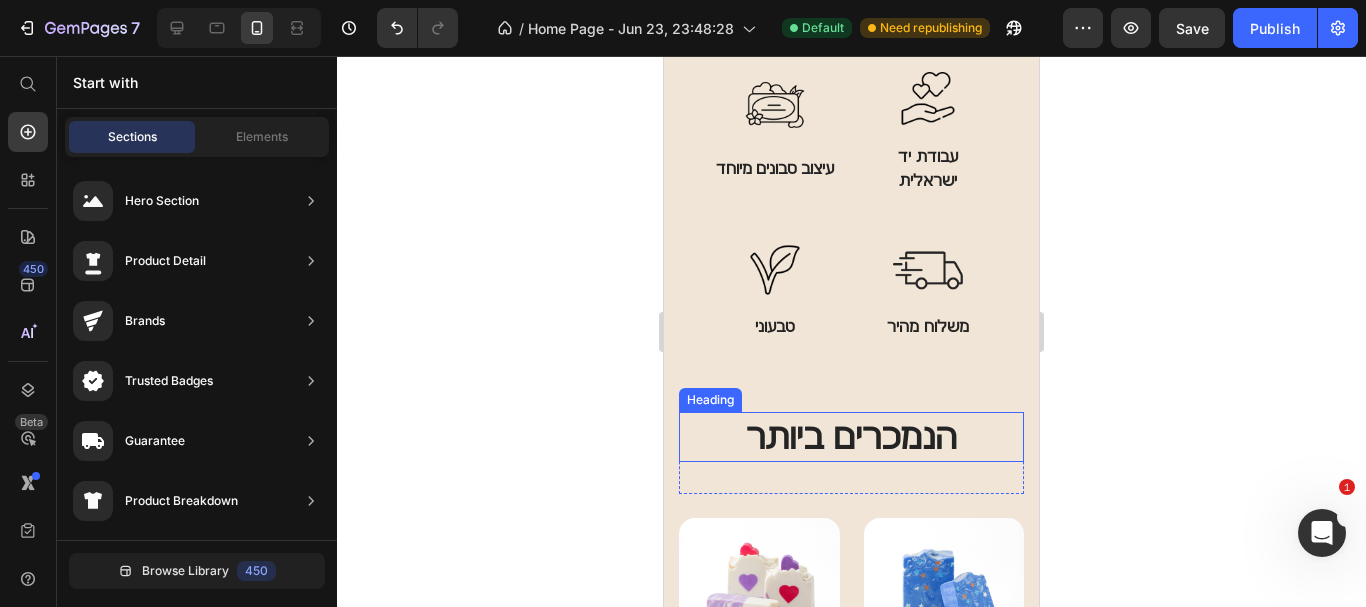 click on "הנמכרים ביותר" at bounding box center [851, 437] 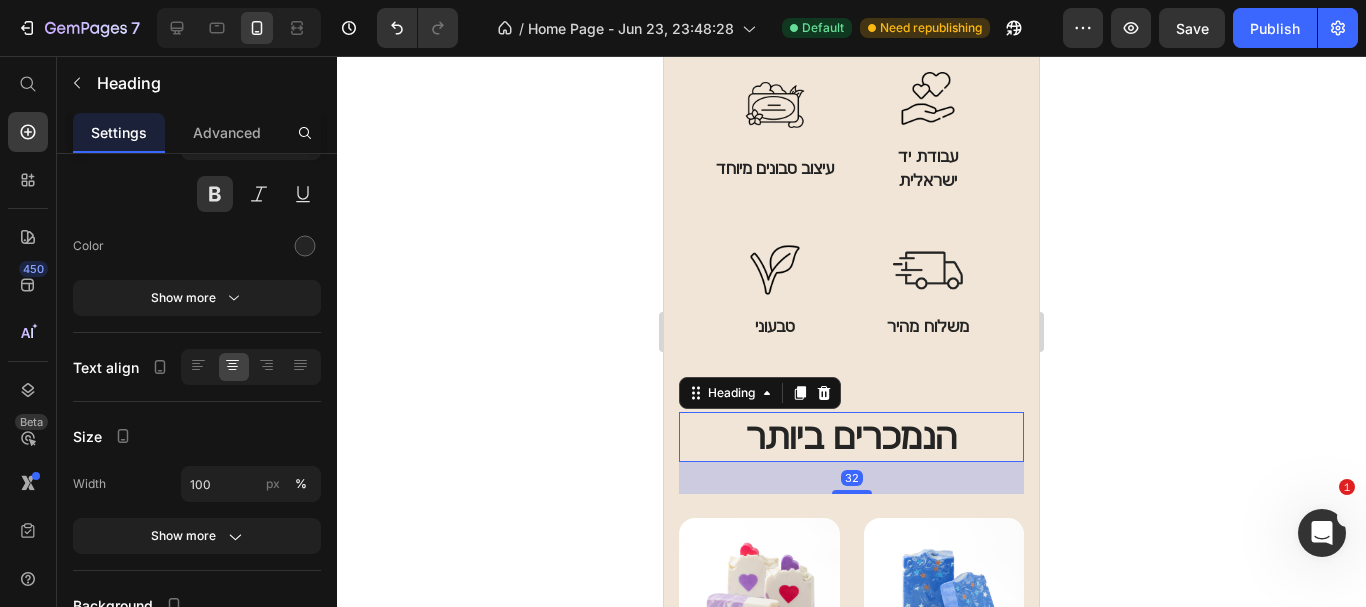 scroll, scrollTop: 0, scrollLeft: 0, axis: both 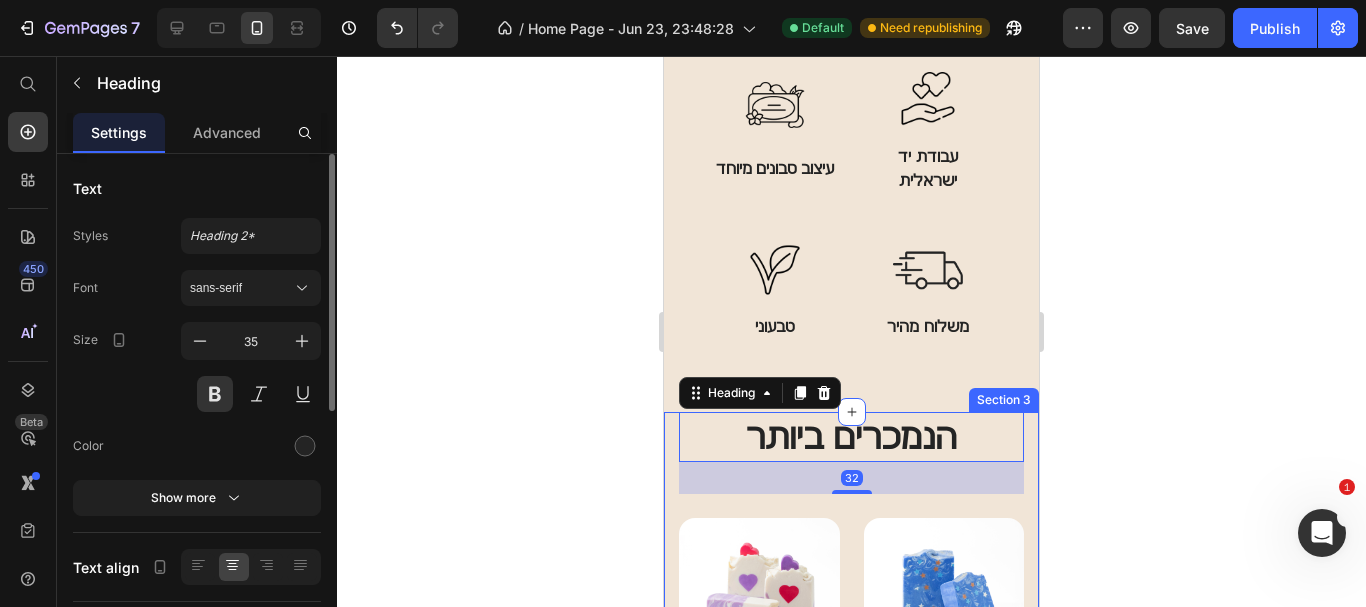 click on "הנמכרים ביותר Heading Row (P) Images סבון Lovey Dovey (P) Title ₪ 35.00 (P) Price ₪ 0.00 (P) Price 0% off (P) Tag Row Icon Icon Icon Icon Icon Row Row (P) Images סבון Van Goch’s night (P) Title ₪ 35.00 (P) Price ₪ 0.00 (P) Price 0% off (P) Tag Row Icon Icon Icon Icon Icon Row Row (P) Images סבון Stardust (P) Title ₪ 35.00 (P) Price ₪ 0.00 (P) Price 0% off (P) Tag Row Icon Icon Icon Icon Icon Row Row (P) Images סבון חוף הים - The Seaside (P) Title ₪ 35.00 (P) Price ₪ 0.00 (P) Price 0% off (P) Tag Row Icon Icon Icon Icon Icon Row Row (P) Images נר סויה מעוצב Australian Bamboo (P) Title ₪ 70.00 (P) Price ₪ 0.00 (P) Price 0% off (P) Tag Row Icon Icon Icon Icon Icon Row Row (P) Images שמפו מוצק לשיער רגיל (P) Title ₪ 50.00 (P) Price ₪ 0.00 (P) Price 0% off (P) Tag Row Icon Icon Icon Icon Icon Row Row Product List Row Section 3" at bounding box center [851, 967] 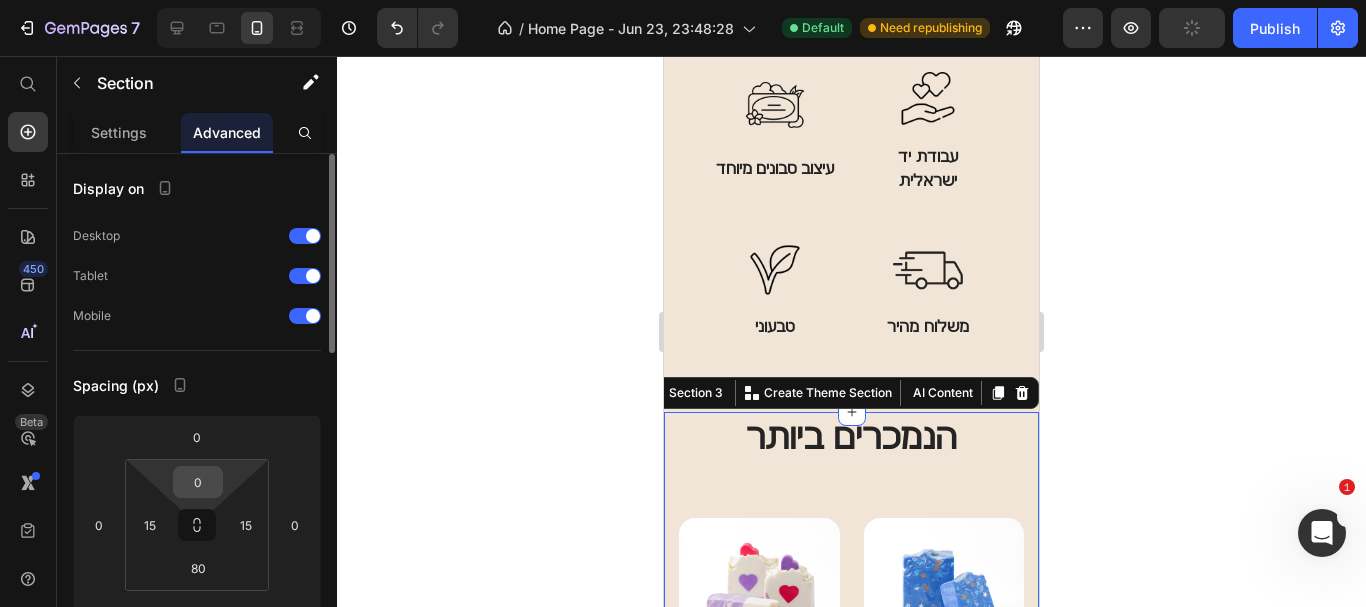 click on "0" at bounding box center [198, 482] 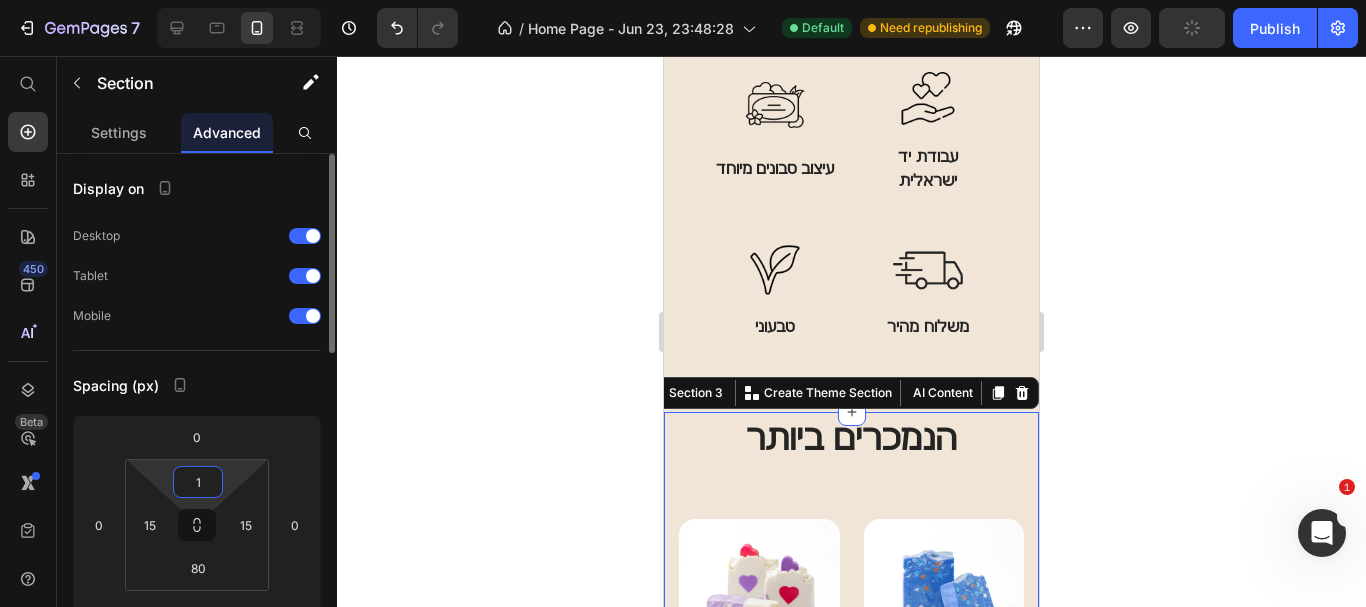 type on "10" 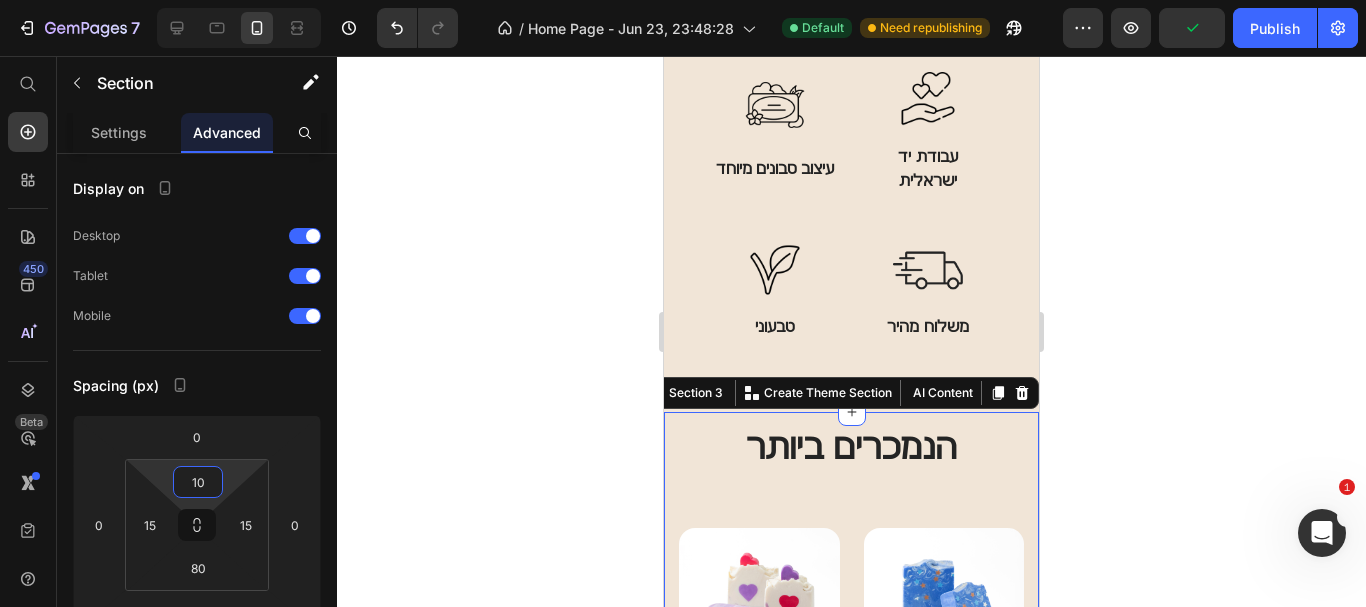 click 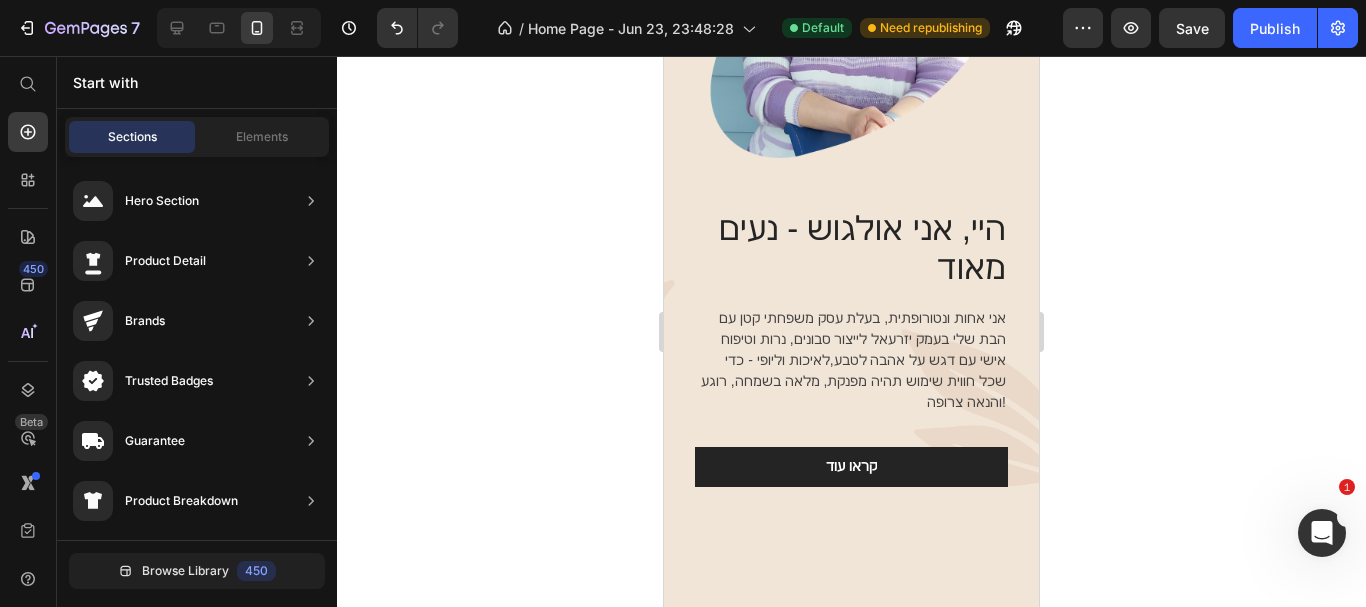 scroll, scrollTop: 2550, scrollLeft: 0, axis: vertical 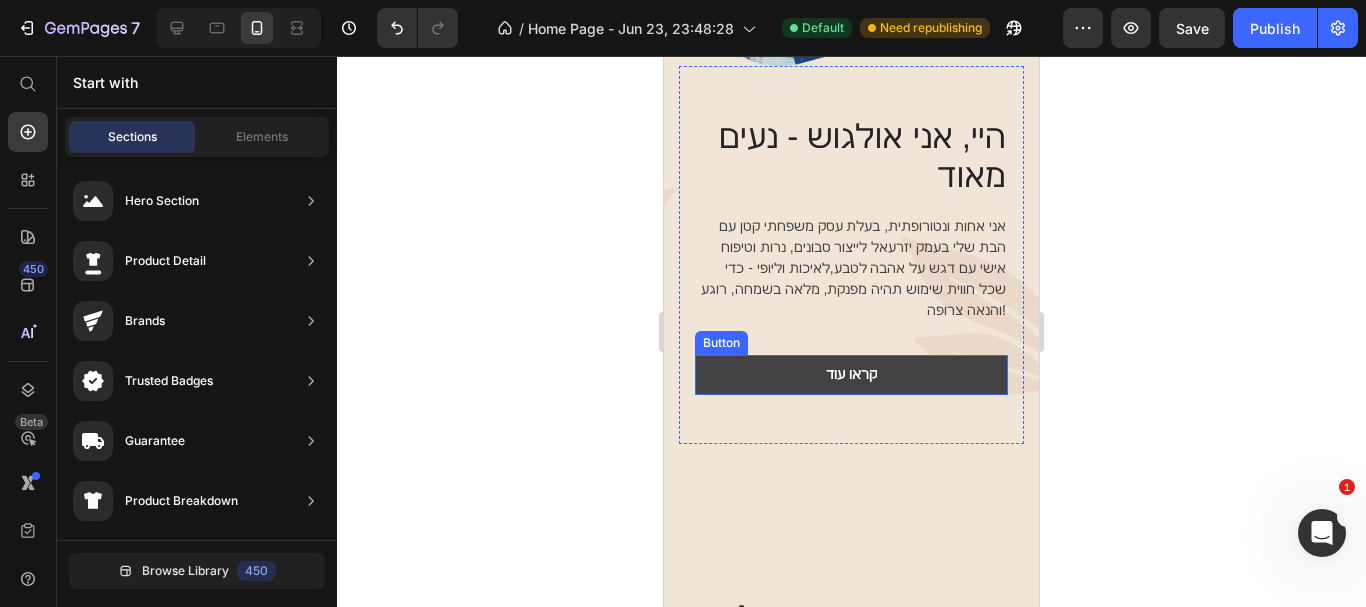 click on "קראו עוד" at bounding box center (851, 375) 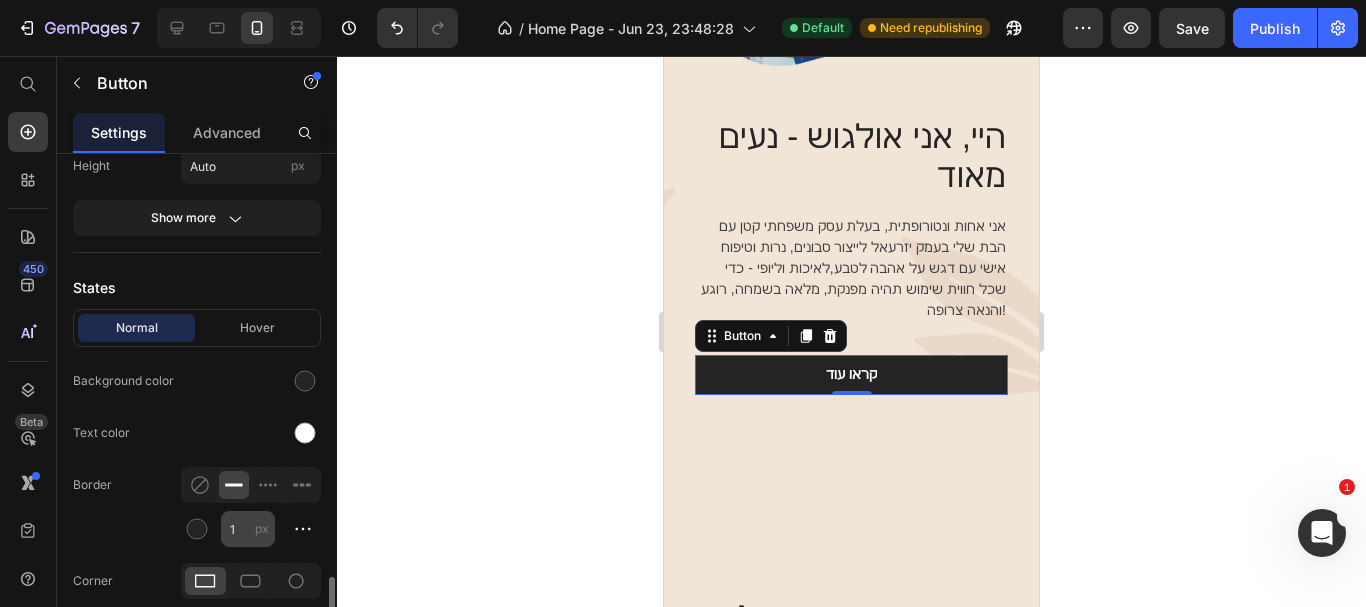 scroll, scrollTop: 600, scrollLeft: 0, axis: vertical 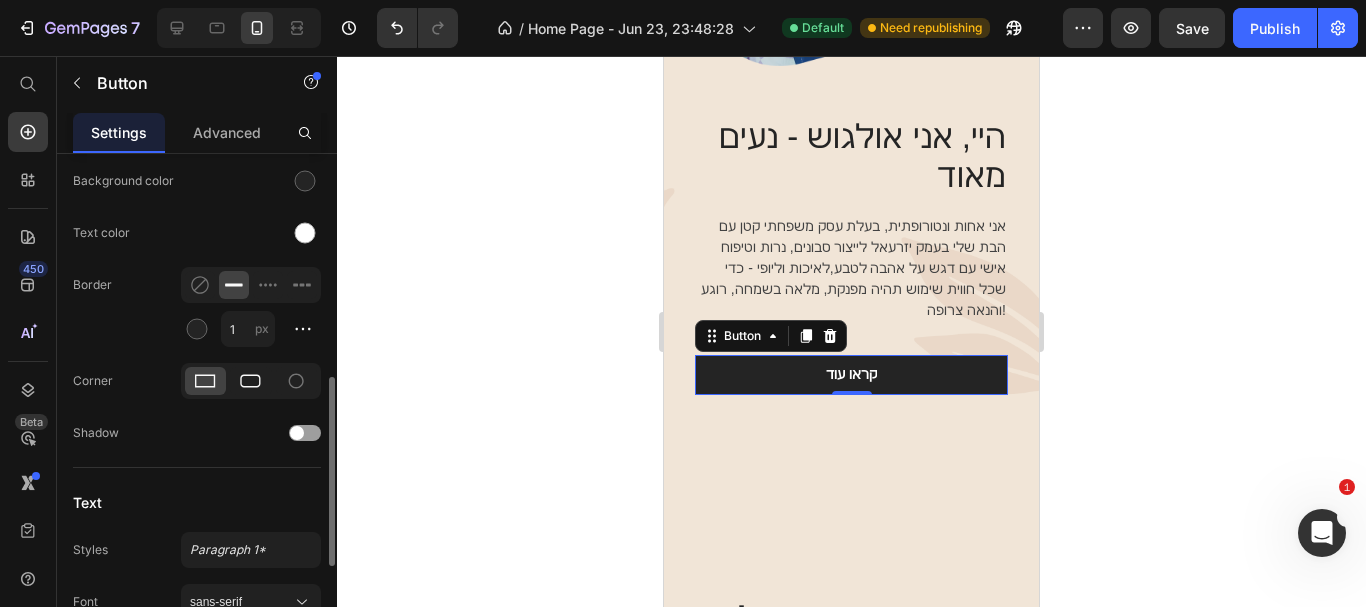 click 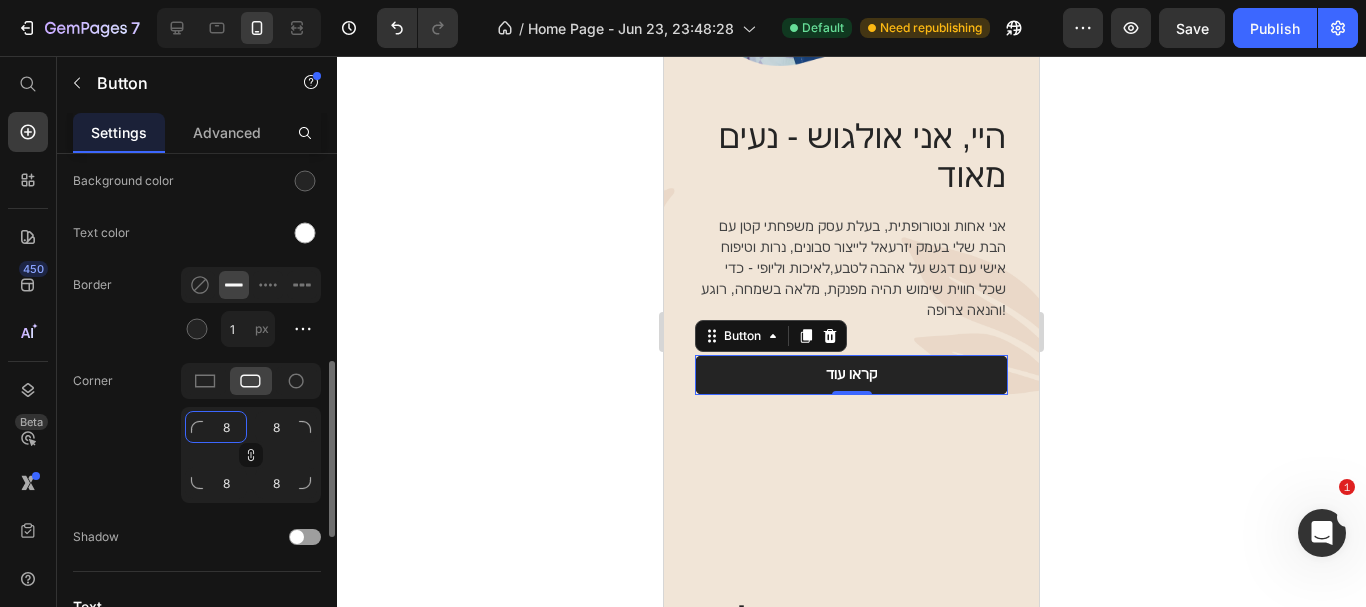 click on "8" 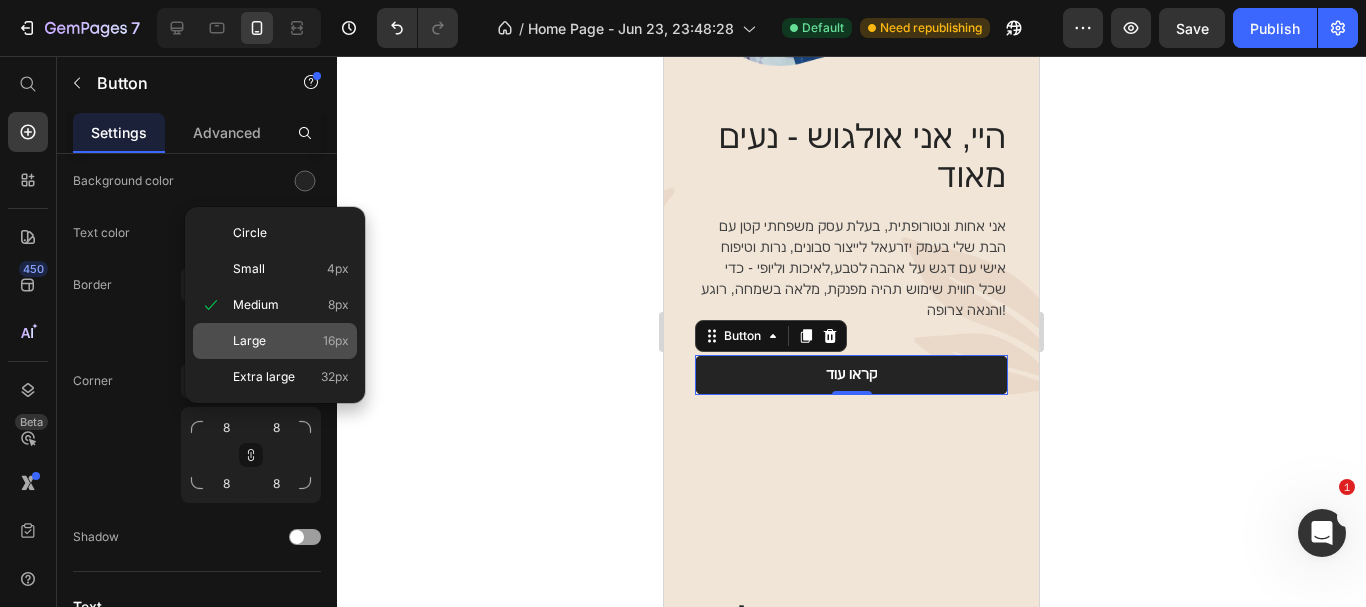 click on "Large 16px" 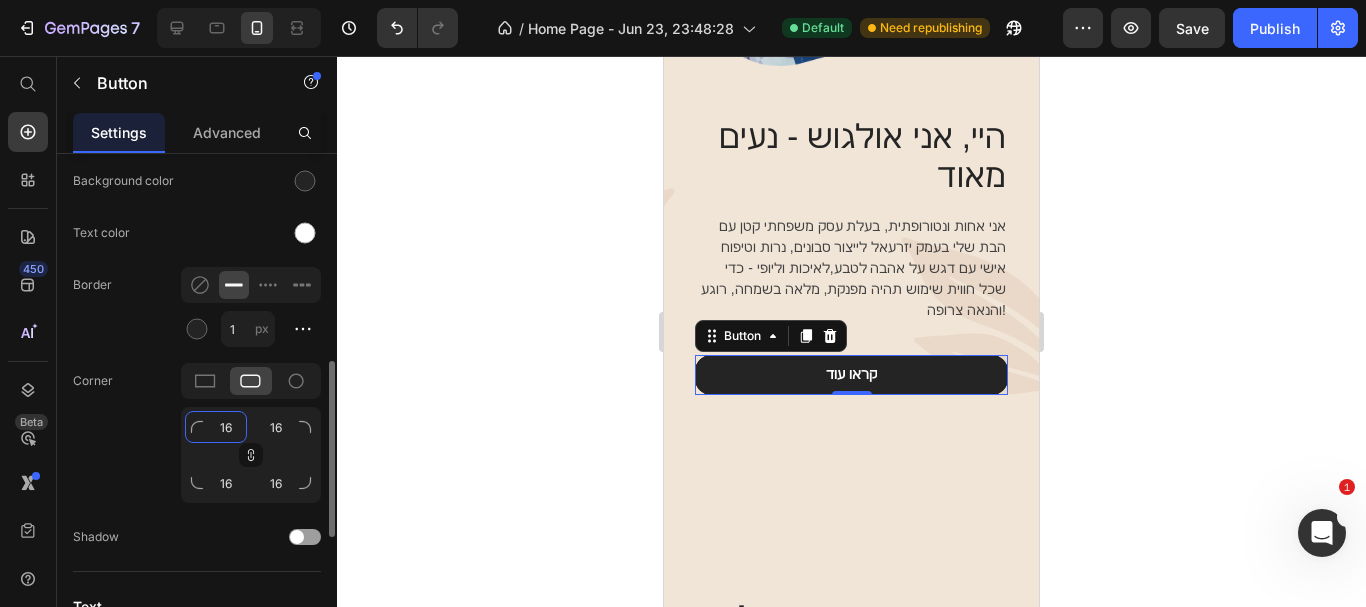 click on "16" 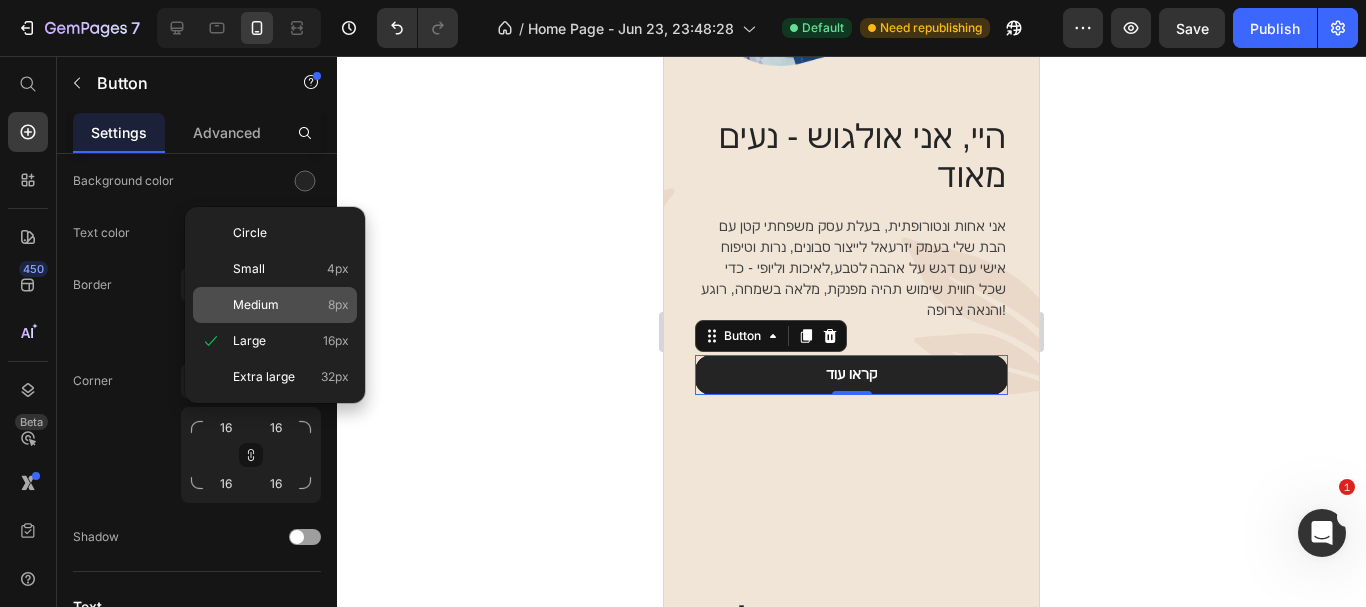 click on "Medium 8px" at bounding box center [291, 305] 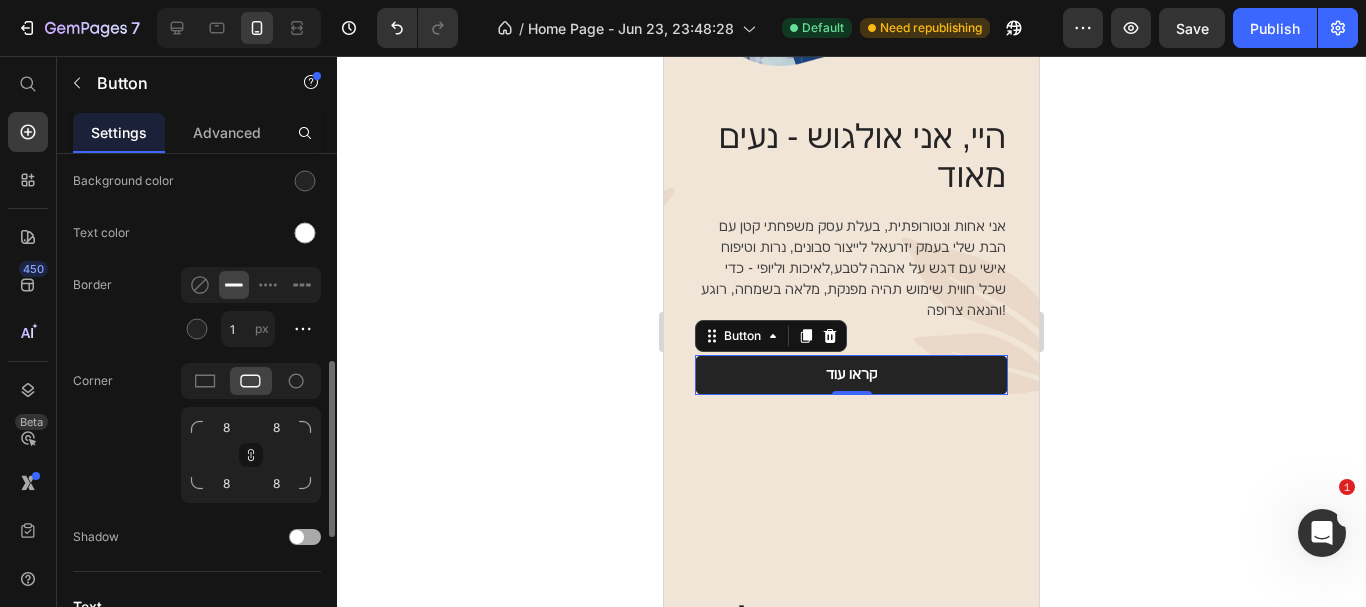 click on "Shadow" 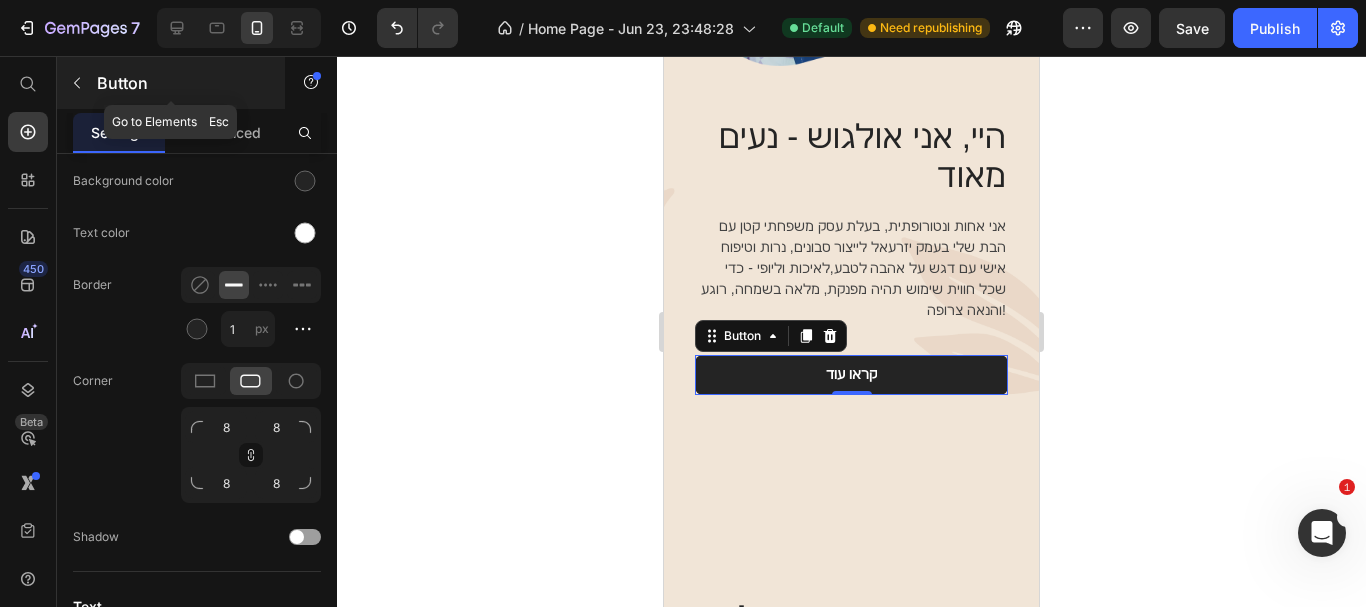 click at bounding box center [77, 83] 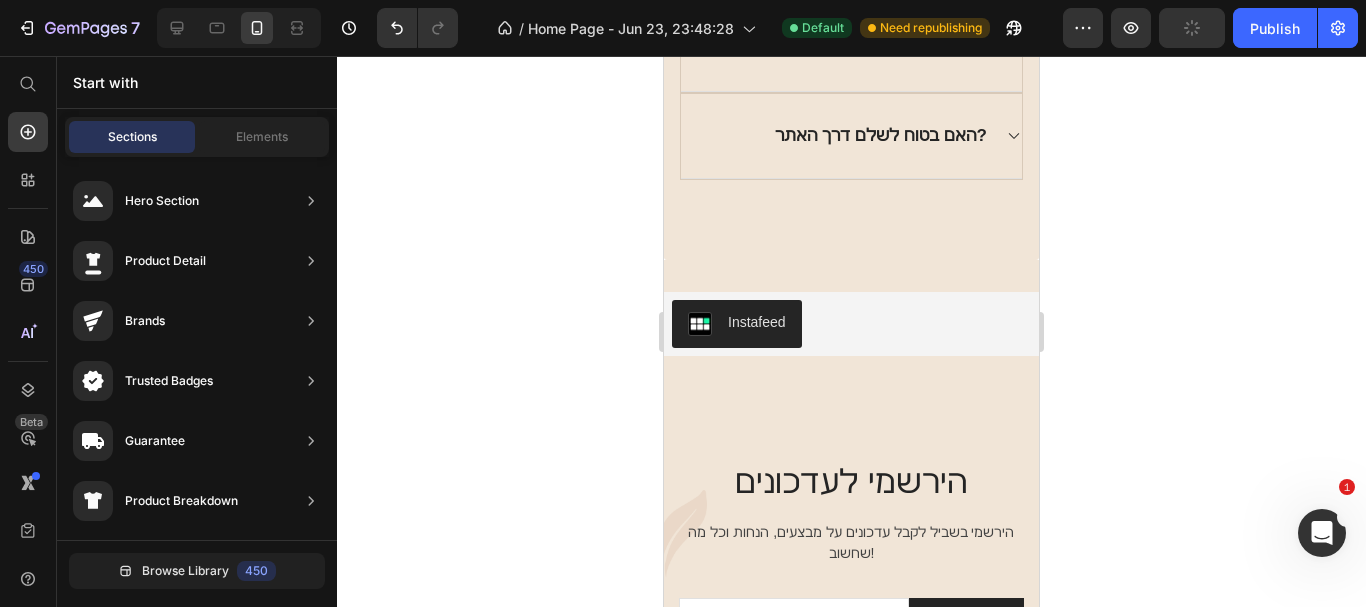 scroll, scrollTop: 4742, scrollLeft: 0, axis: vertical 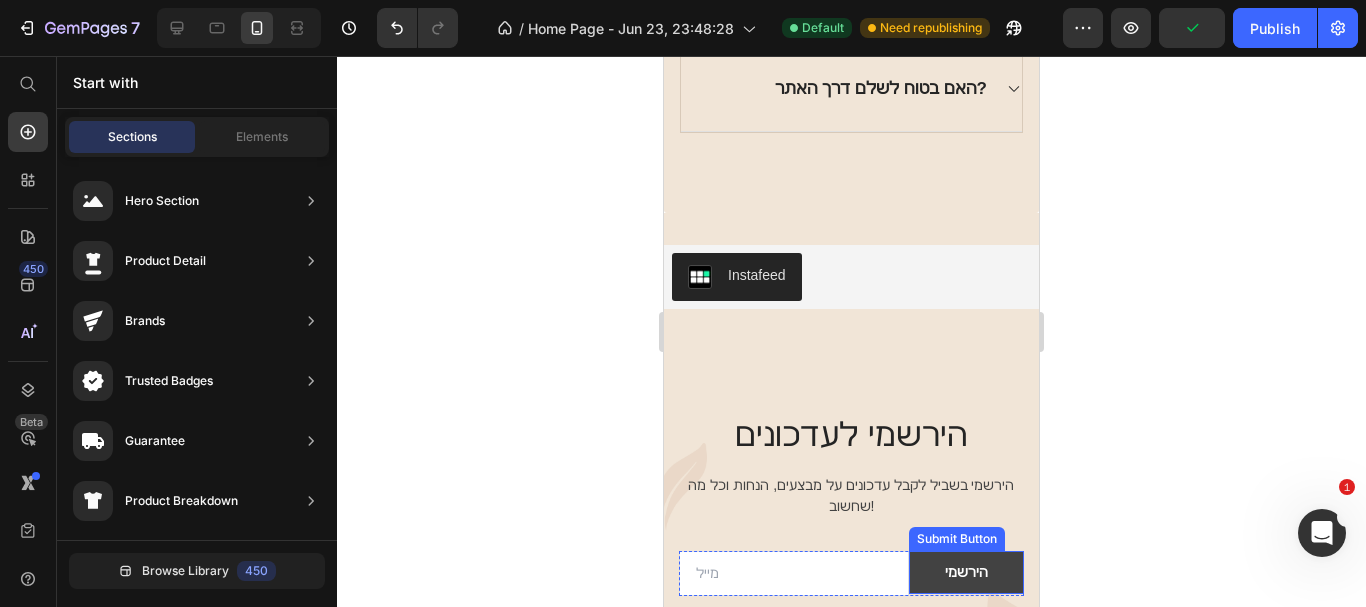 click on "הירשמי" at bounding box center (966, 572) 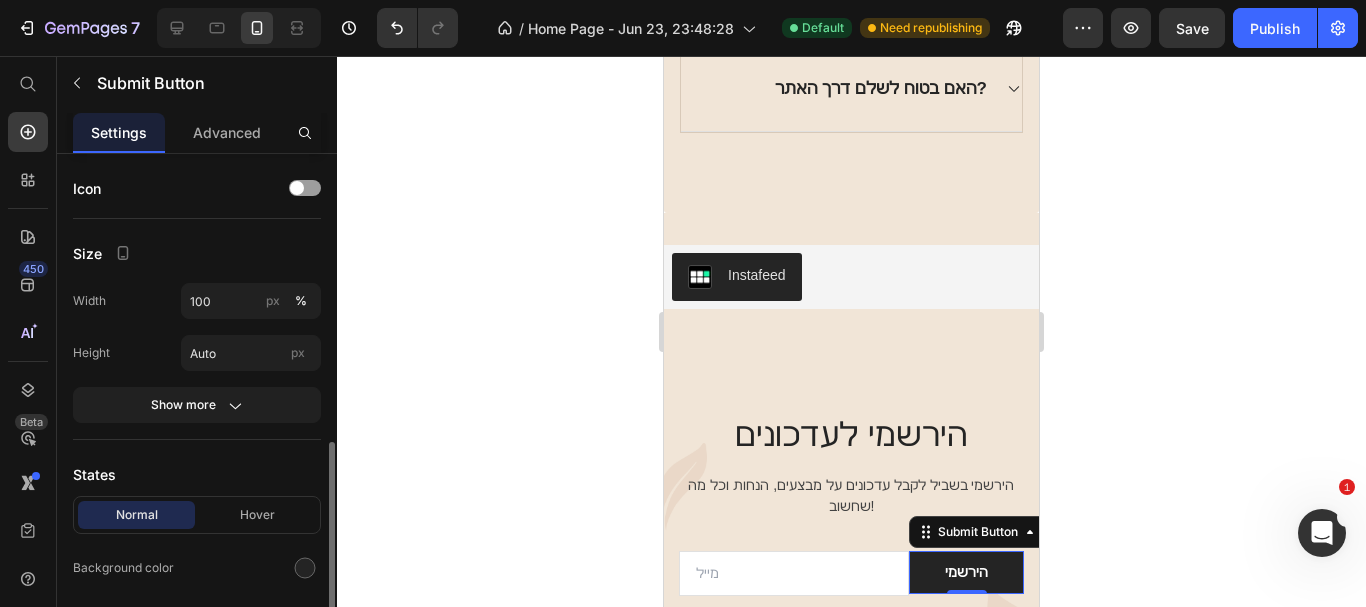 scroll, scrollTop: 300, scrollLeft: 0, axis: vertical 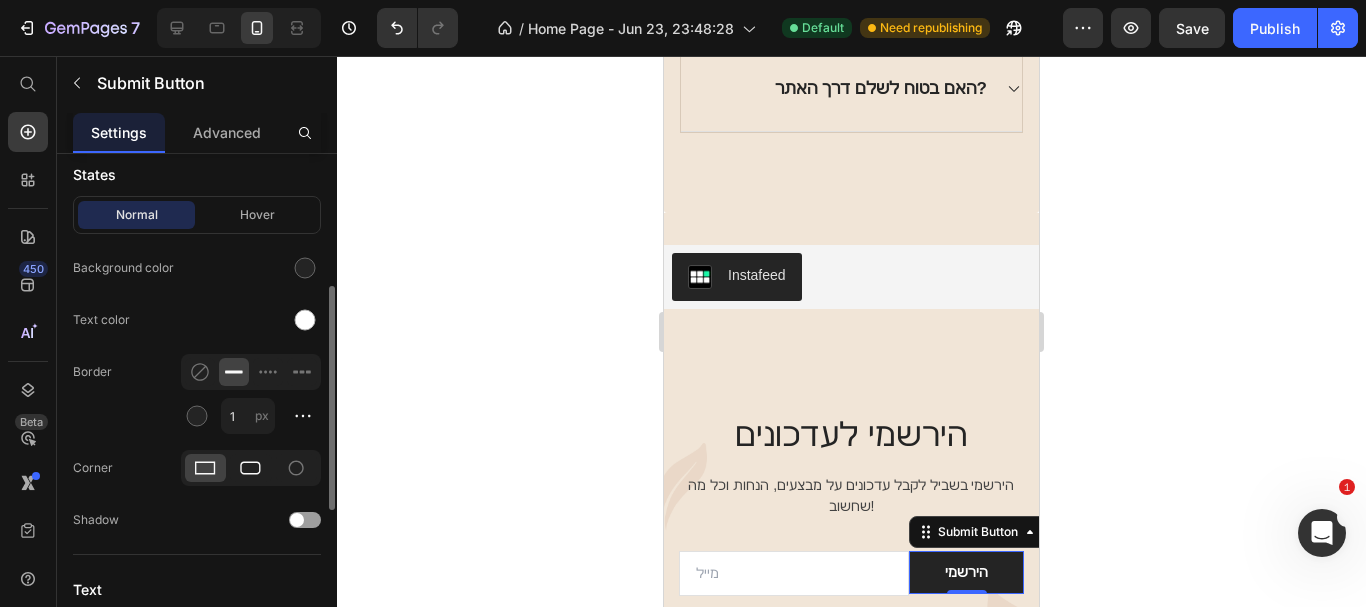 click 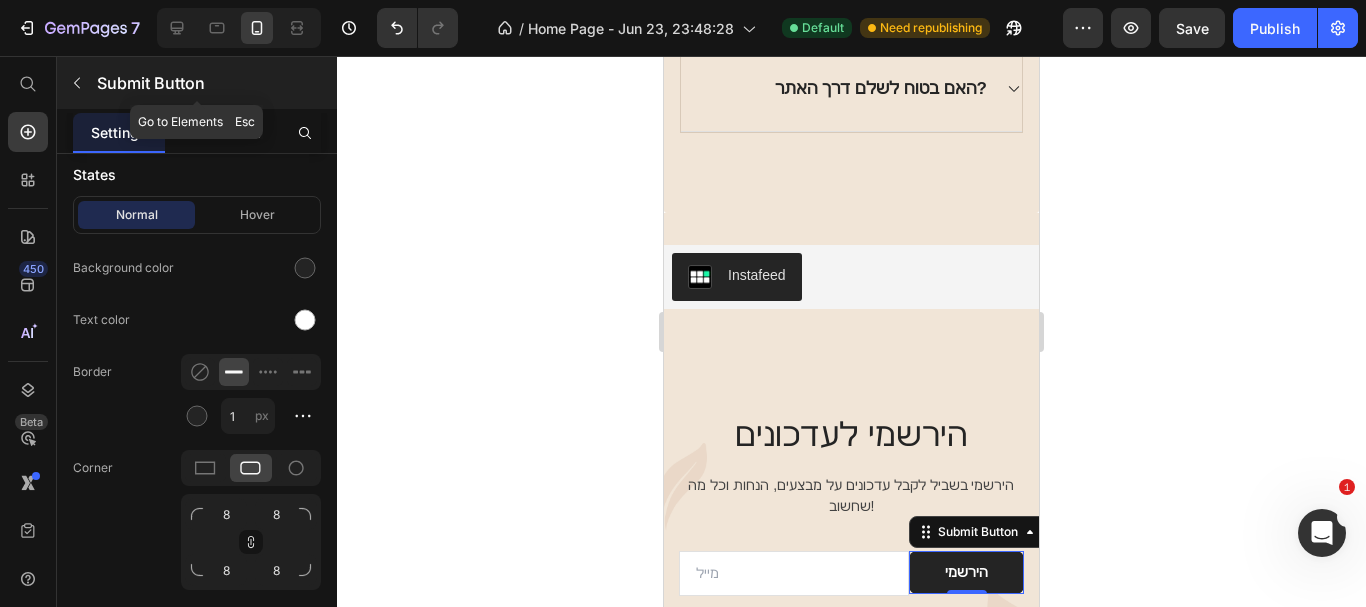 drag, startPoint x: 69, startPoint y: 76, endPoint x: 40, endPoint y: 115, distance: 48.60041 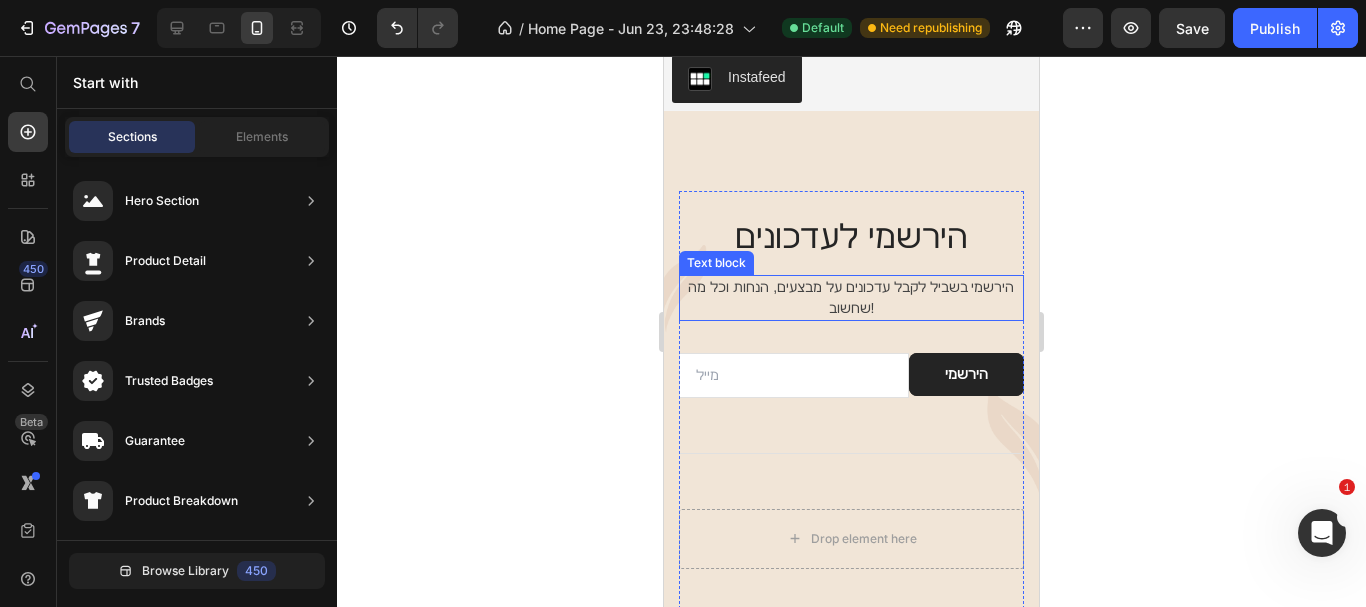 scroll, scrollTop: 4942, scrollLeft: 0, axis: vertical 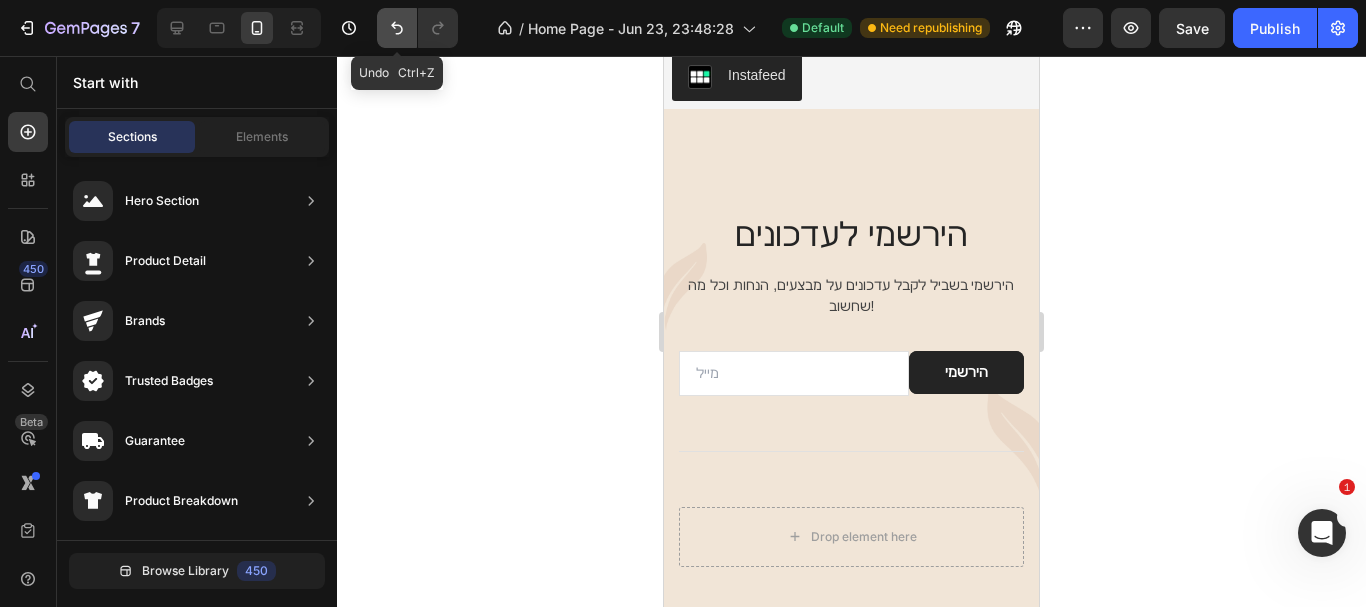 click 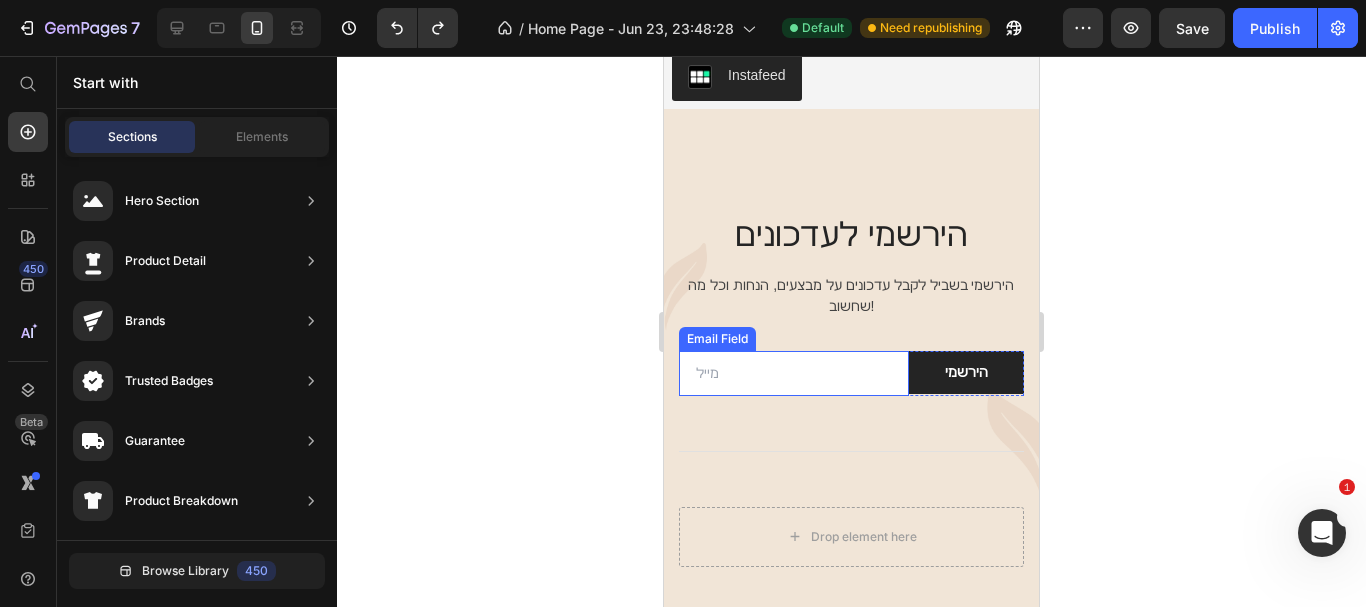 click at bounding box center [794, 373] 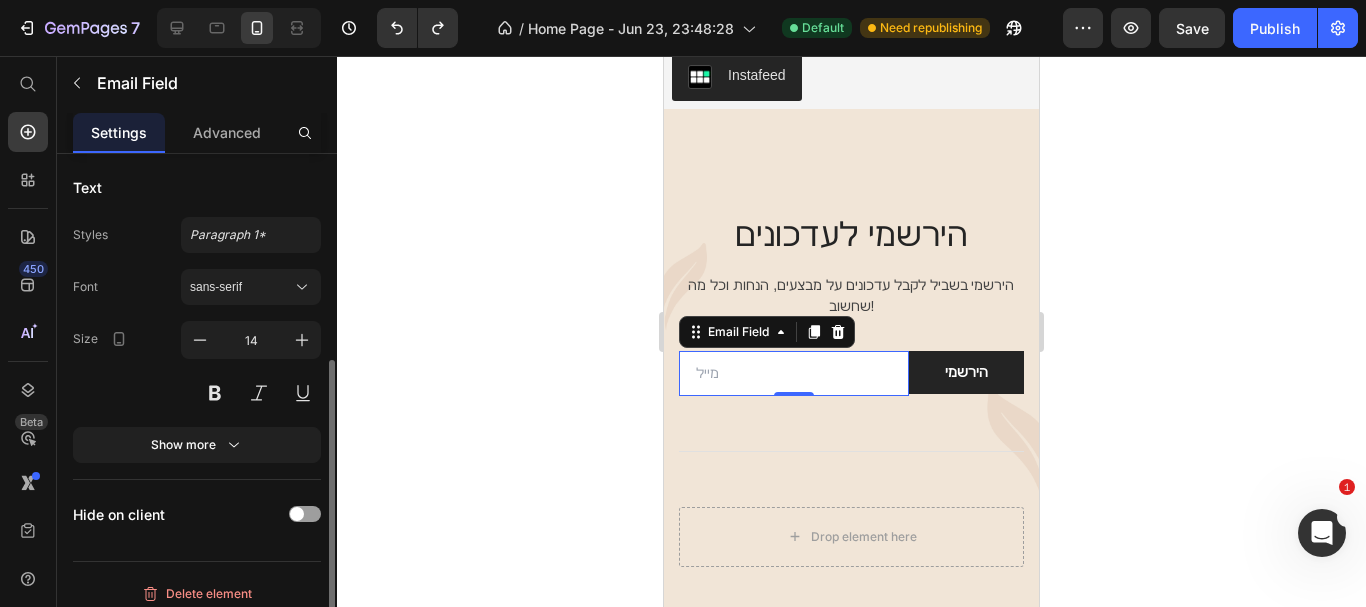 scroll, scrollTop: 312, scrollLeft: 0, axis: vertical 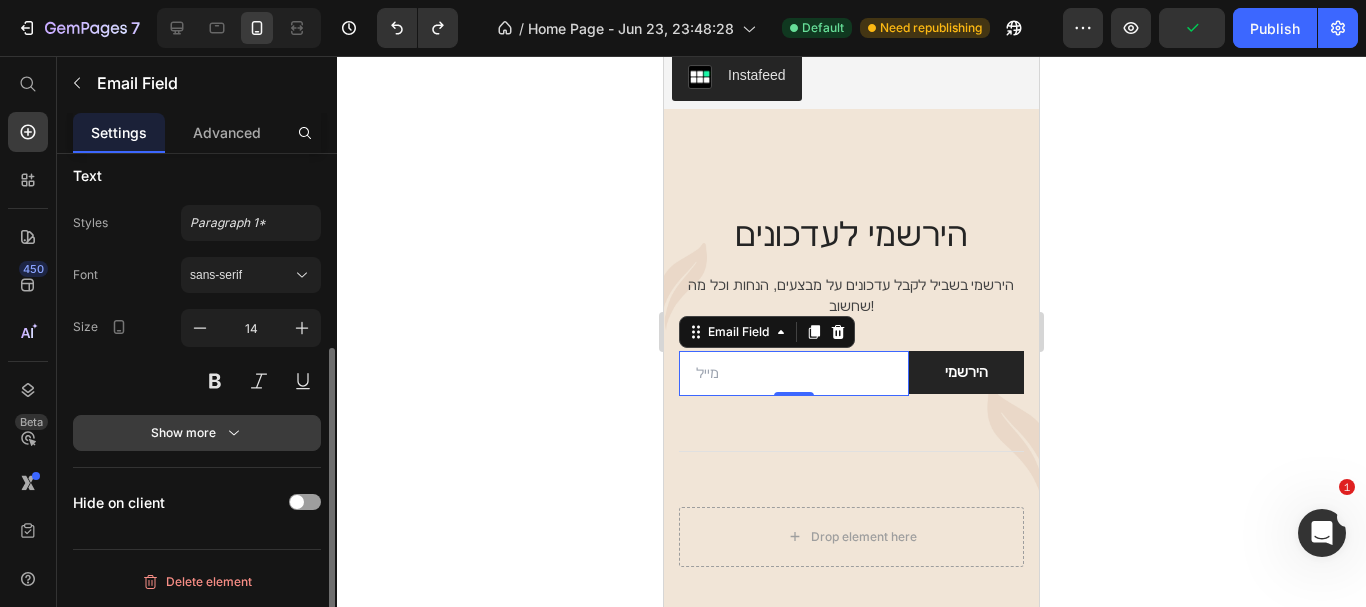 click on "Show more" at bounding box center (197, 433) 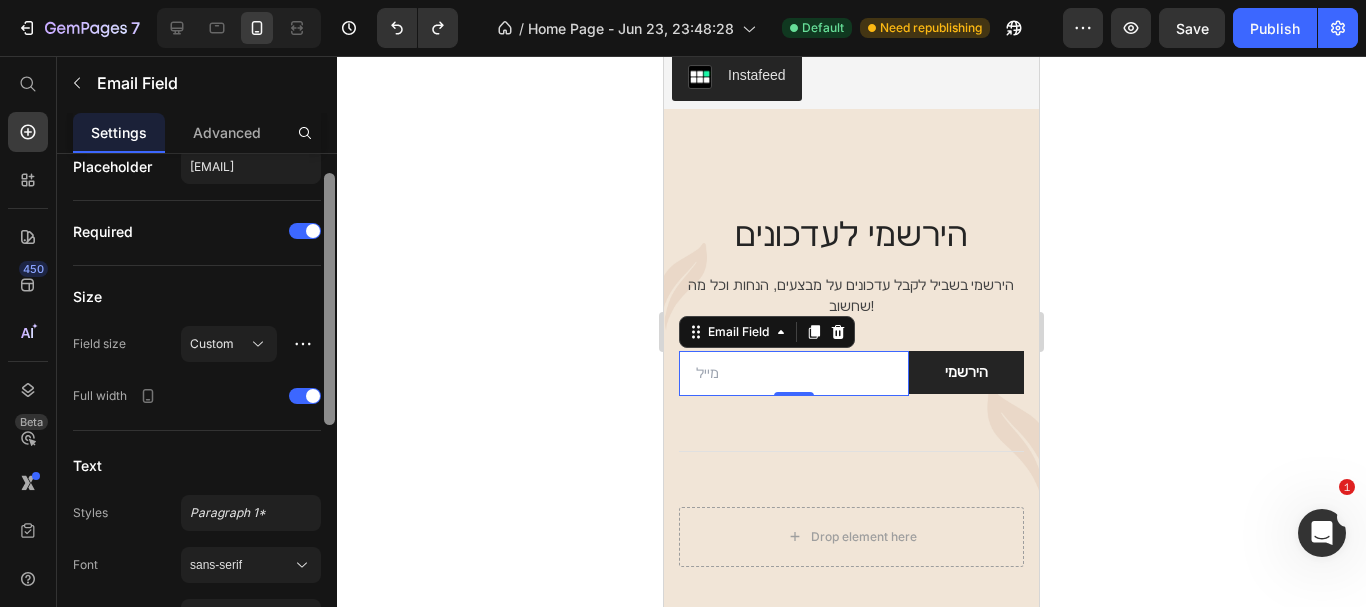 scroll, scrollTop: 0, scrollLeft: 0, axis: both 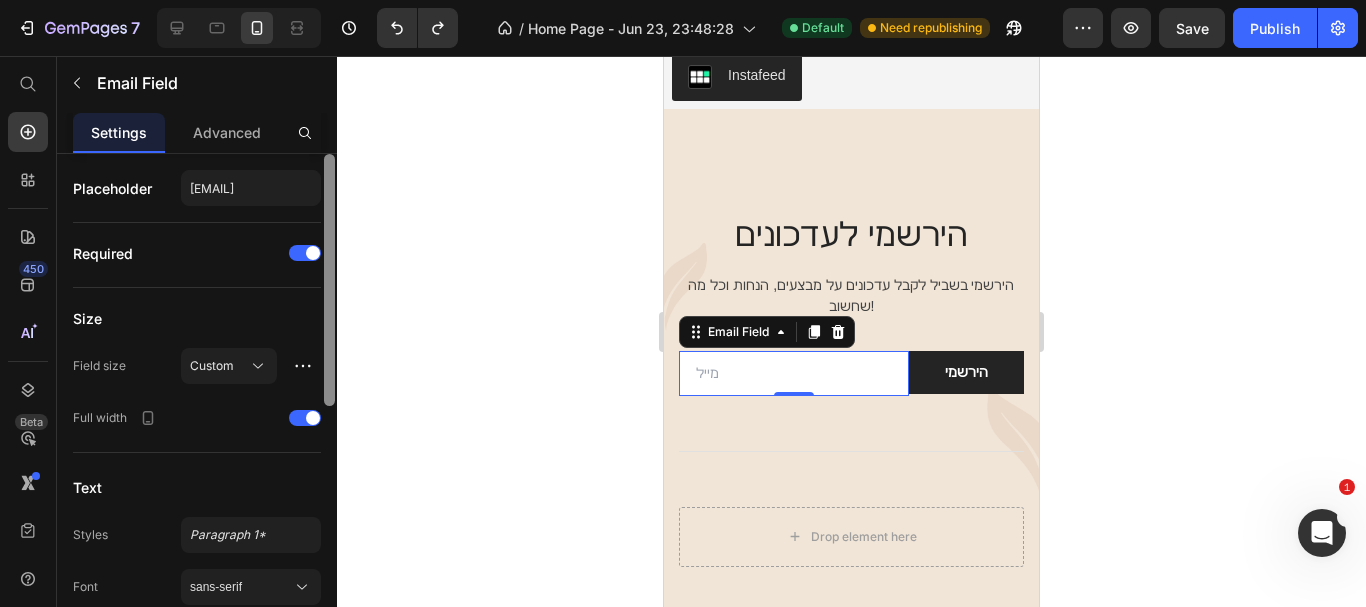 drag, startPoint x: 327, startPoint y: 462, endPoint x: 368, endPoint y: 213, distance: 252.35292 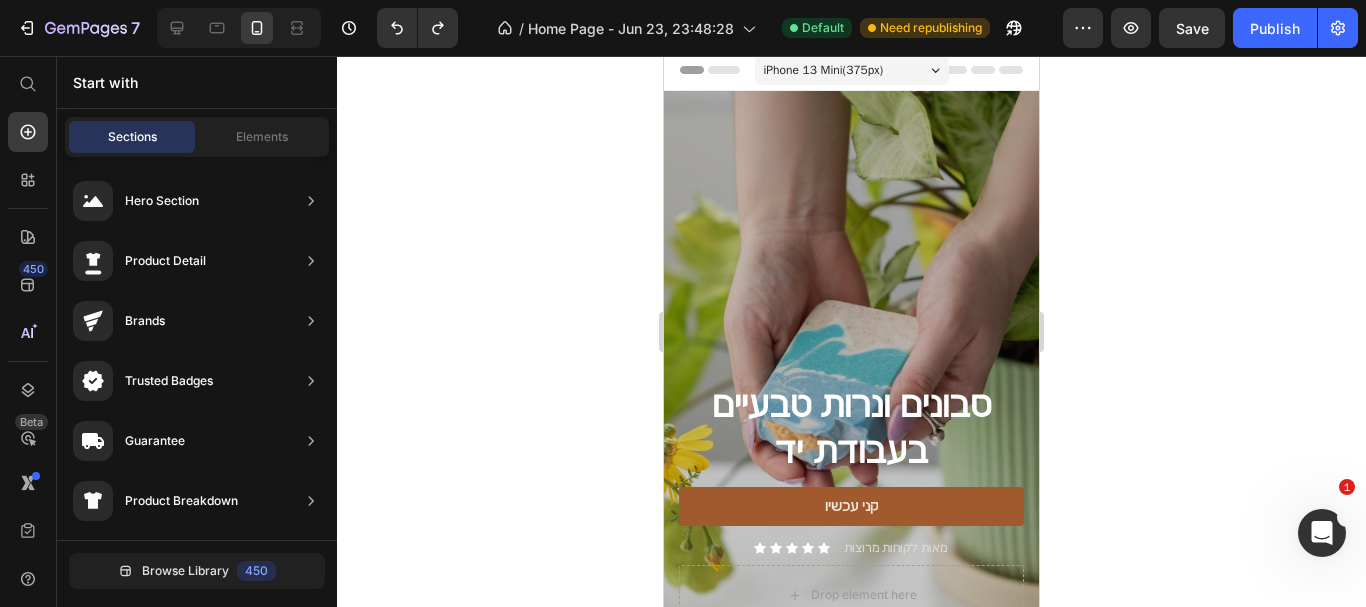 scroll, scrollTop: 0, scrollLeft: 0, axis: both 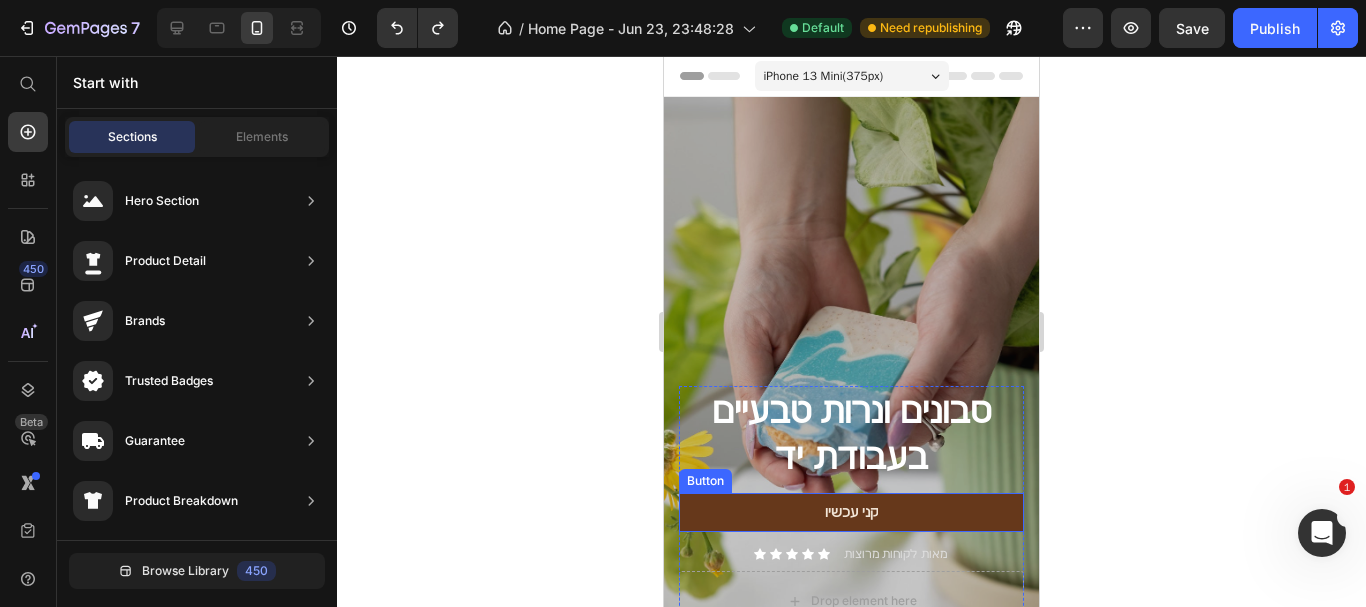 click on "קני עכשיו" at bounding box center [851, 512] 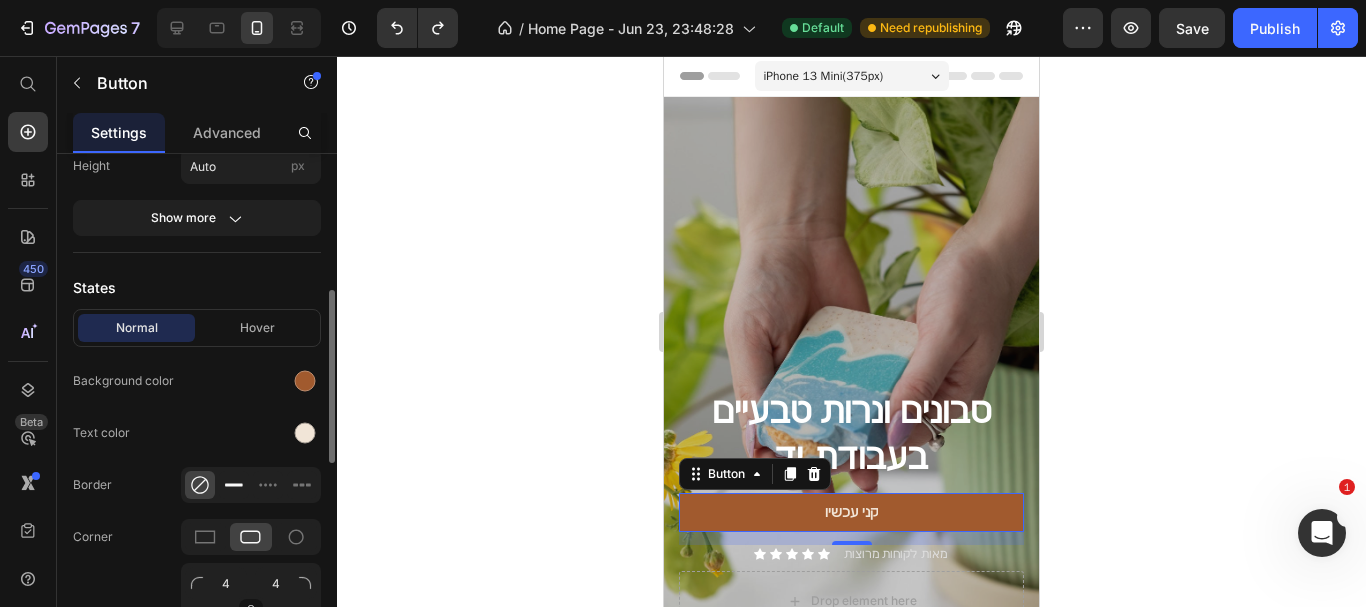 scroll, scrollTop: 500, scrollLeft: 0, axis: vertical 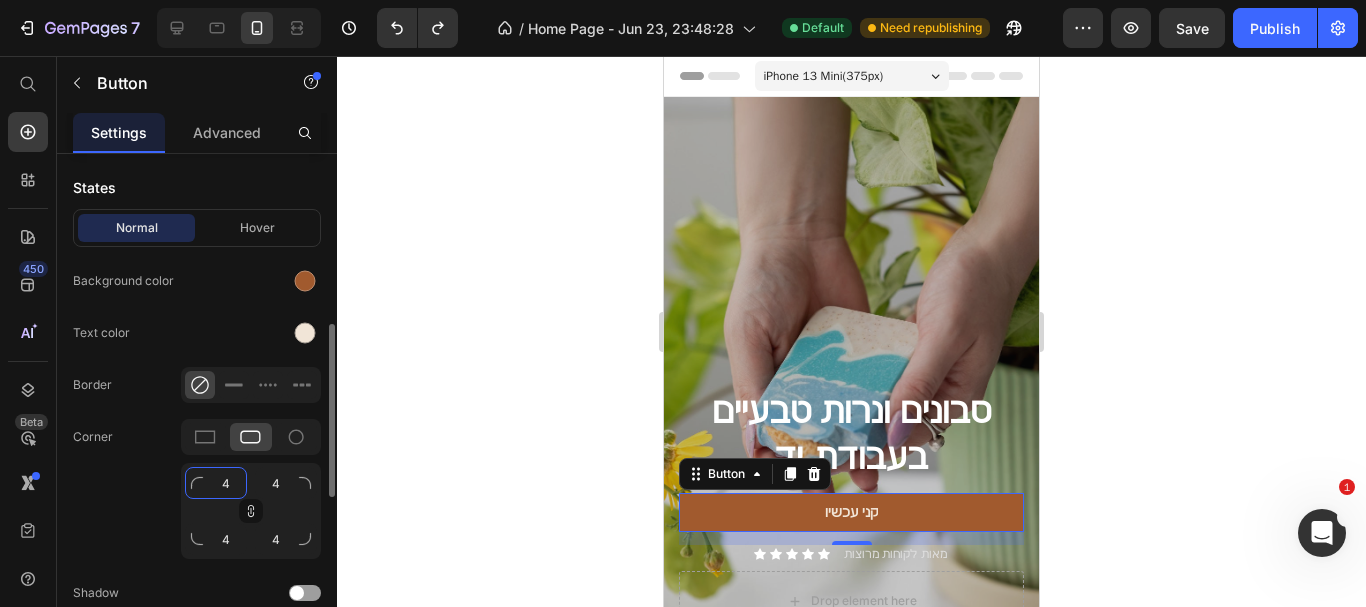 click on "4" 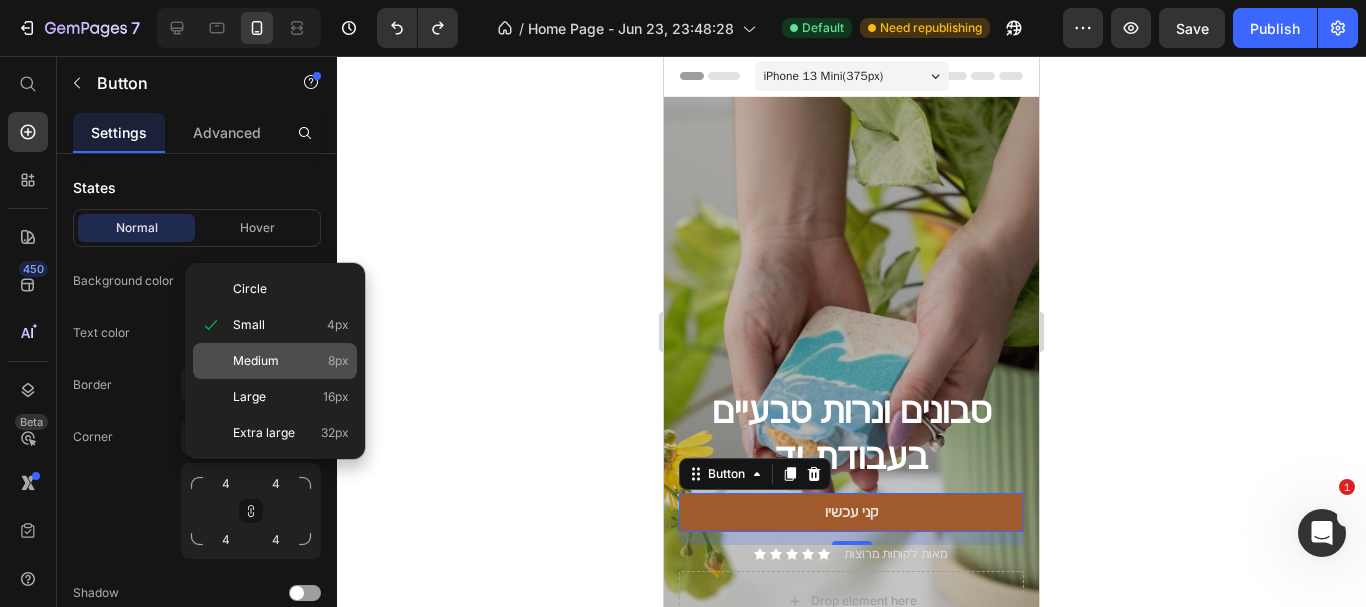 click on "Medium" at bounding box center (256, 361) 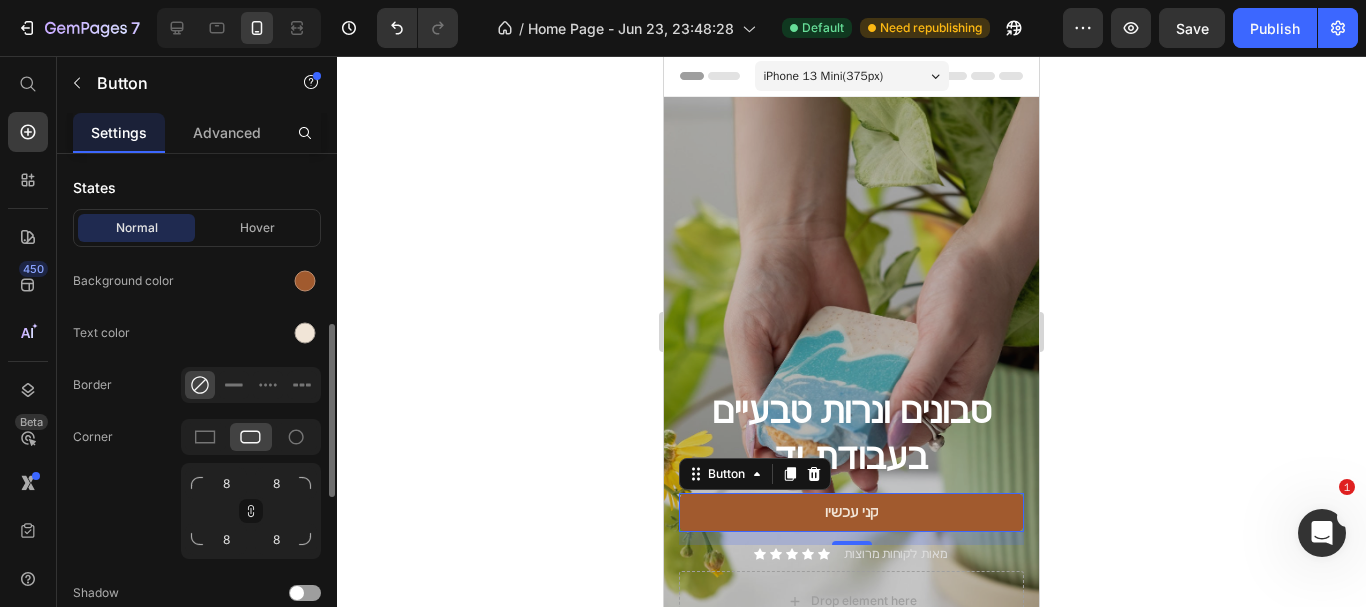 click on "Corner 8 8 8 8" 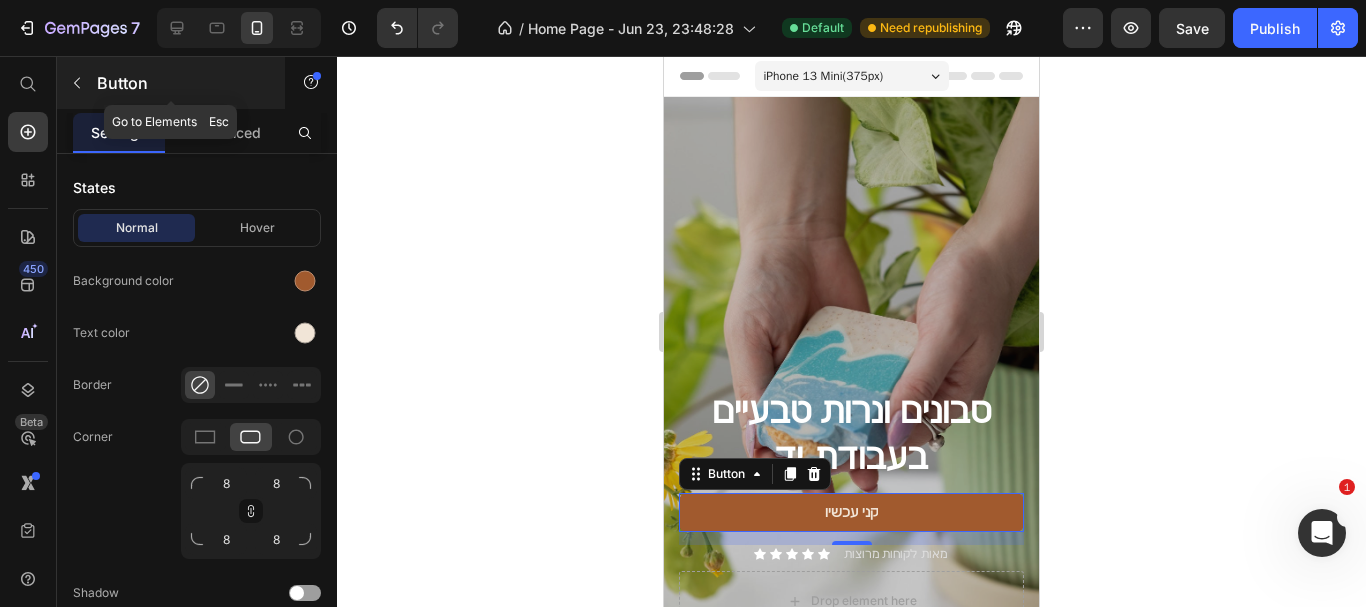 click at bounding box center (77, 83) 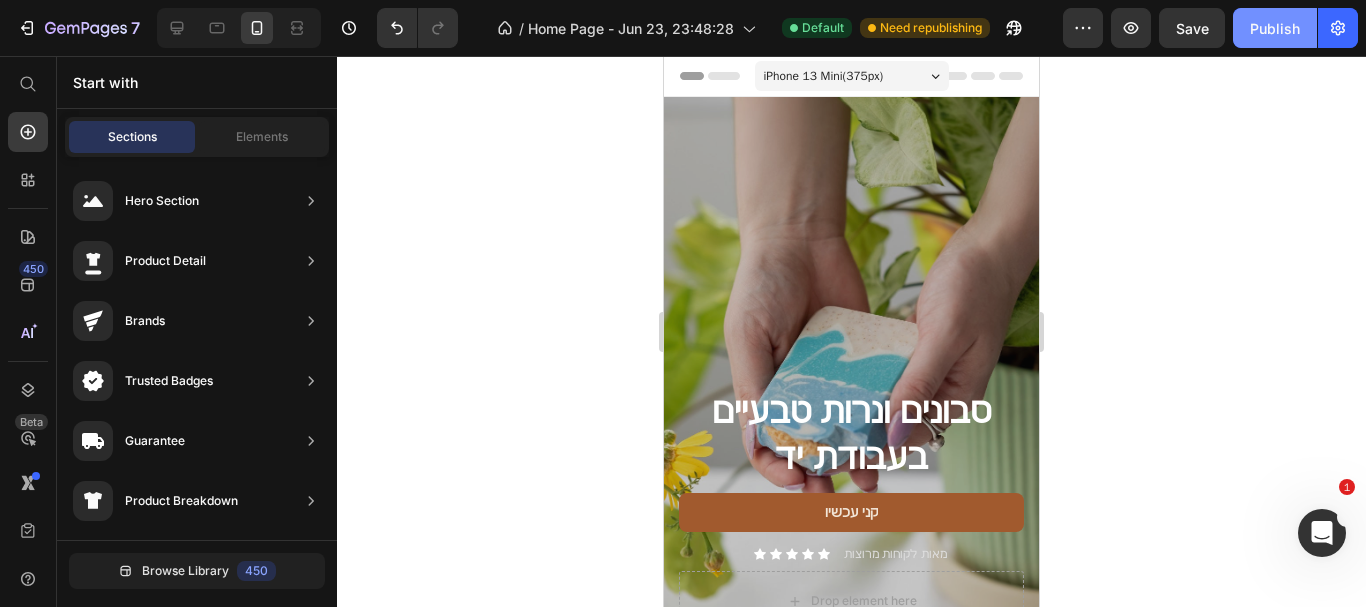 click on "Publish" at bounding box center [1275, 28] 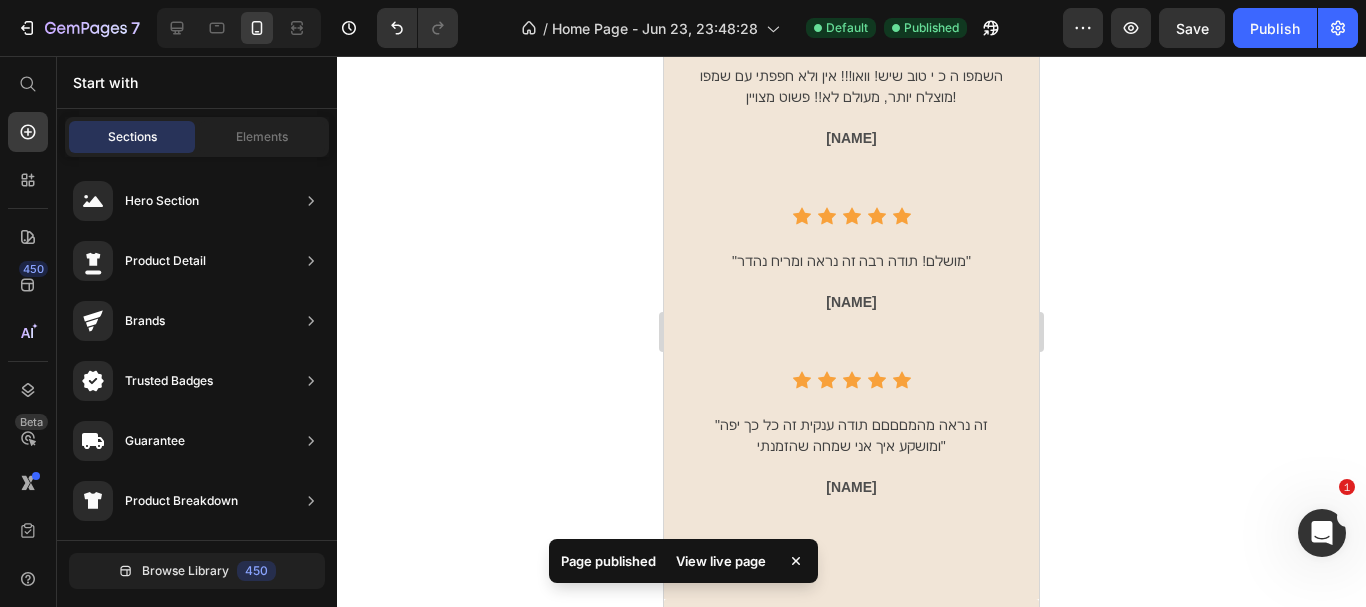 scroll, scrollTop: 3837, scrollLeft: 0, axis: vertical 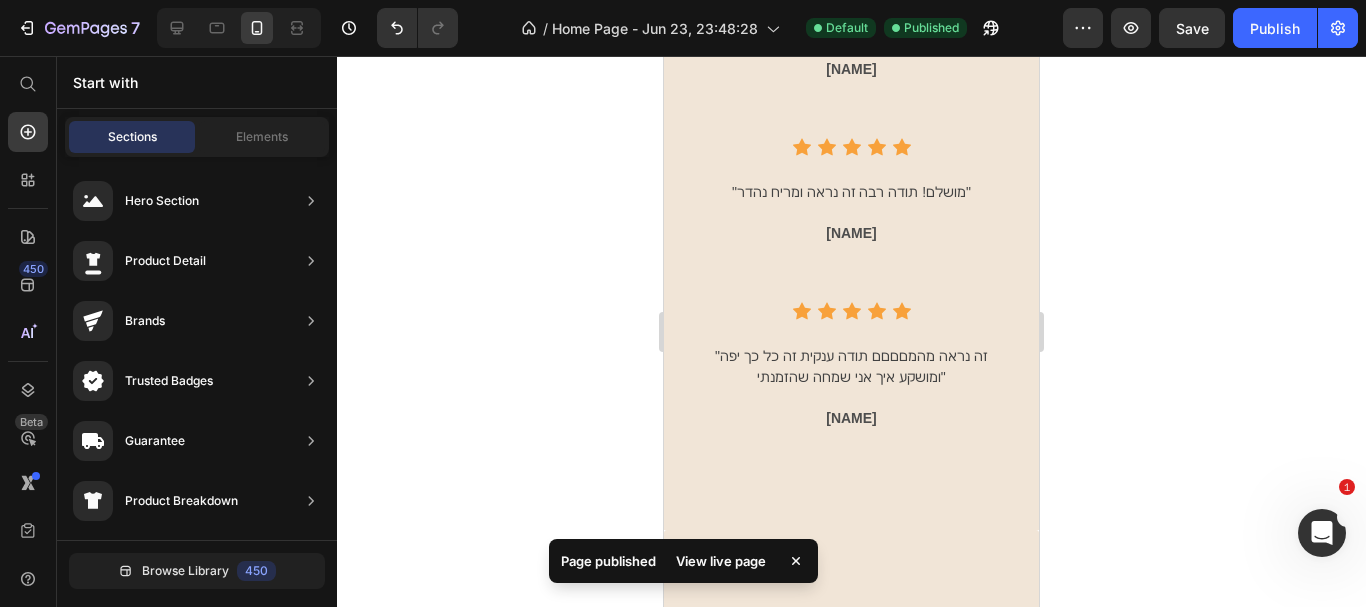 drag, startPoint x: 1030, startPoint y: 87, endPoint x: 1744, endPoint y: 474, distance: 812.13605 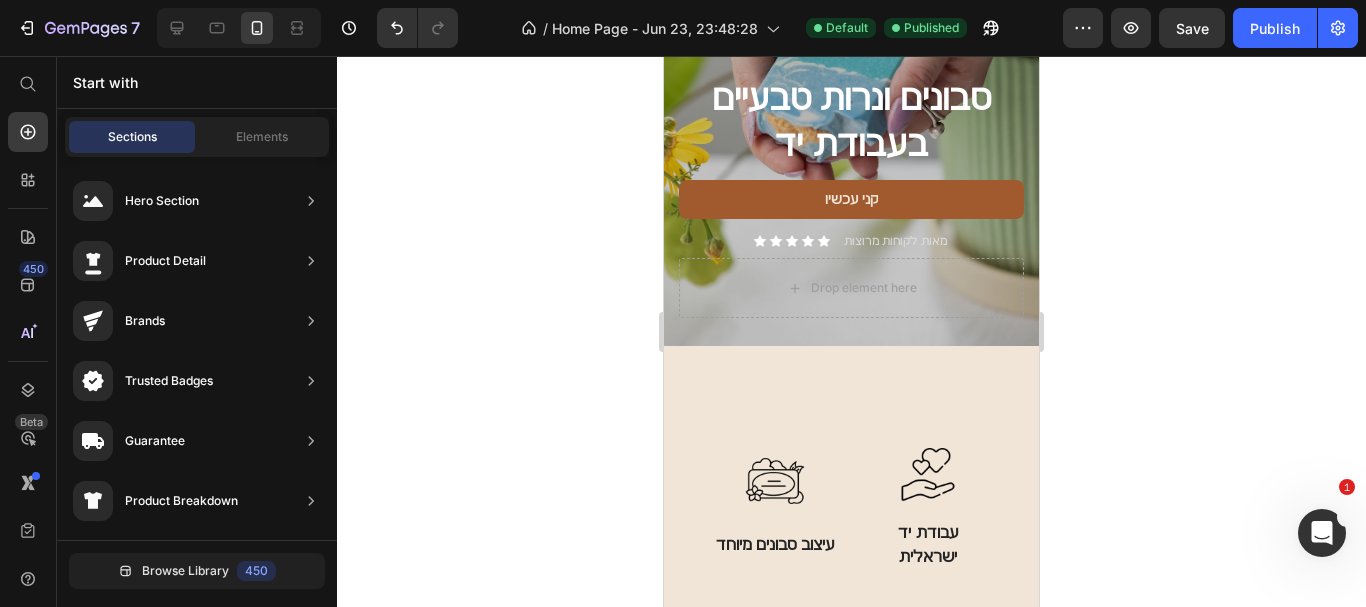 scroll, scrollTop: 205, scrollLeft: 0, axis: vertical 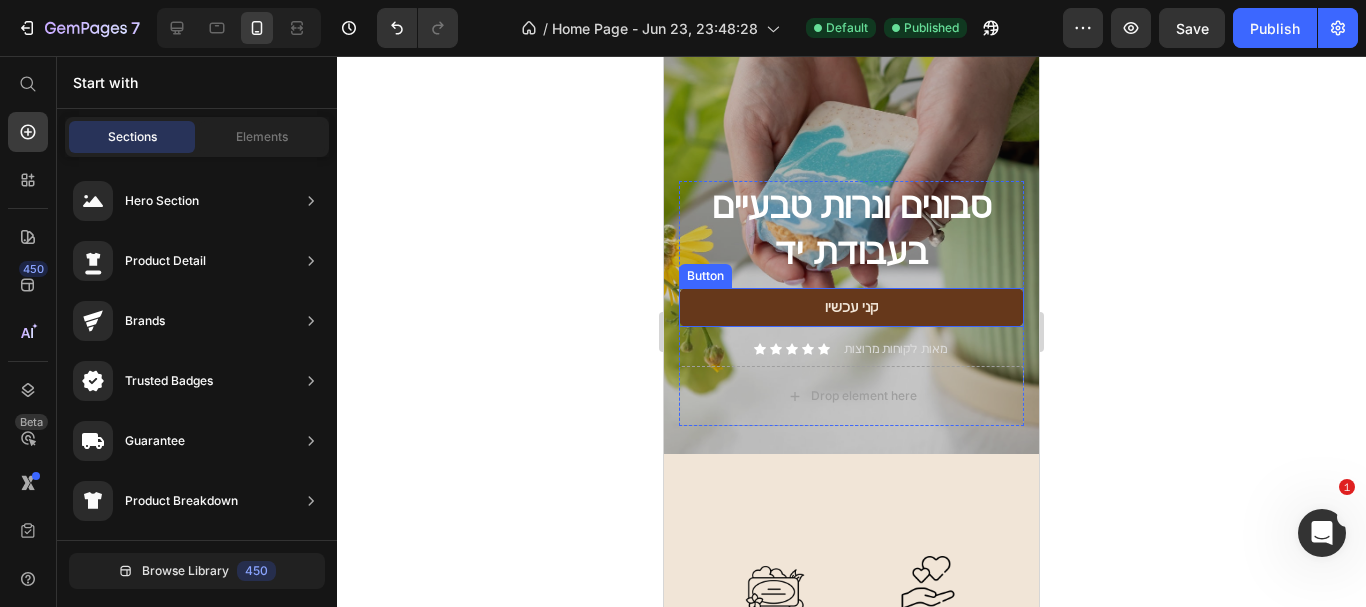 click on "קני עכשיו" at bounding box center [851, 307] 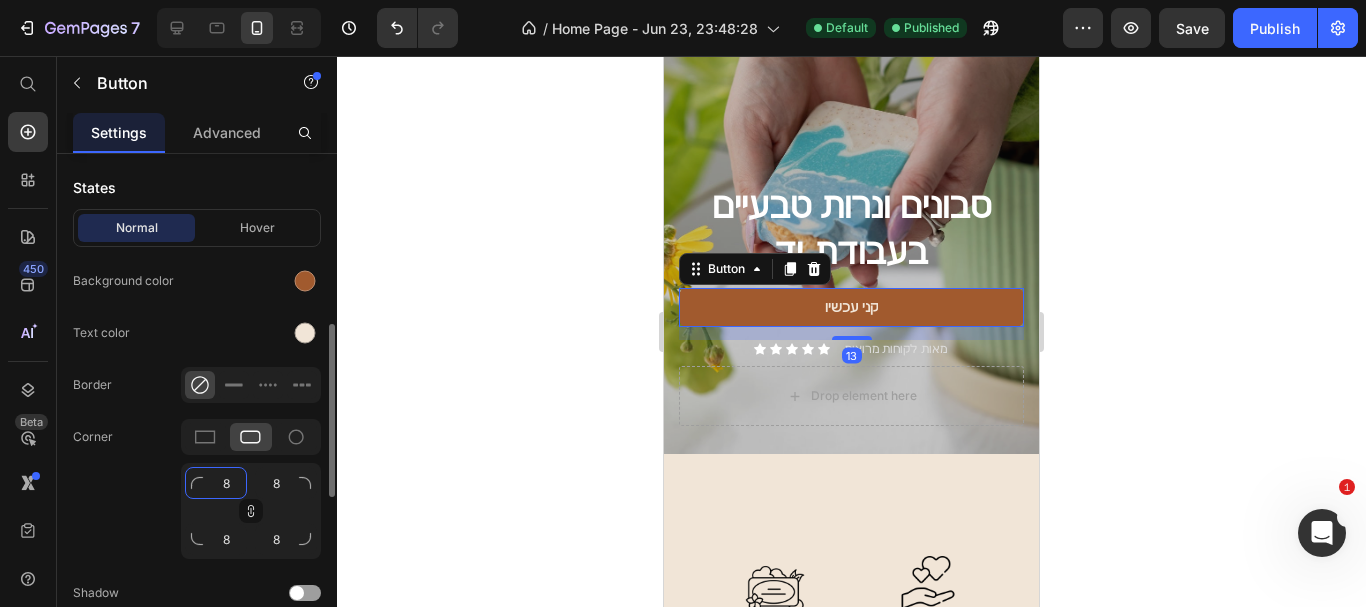 click on "8" 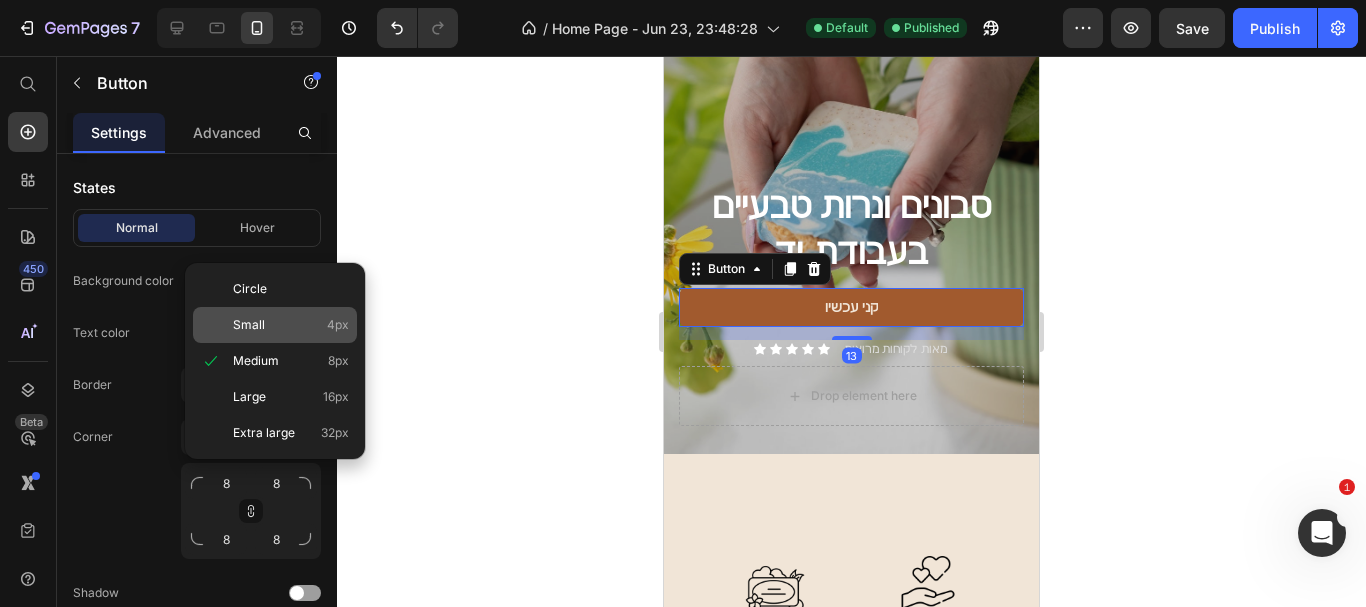 click on "Small 4px" 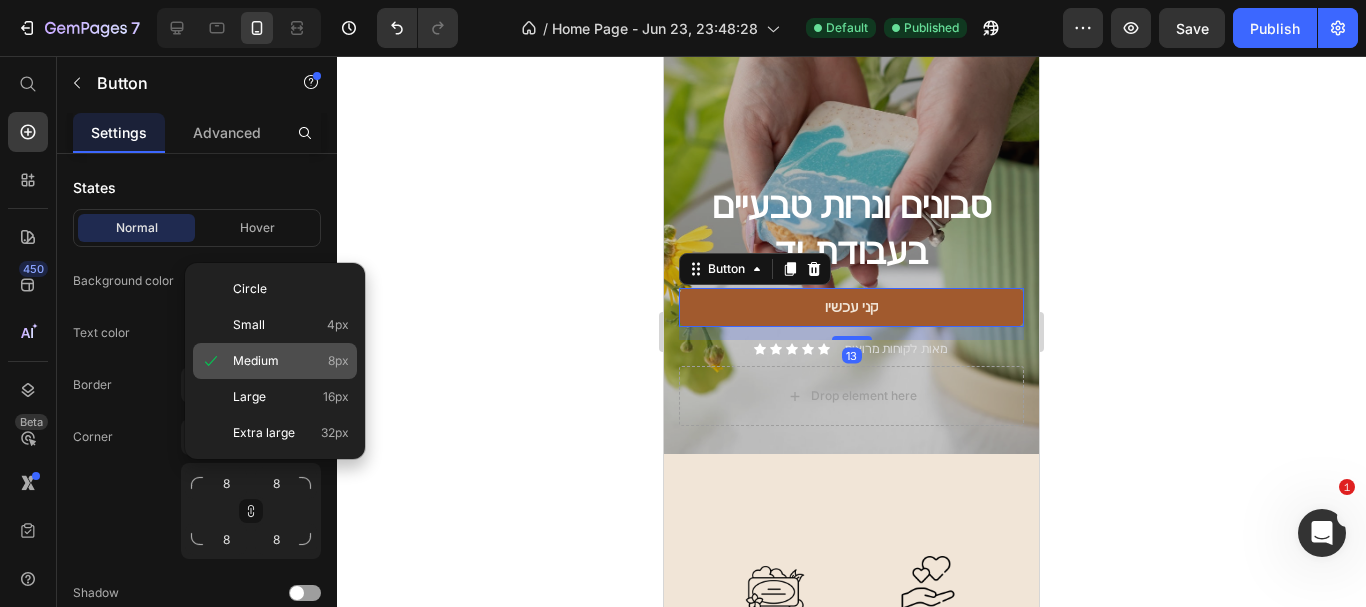 type on "4" 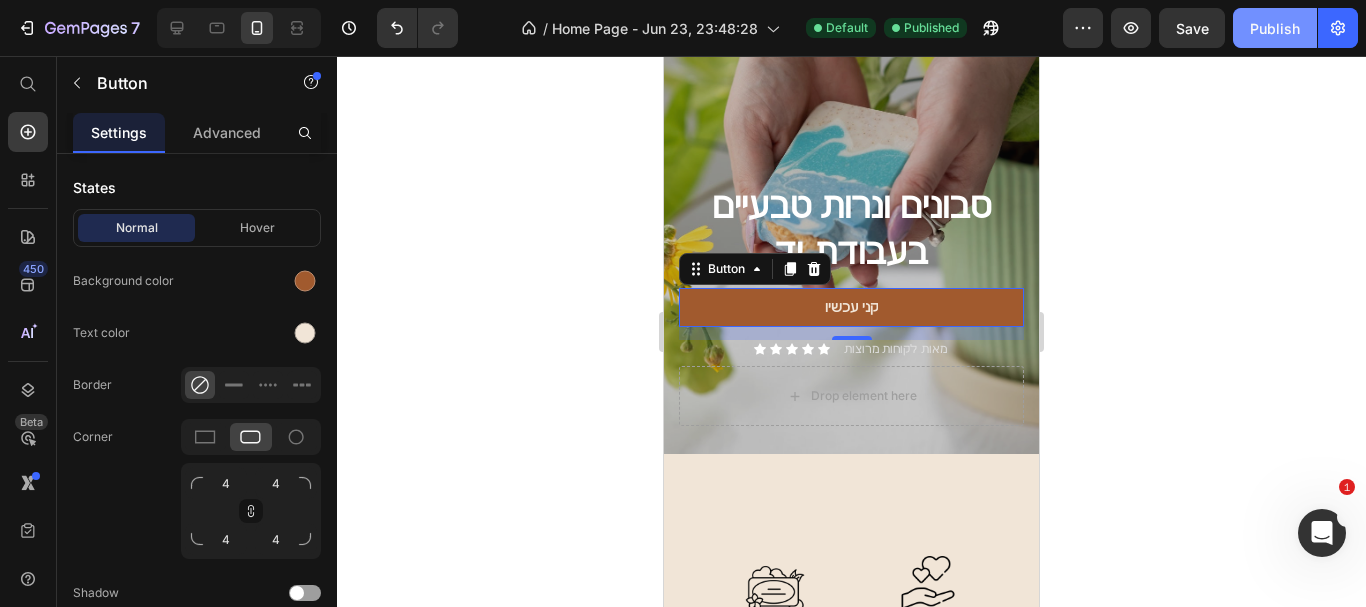 click on "Publish" 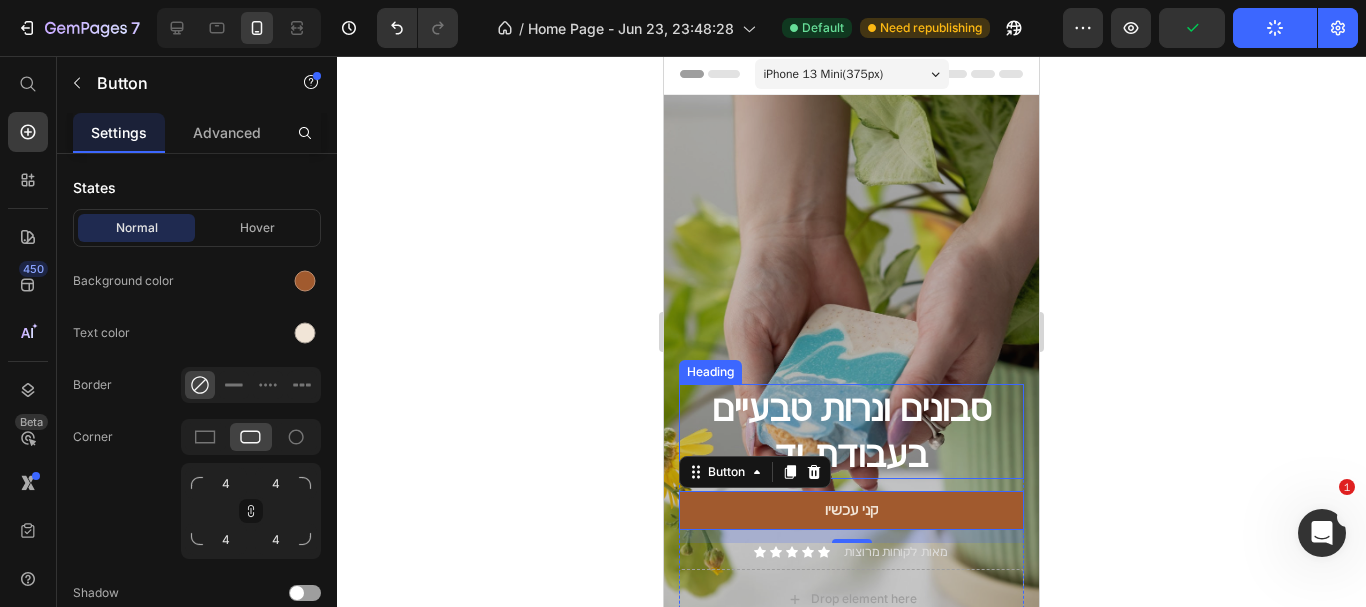 scroll, scrollTop: 0, scrollLeft: 0, axis: both 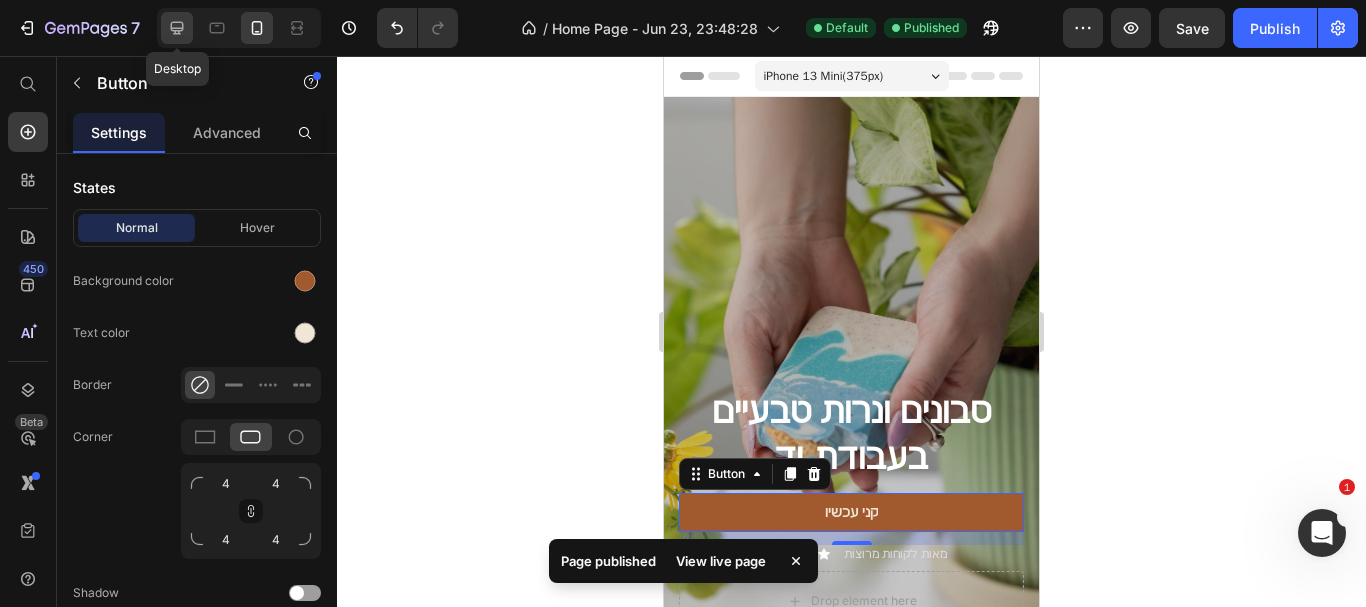 click 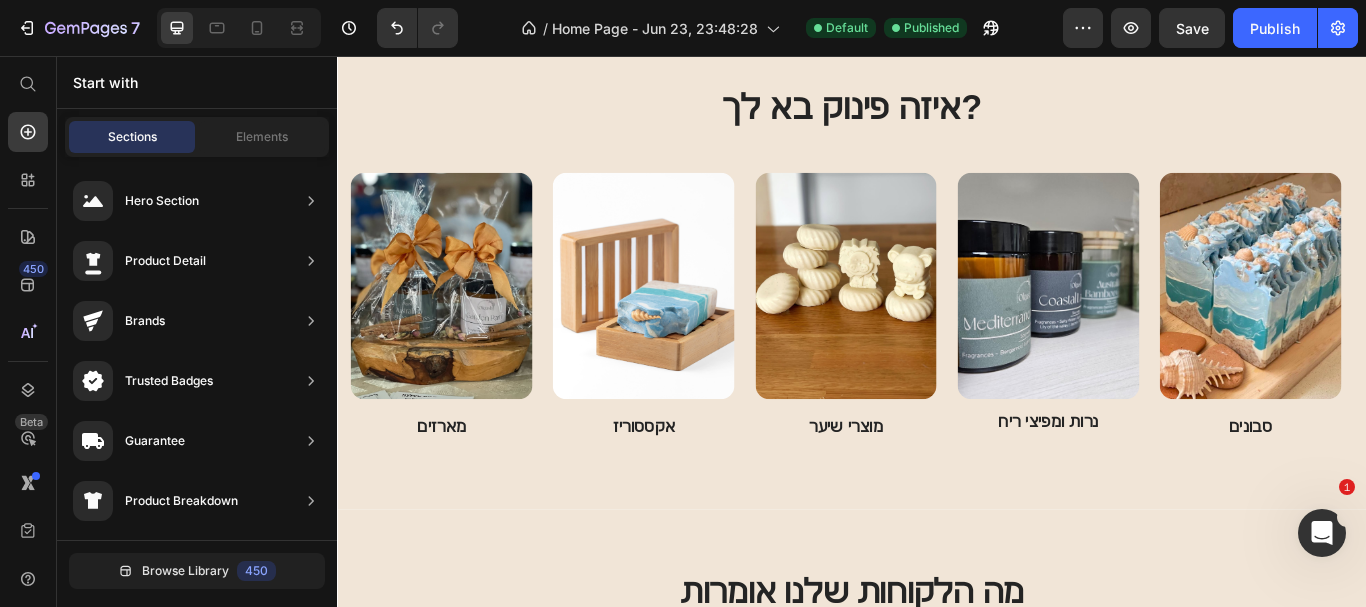 scroll, scrollTop: 0, scrollLeft: 0, axis: both 